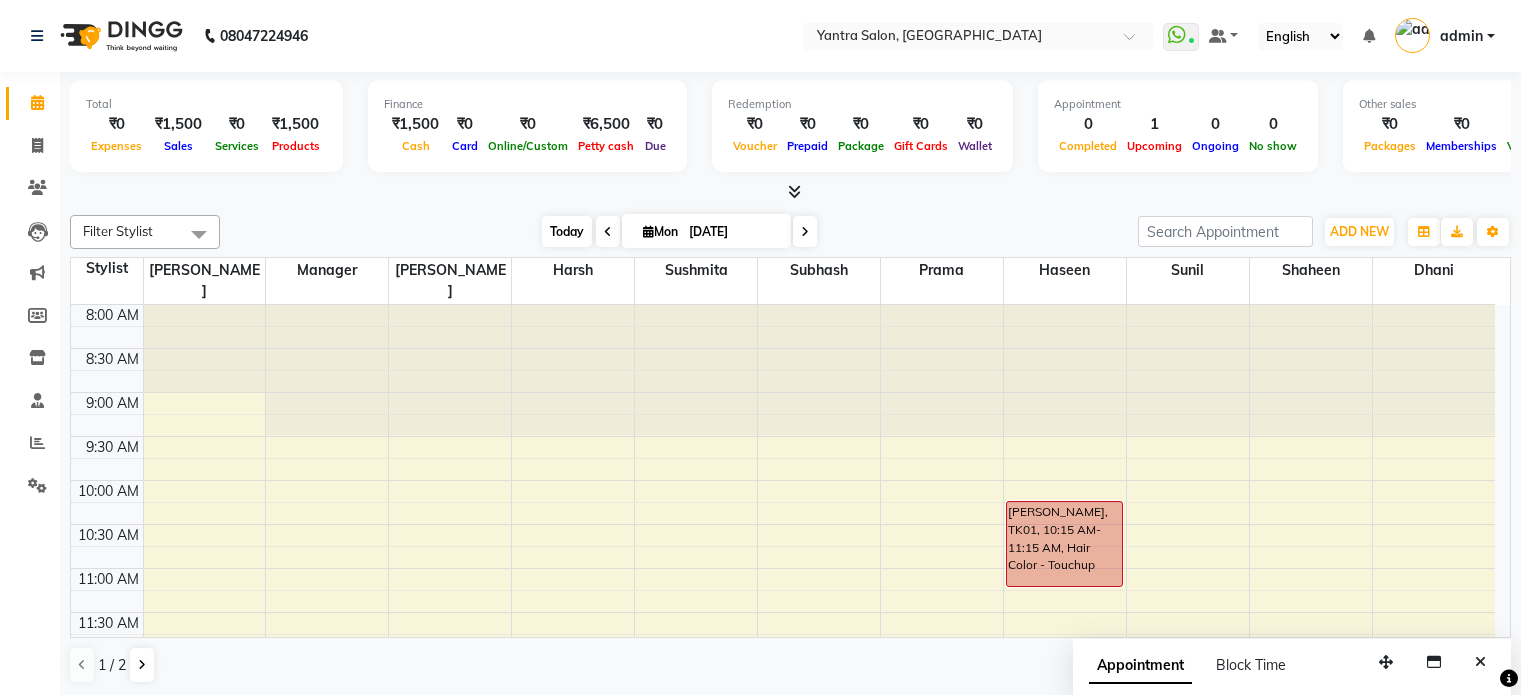 click on "Today" at bounding box center [567, 231] 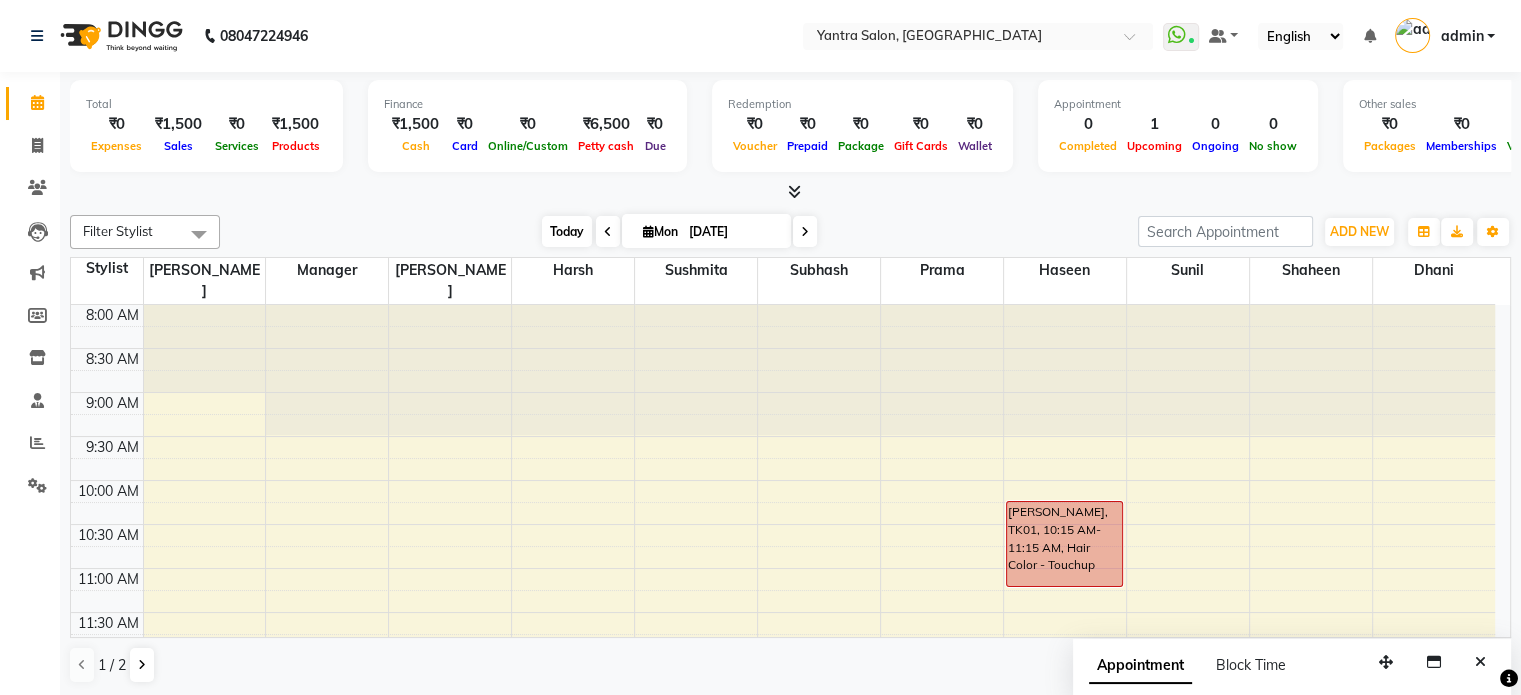scroll, scrollTop: 0, scrollLeft: 0, axis: both 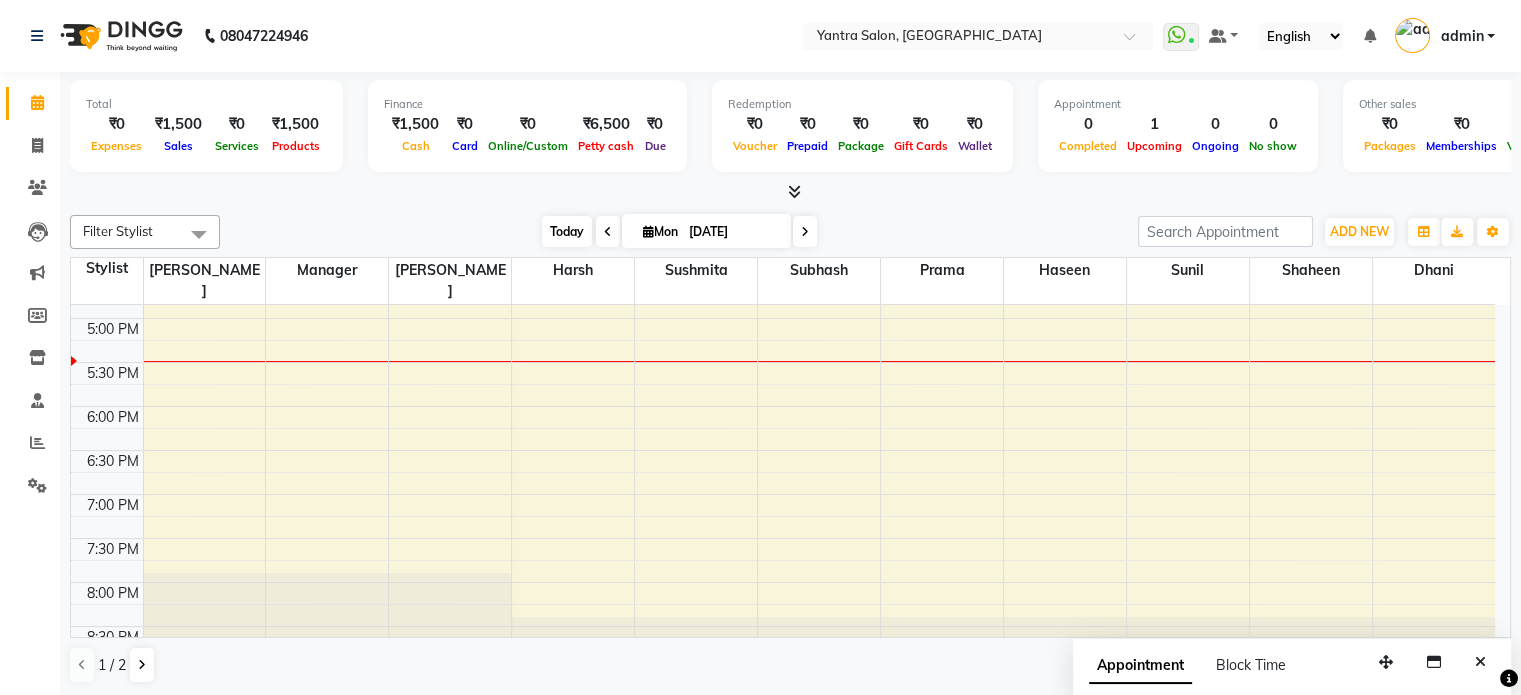 click on "Today" at bounding box center (567, 231) 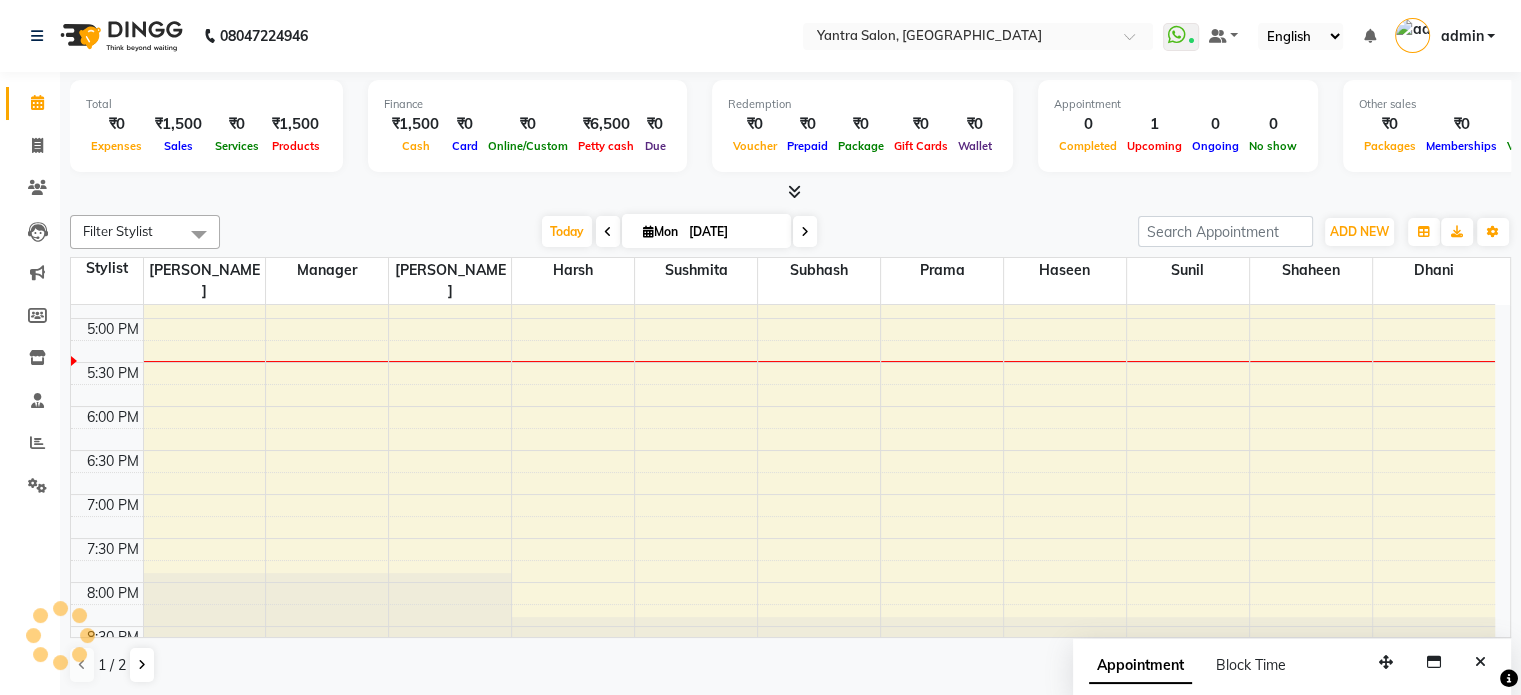 scroll, scrollTop: 778, scrollLeft: 0, axis: vertical 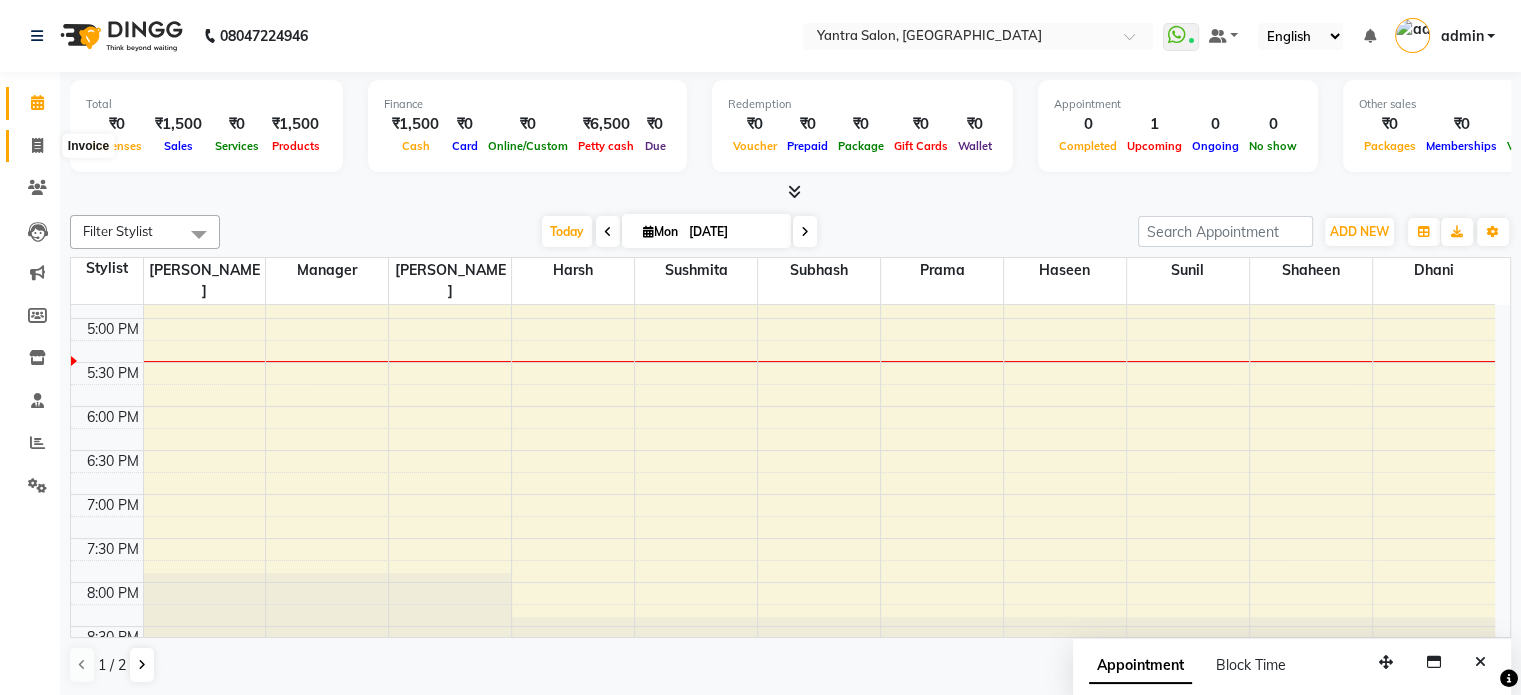 click 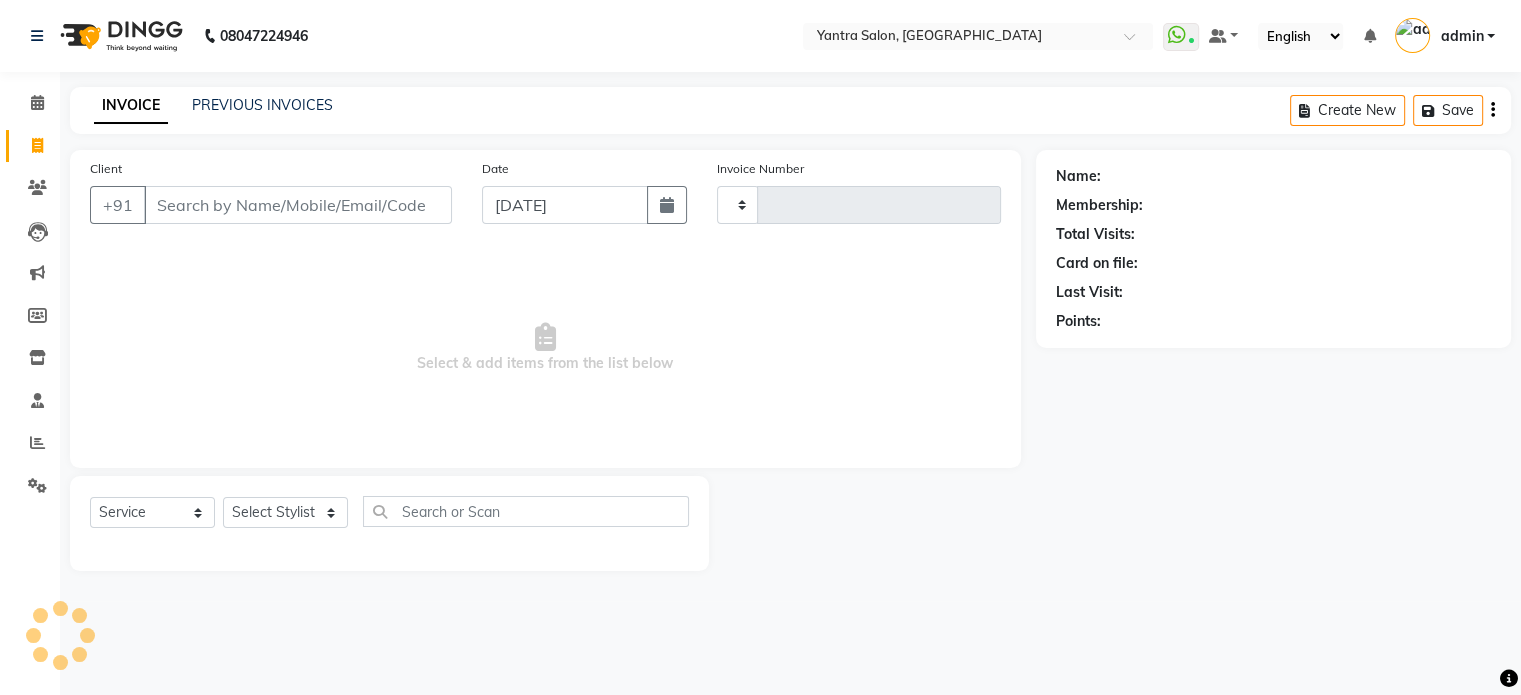 type on "1674" 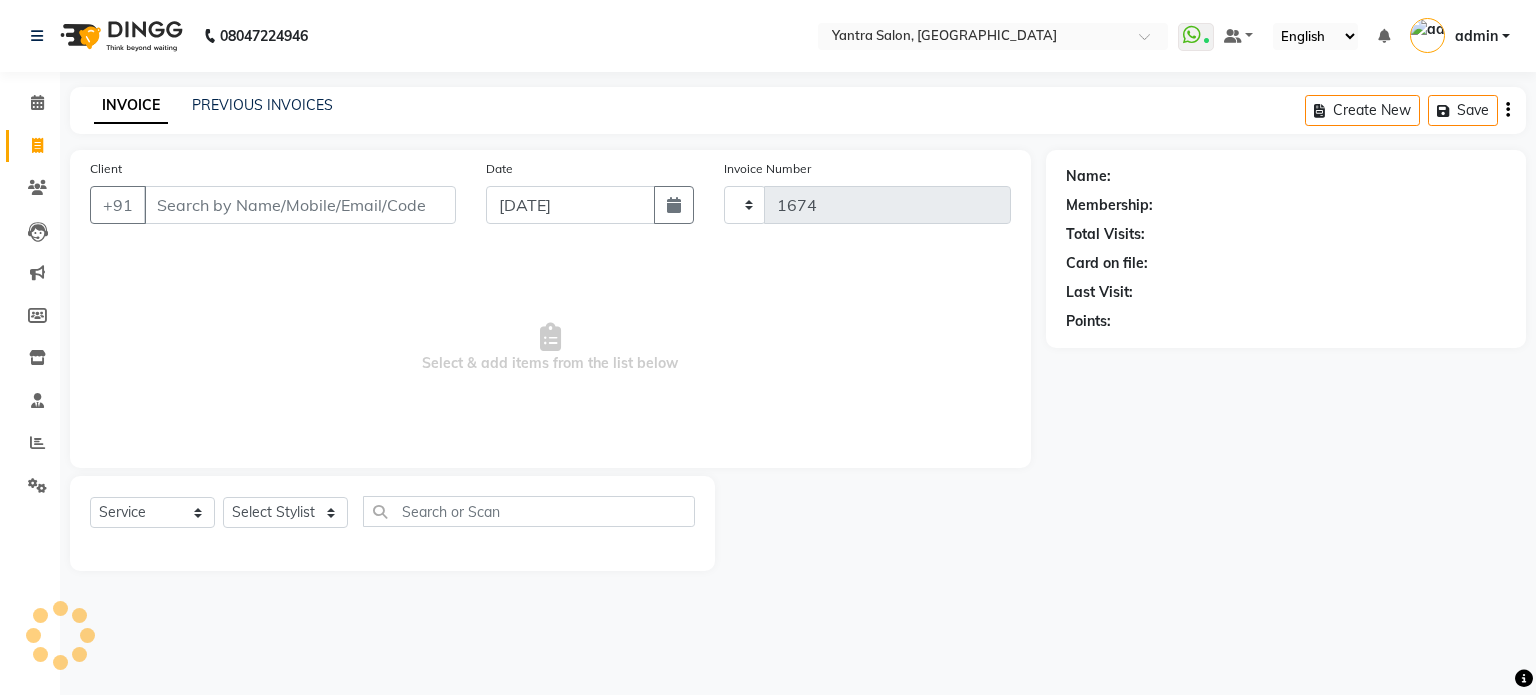 select on "6253" 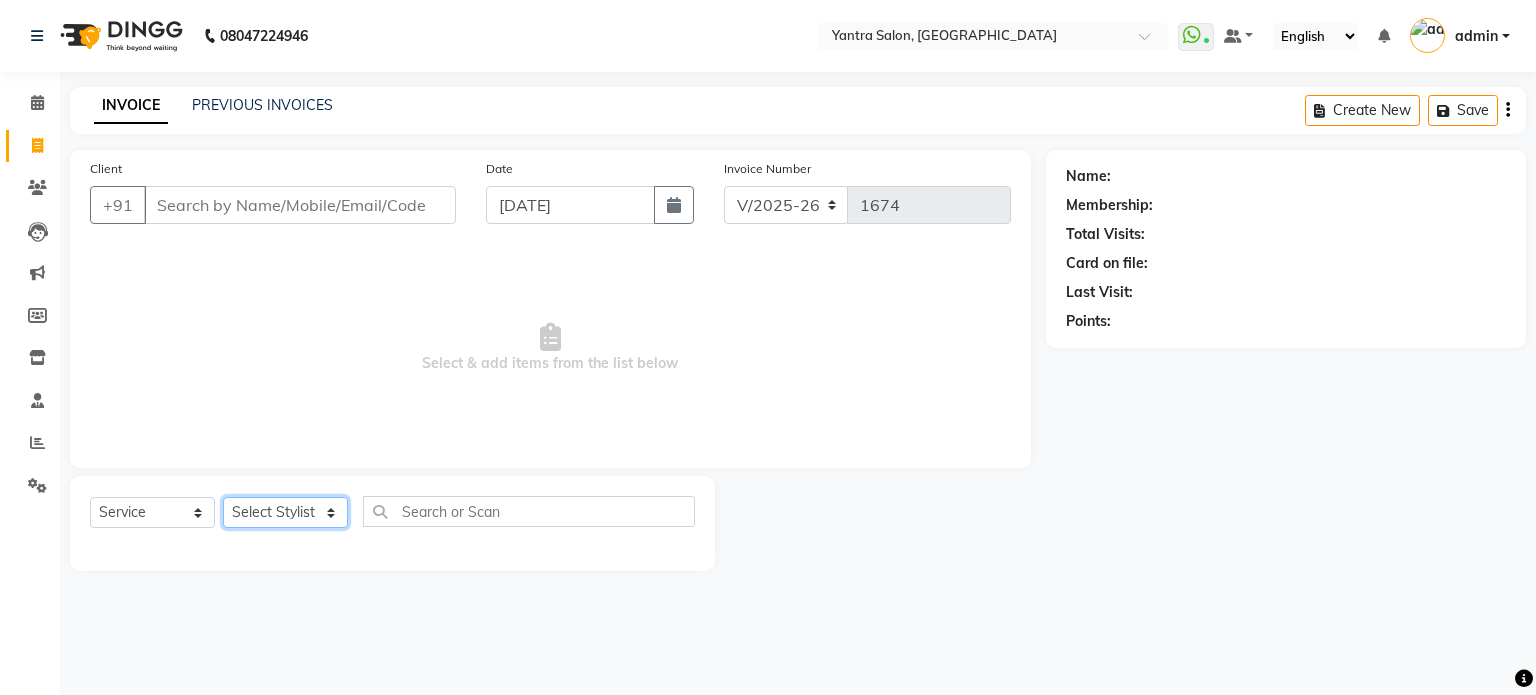click on "Select Stylist admin [PERSON_NAME] Manager [PERSON_NAME] Prama [PERSON_NAME] [PERSON_NAME] [PERSON_NAME] [PERSON_NAME] Varun  Vishal" 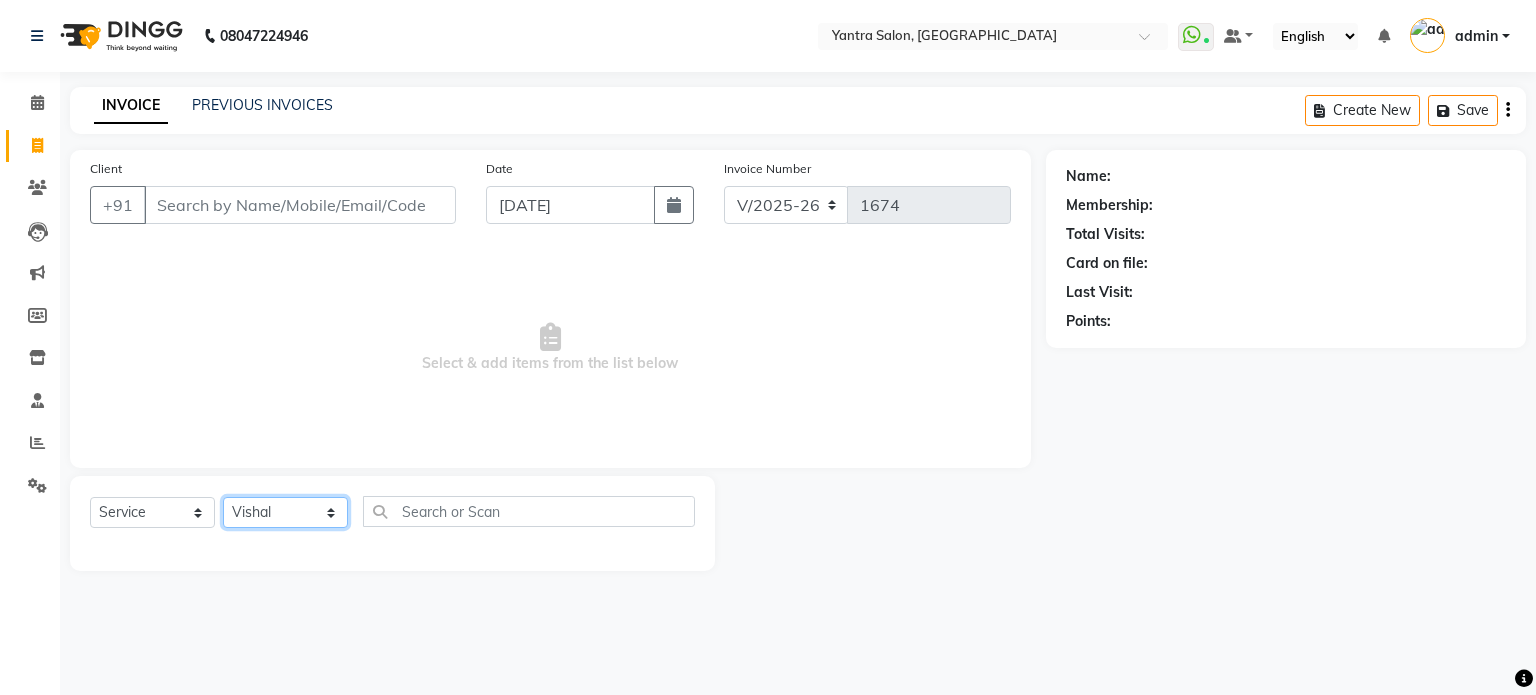 click on "Select Stylist admin [PERSON_NAME] Manager [PERSON_NAME] Prama [PERSON_NAME] [PERSON_NAME] [PERSON_NAME] [PERSON_NAME] Varun  Vishal" 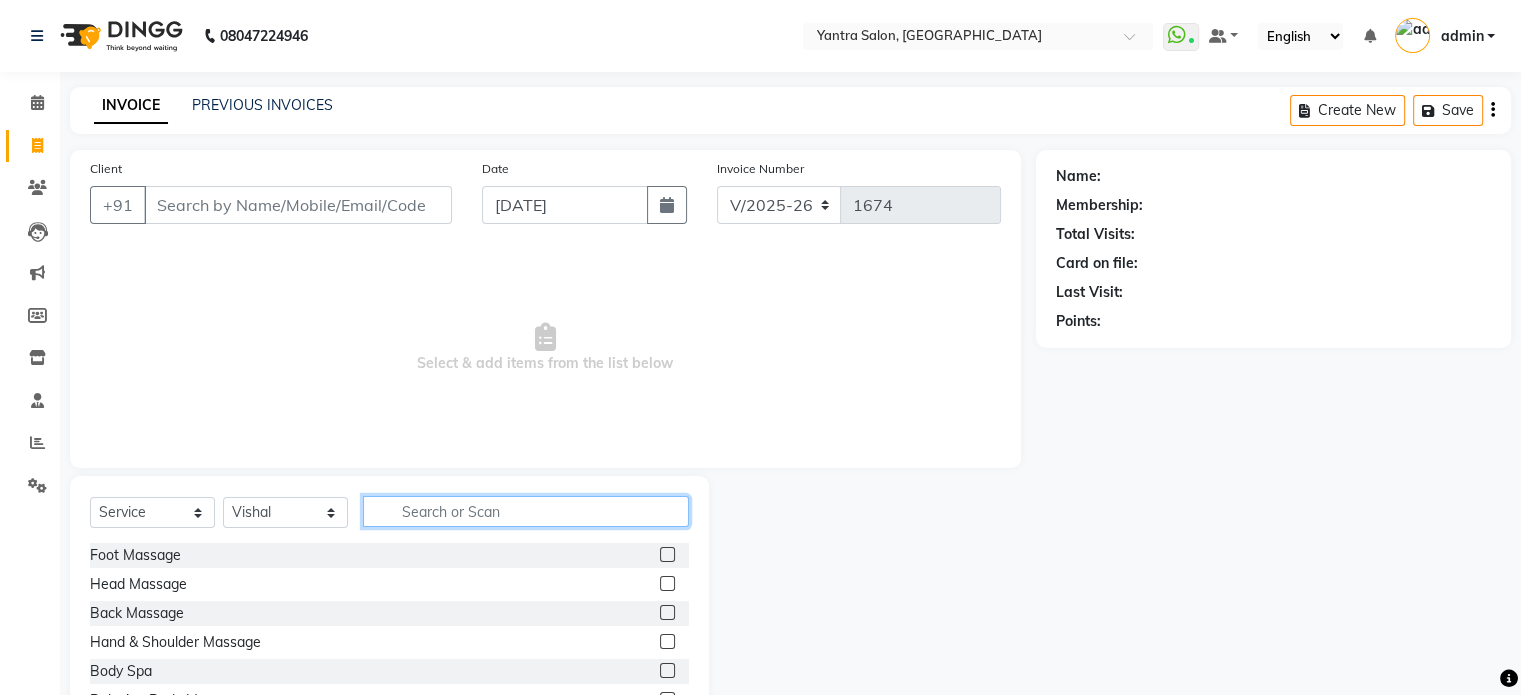 click 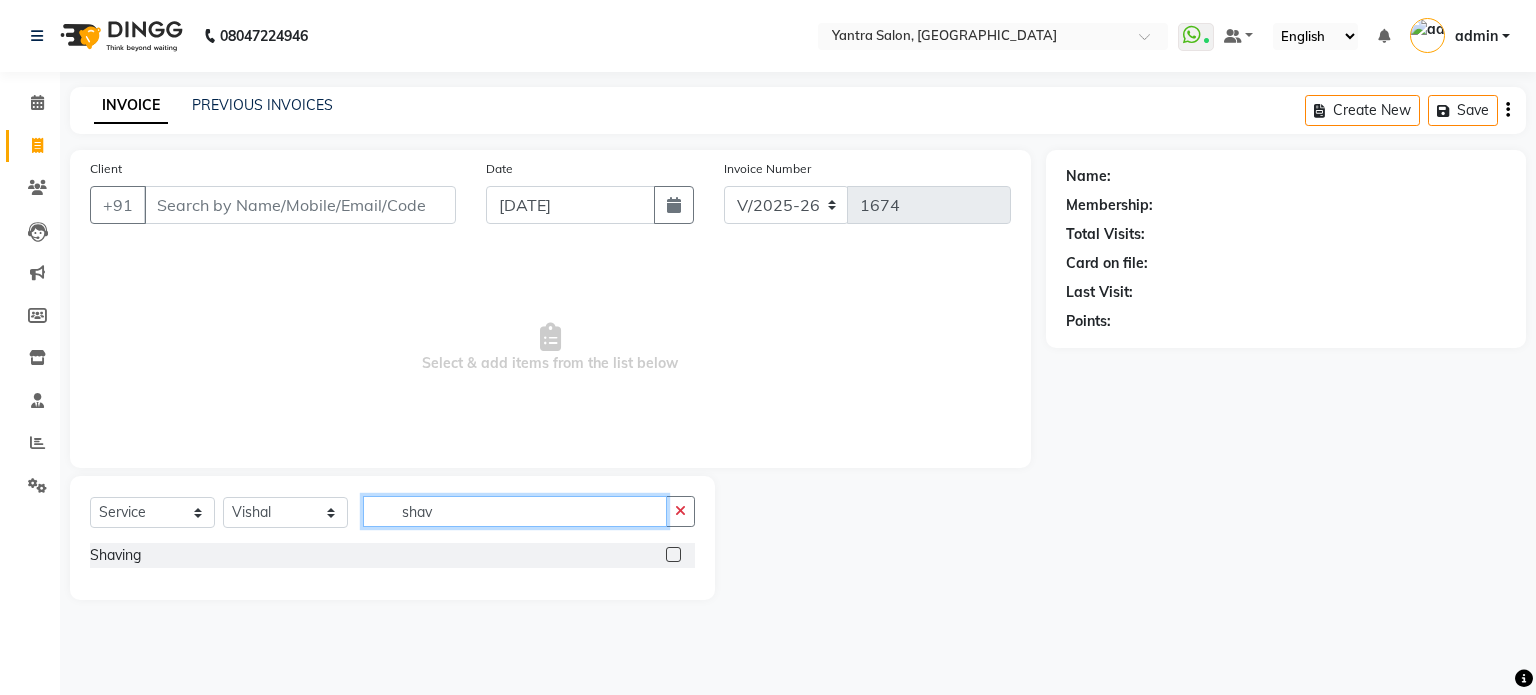 type on "shav" 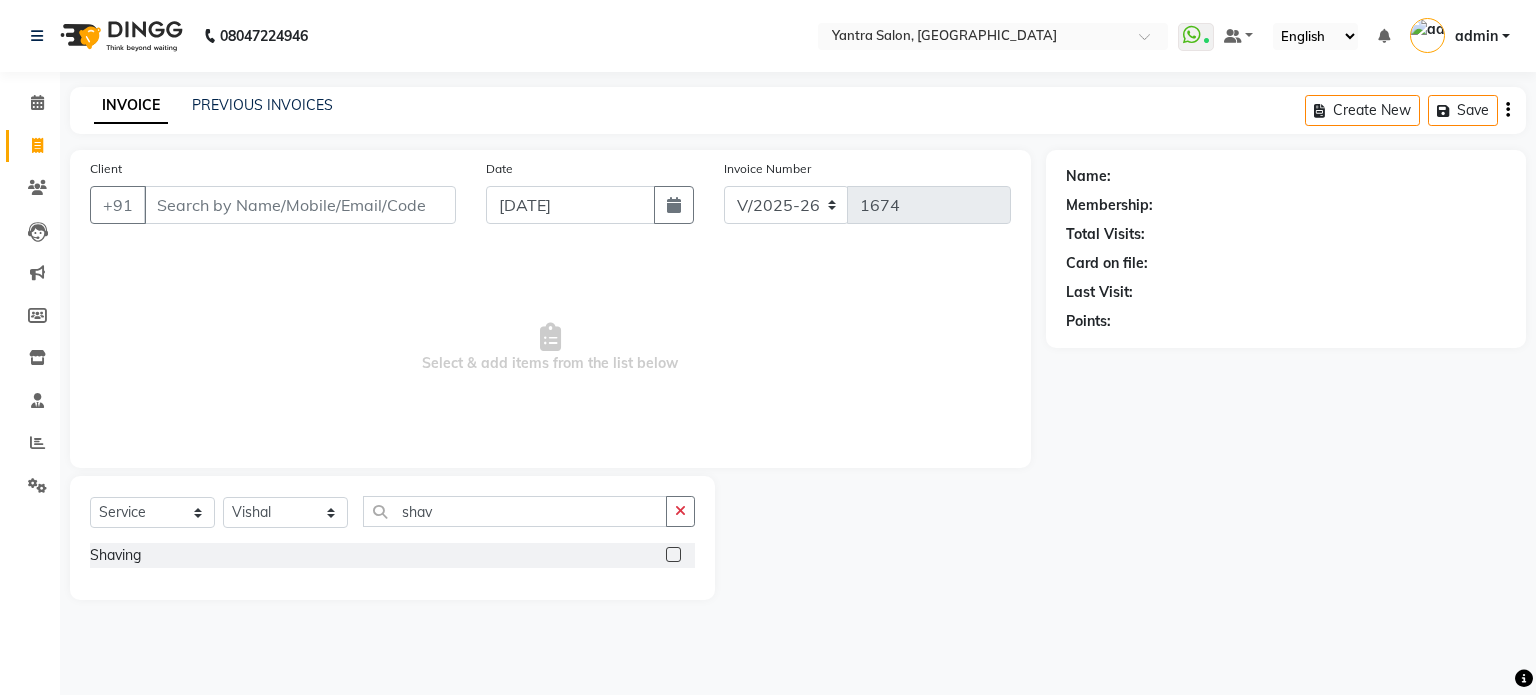 click 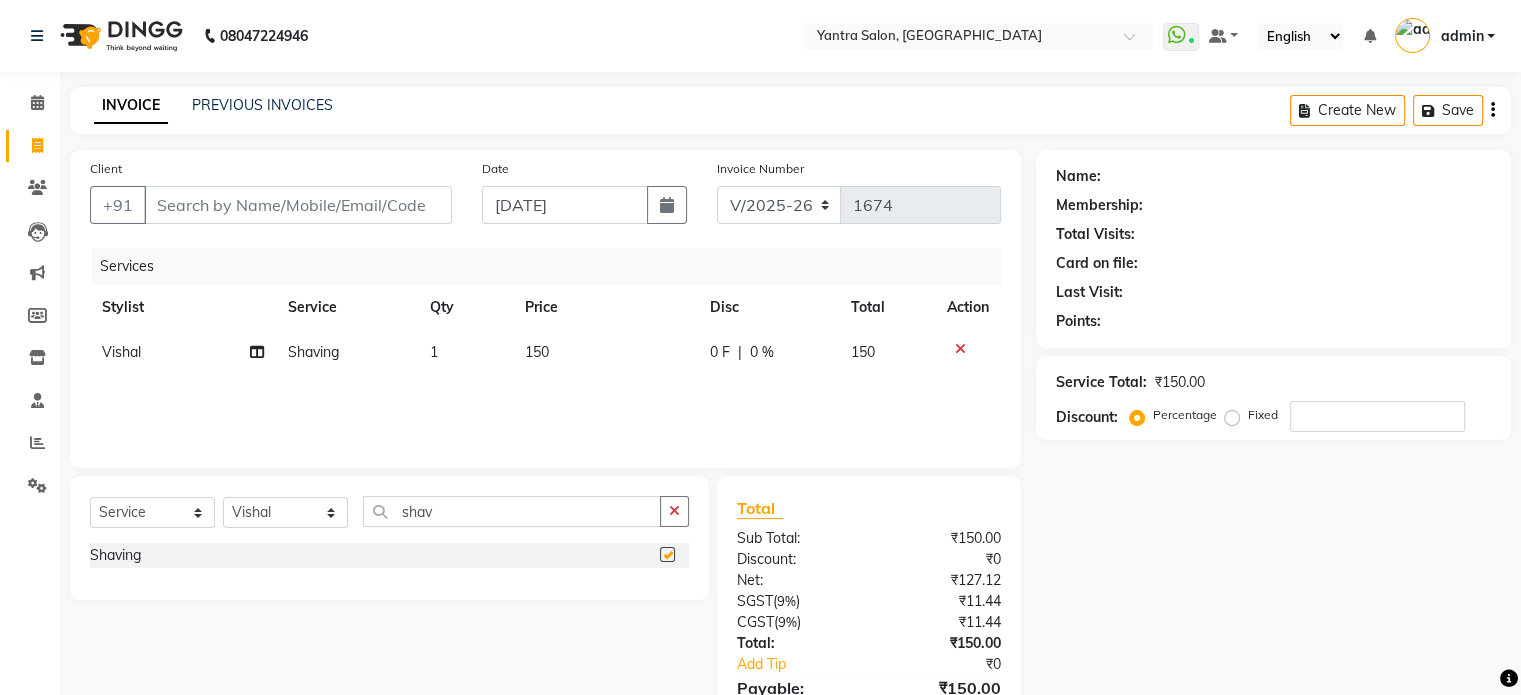 checkbox on "false" 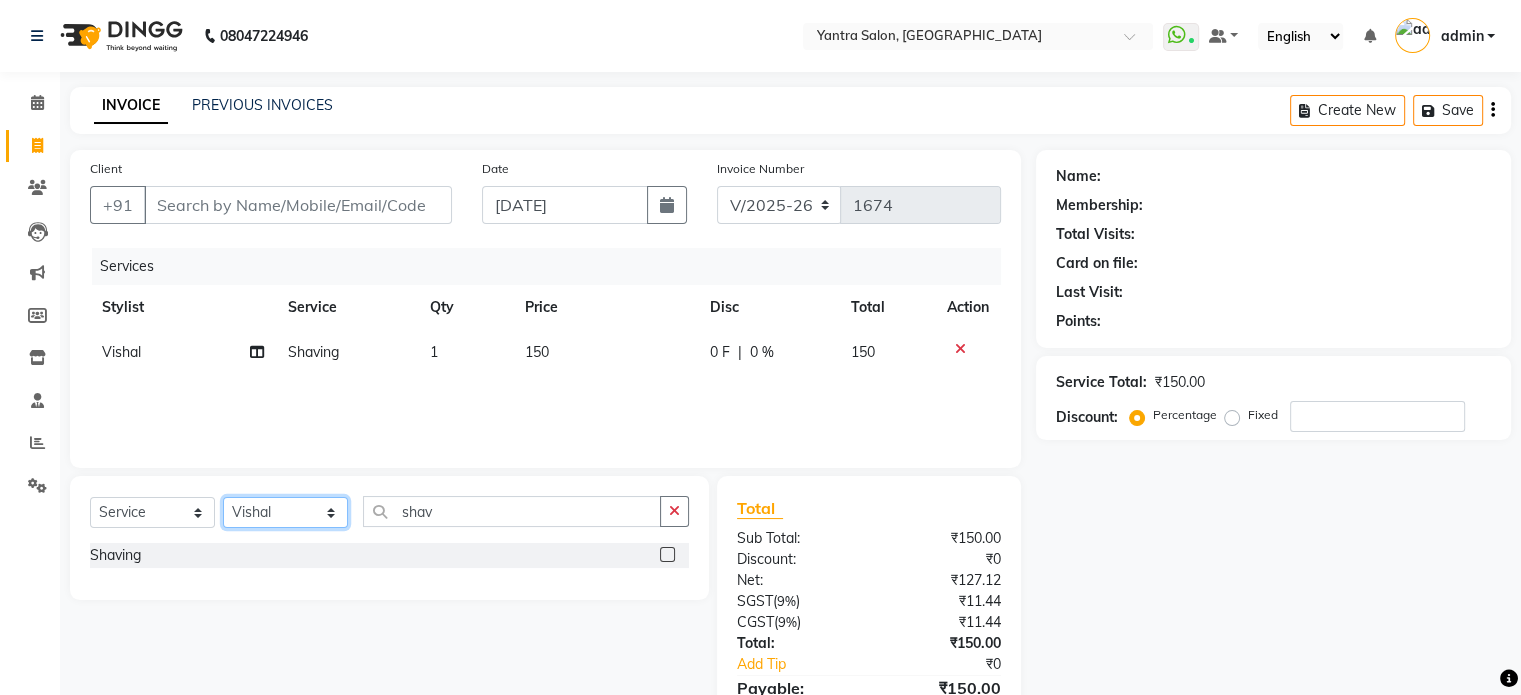 click on "Select Stylist admin [PERSON_NAME] Manager [PERSON_NAME] Prama [PERSON_NAME] [PERSON_NAME] [PERSON_NAME] [PERSON_NAME] Varun  Vishal" 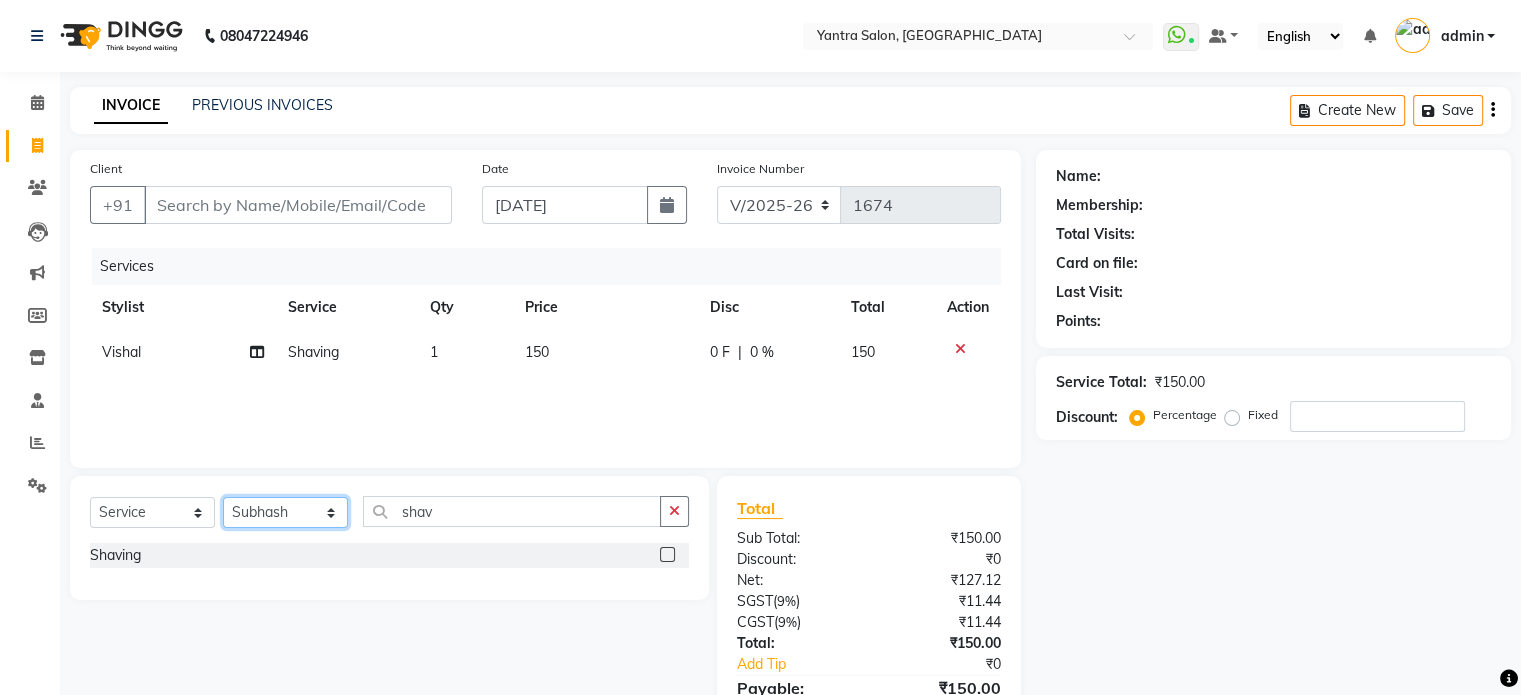 click on "Select Stylist admin [PERSON_NAME] Manager [PERSON_NAME] Prama [PERSON_NAME] [PERSON_NAME] [PERSON_NAME] [PERSON_NAME] Varun  Vishal" 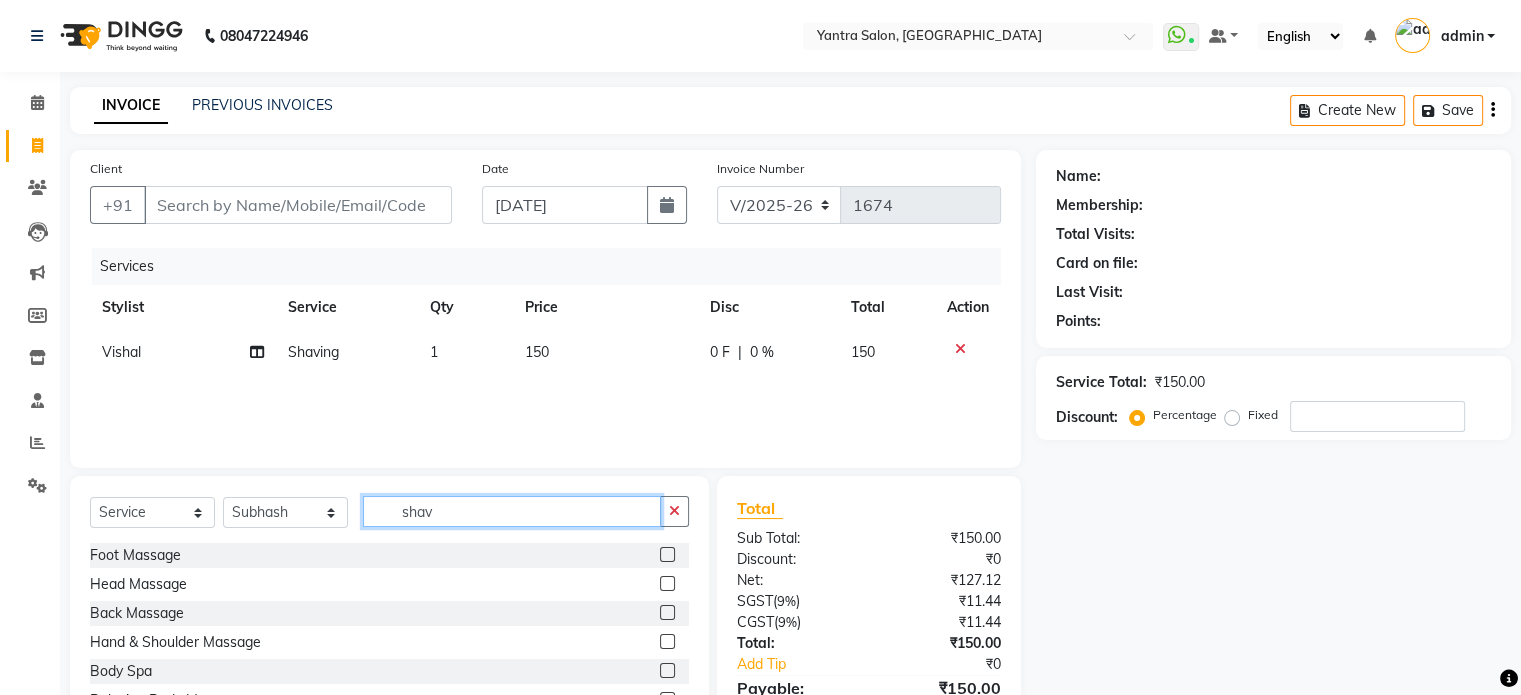 click on "shav" 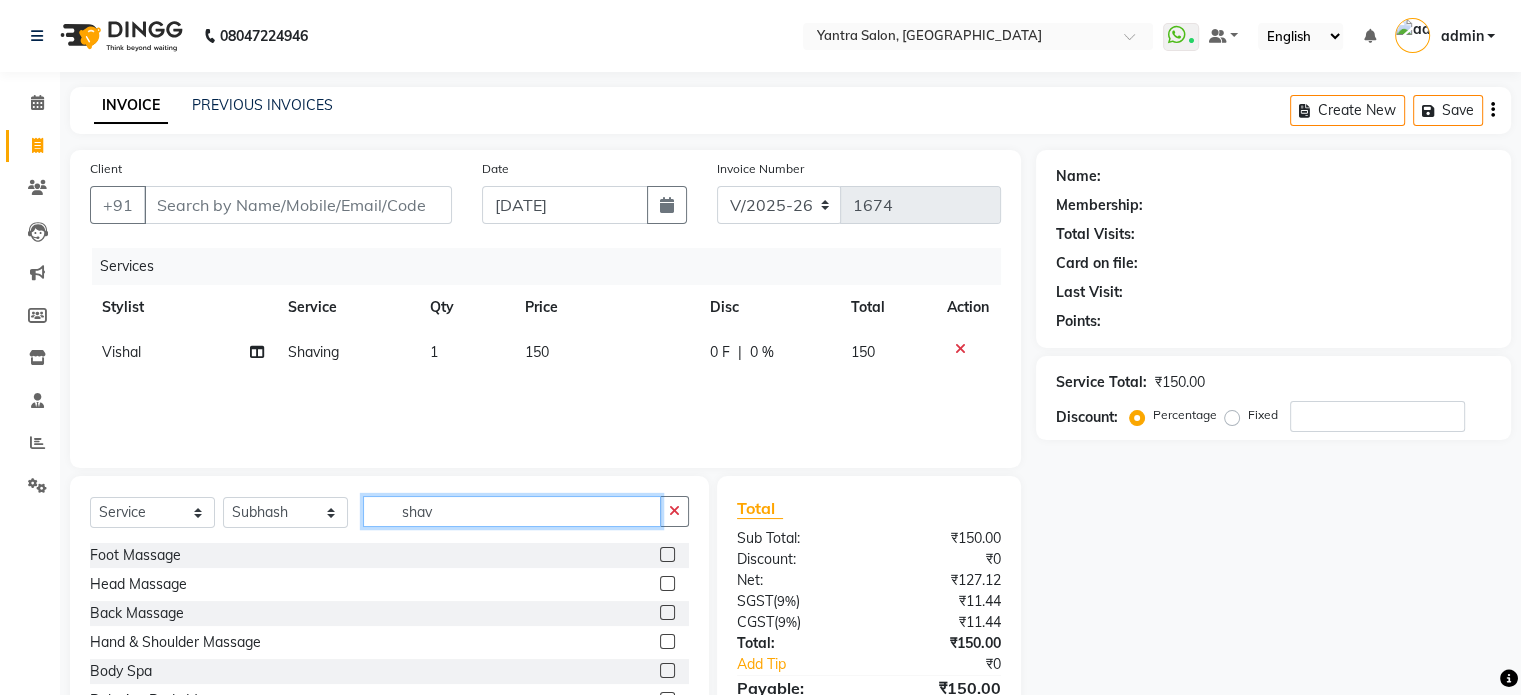 click on "shav" 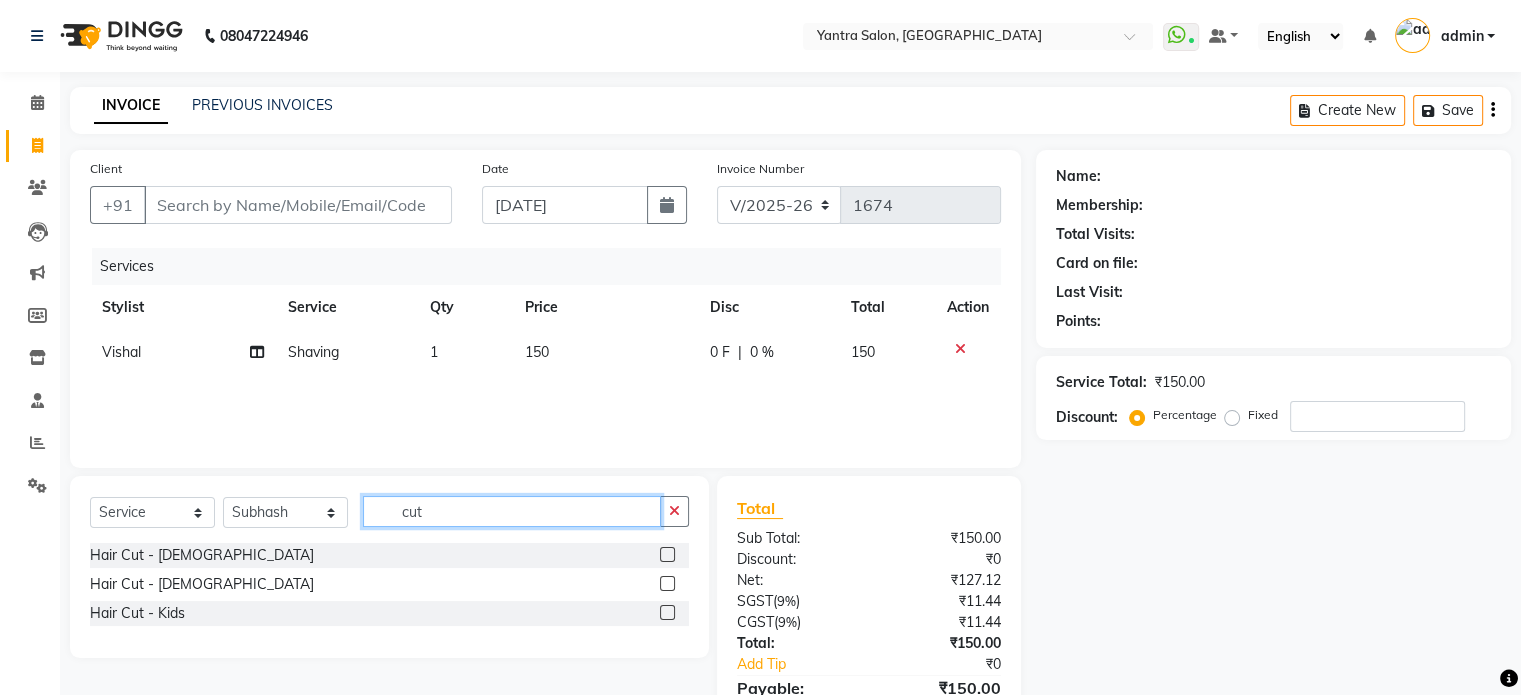 type on "cut" 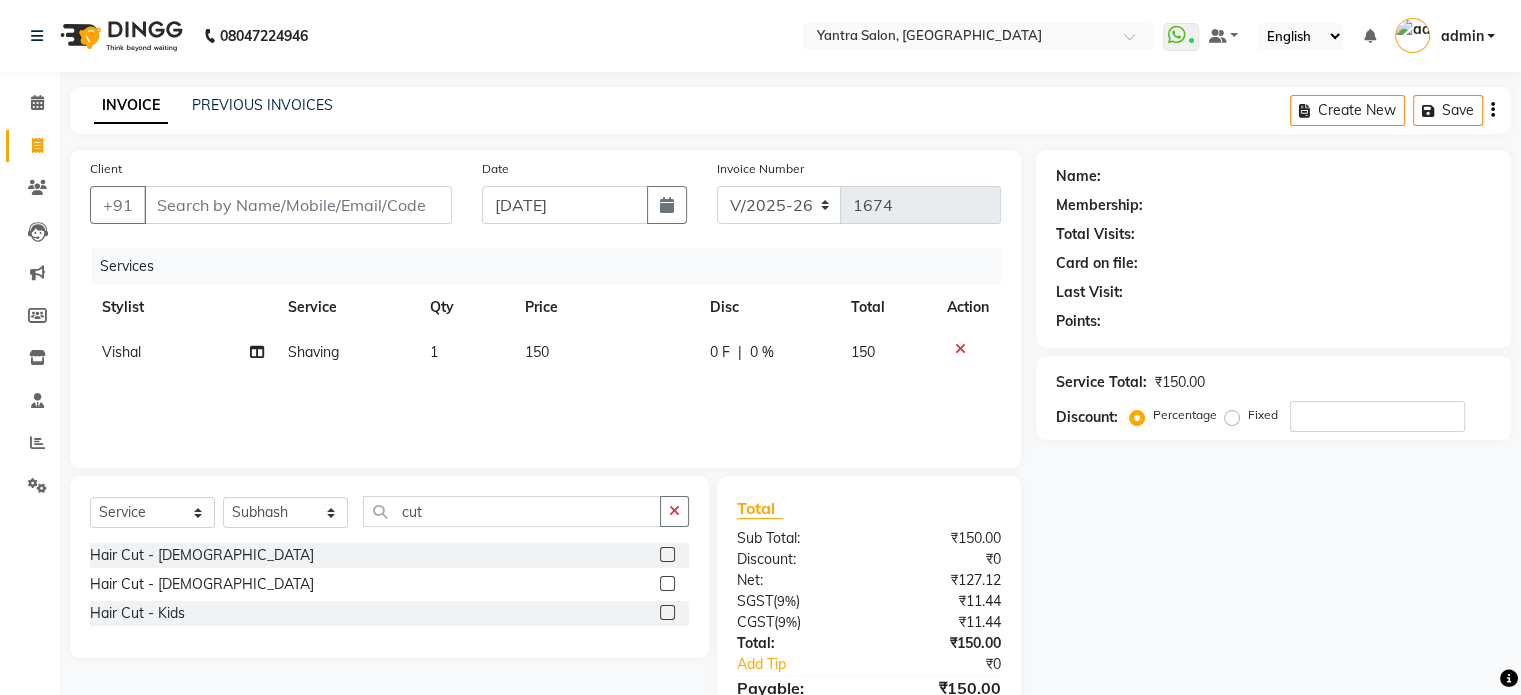 click 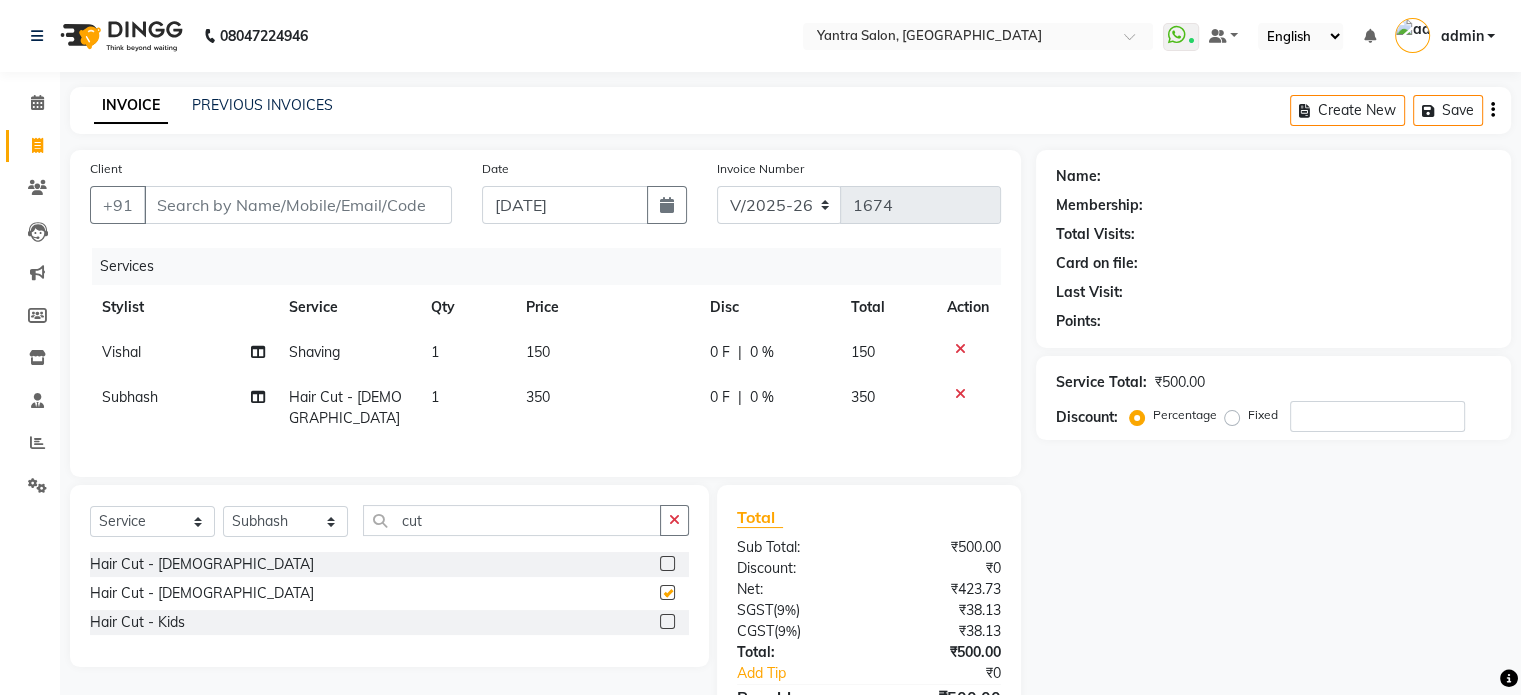 checkbox on "false" 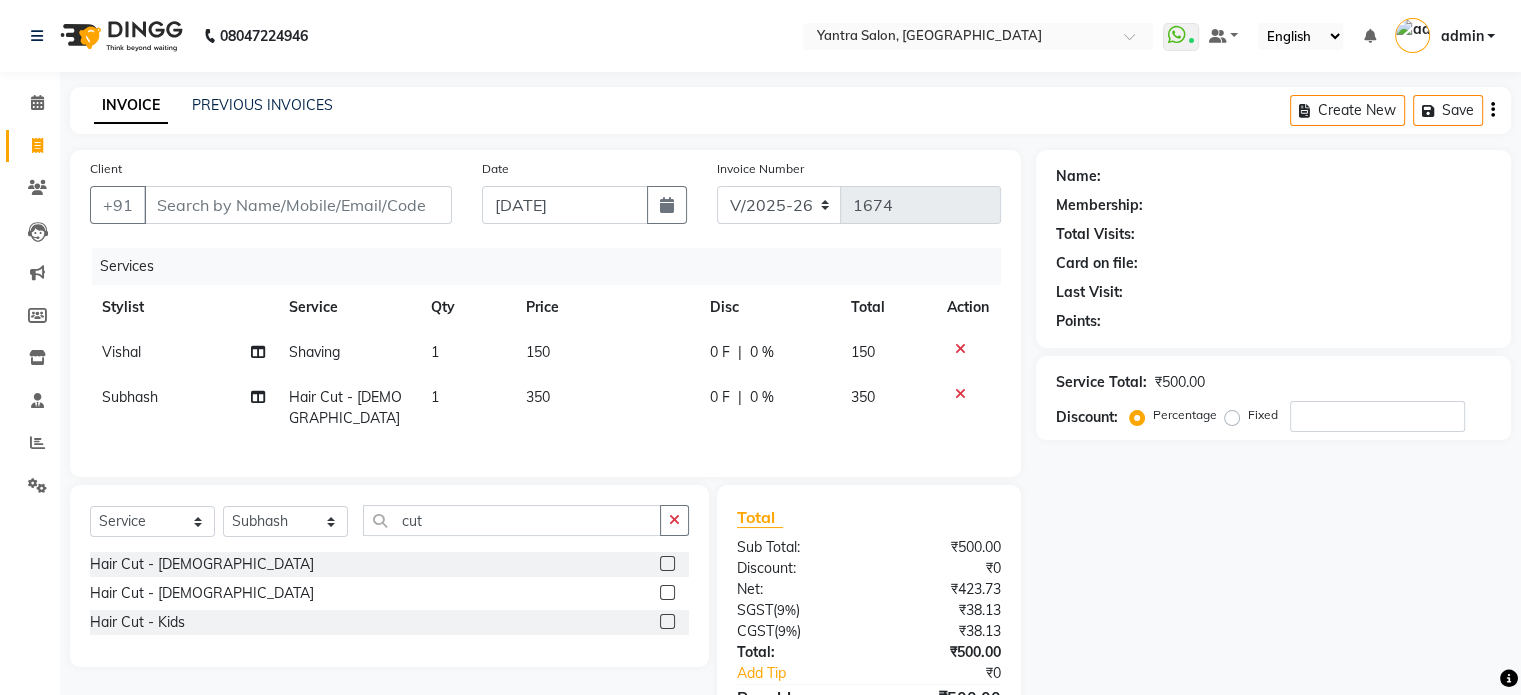 click on "150" 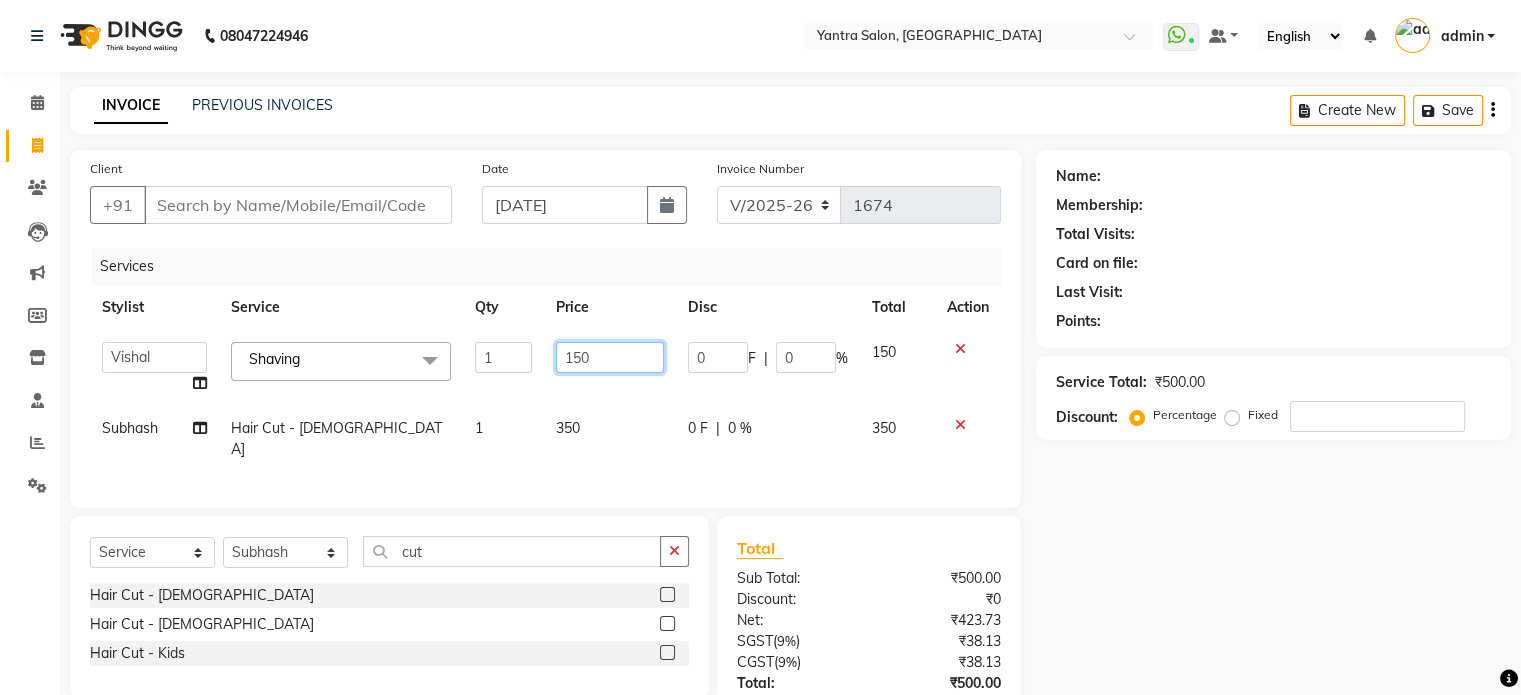 click on "150" 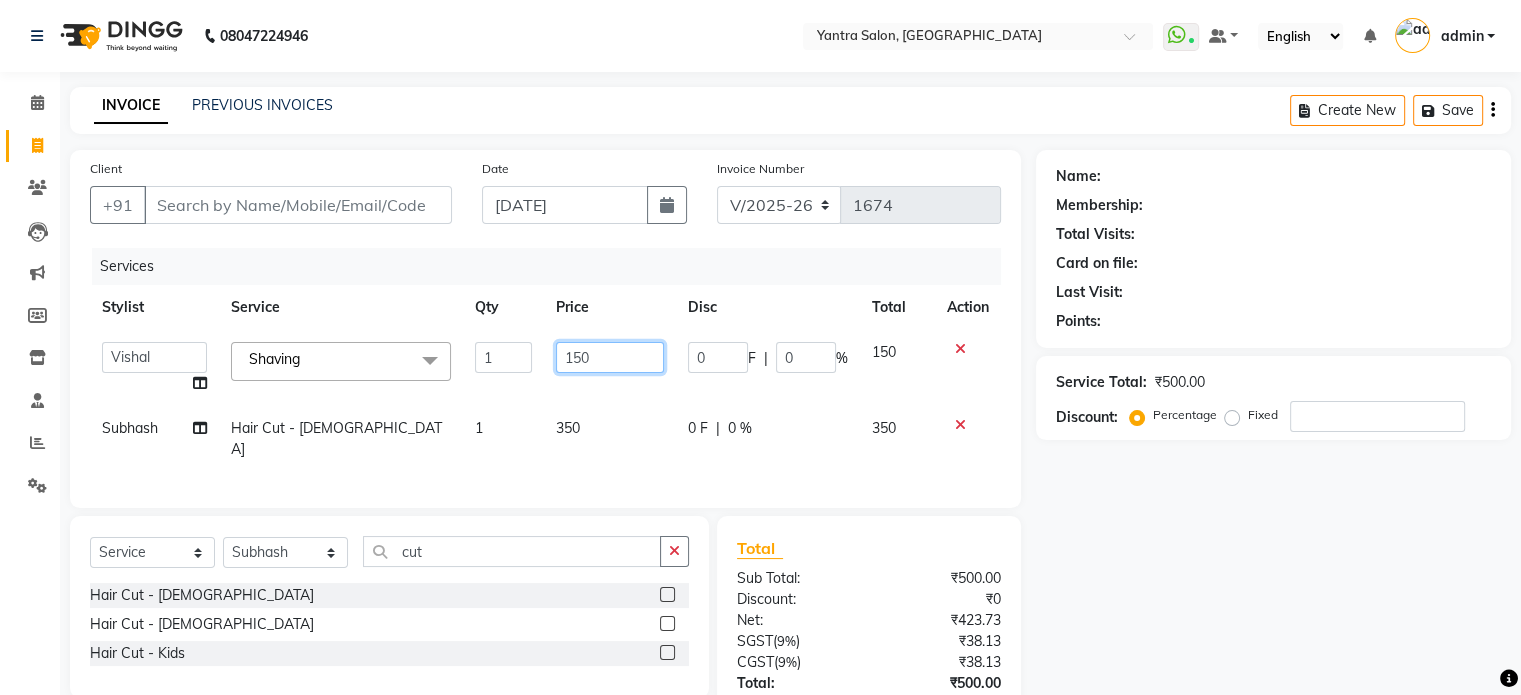 click on "150" 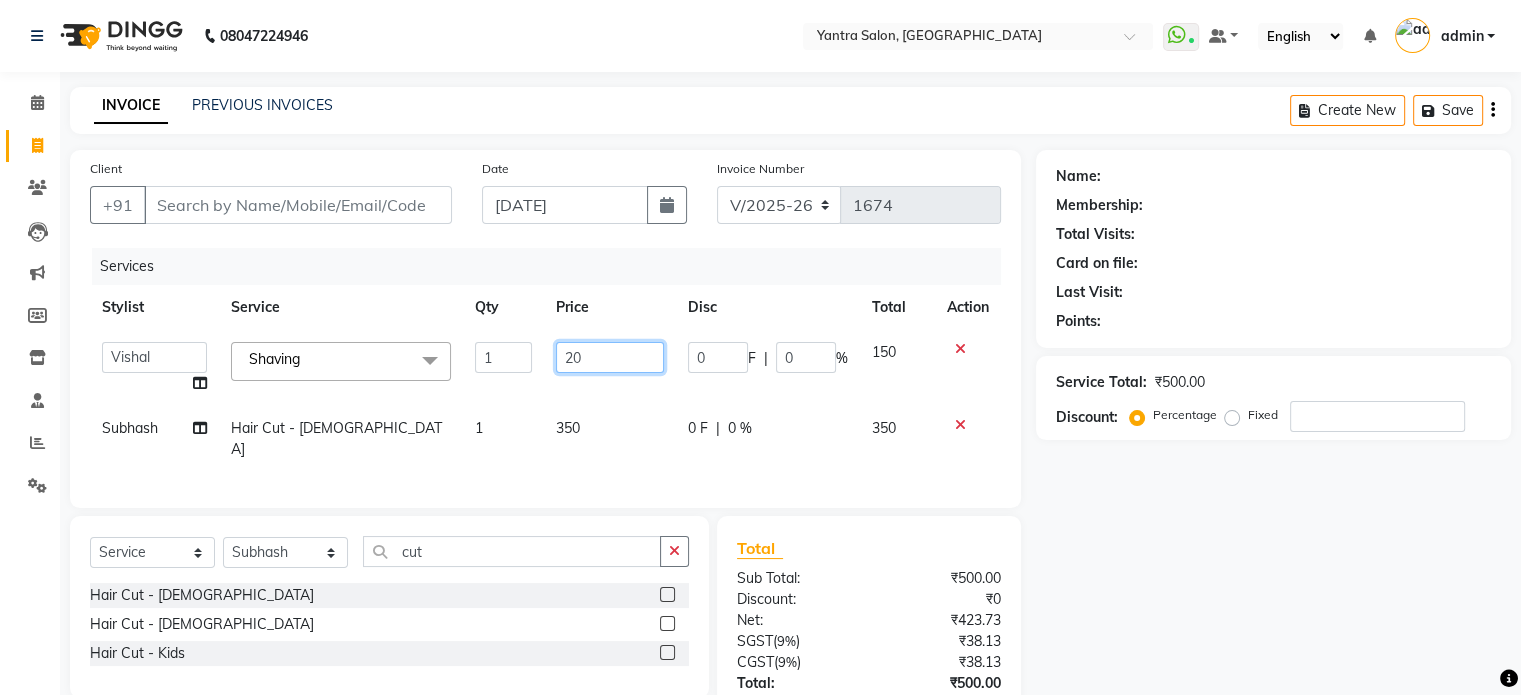 type on "200" 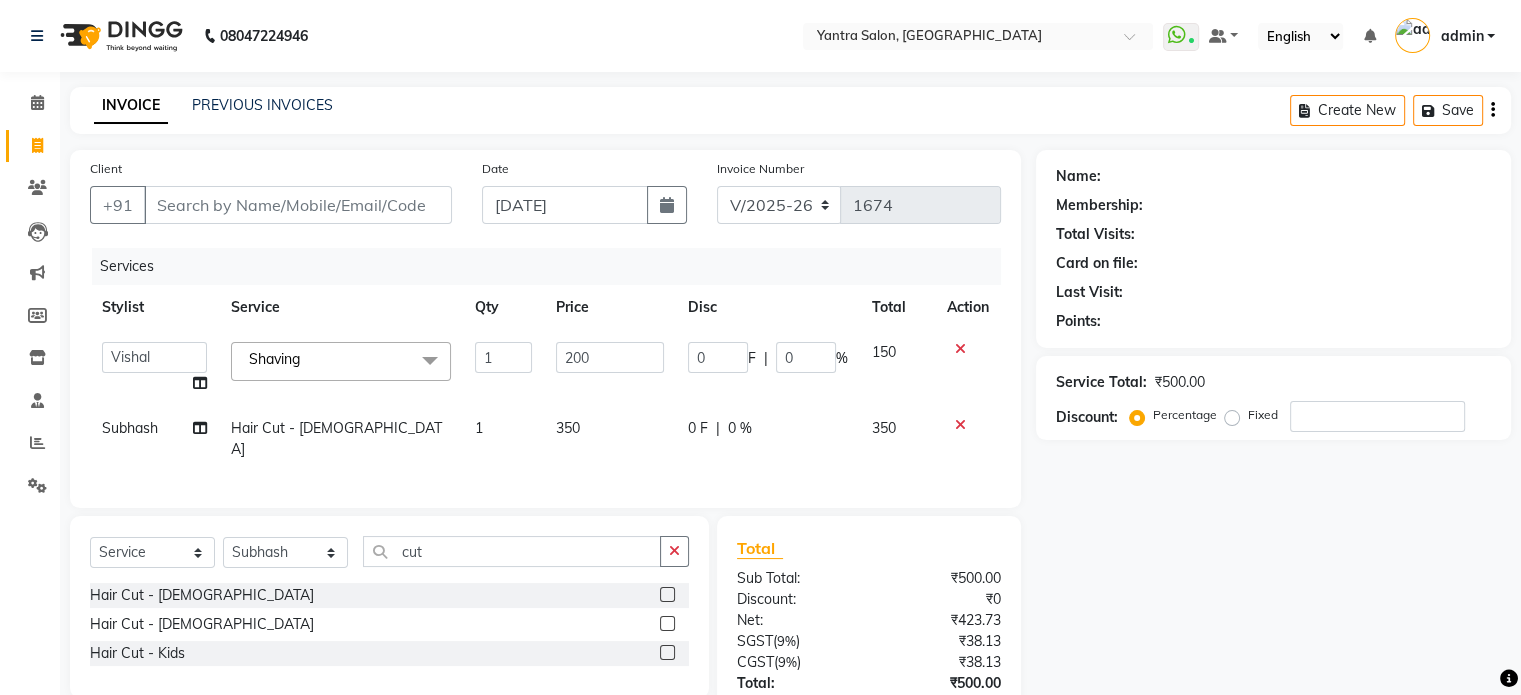 click on "Stylist Service Qty Price Disc Total Action" 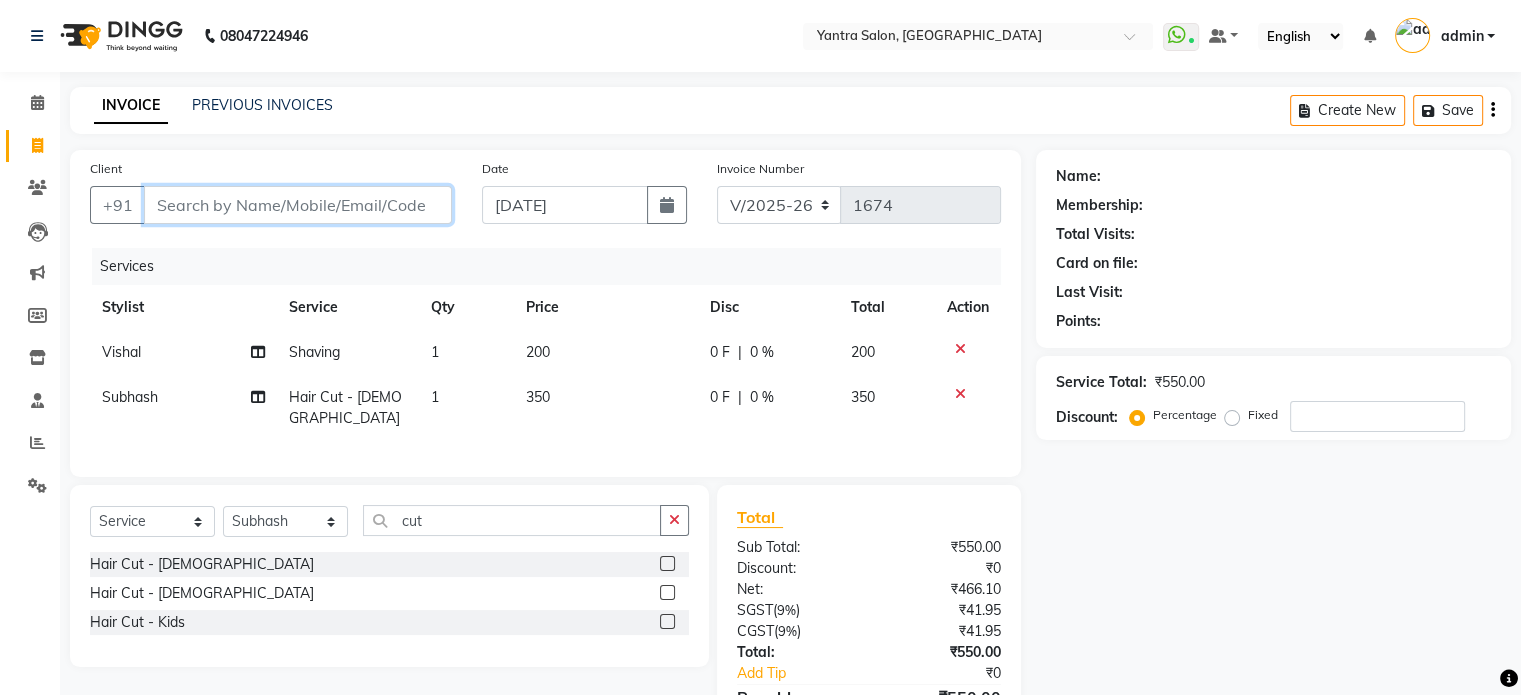 click on "Client" at bounding box center [298, 205] 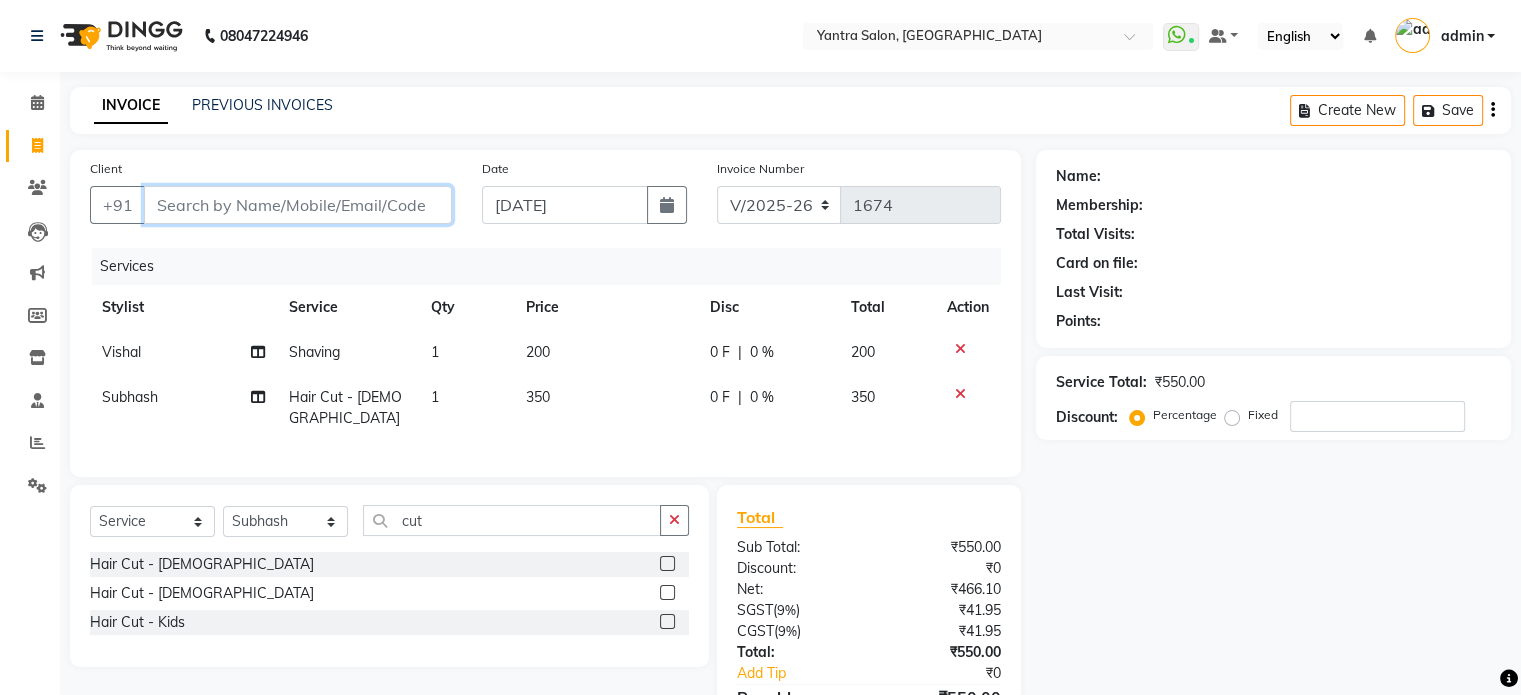 type on "9" 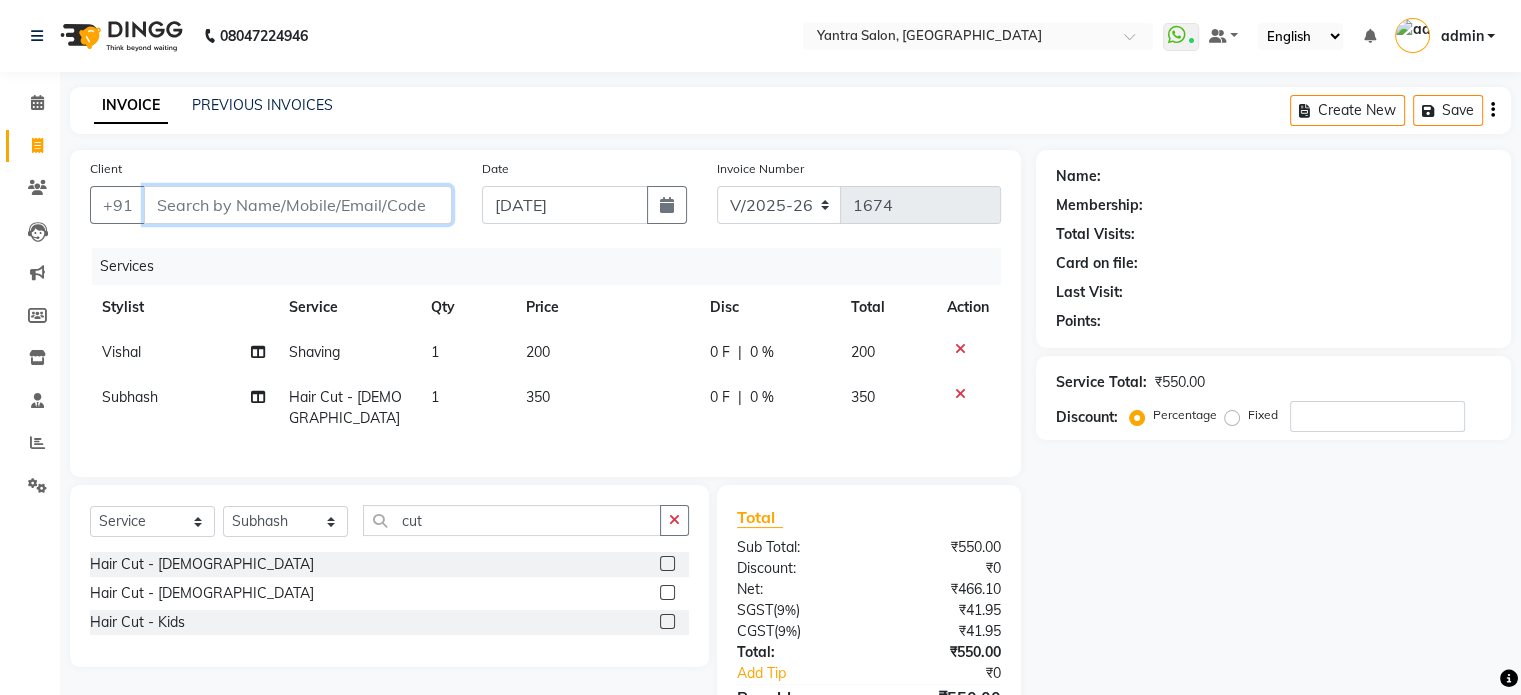 type on "0" 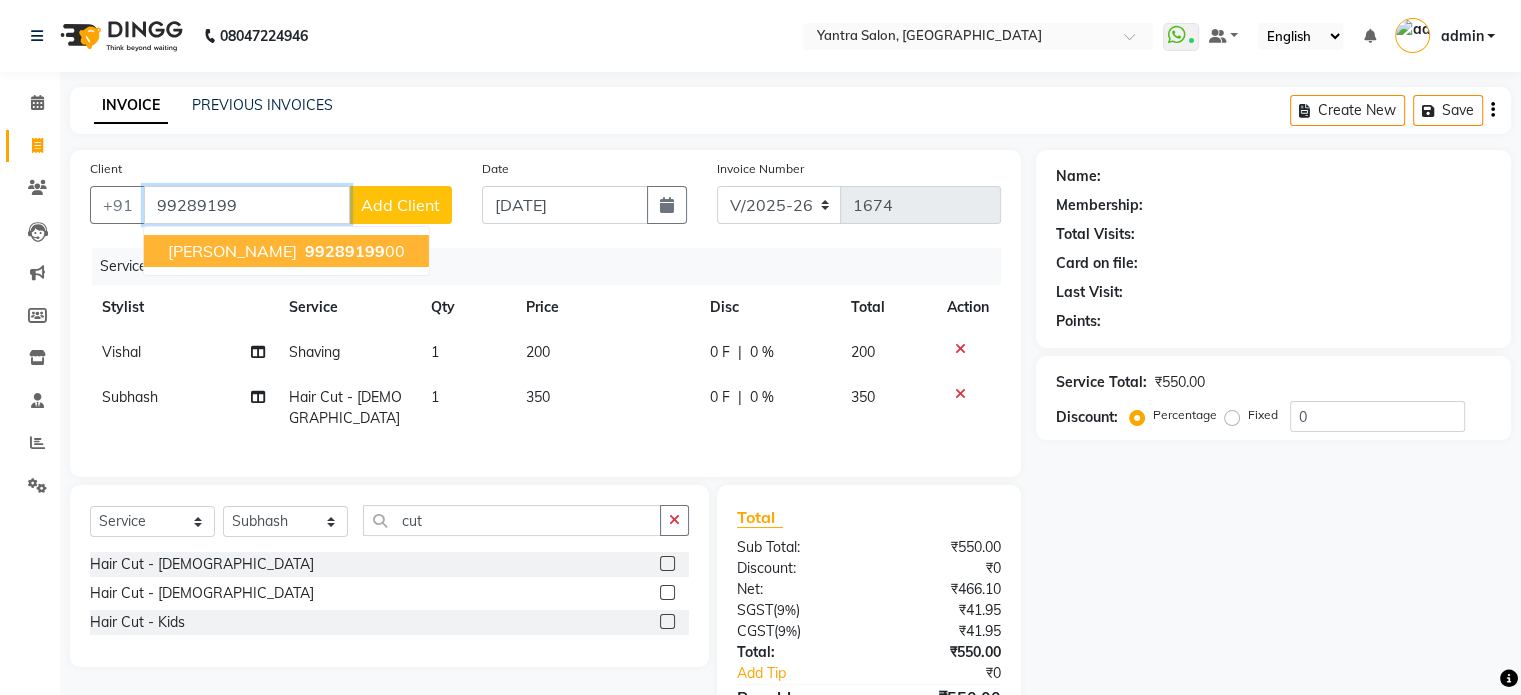 click on "99289199" at bounding box center (247, 205) 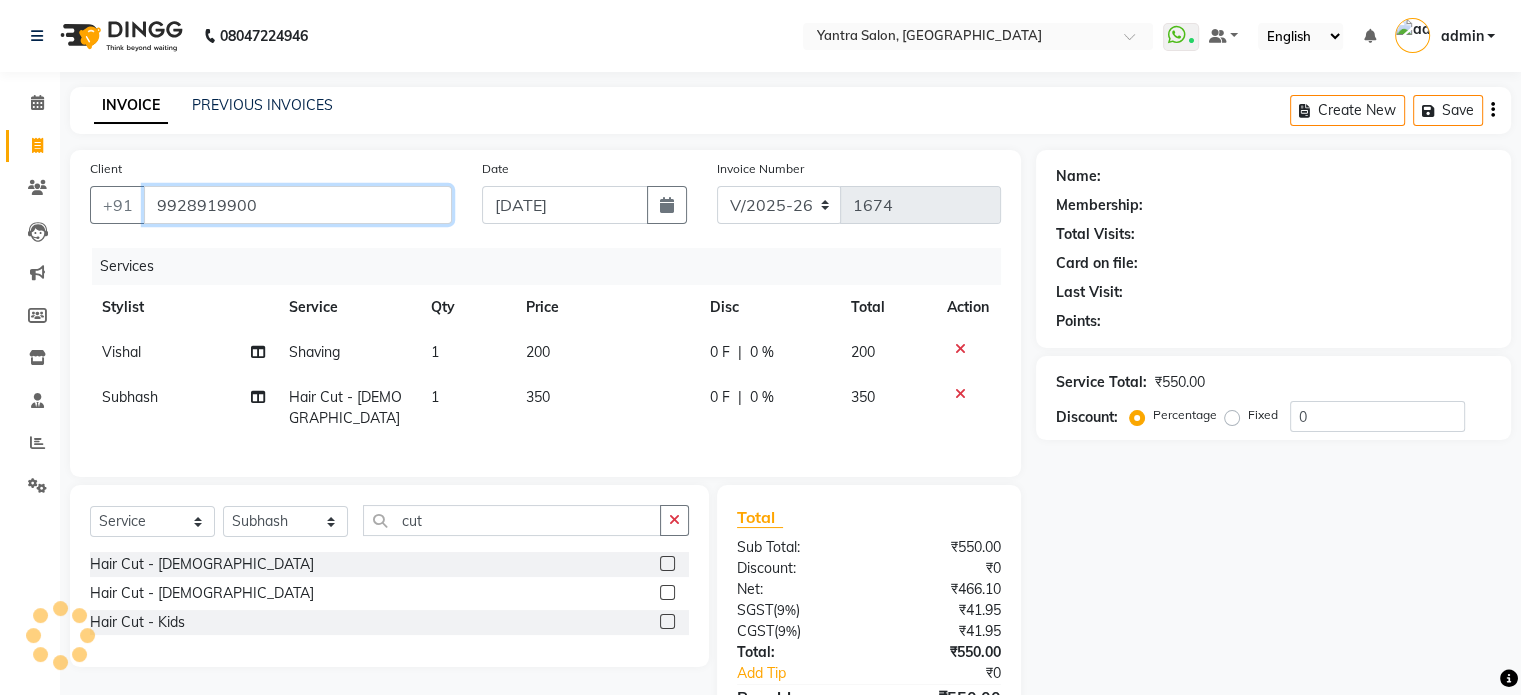 type on "9928919900" 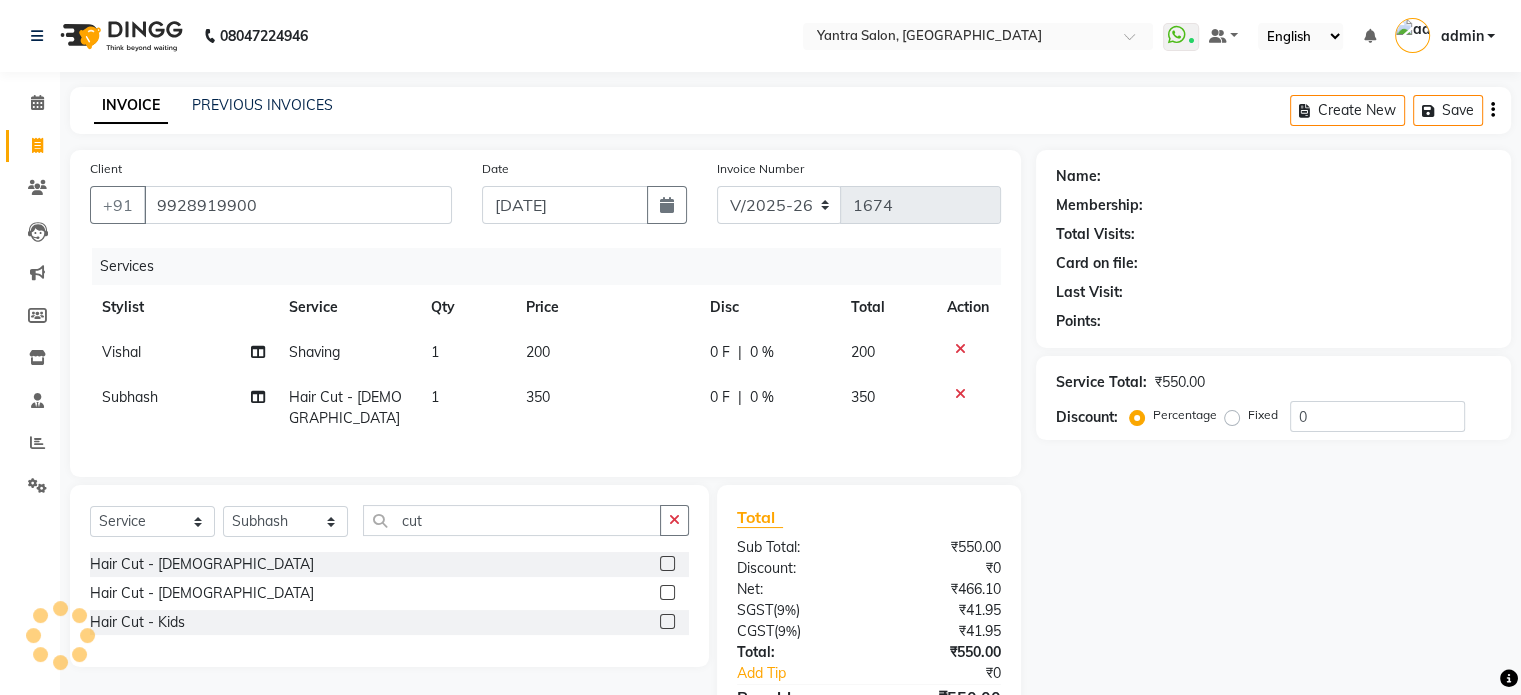 click on "Client [PHONE_NUMBER]" 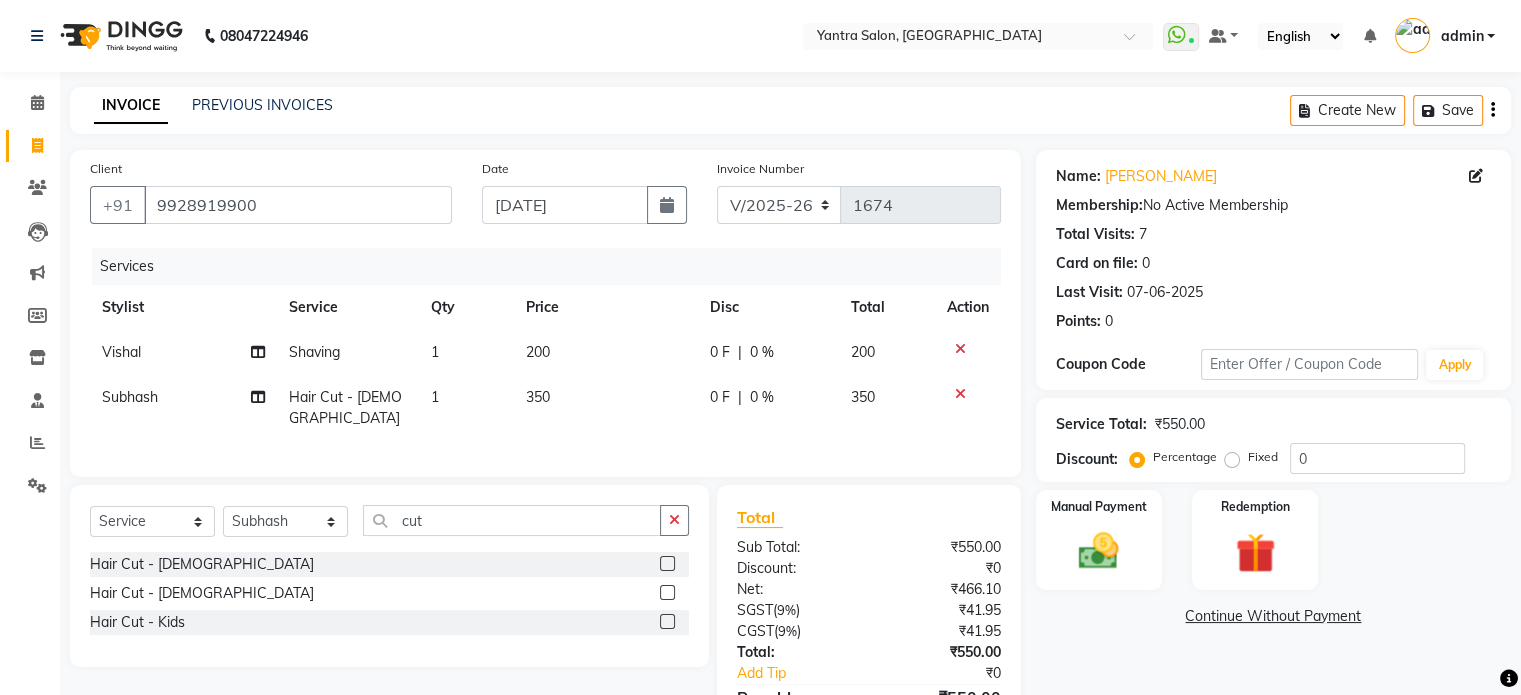 scroll, scrollTop: 108, scrollLeft: 0, axis: vertical 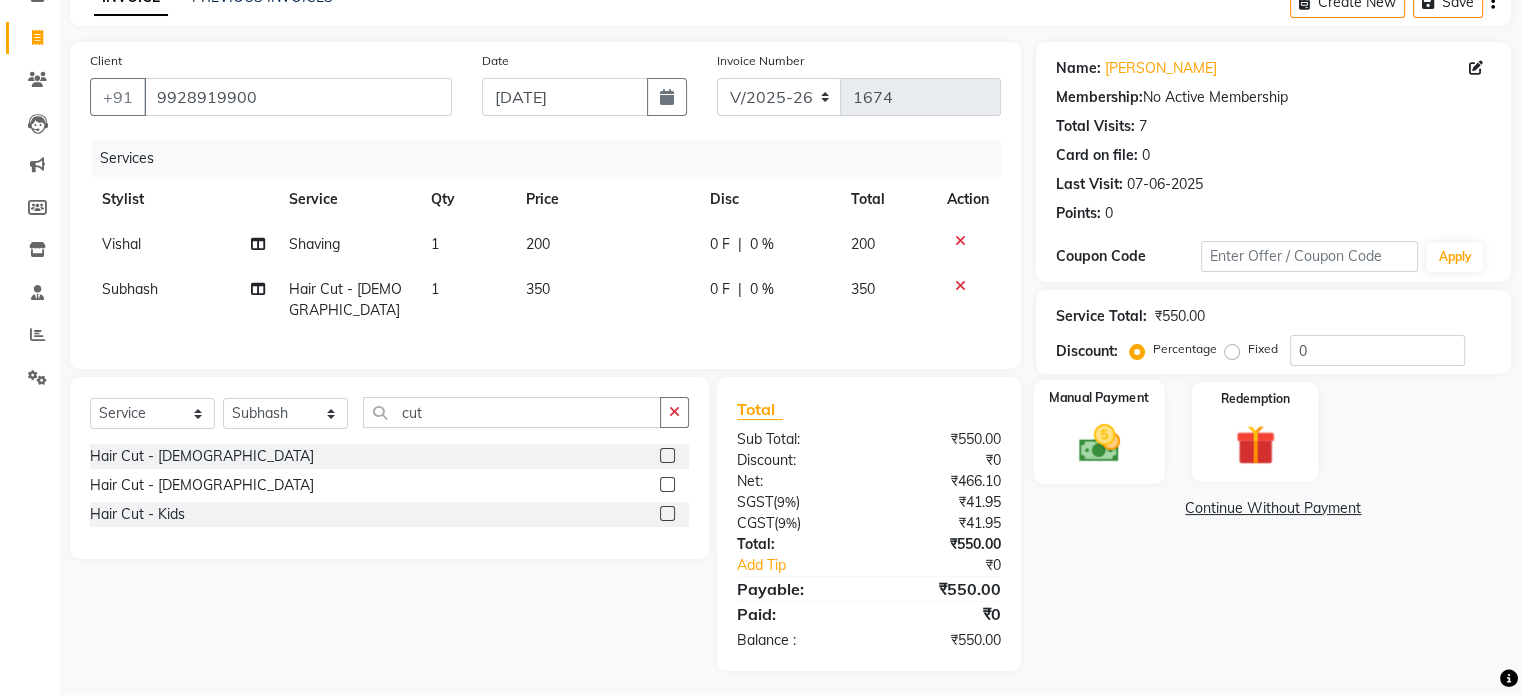 click 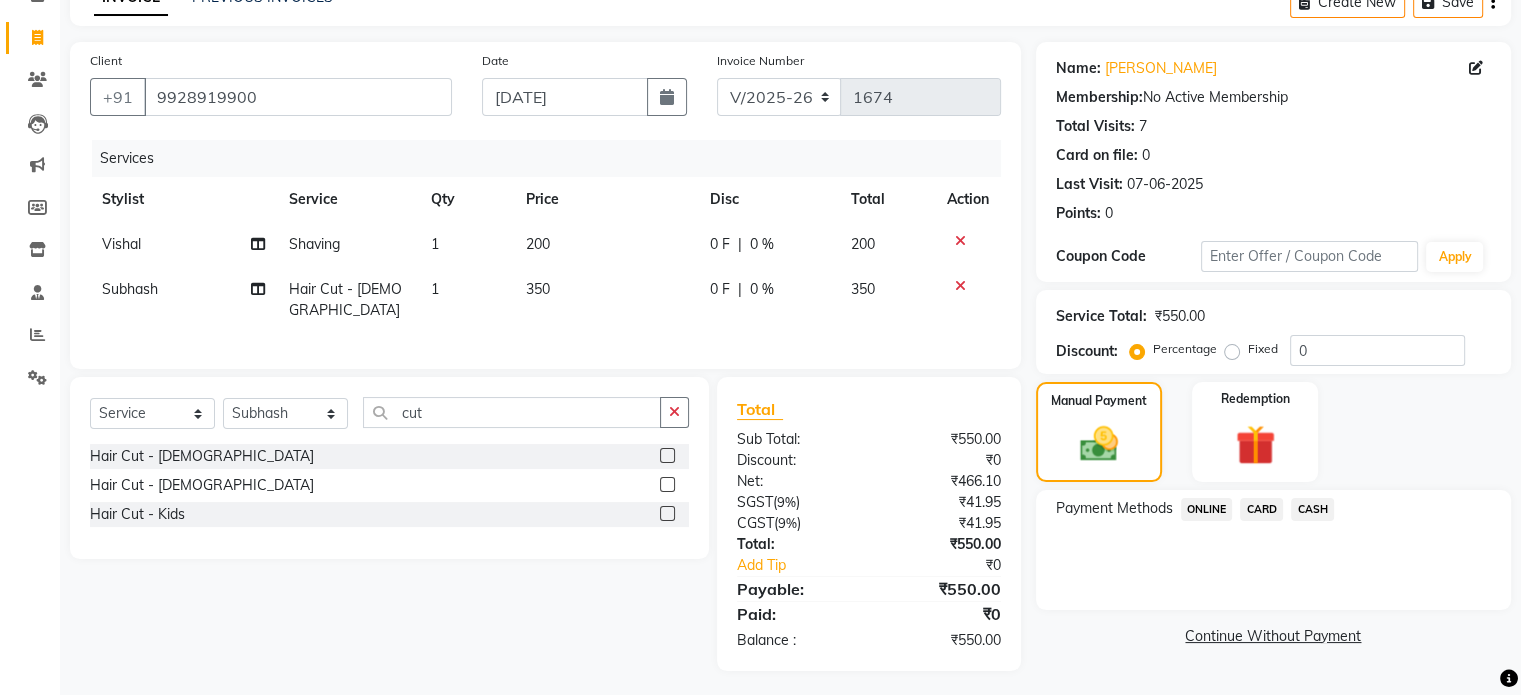 click on "Payment Methods  ONLINE   CARD   CASH" 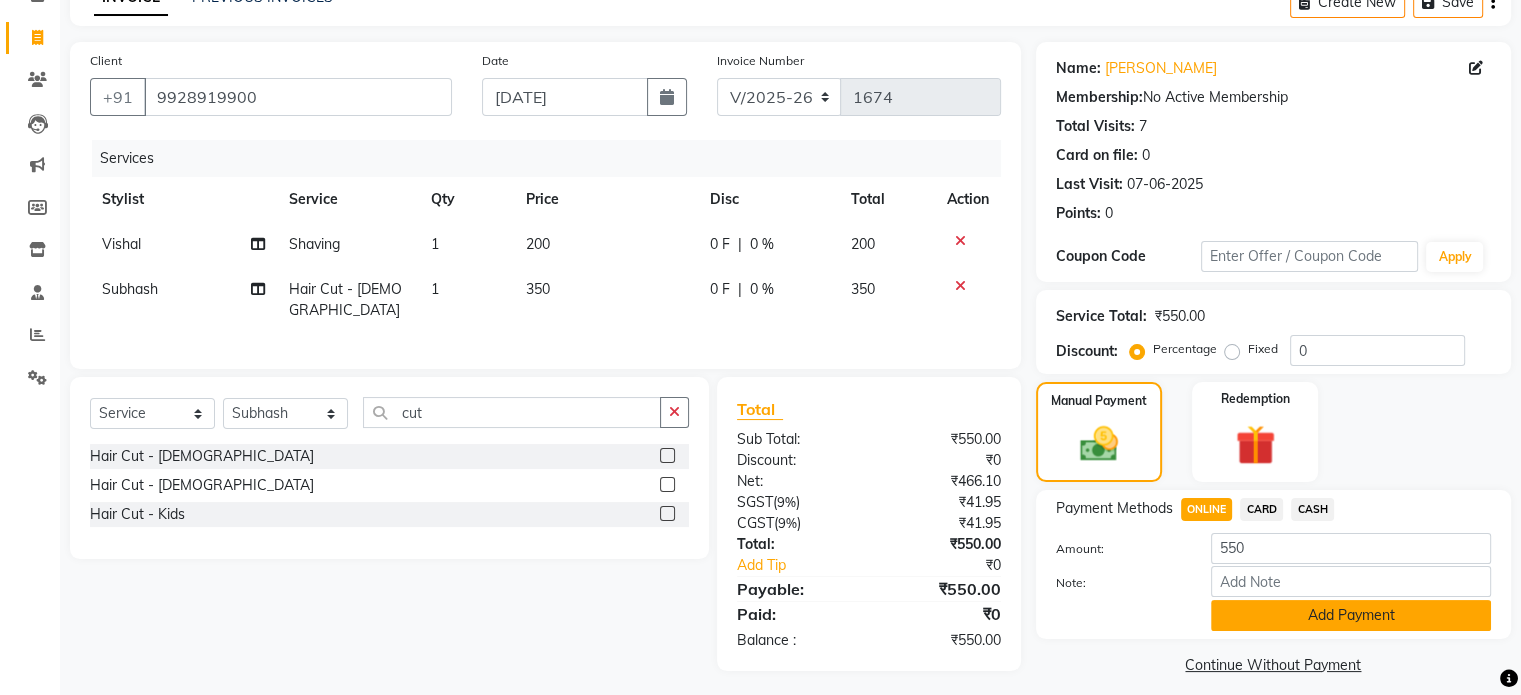 click on "Add Payment" 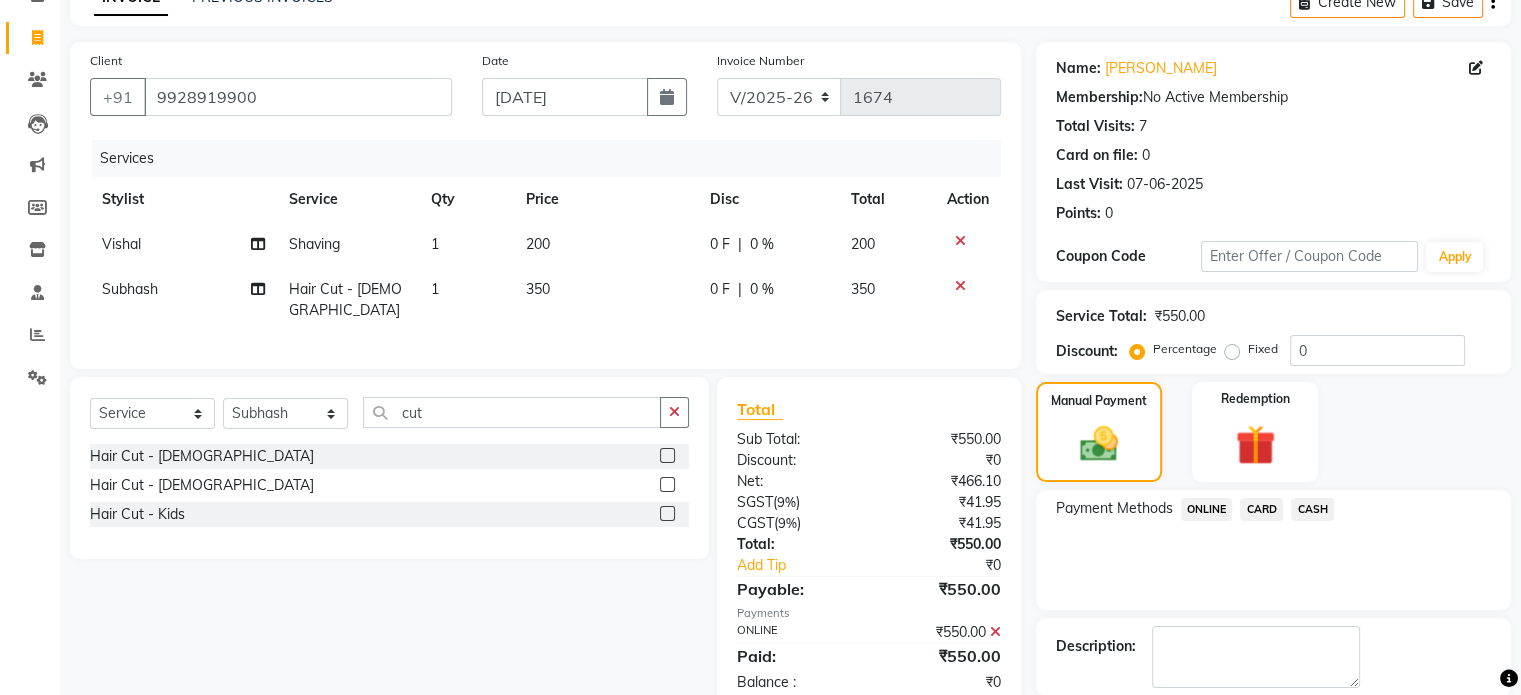 scroll, scrollTop: 205, scrollLeft: 0, axis: vertical 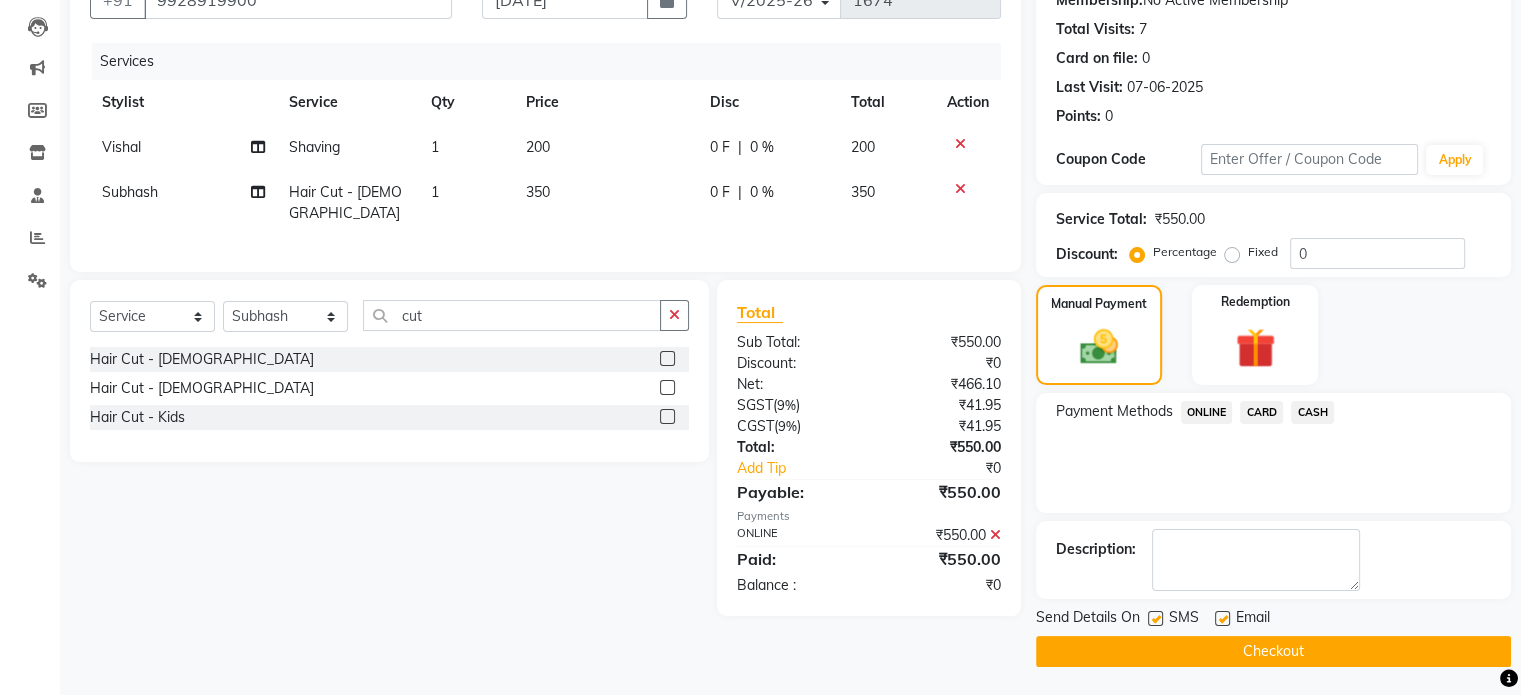 click on "Checkout" 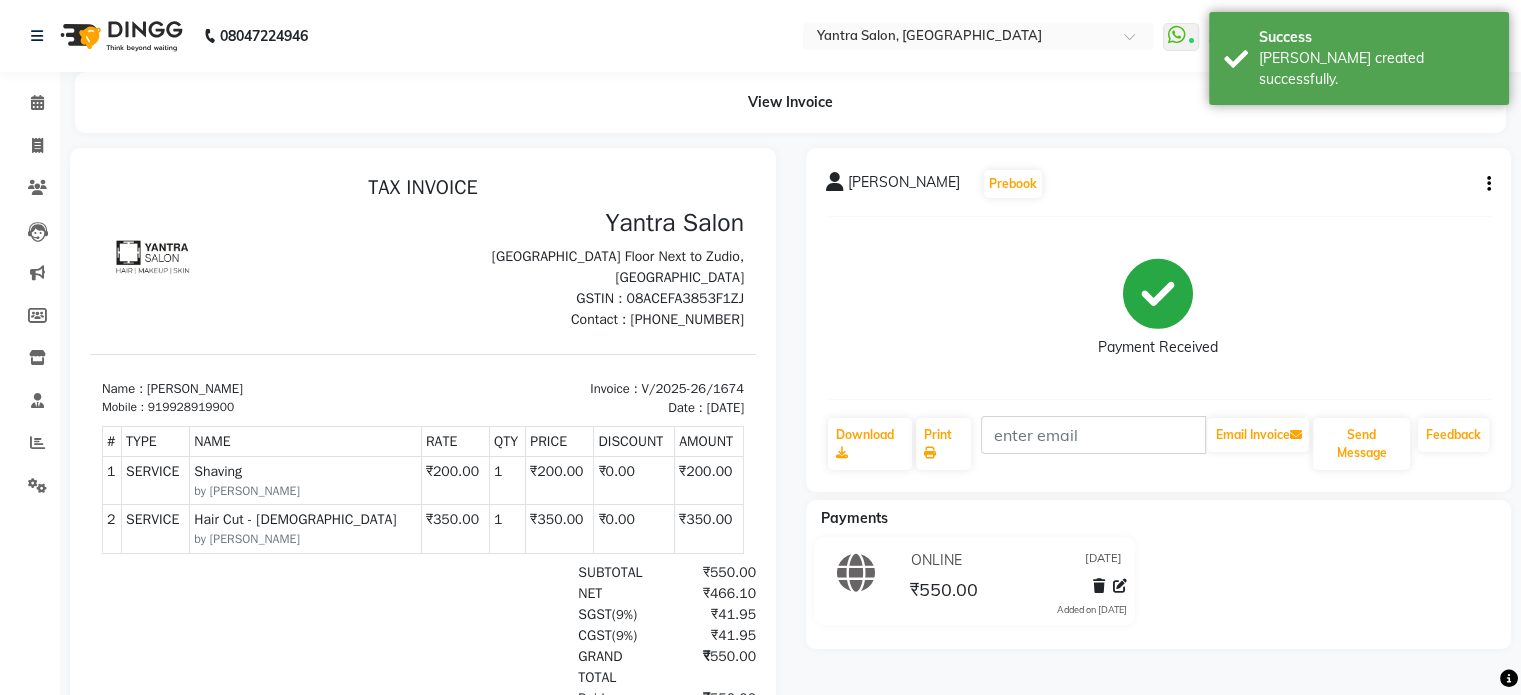 scroll, scrollTop: 0, scrollLeft: 0, axis: both 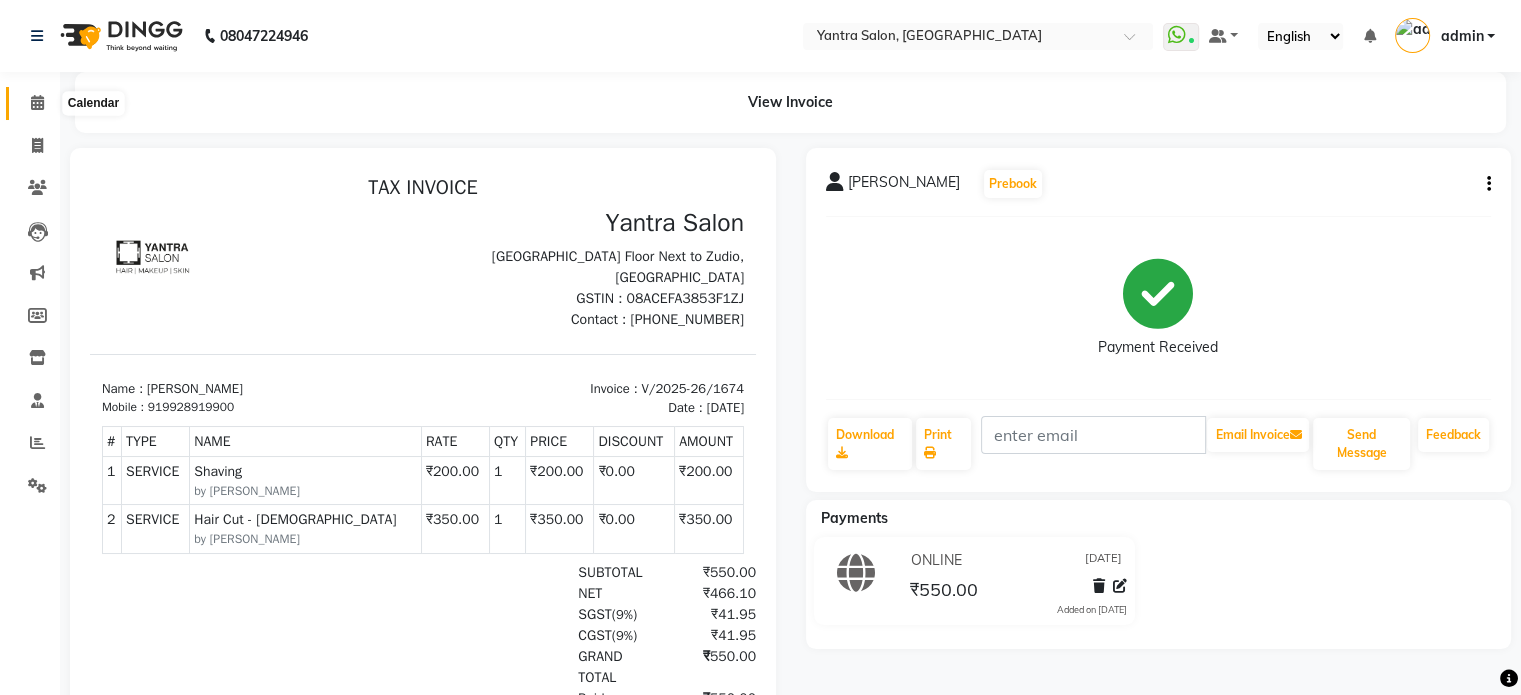 click 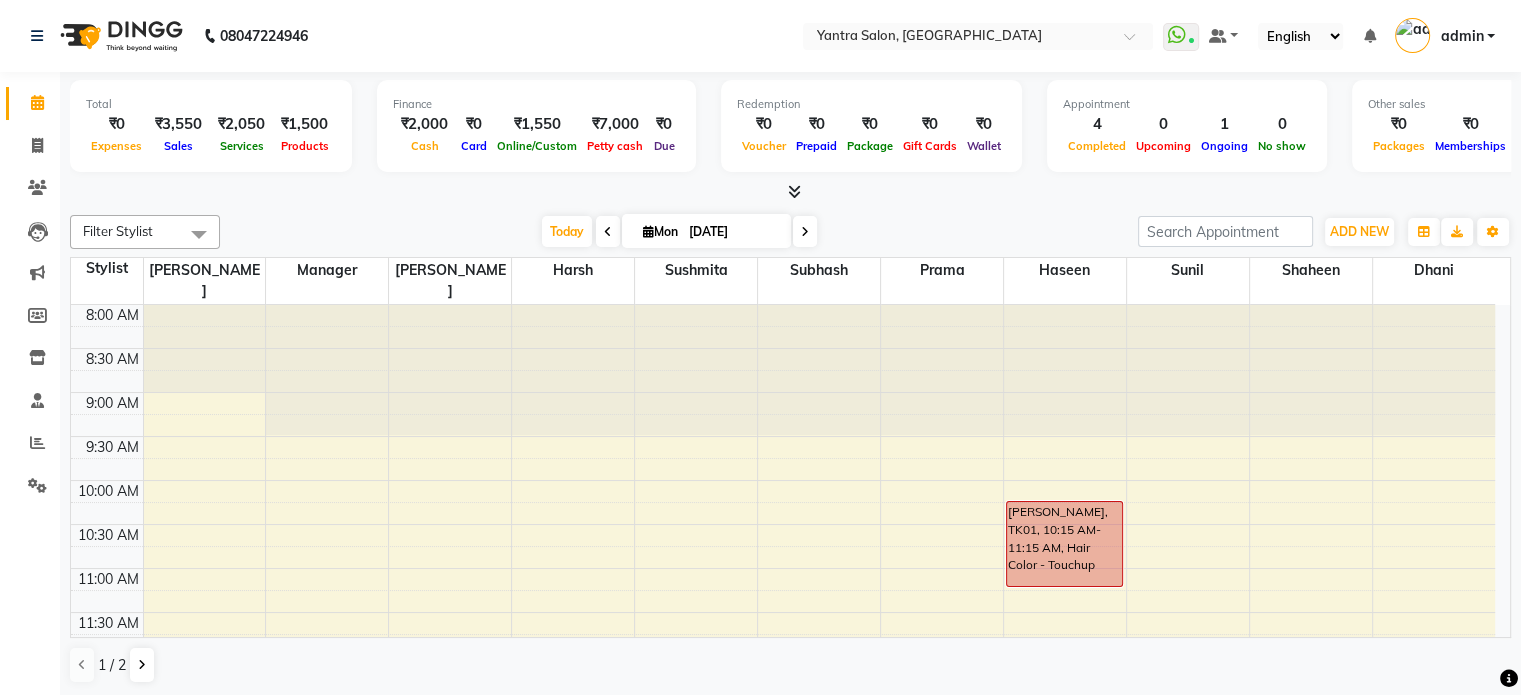 scroll, scrollTop: 500, scrollLeft: 0, axis: vertical 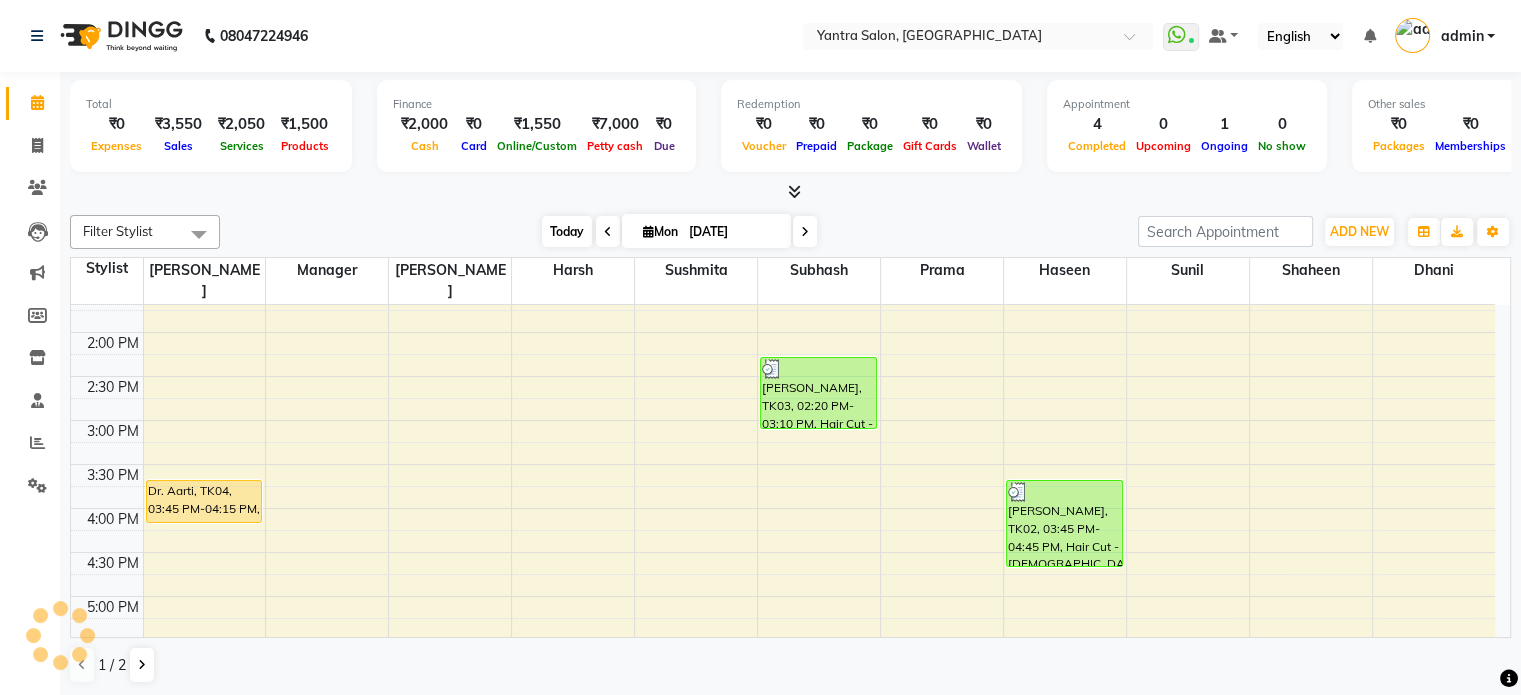 click on "Today" at bounding box center (567, 231) 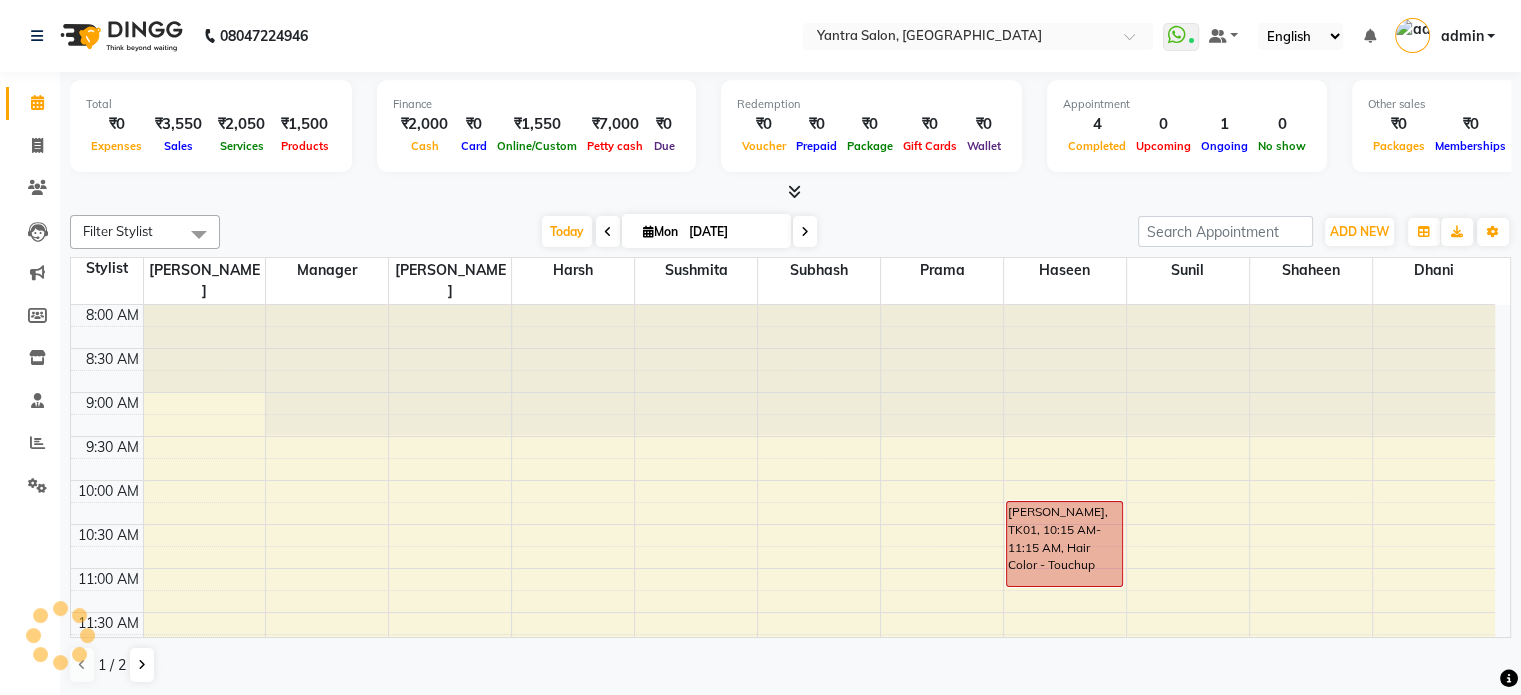 scroll, scrollTop: 778, scrollLeft: 0, axis: vertical 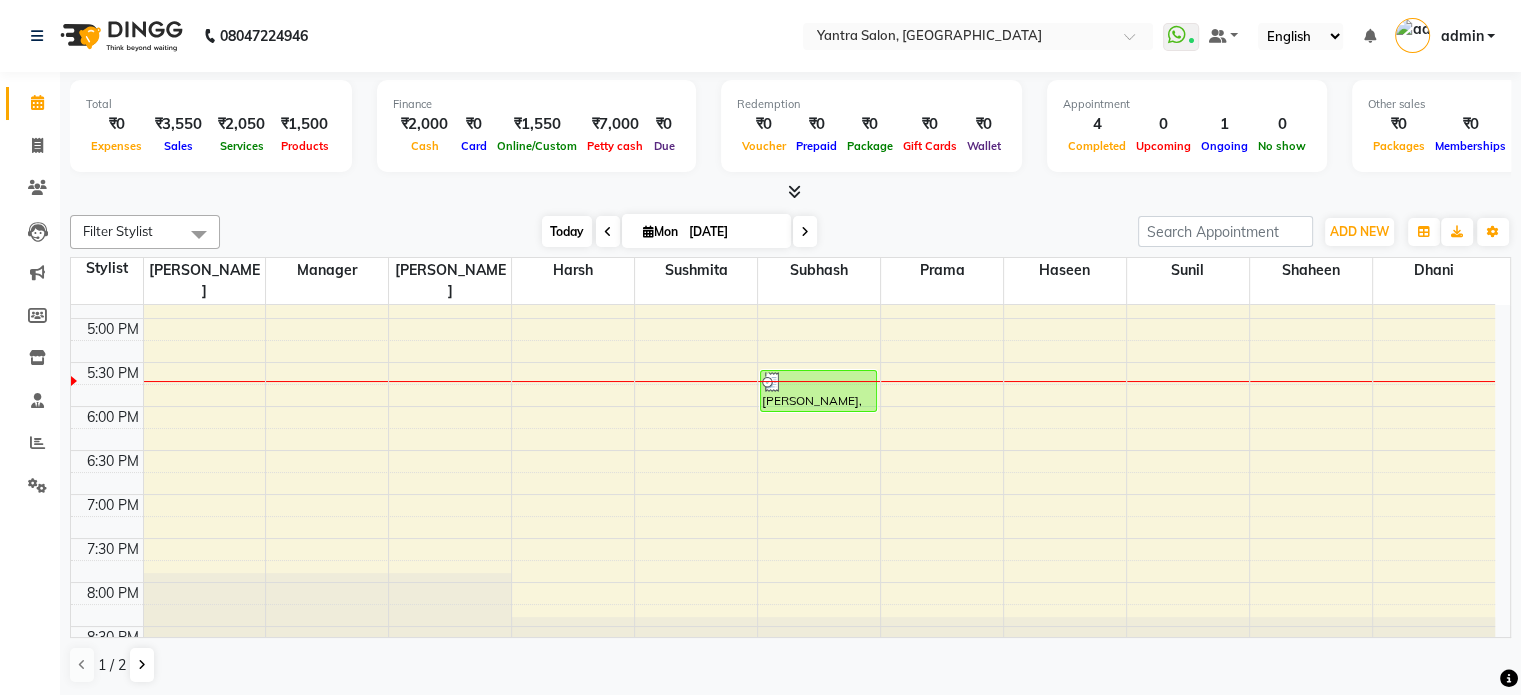 click on "Today" at bounding box center (567, 231) 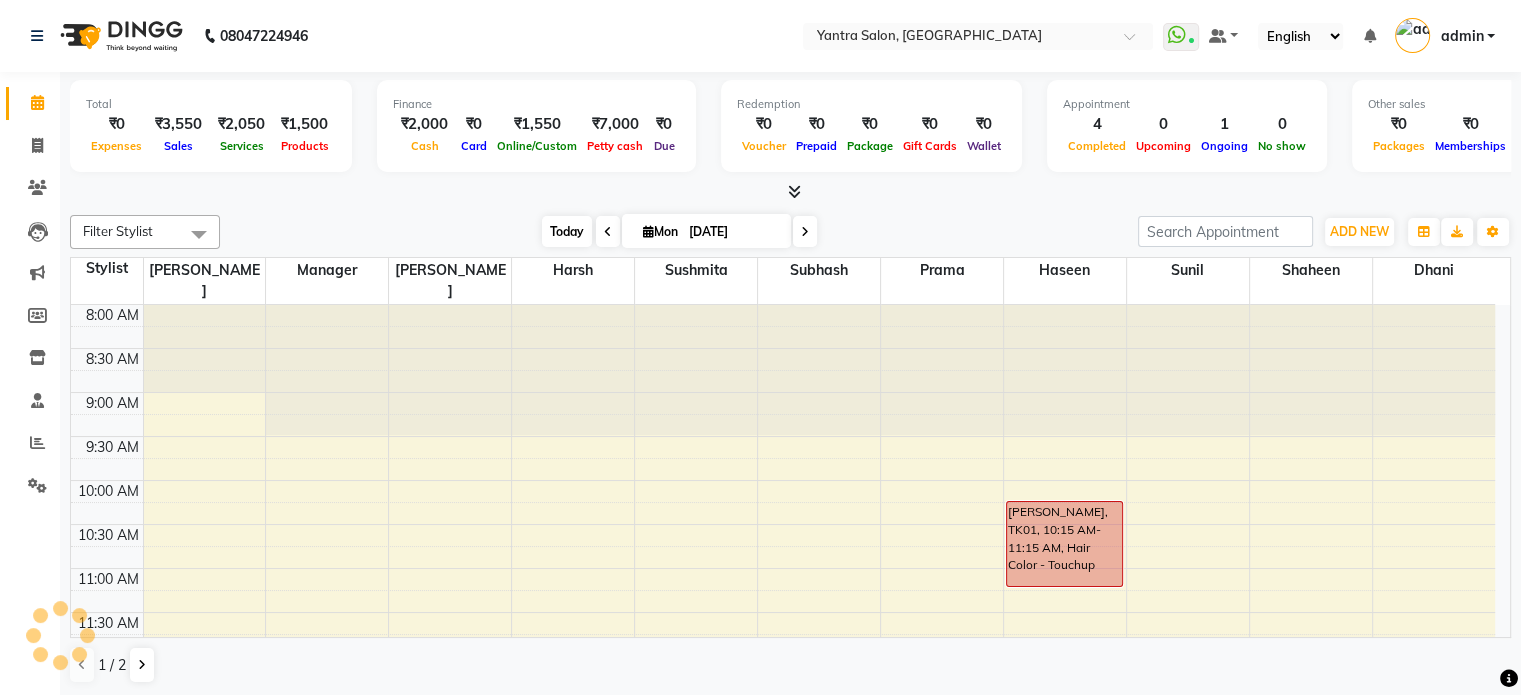 scroll, scrollTop: 778, scrollLeft: 0, axis: vertical 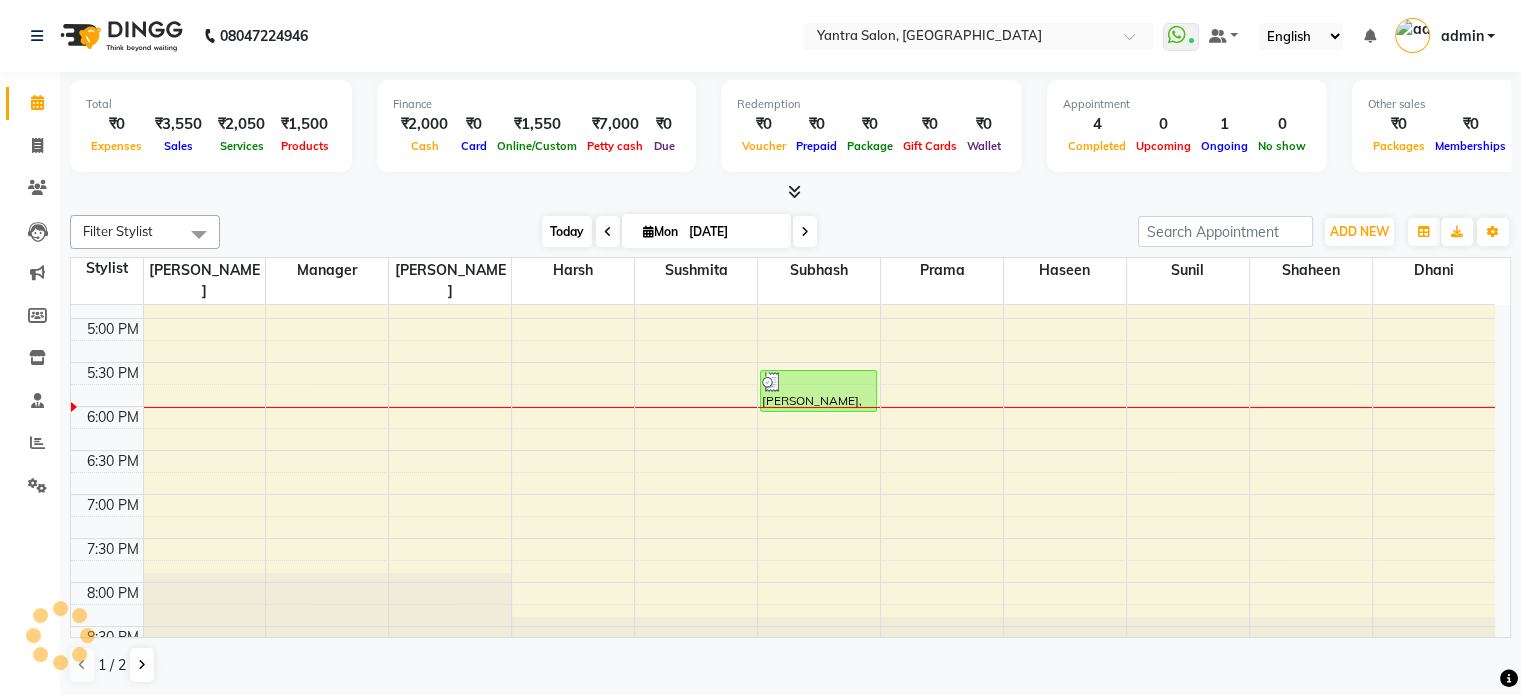 click on "Today" at bounding box center [567, 231] 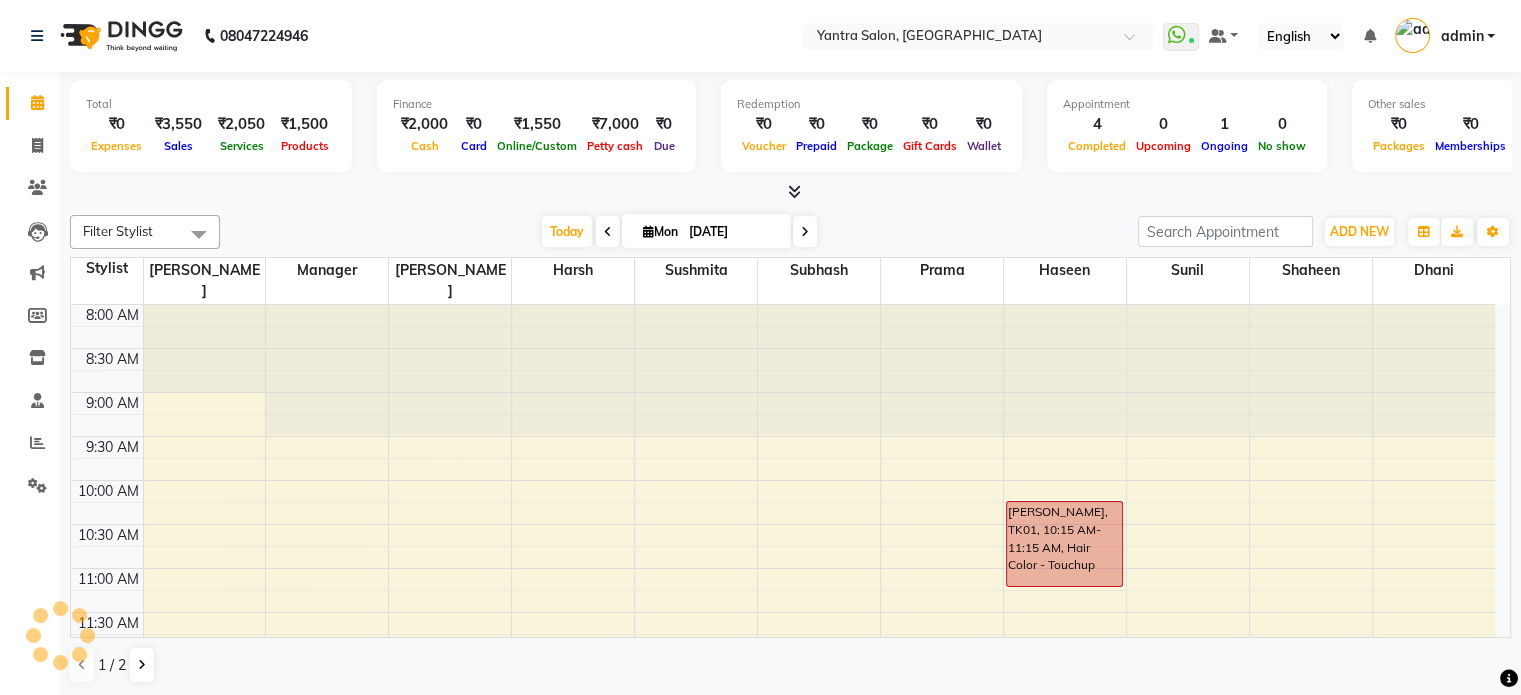 scroll, scrollTop: 778, scrollLeft: 0, axis: vertical 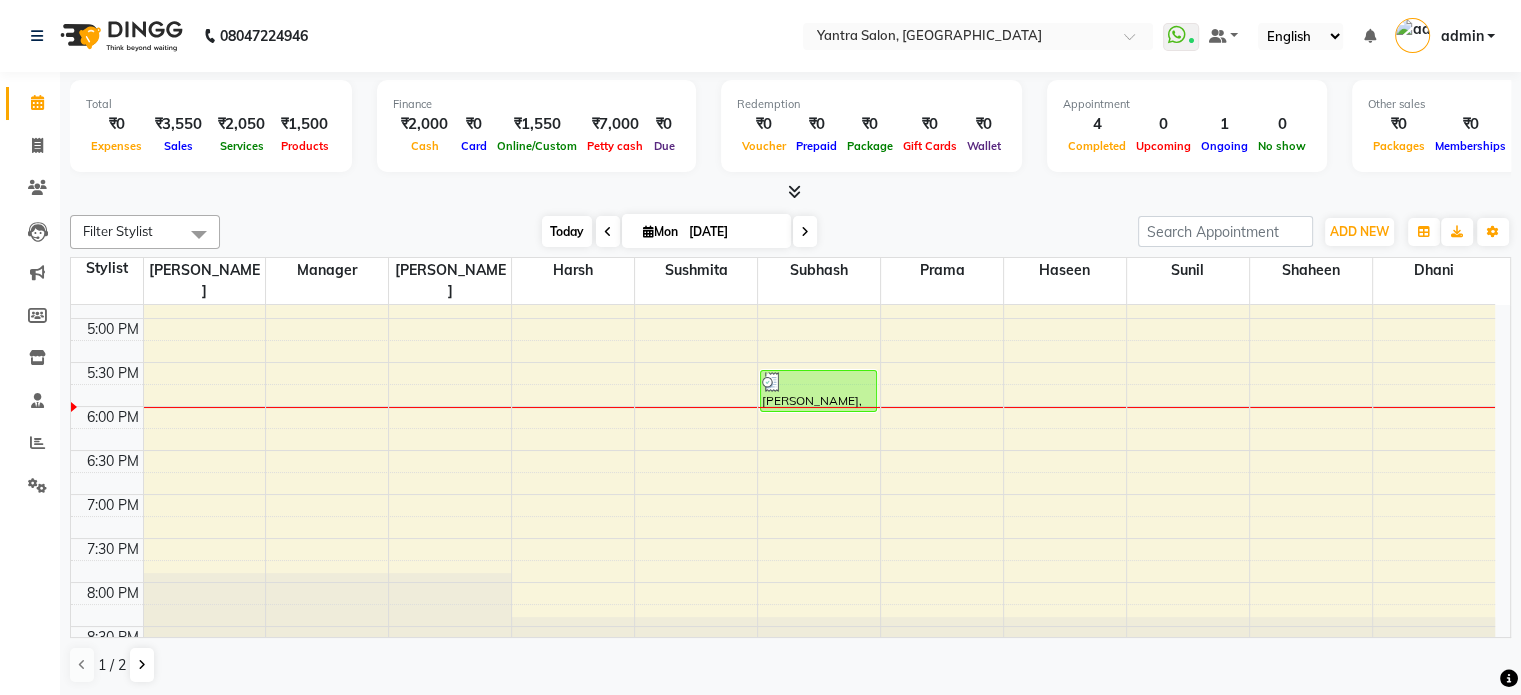 click on "Today" at bounding box center [567, 231] 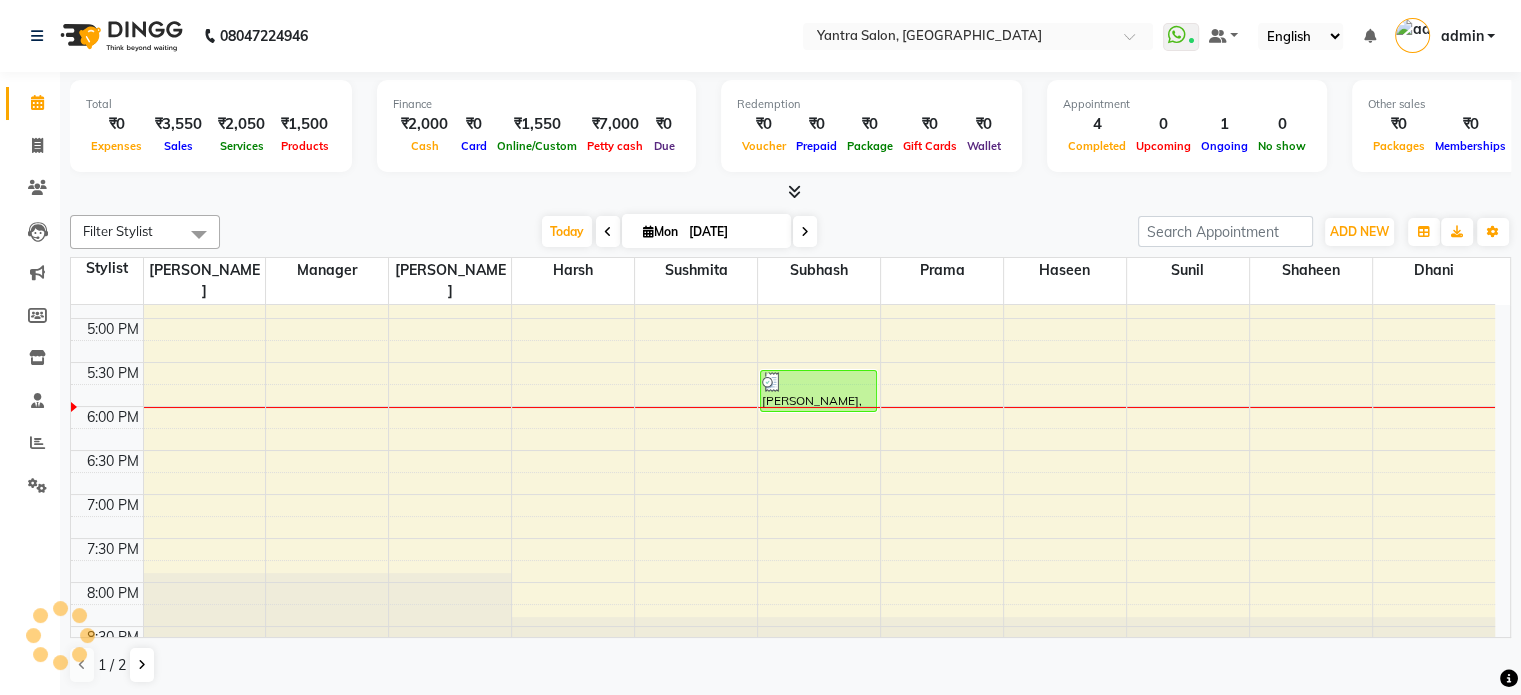 scroll, scrollTop: 778, scrollLeft: 0, axis: vertical 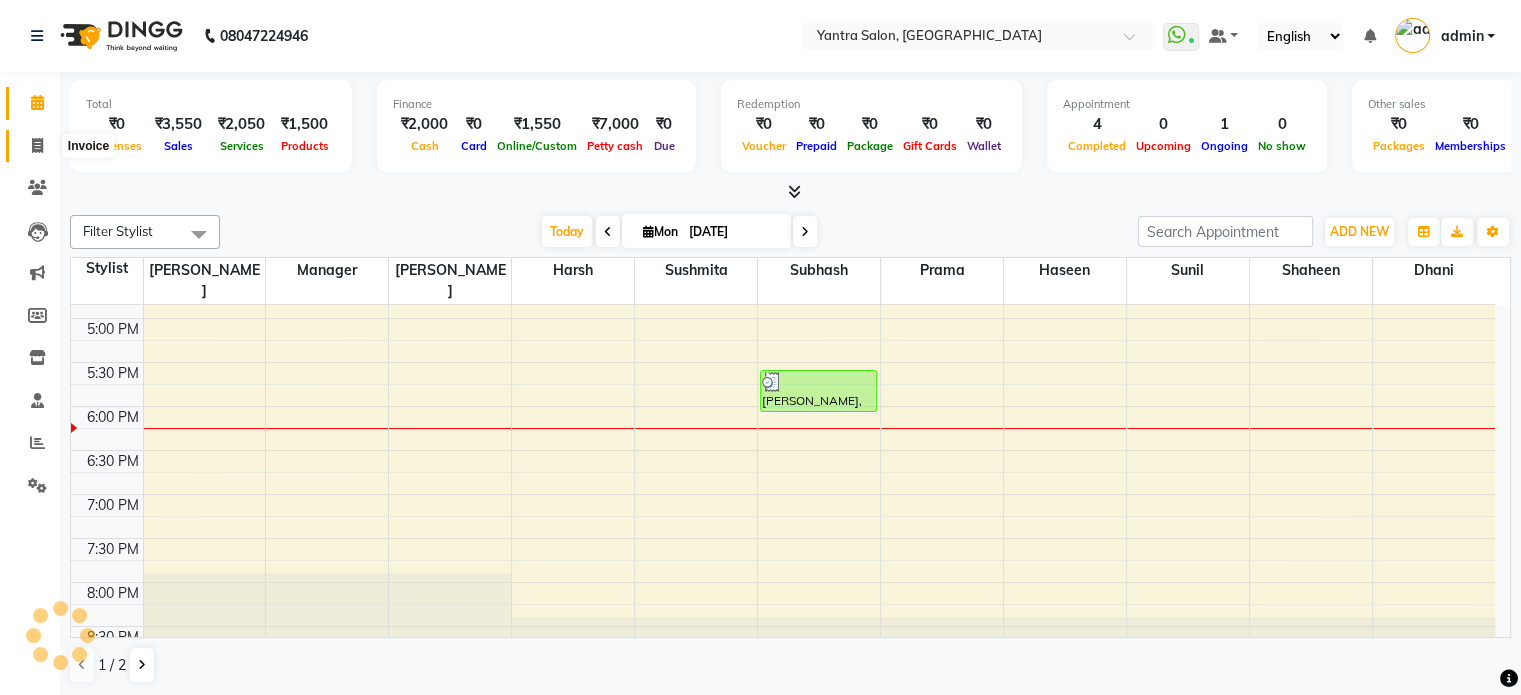 click 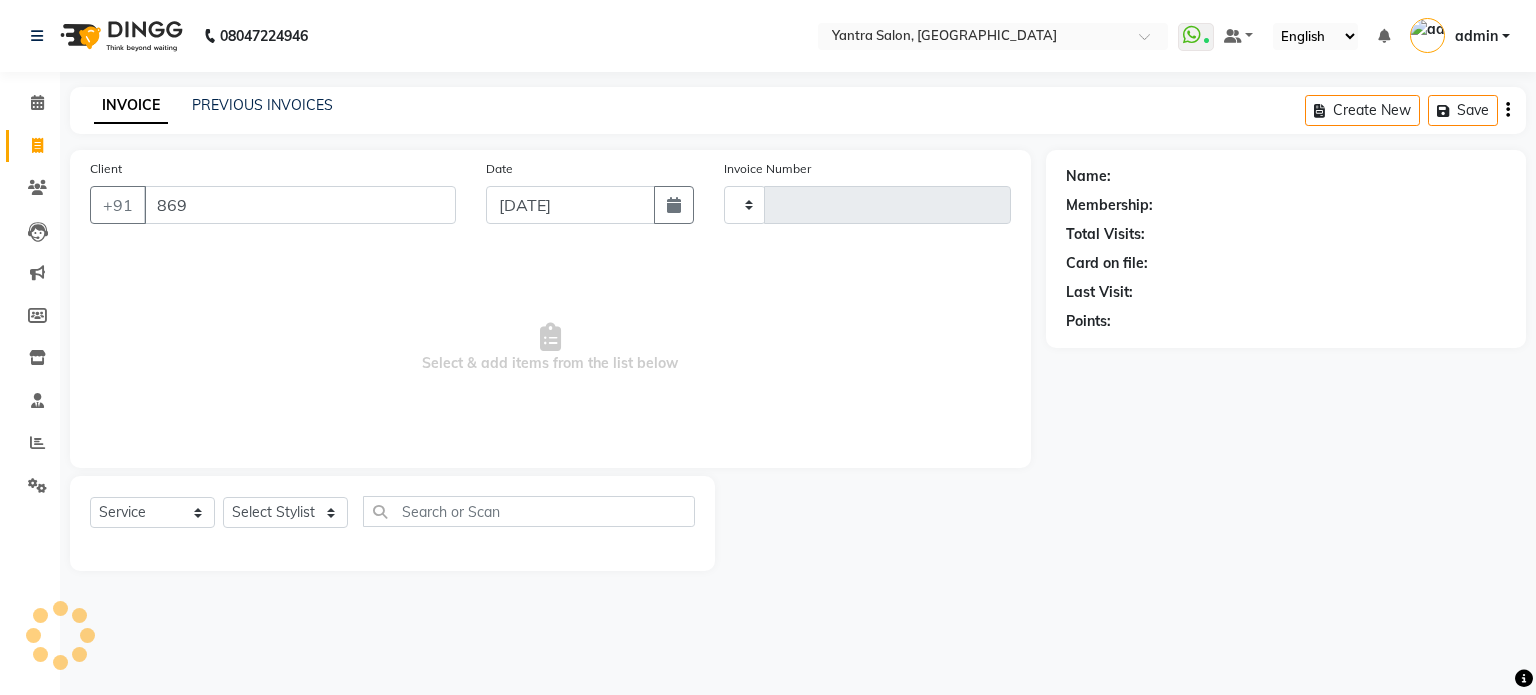 type on "8696" 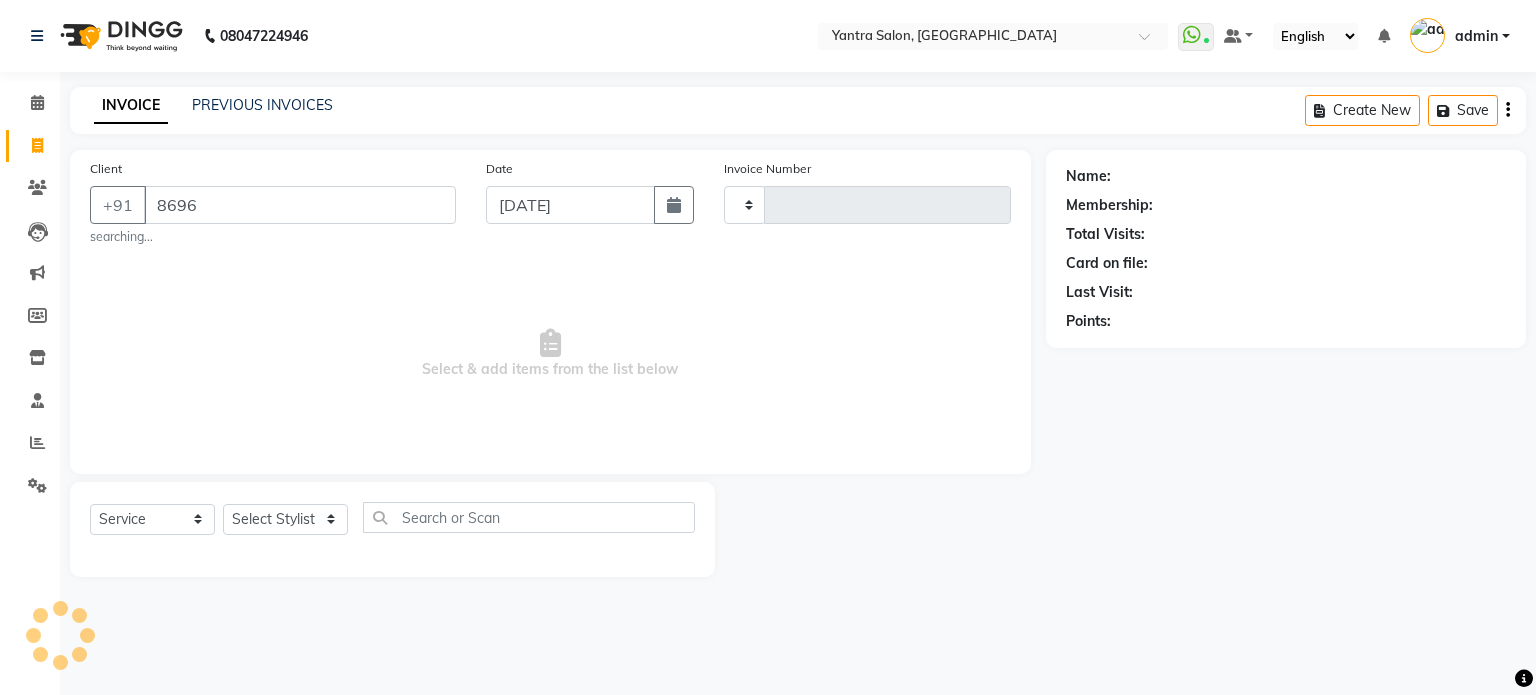 type on "1675" 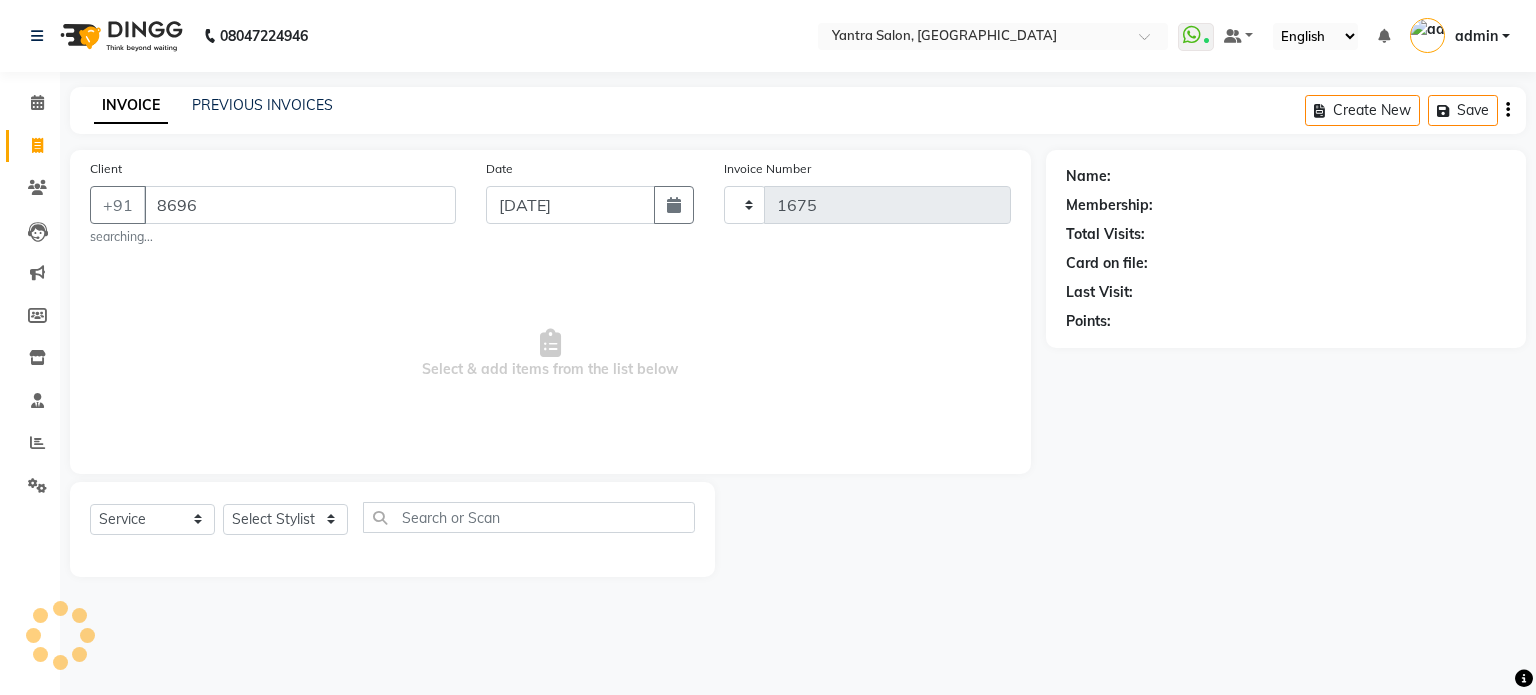 select on "6253" 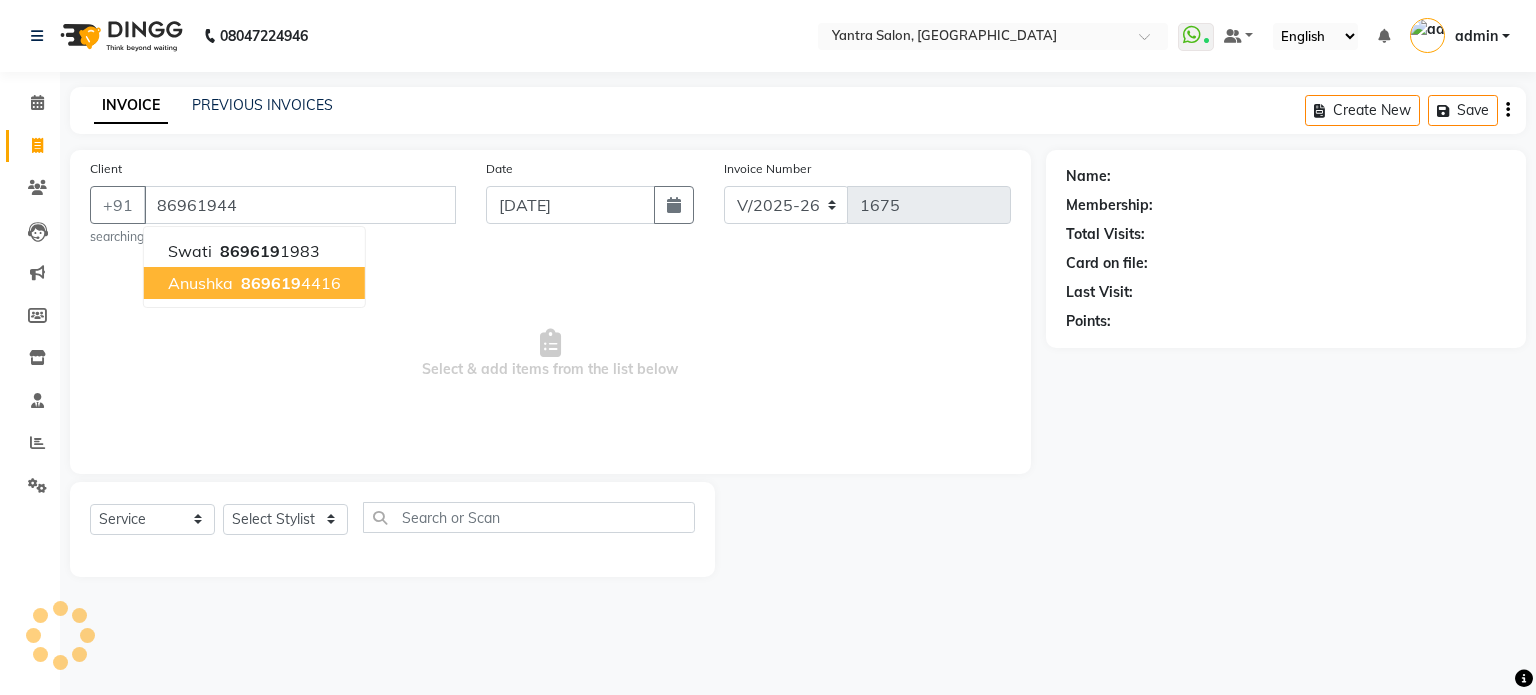 click on "Anushka" at bounding box center (200, 283) 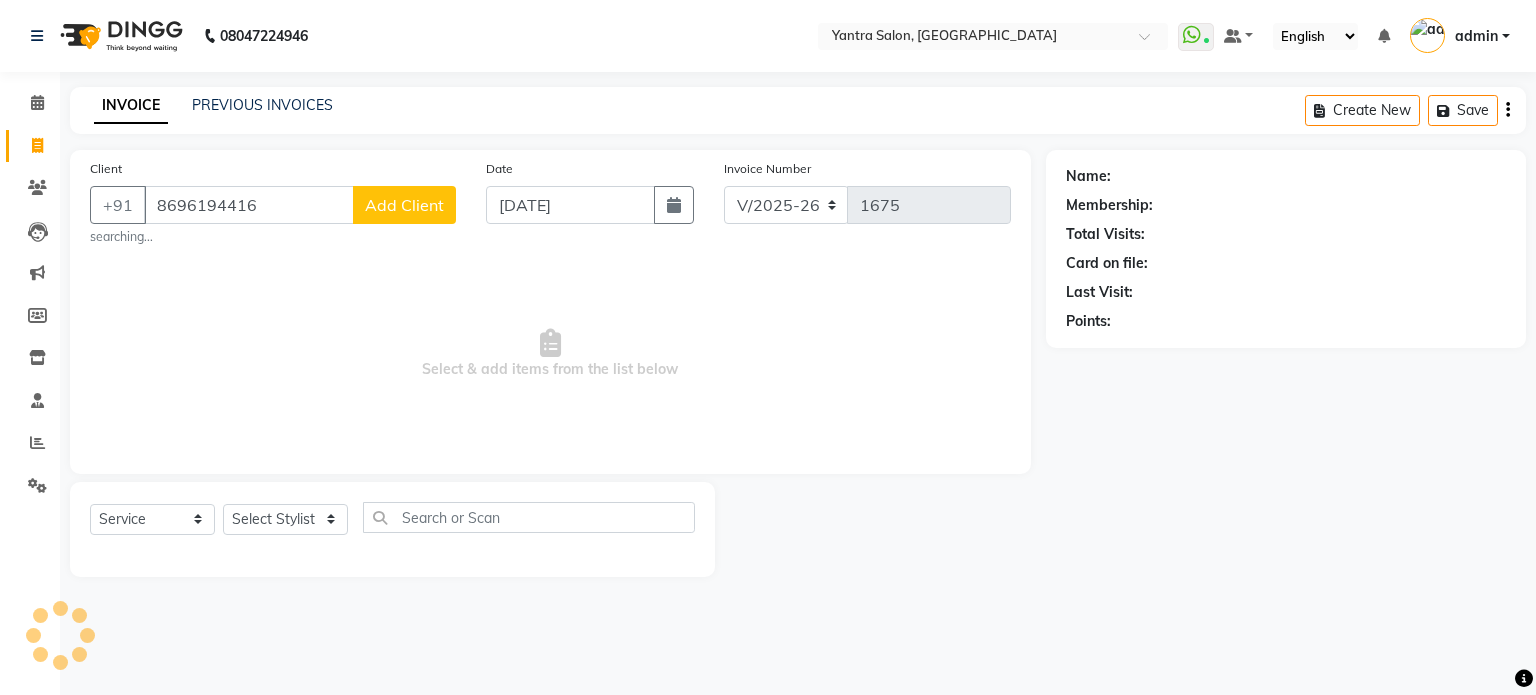 type on "8696194416" 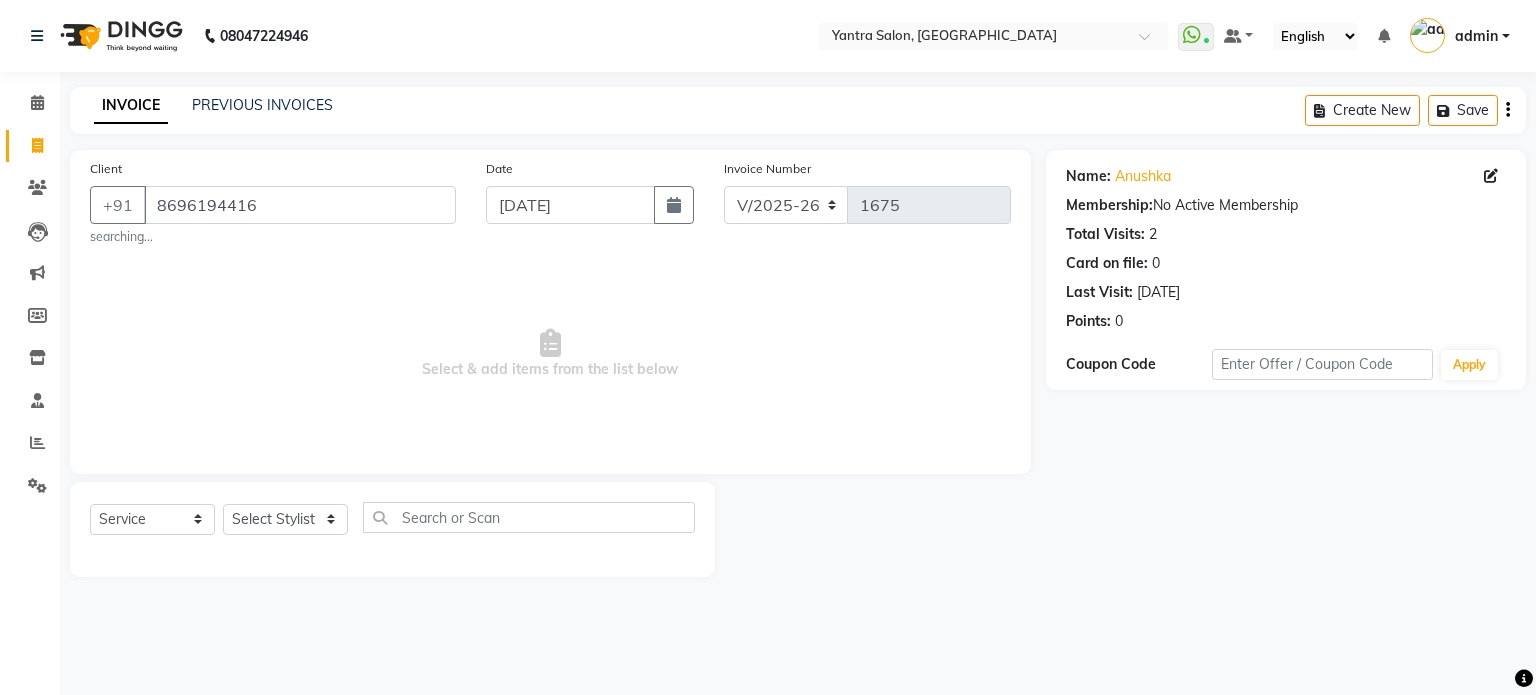 click on "Select & add items from the list below" at bounding box center (550, 354) 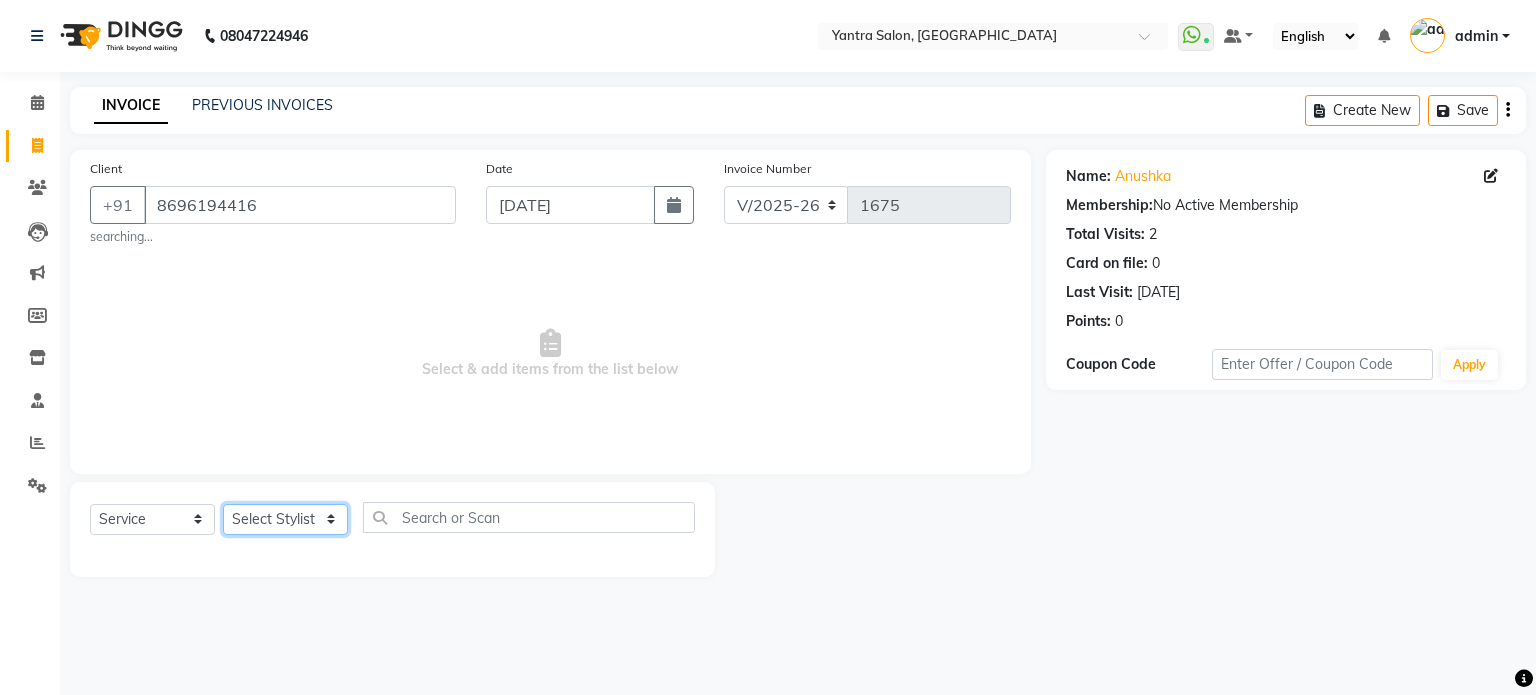 click on "Select Stylist admin [PERSON_NAME] Manager [PERSON_NAME] Prama [PERSON_NAME] [PERSON_NAME] [PERSON_NAME] [PERSON_NAME] Varun  Vishal" 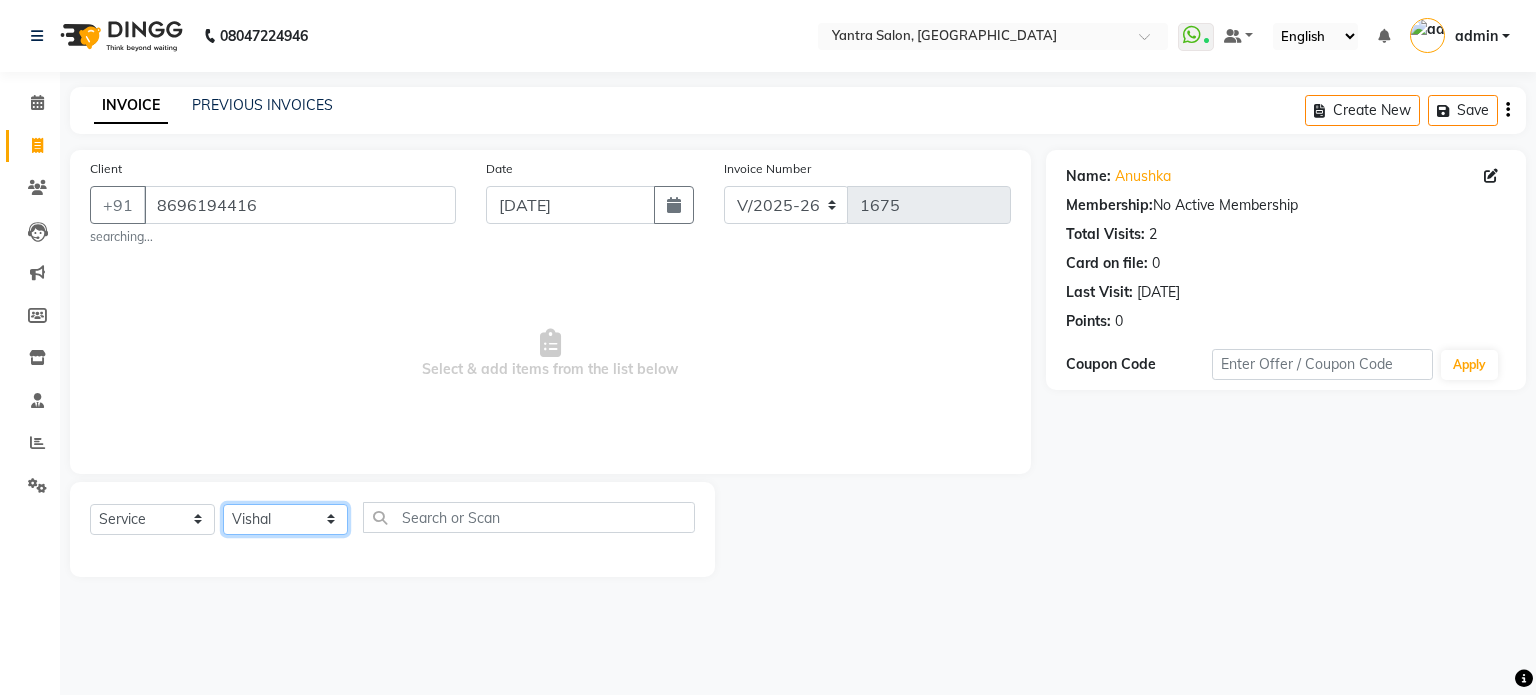 click on "Select Stylist admin [PERSON_NAME] Manager [PERSON_NAME] Prama [PERSON_NAME] [PERSON_NAME] [PERSON_NAME] [PERSON_NAME] Varun  Vishal" 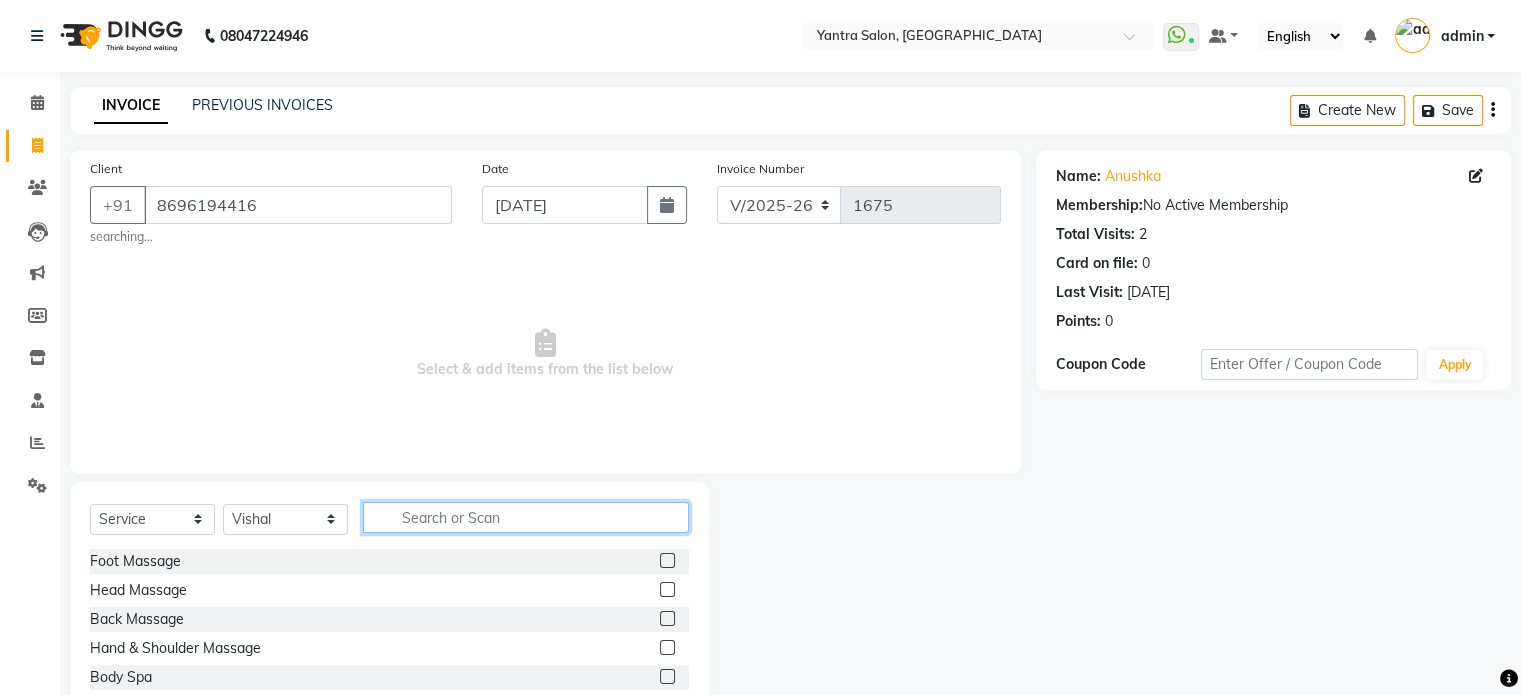 click 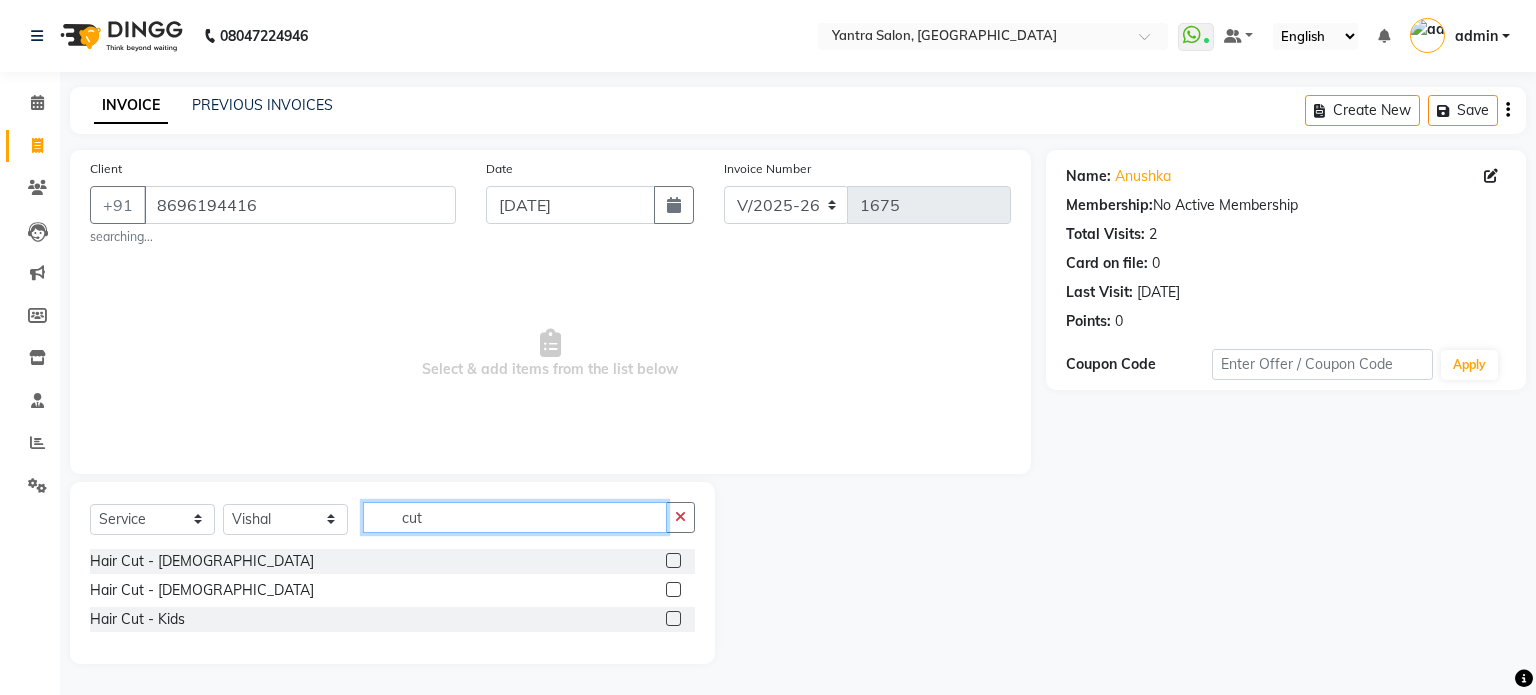type on "cut" 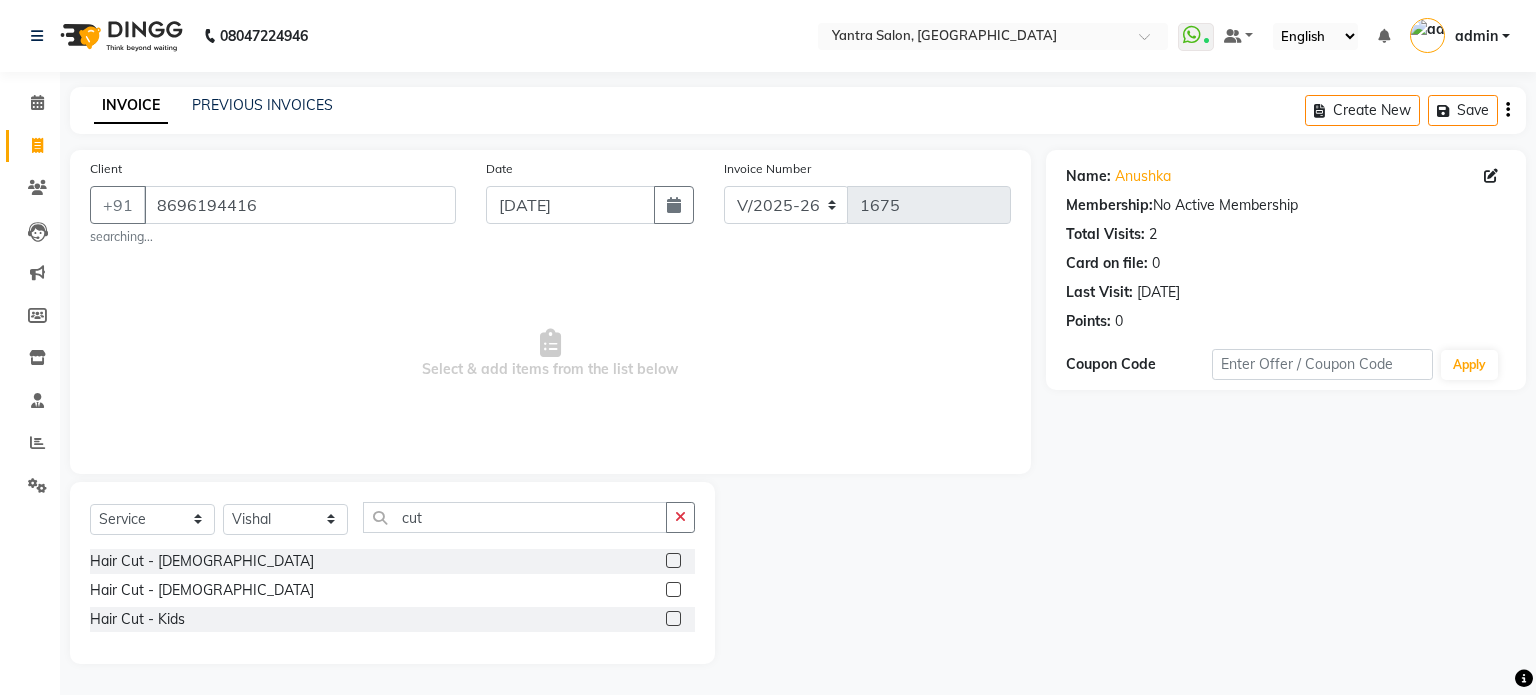 click 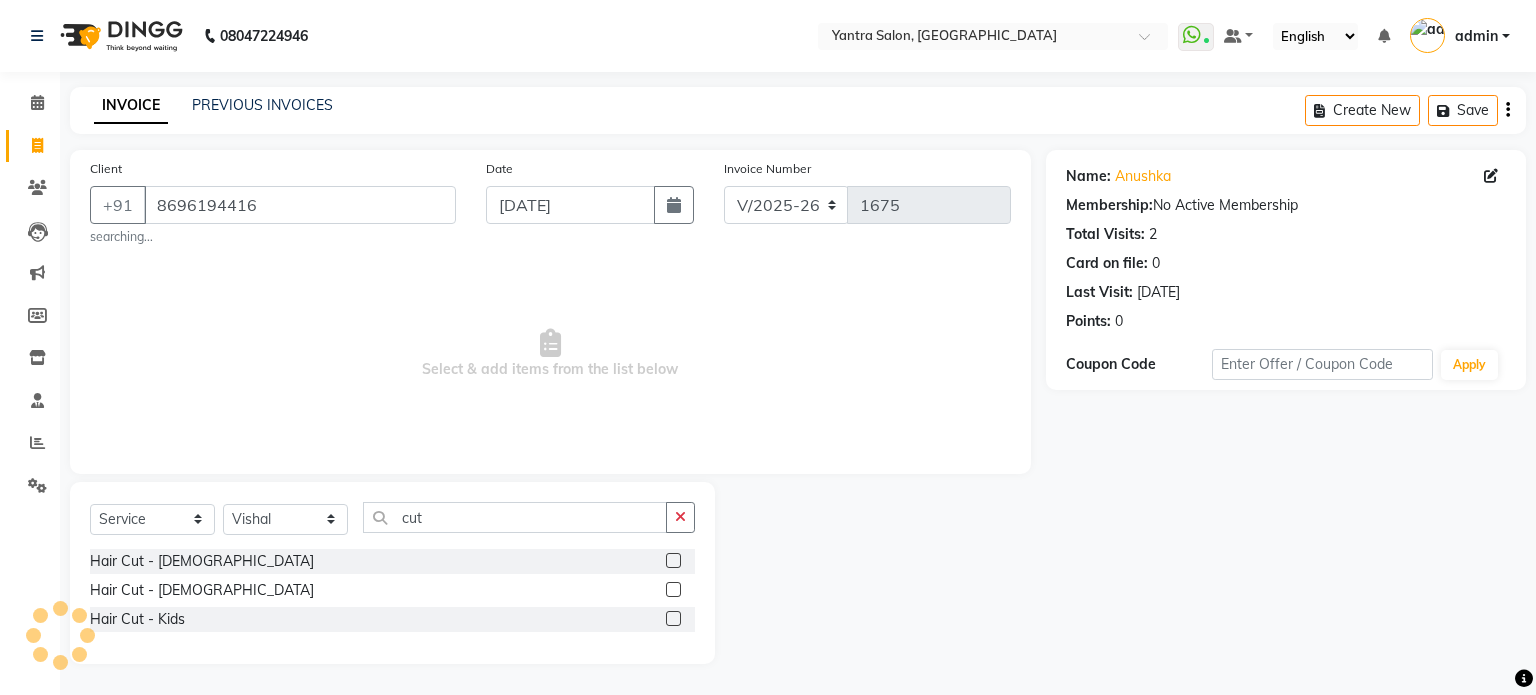click 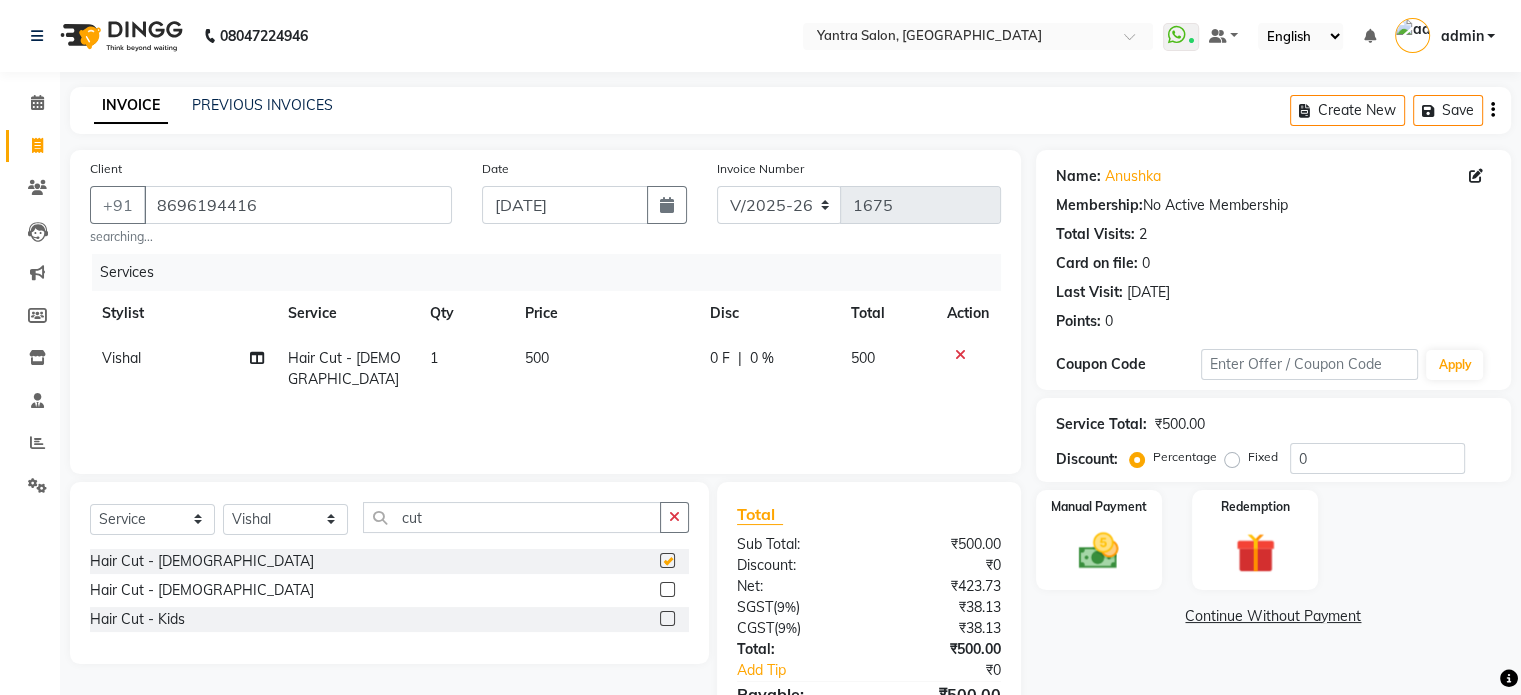 checkbox on "false" 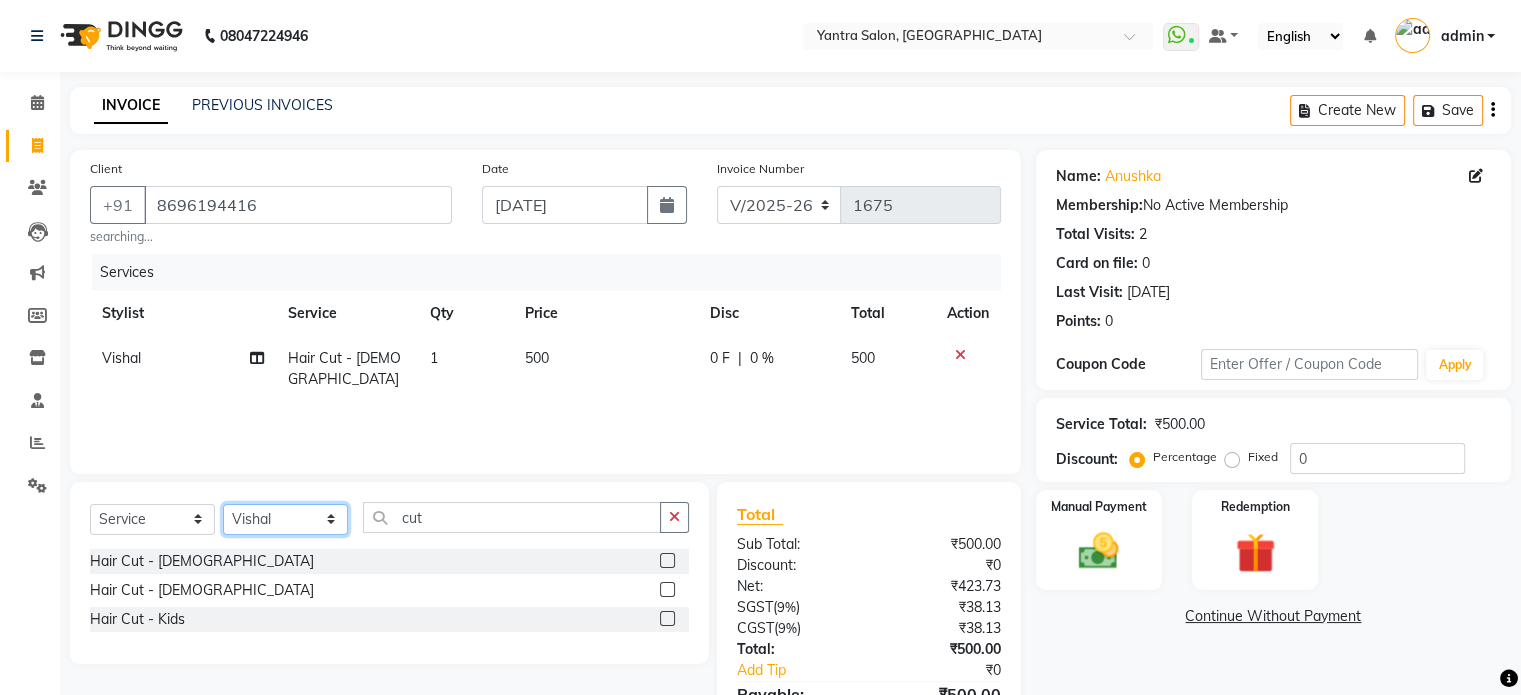 click on "Select Stylist admin [PERSON_NAME] Manager [PERSON_NAME] Prama [PERSON_NAME] [PERSON_NAME] [PERSON_NAME] [PERSON_NAME] Varun  Vishal" 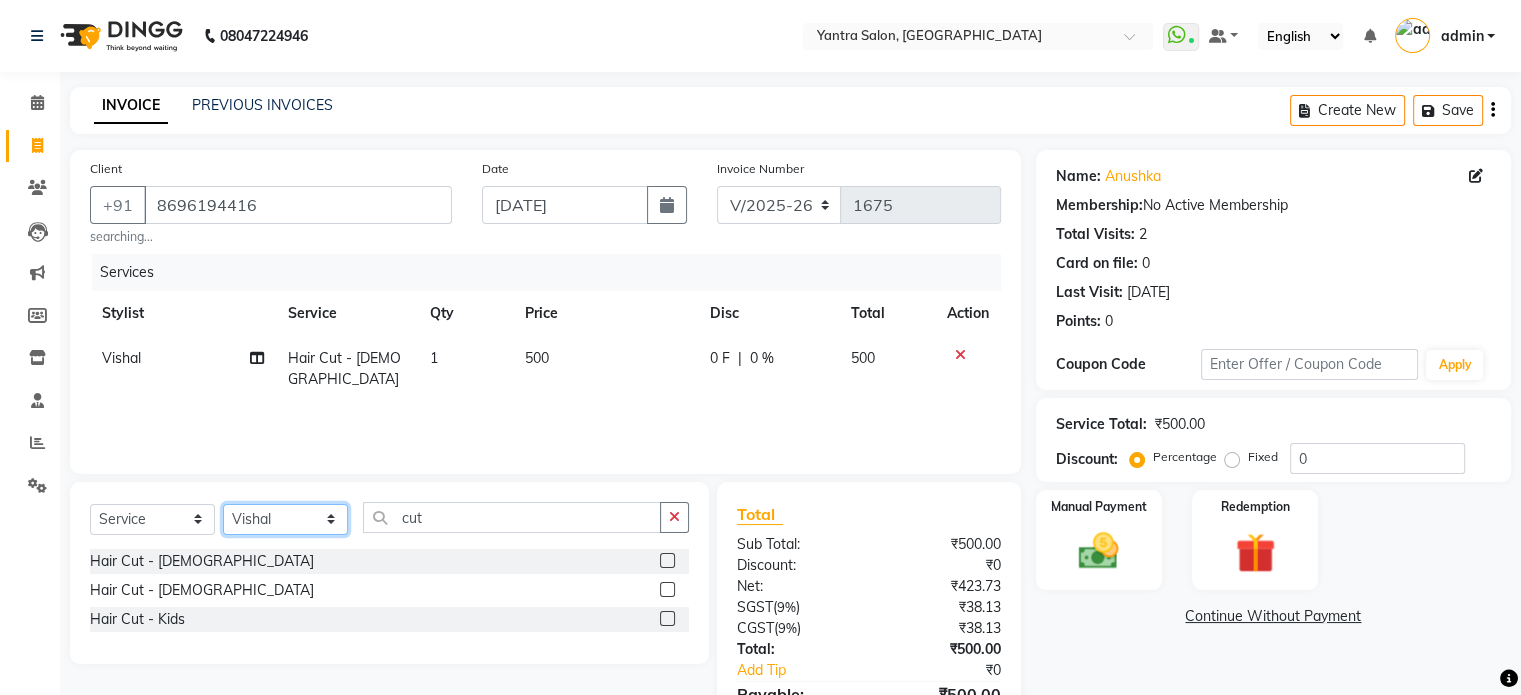 select on "51016" 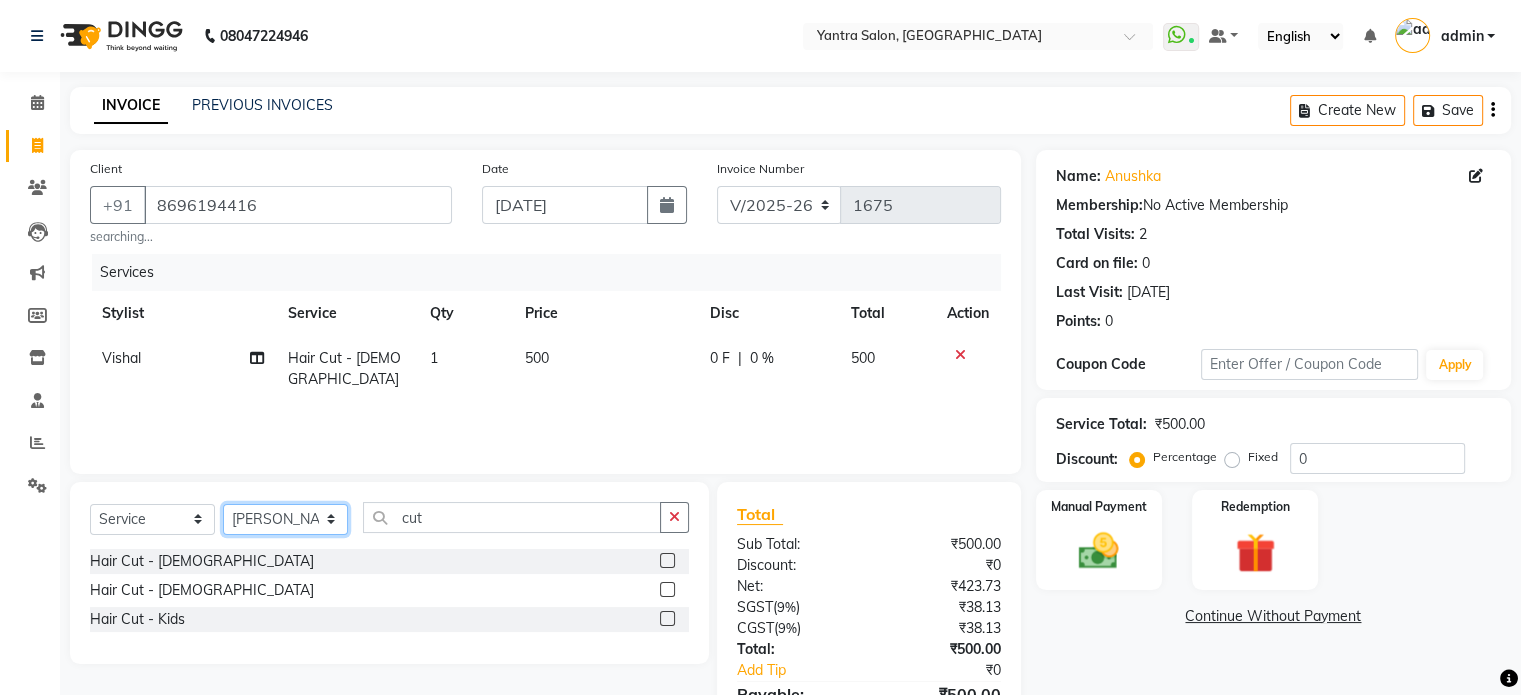 click on "Select Stylist admin [PERSON_NAME] Manager [PERSON_NAME] Prama [PERSON_NAME] [PERSON_NAME] [PERSON_NAME] [PERSON_NAME] Varun  Vishal" 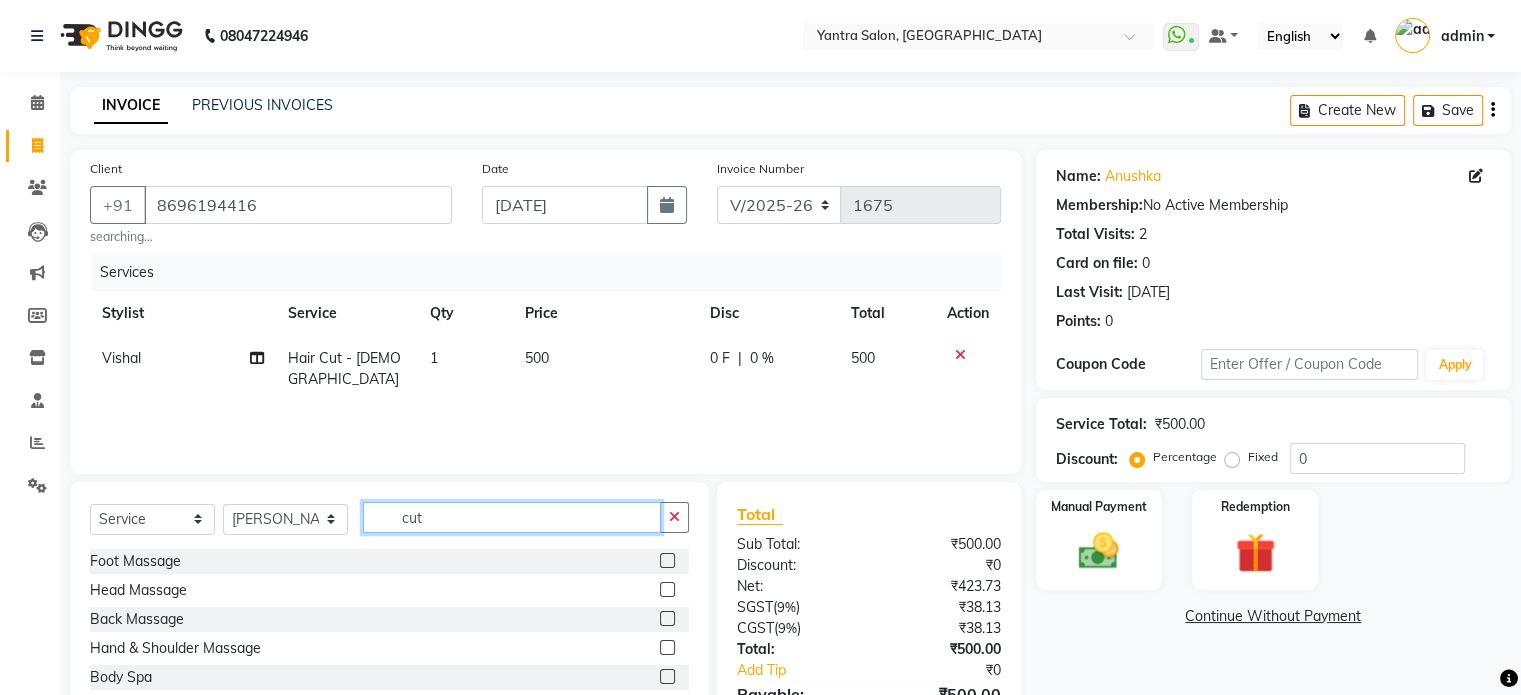 click on "cut" 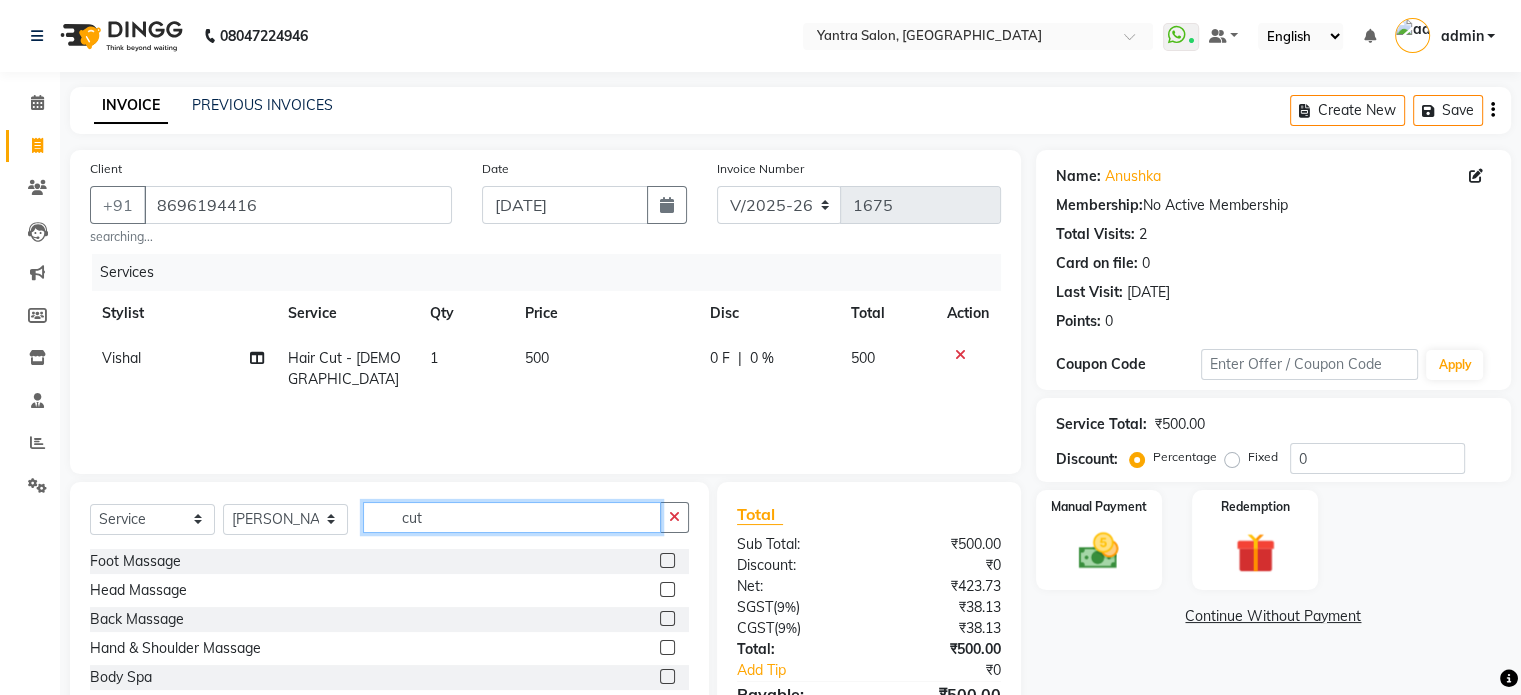 click on "cut" 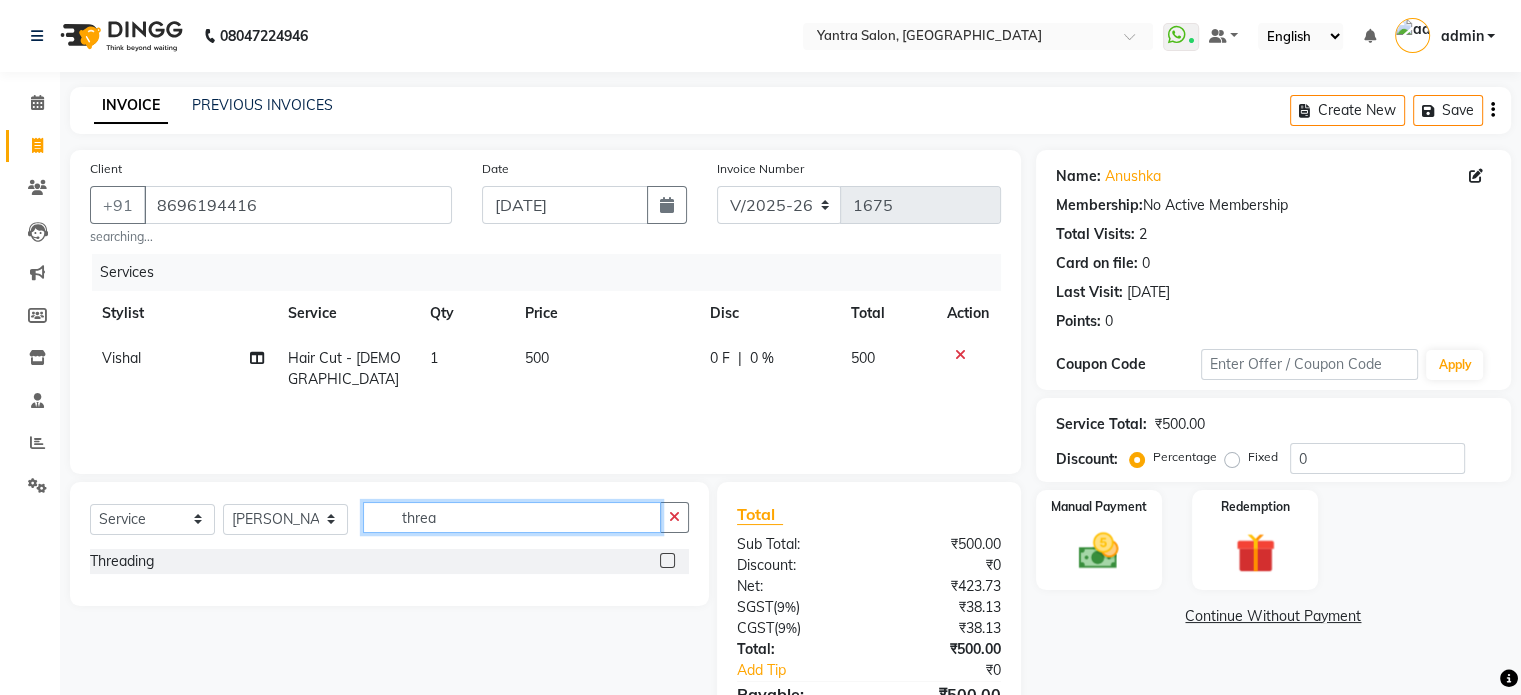 type on "threa" 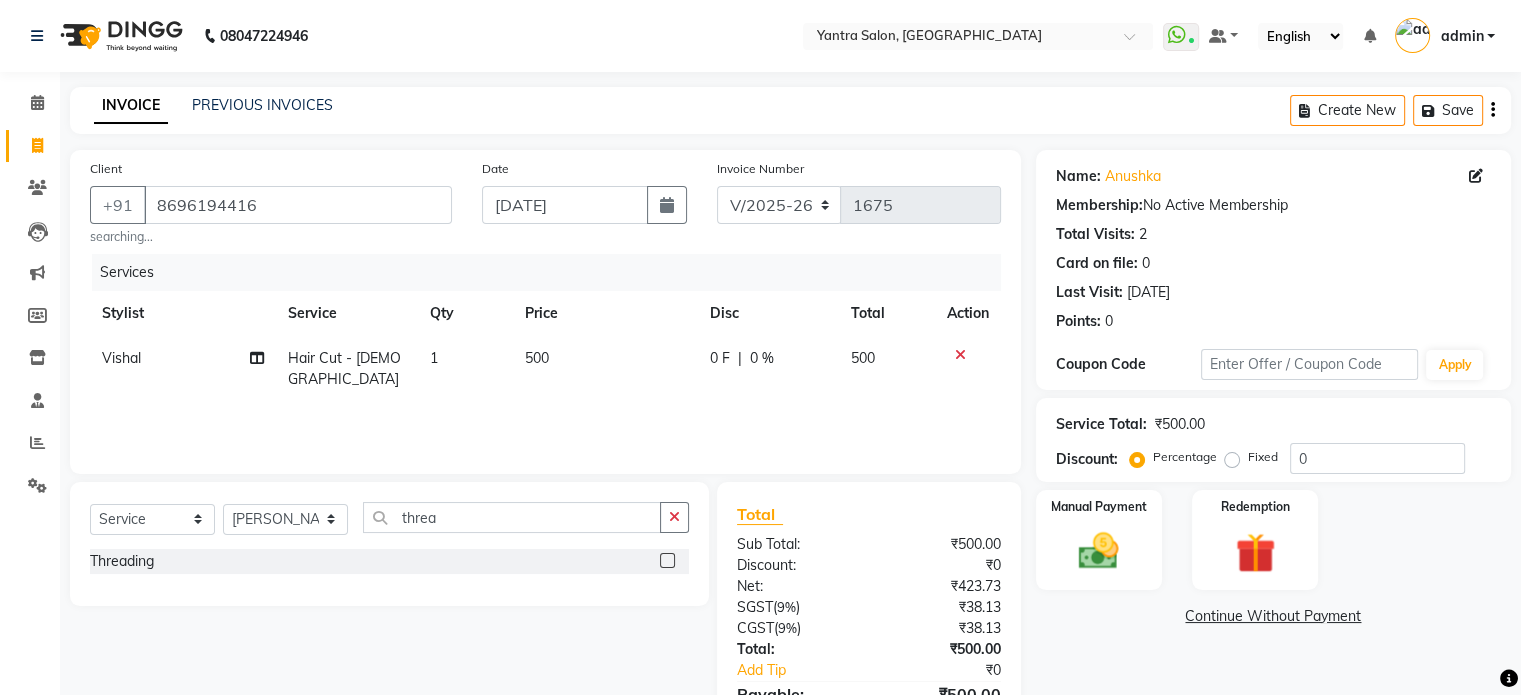 click 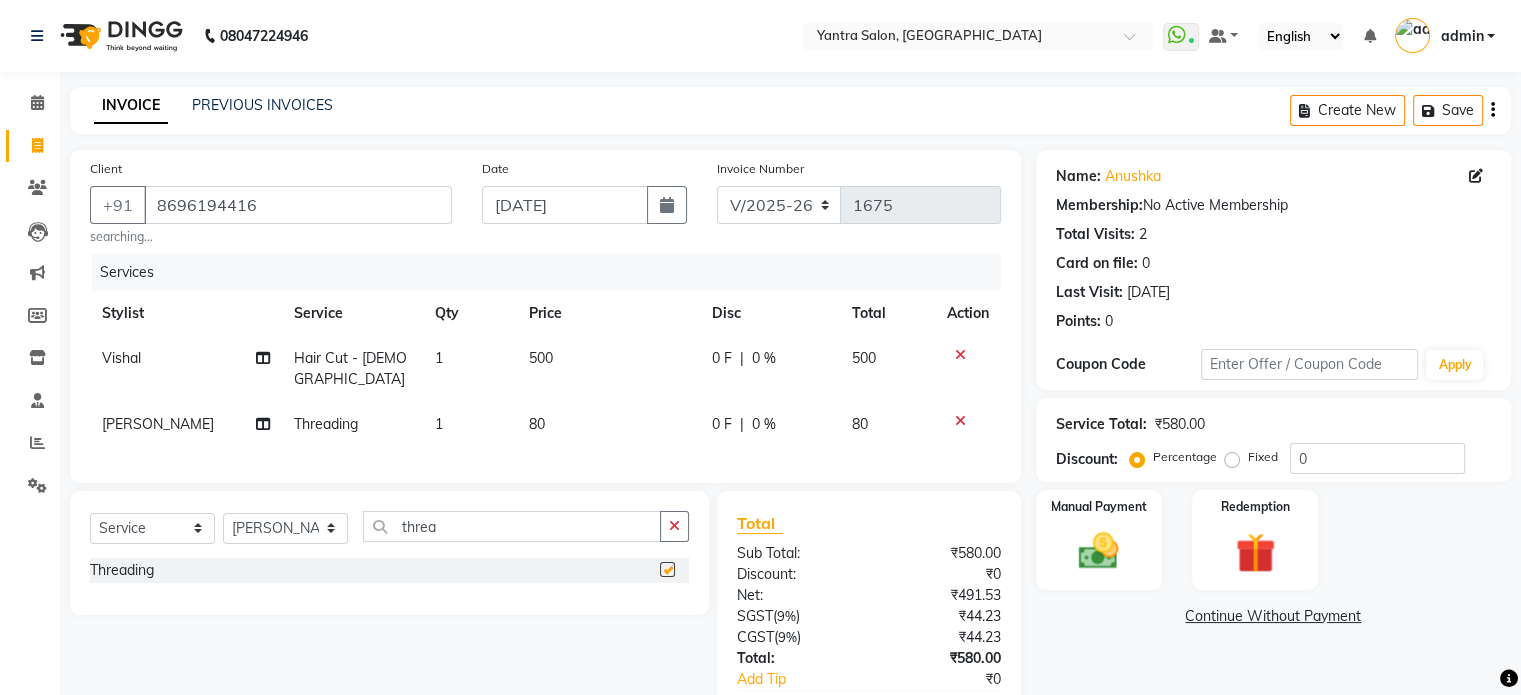 checkbox on "false" 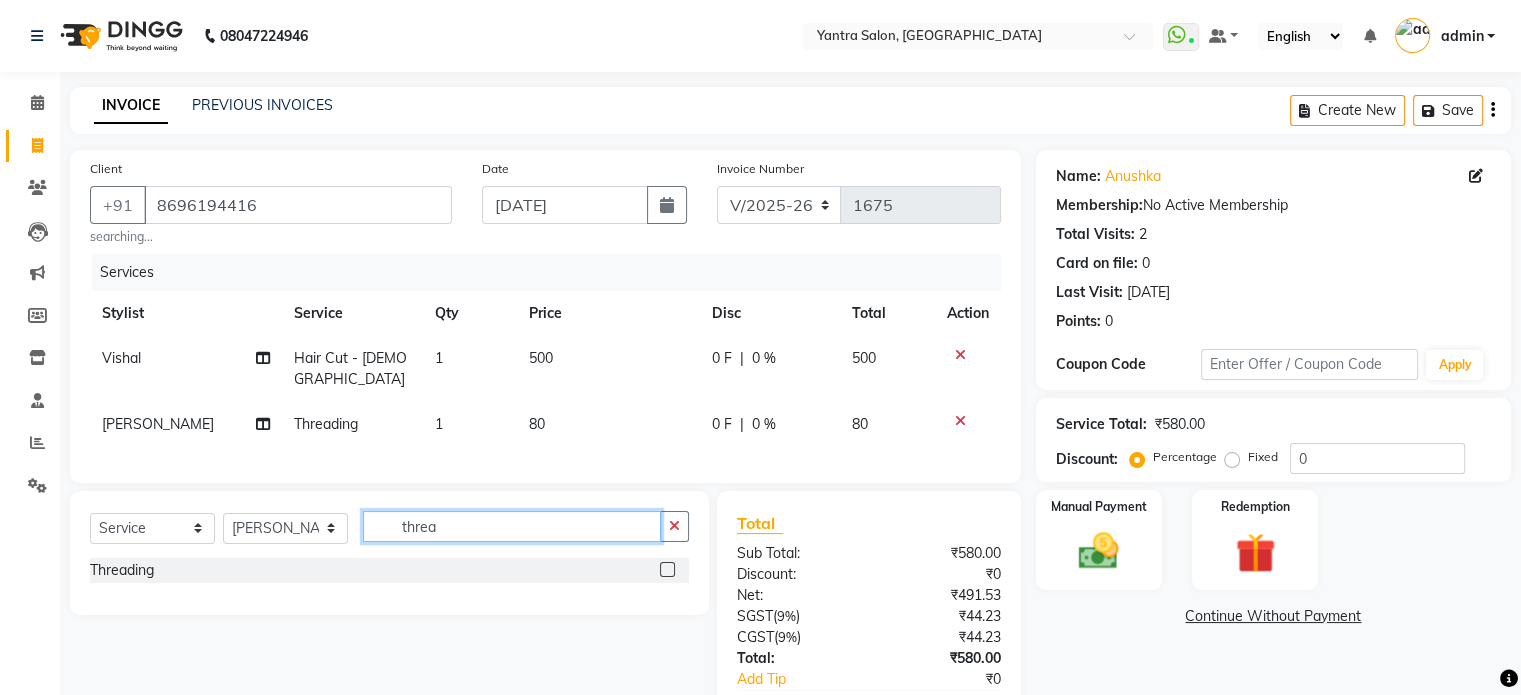 click on "threa" 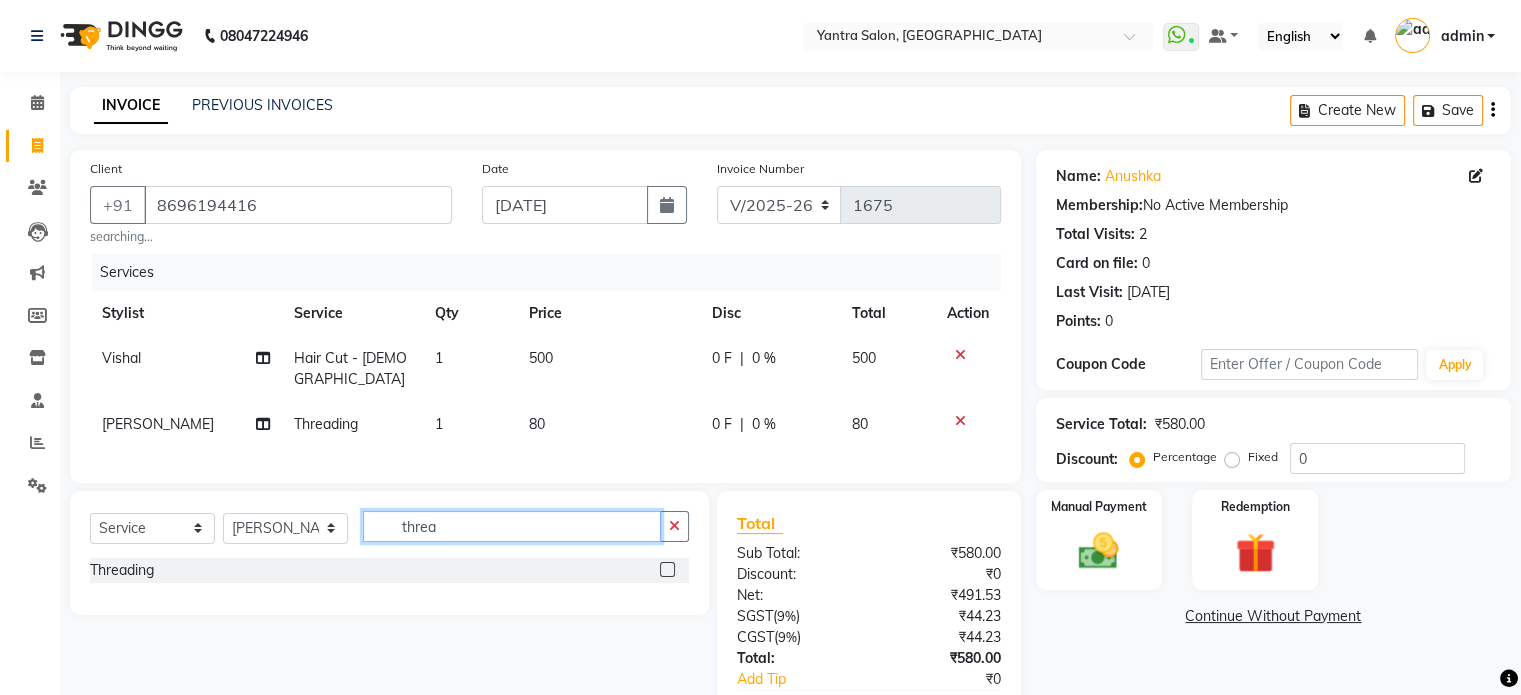 click on "threa" 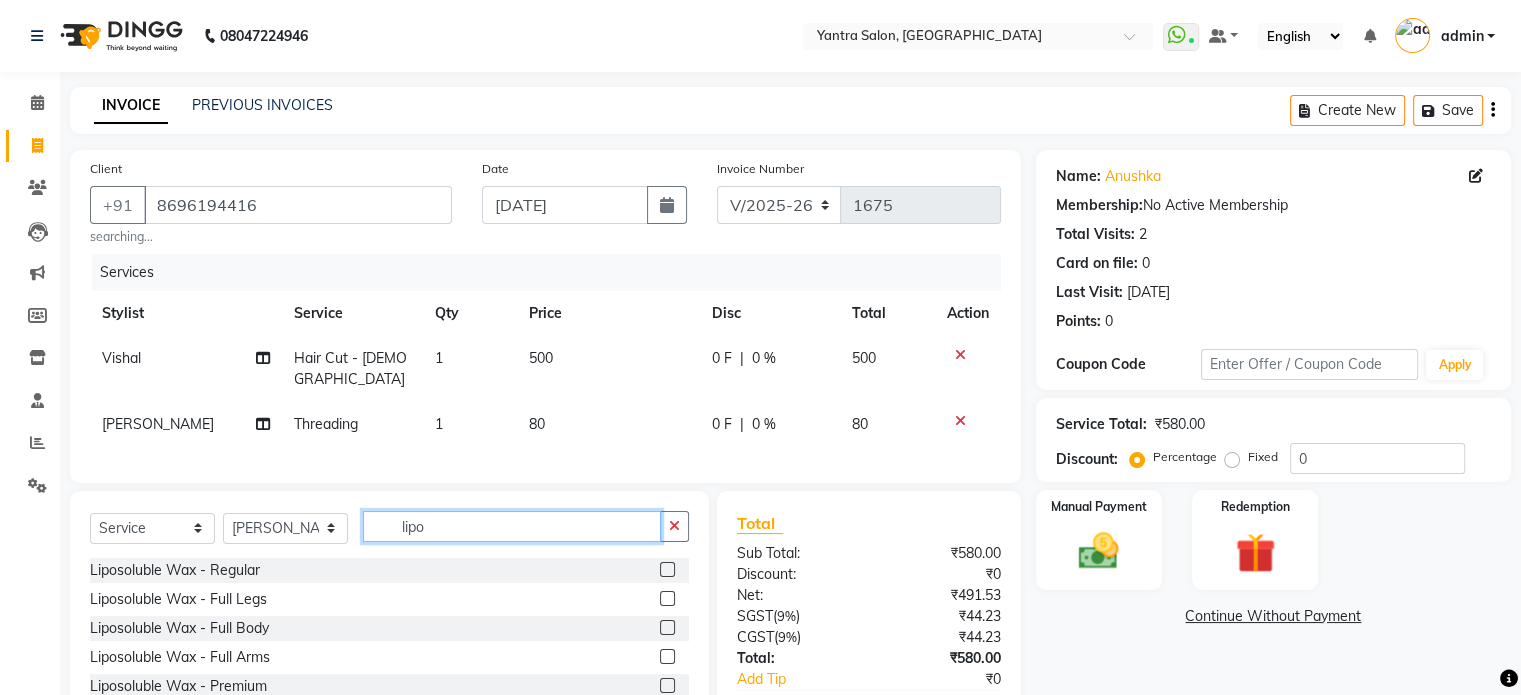 type on "lipo" 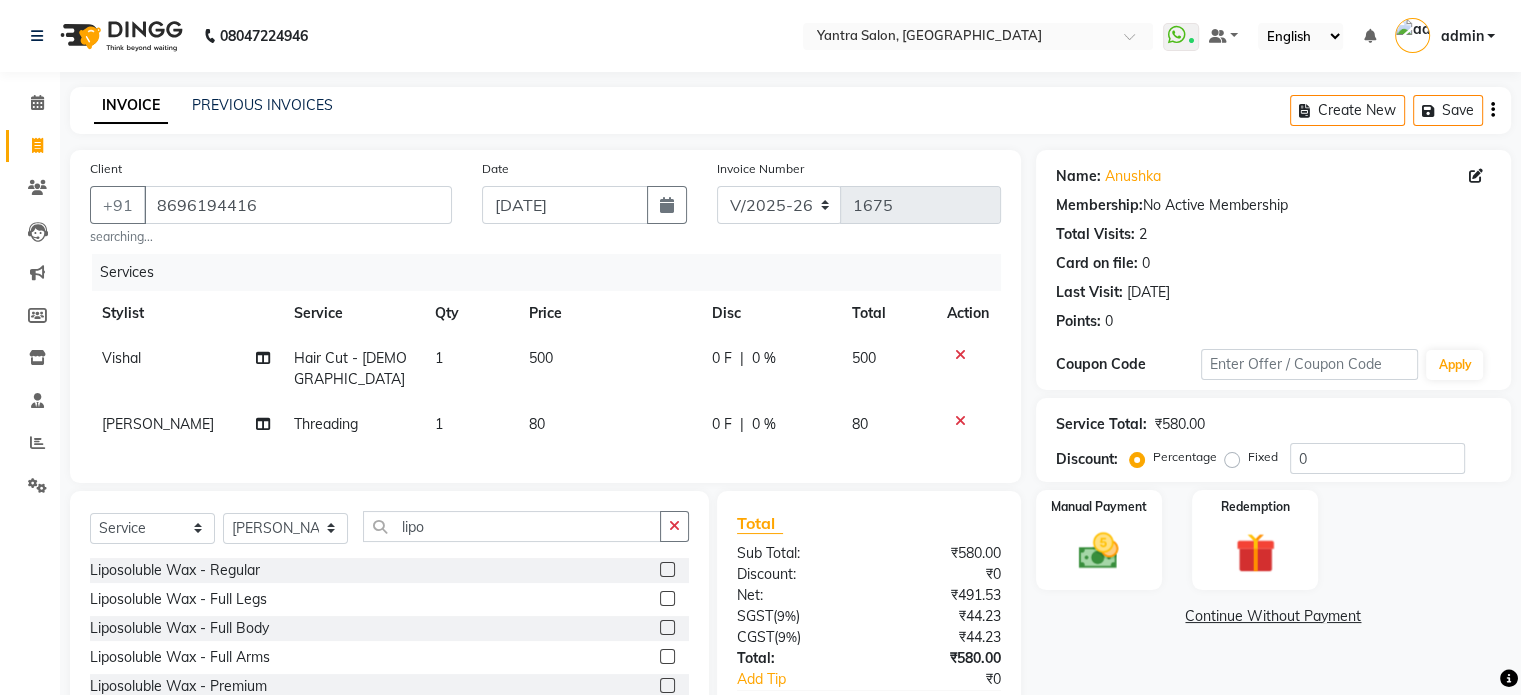 click 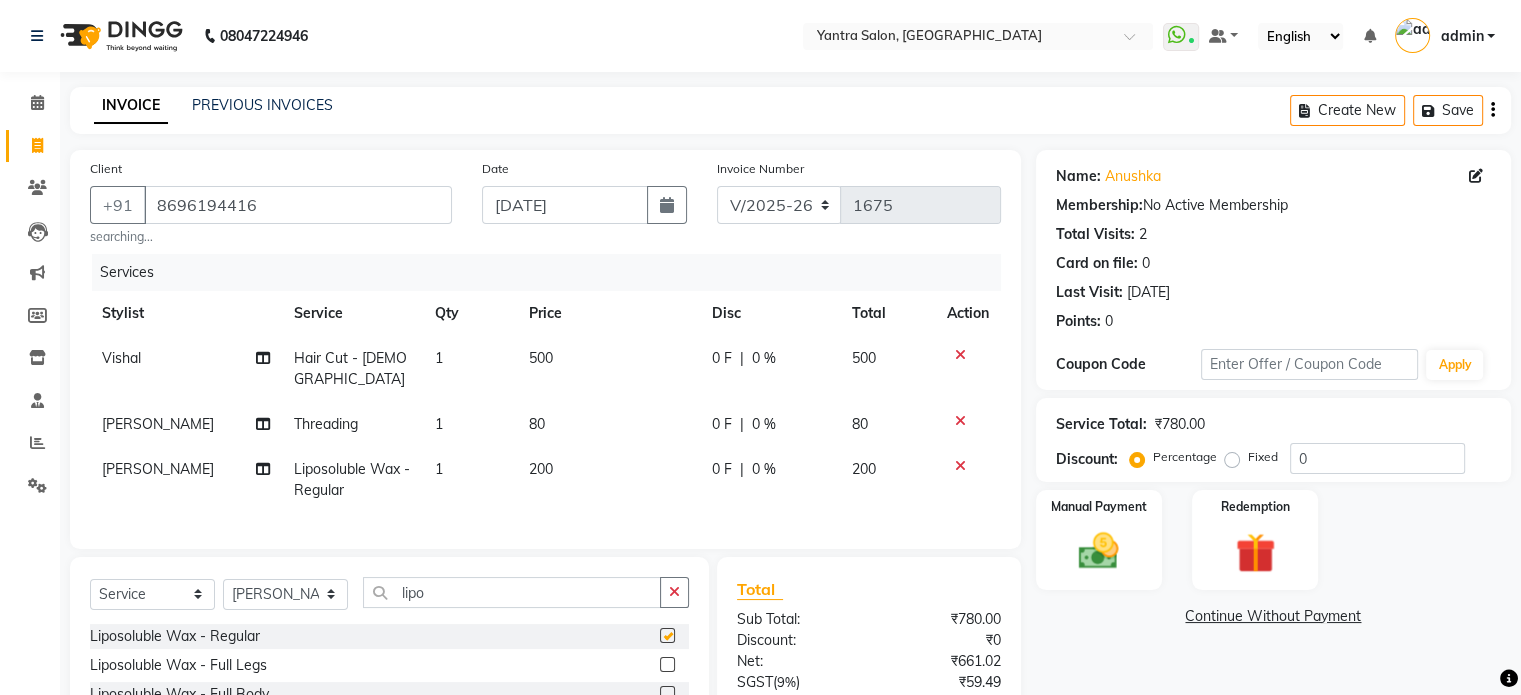 checkbox on "false" 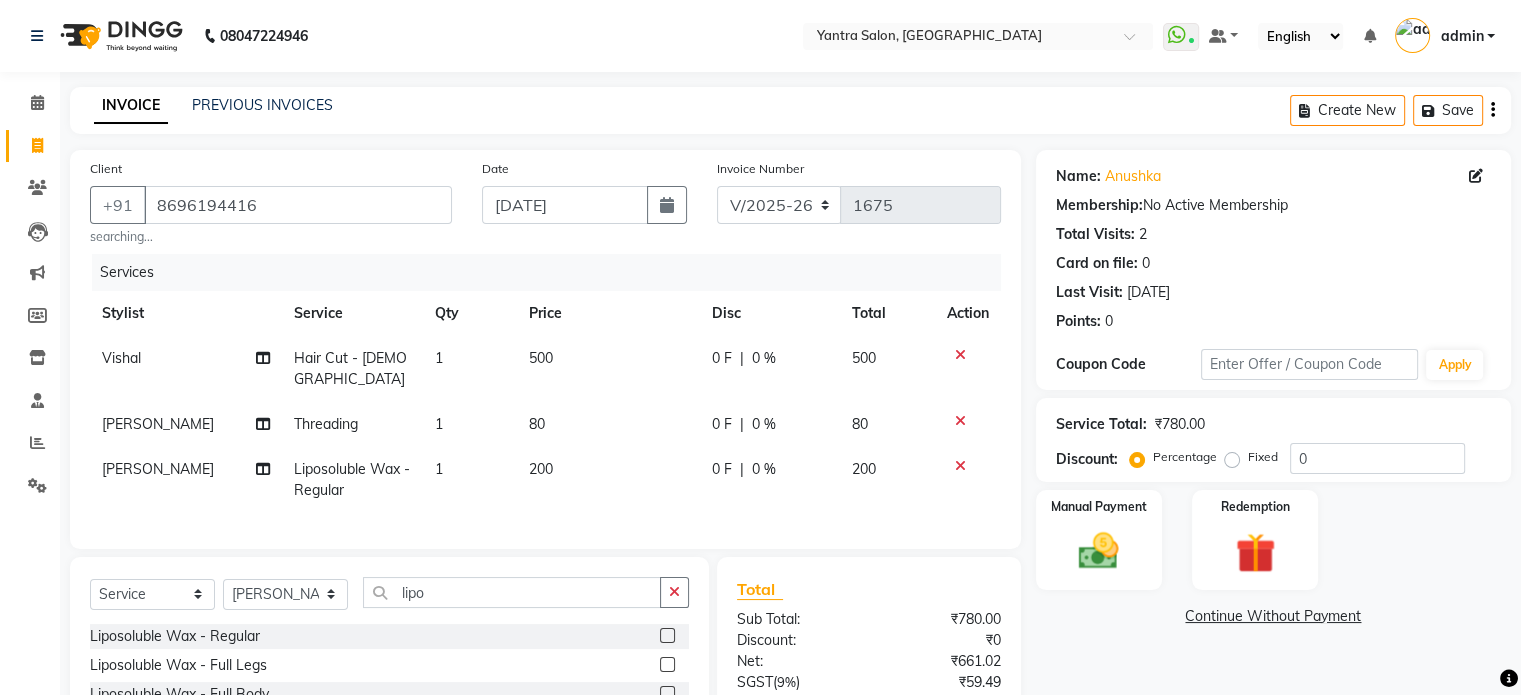 click on "200" 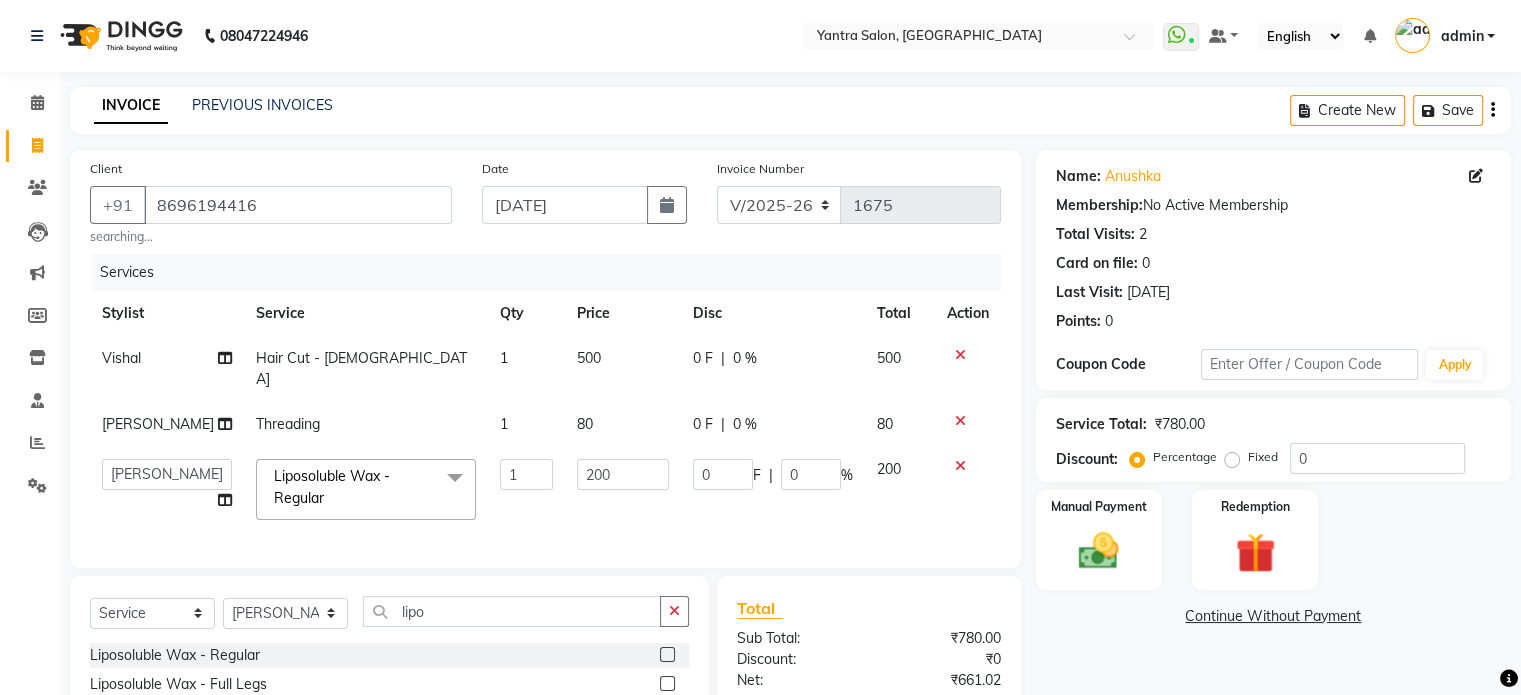click on "200" 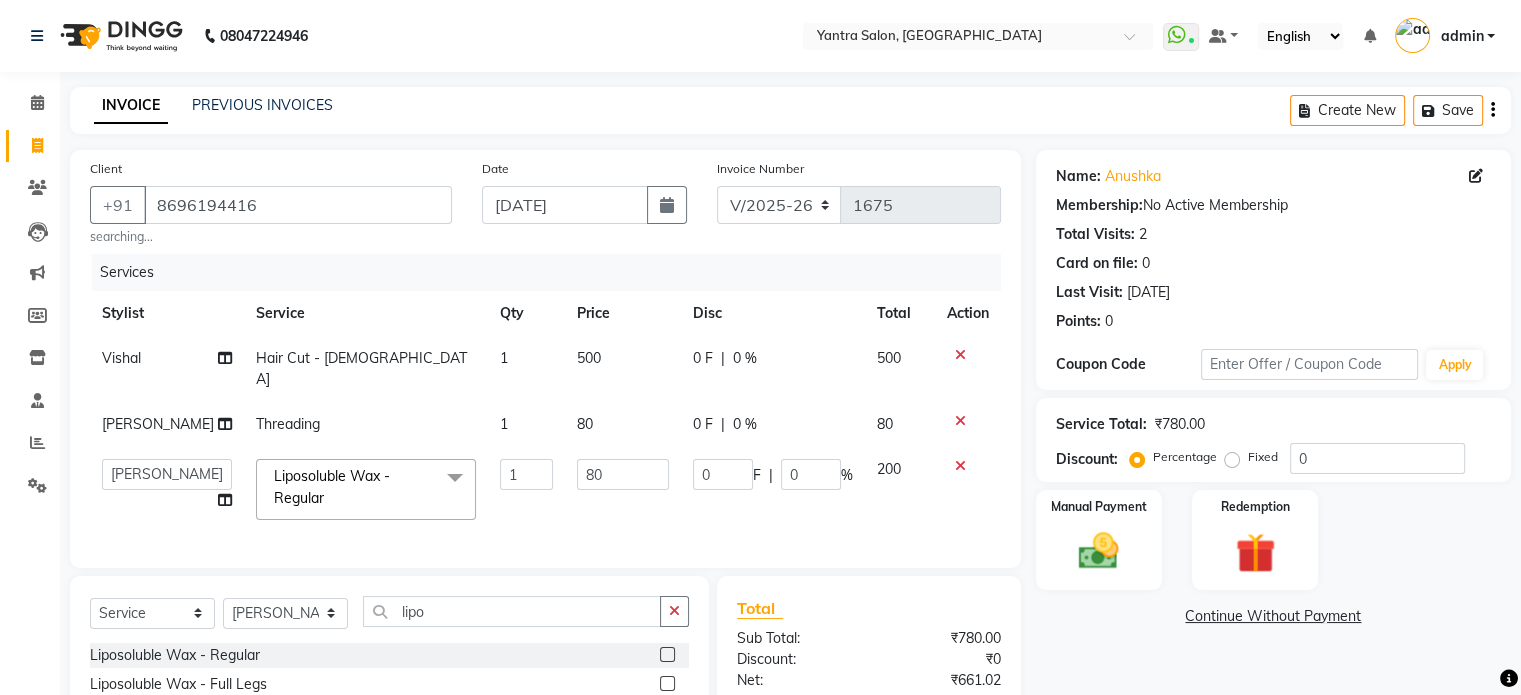 type on "800" 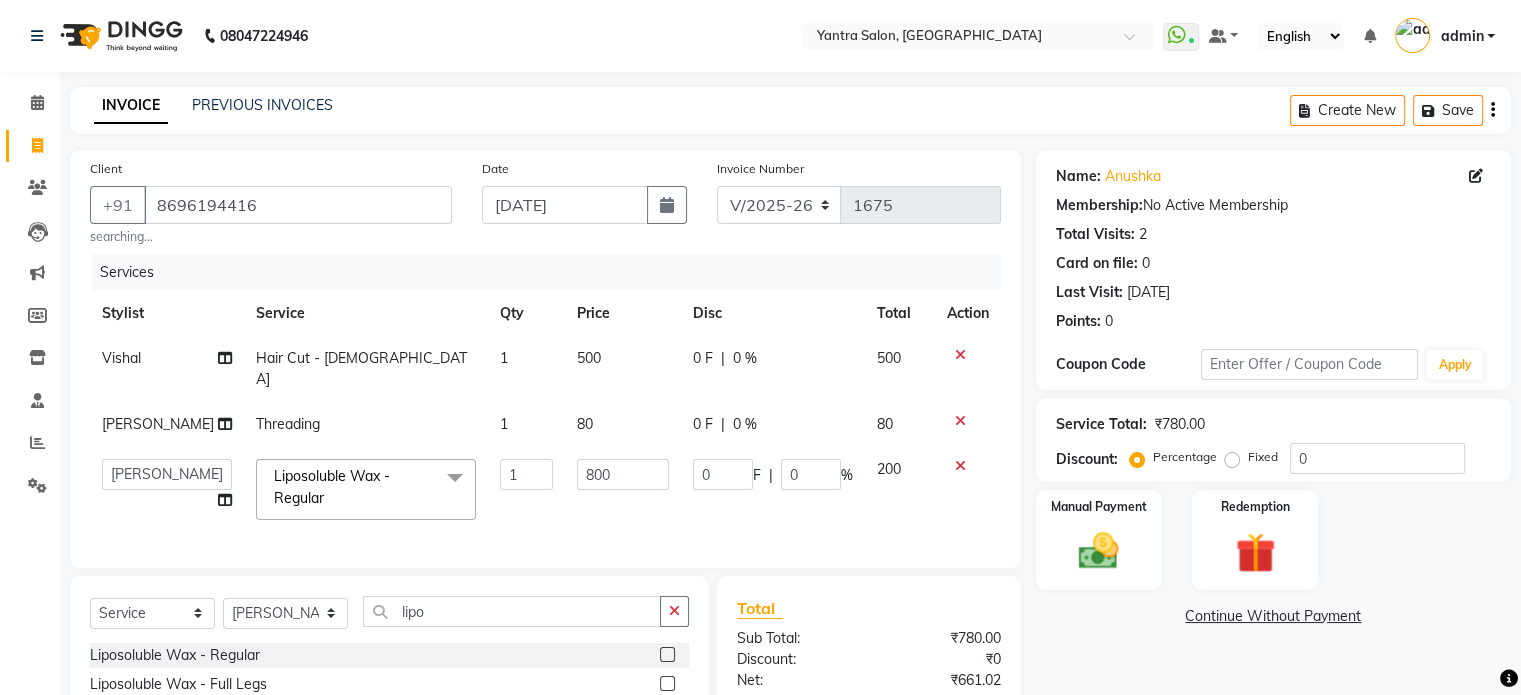 click on "80" 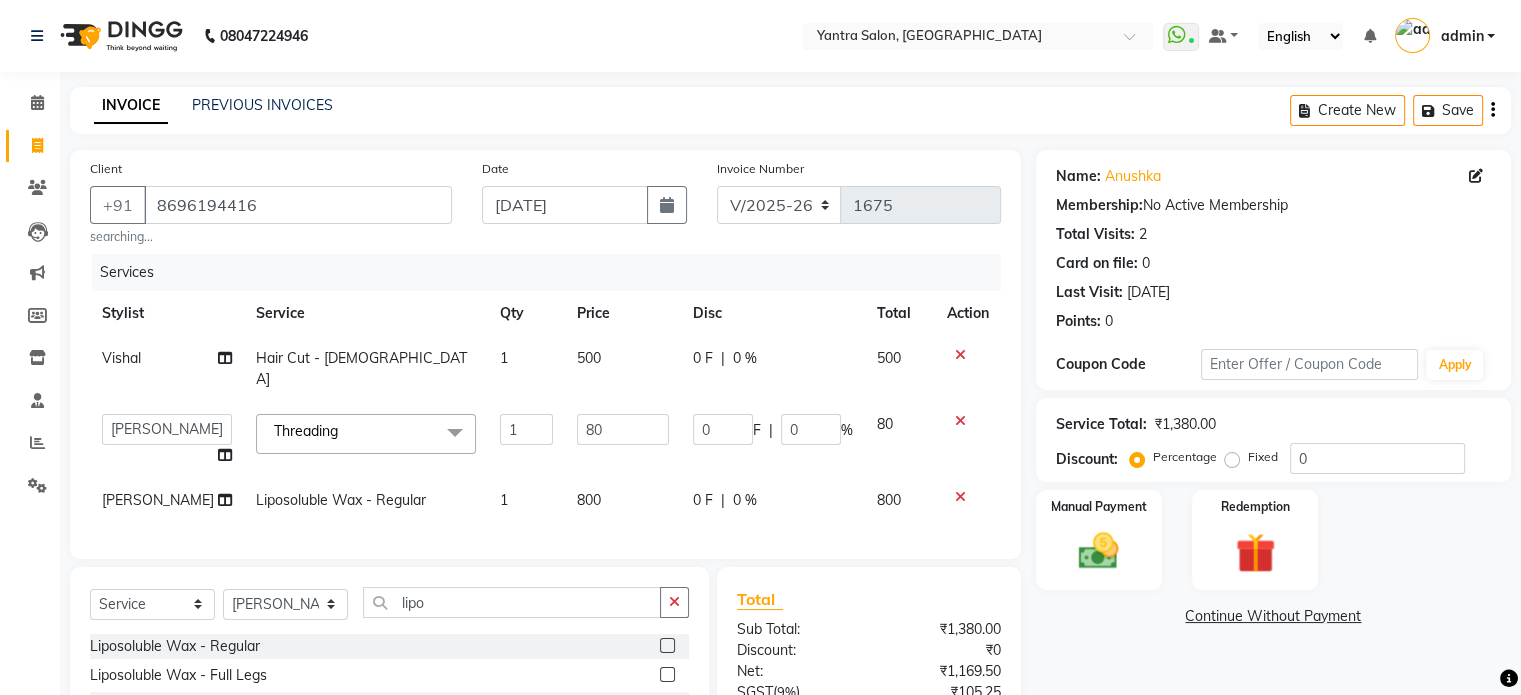 click on "80" 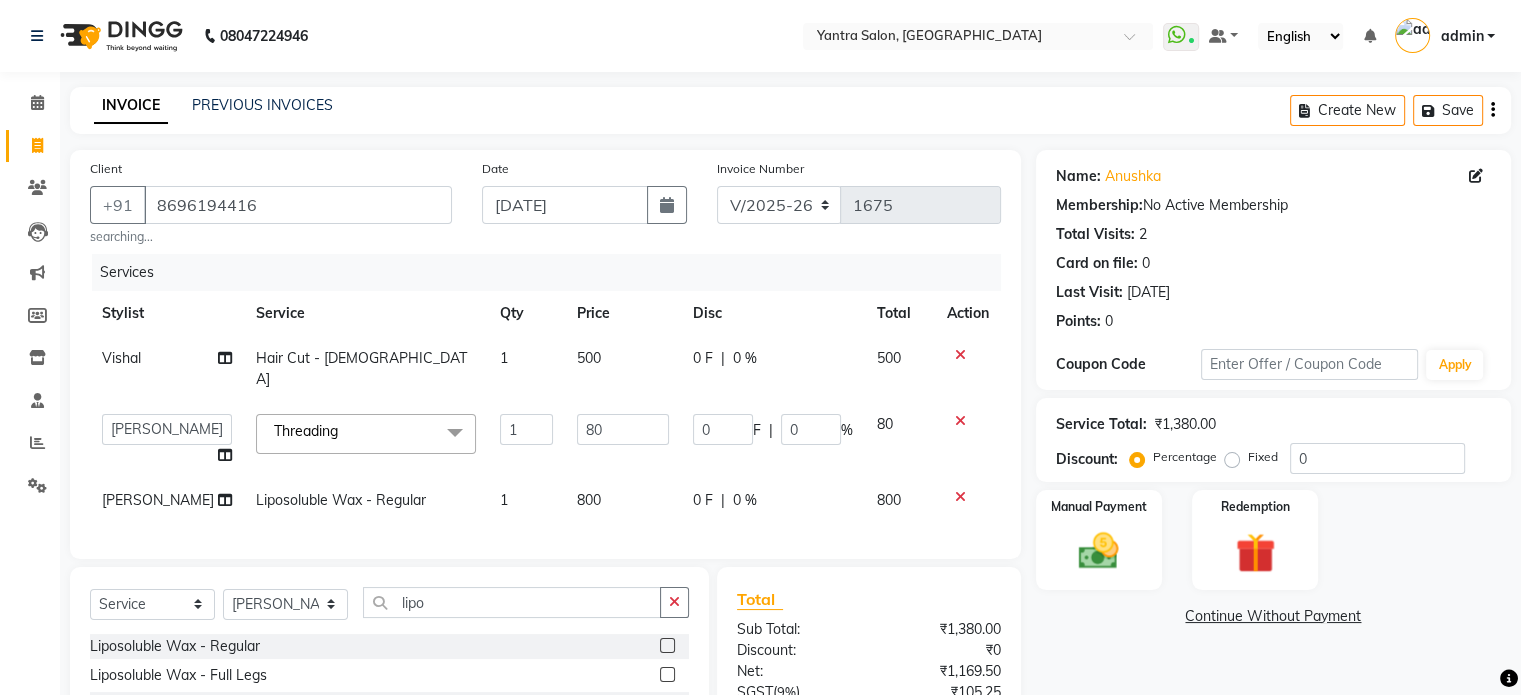 click on "80" 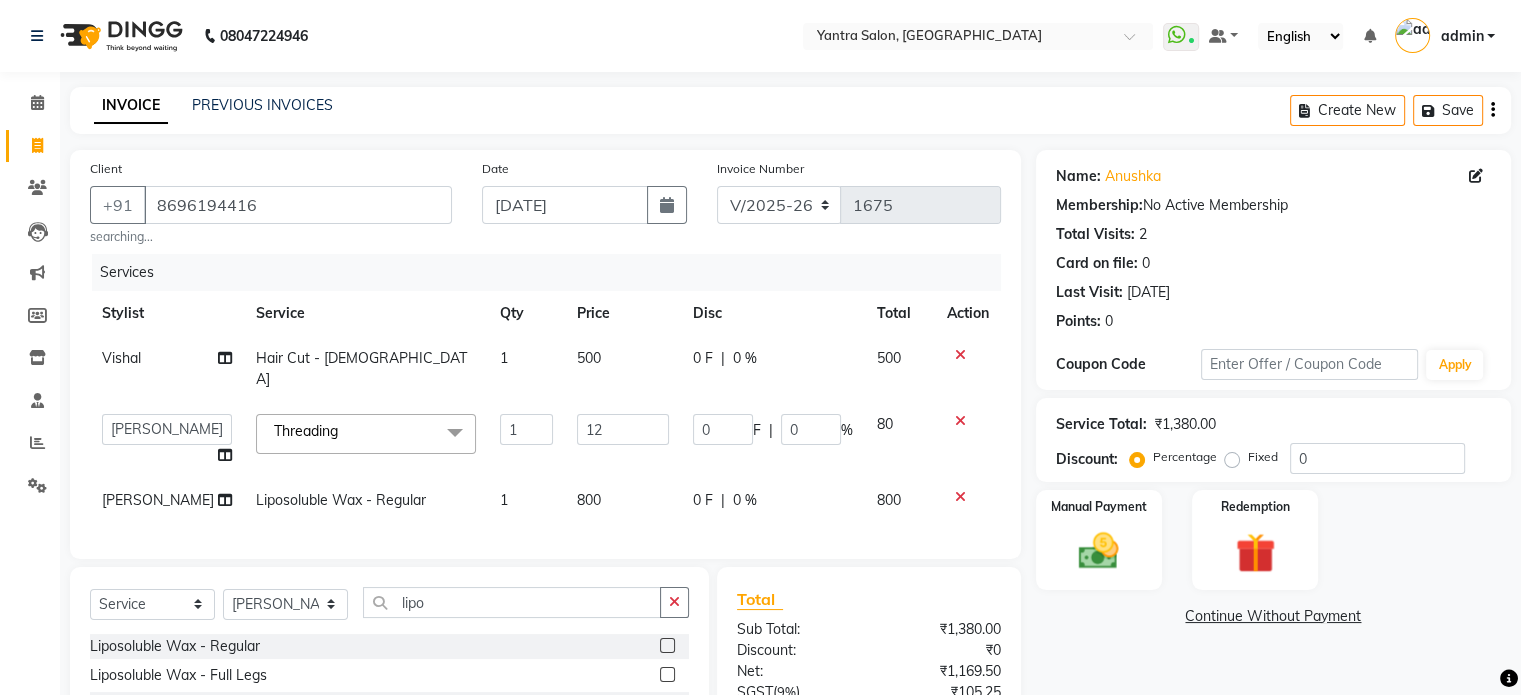 type on "120" 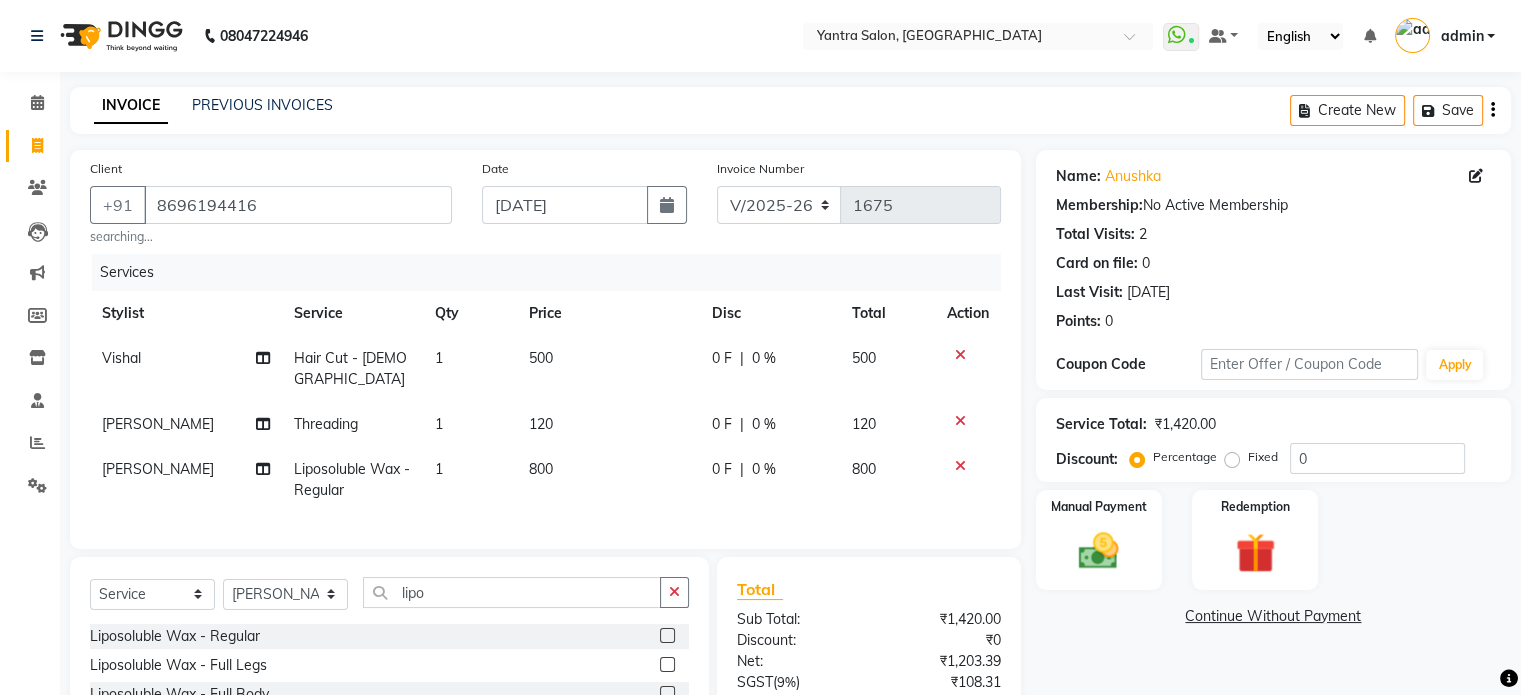 click on "Services Stylist Service Qty Price Disc Total Action Vishal Hair Cut - [DEMOGRAPHIC_DATA] 1 500 0 F | 0 % 500 [PERSON_NAME] Threading  1 120 0 F | 0 % 120 [PERSON_NAME] Liposoluble Wax - Regular 1 800 0 F | 0 % 800" 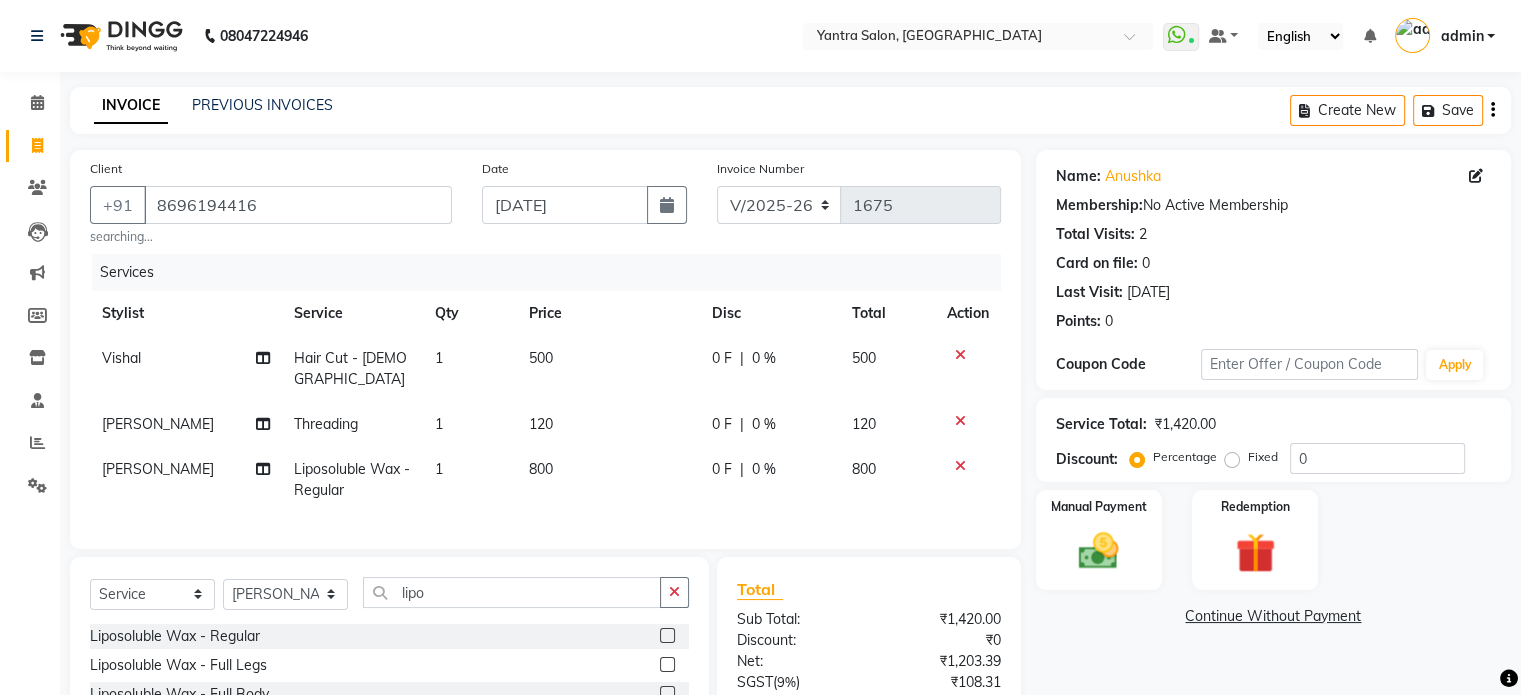 scroll, scrollTop: 180, scrollLeft: 0, axis: vertical 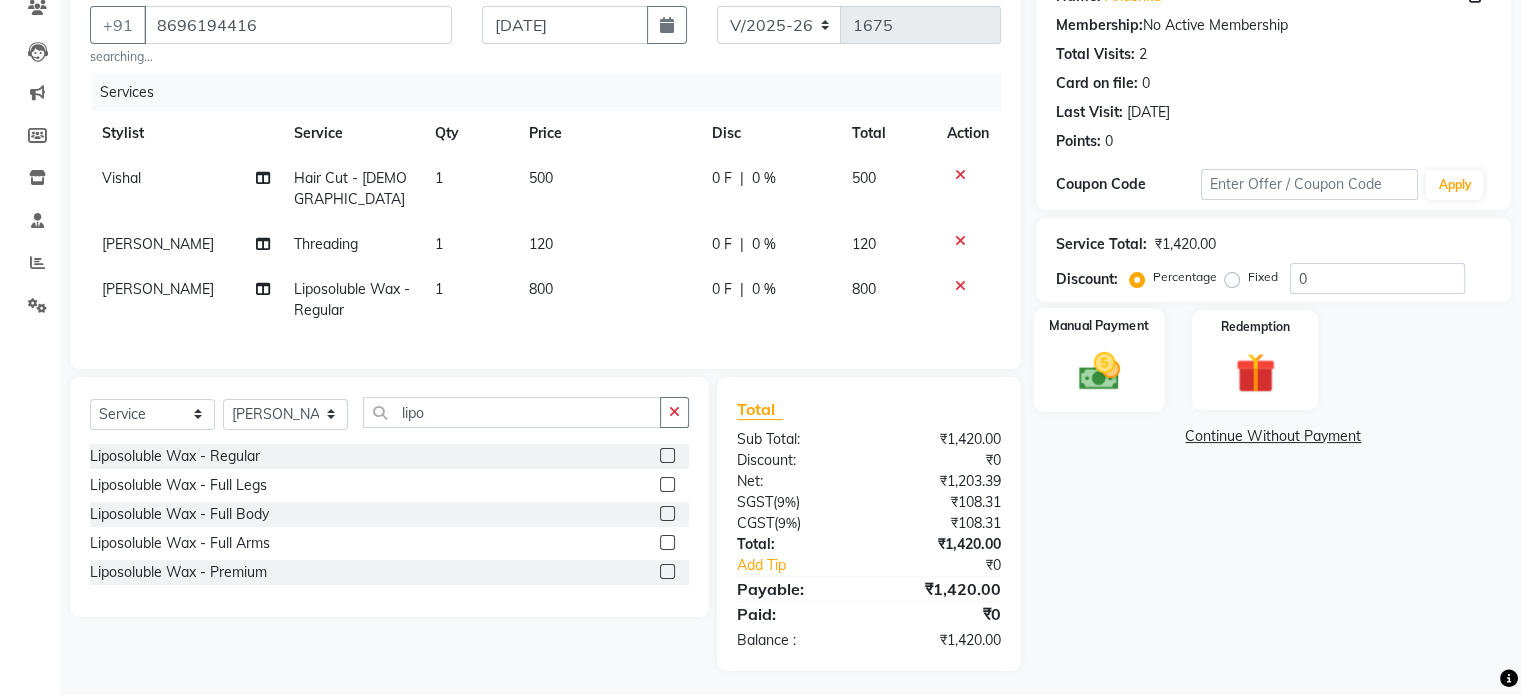 click 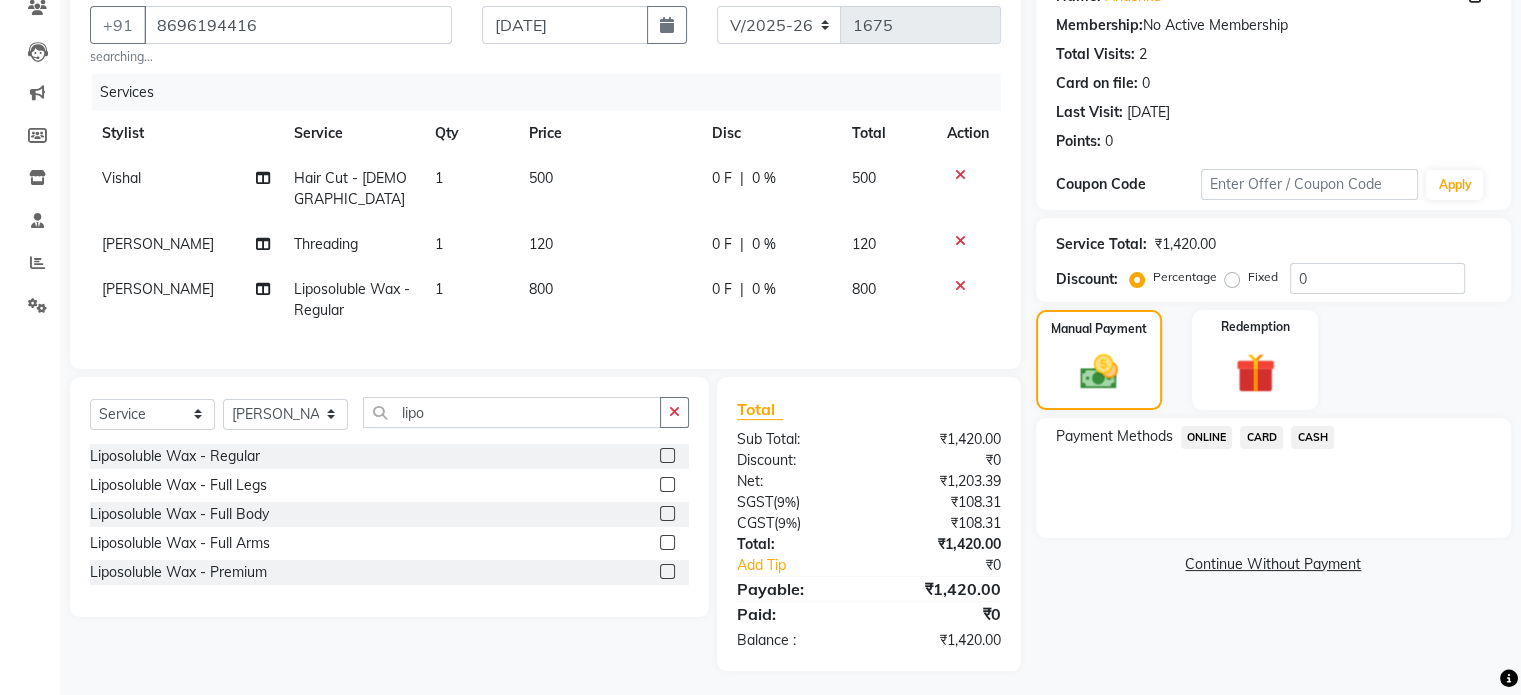 click on "ONLINE" 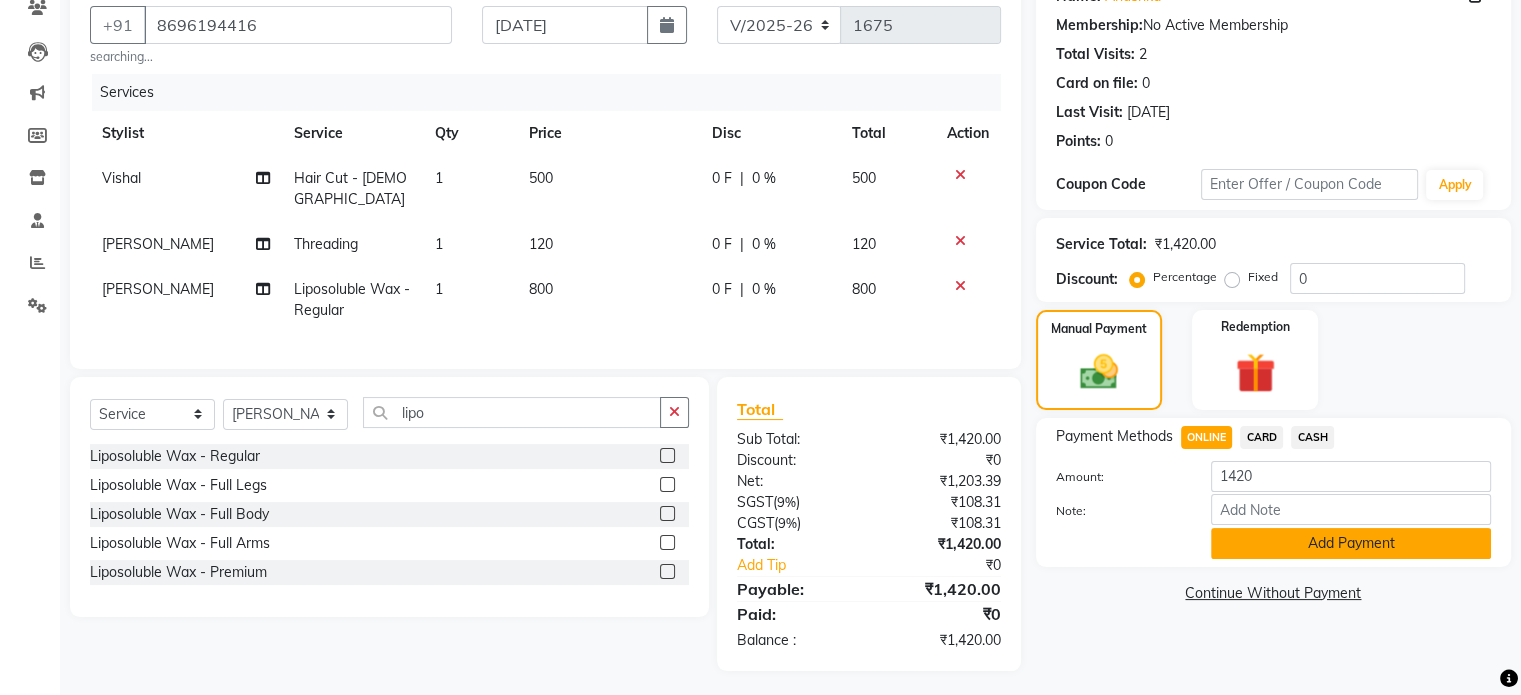 click on "Add Payment" 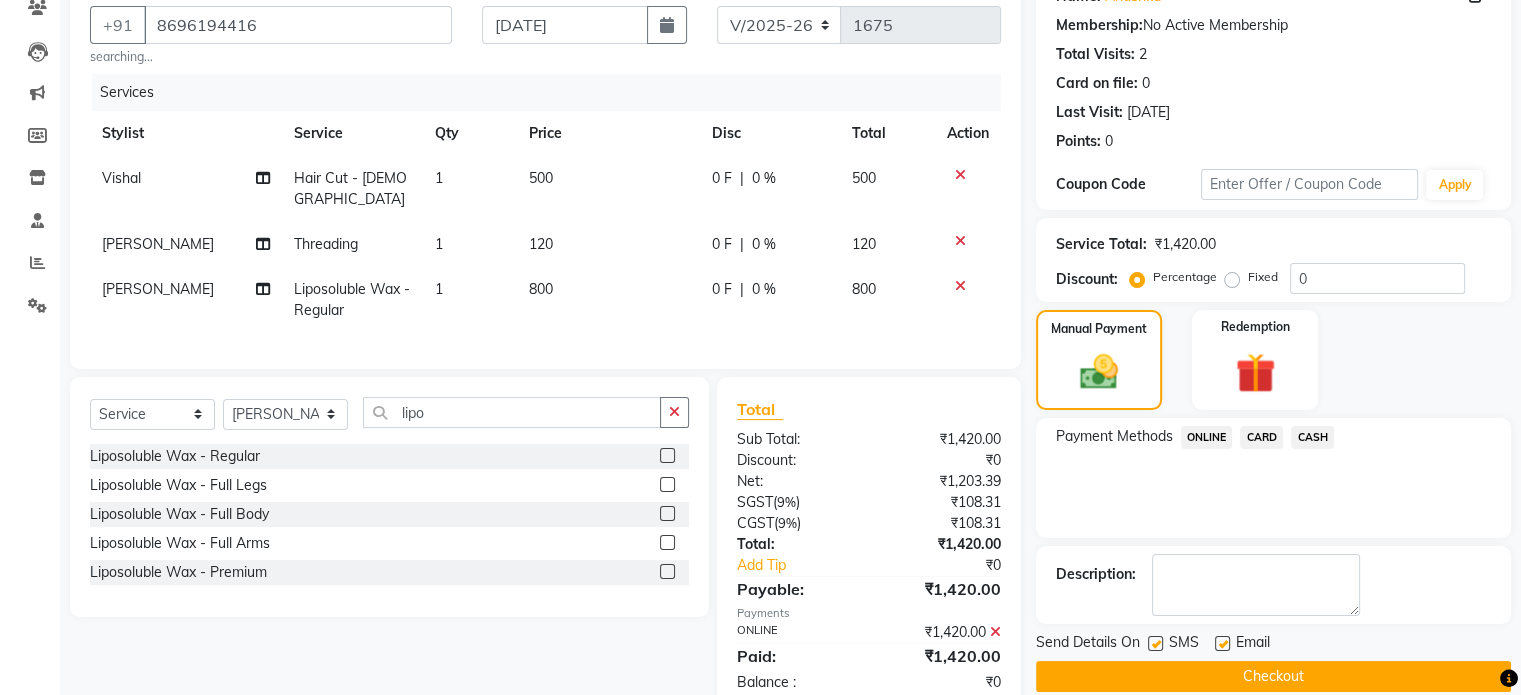 scroll, scrollTop: 222, scrollLeft: 0, axis: vertical 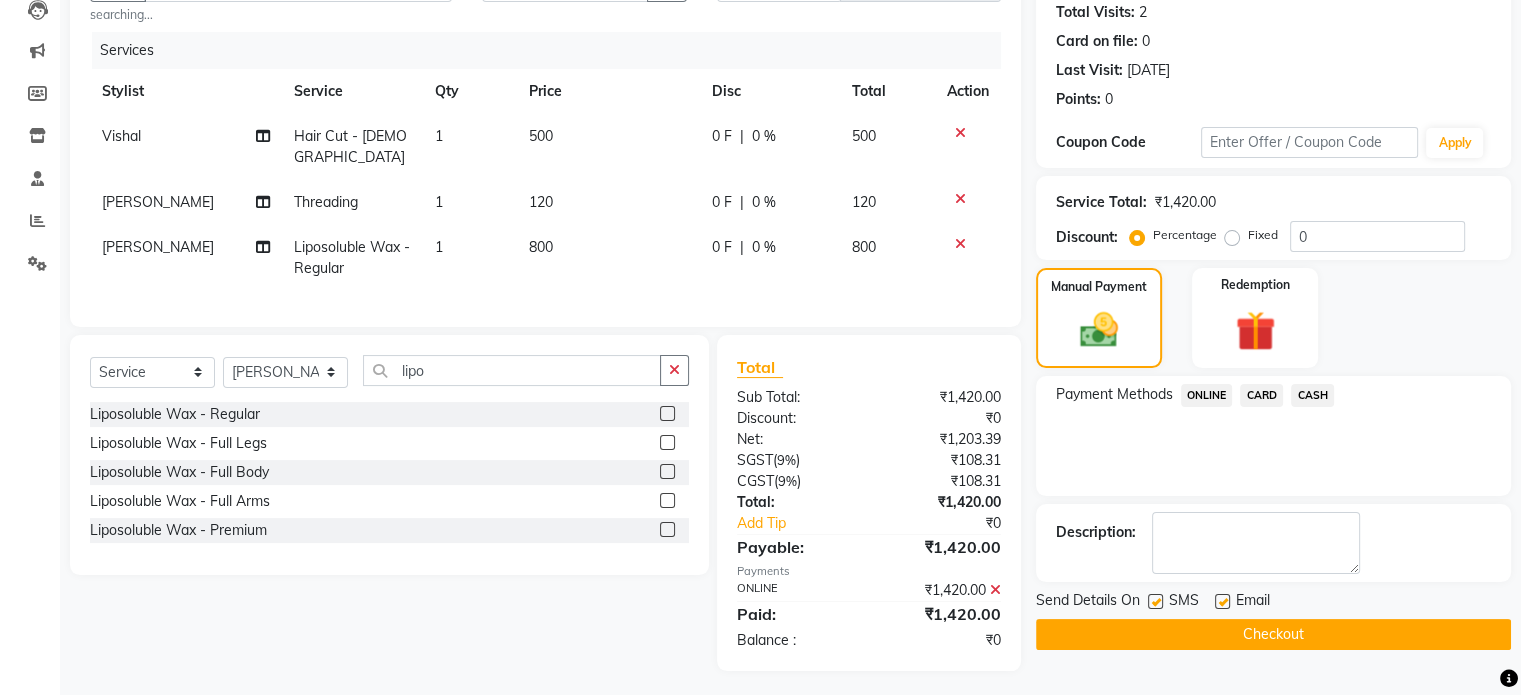 click on "Checkout" 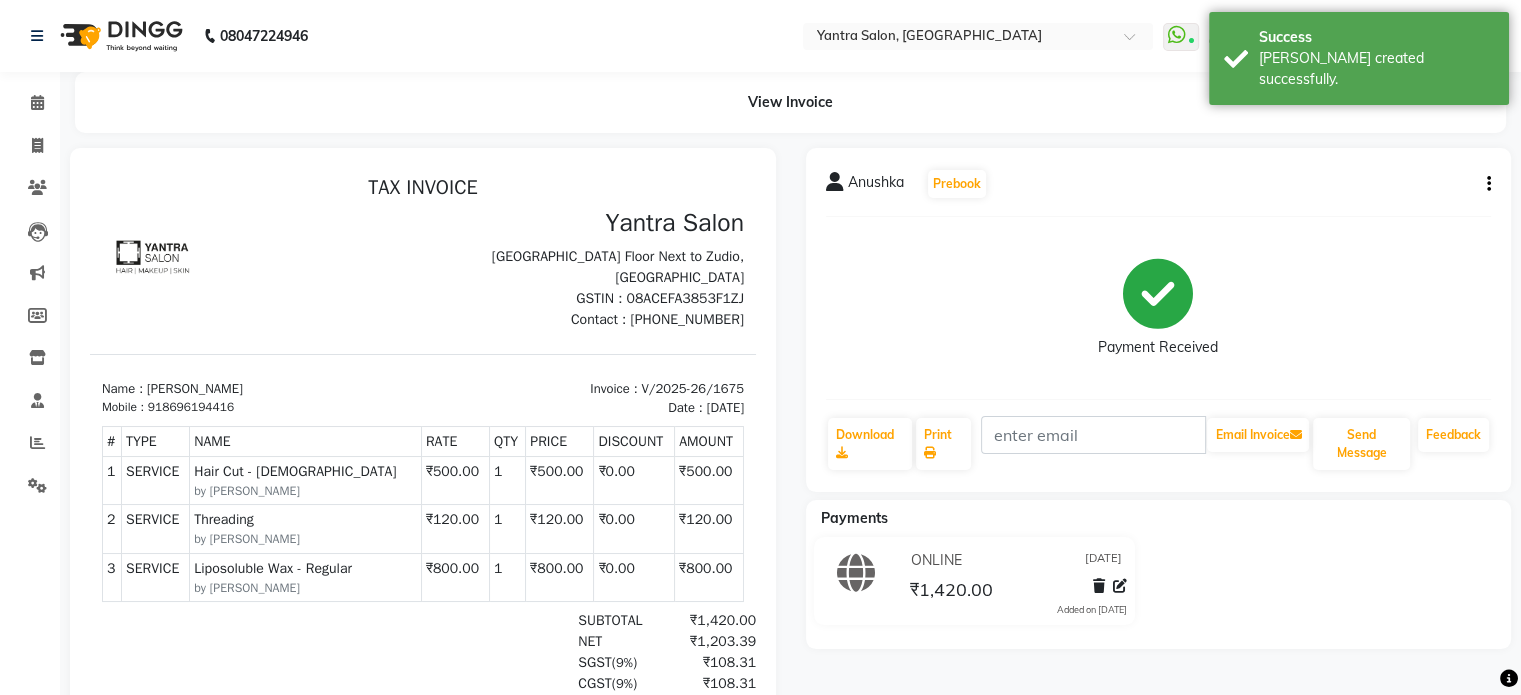 scroll, scrollTop: 0, scrollLeft: 0, axis: both 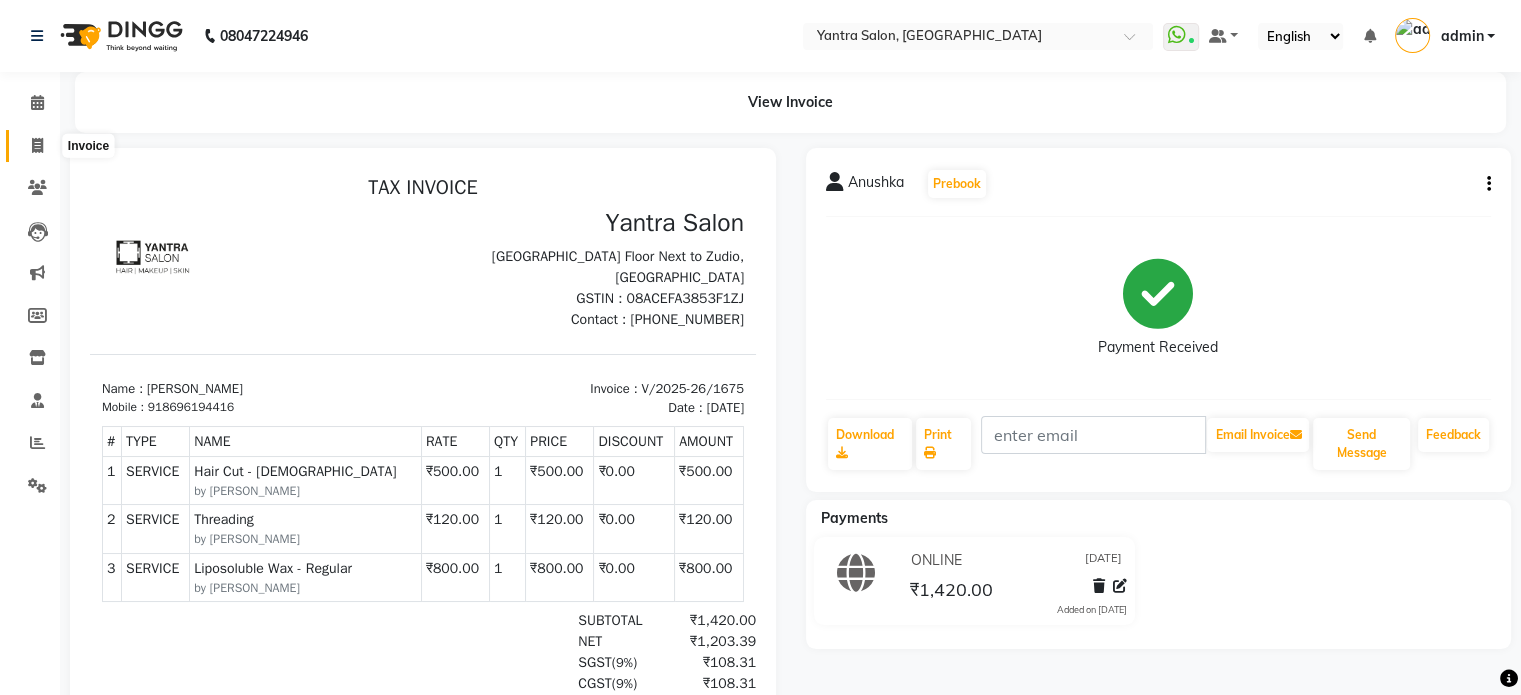click 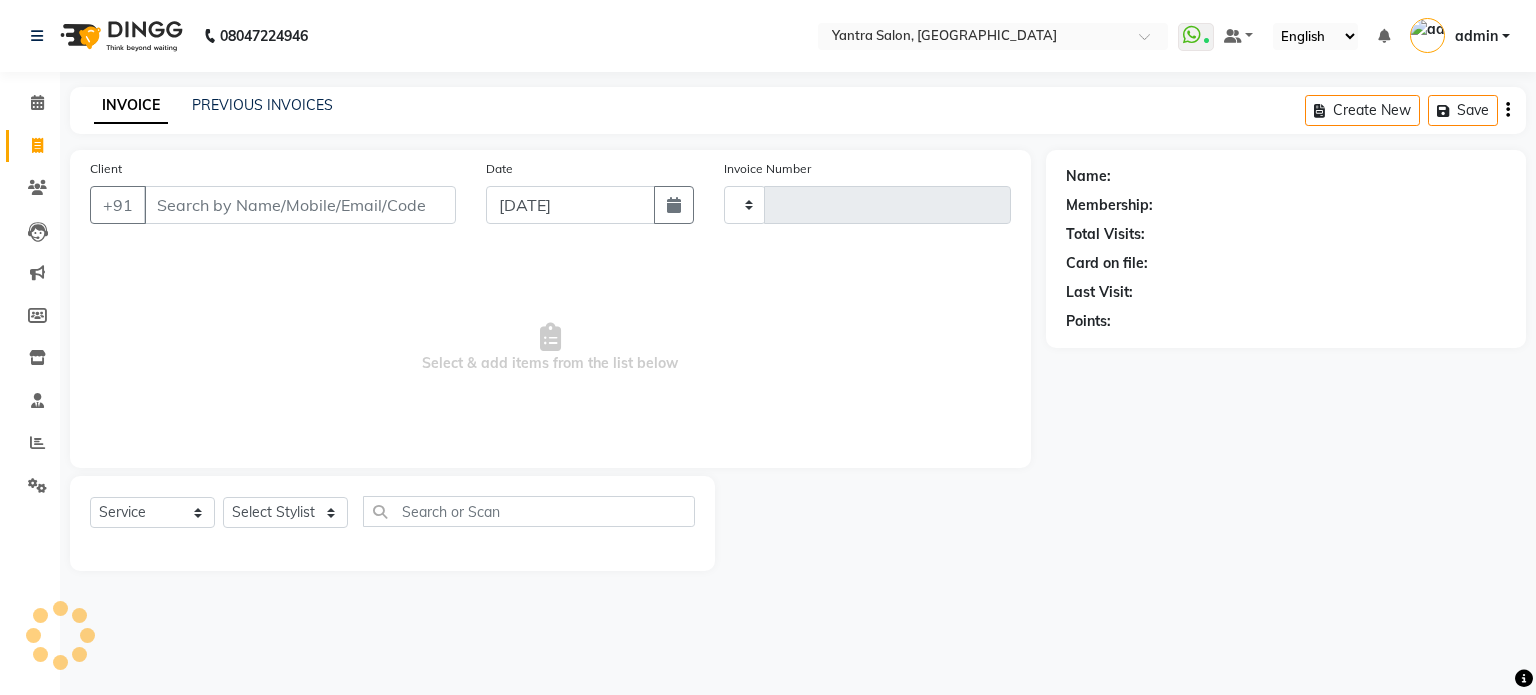 type on "1676" 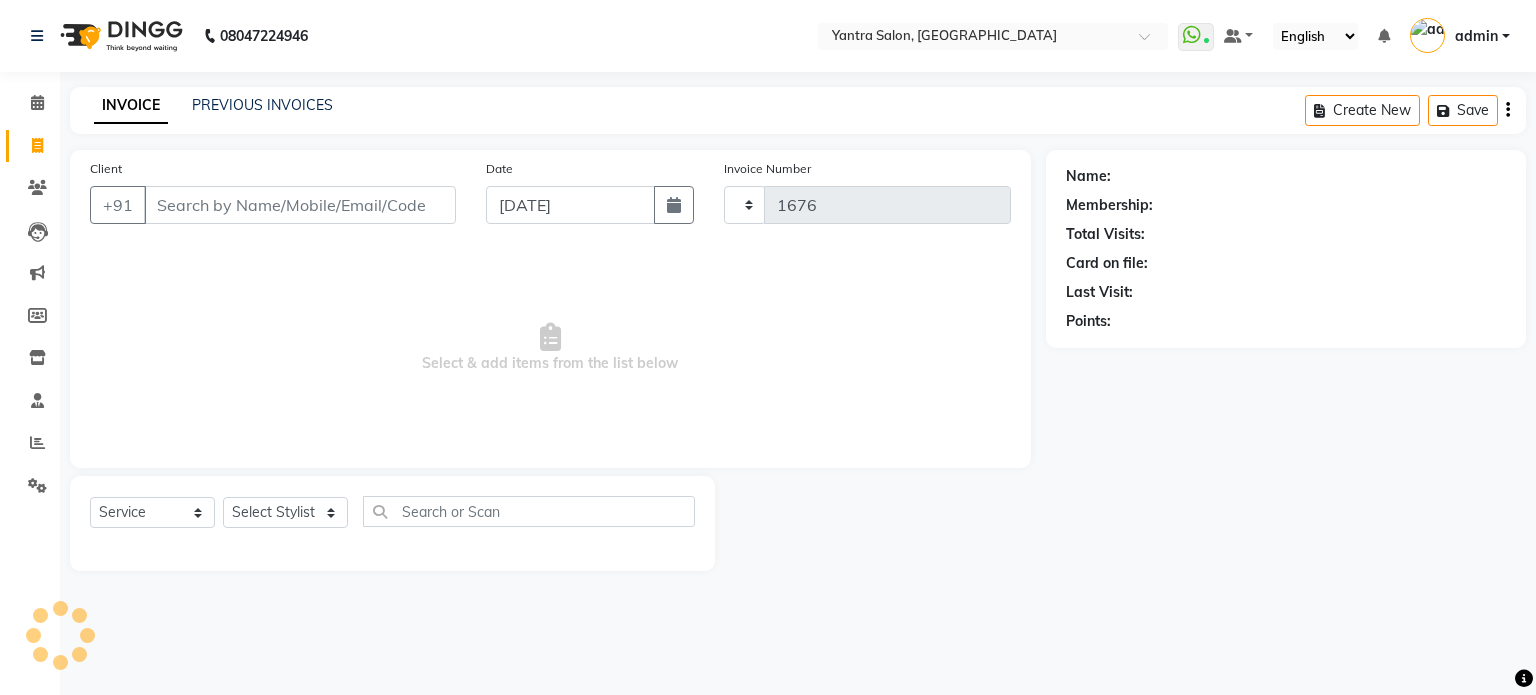 select on "6253" 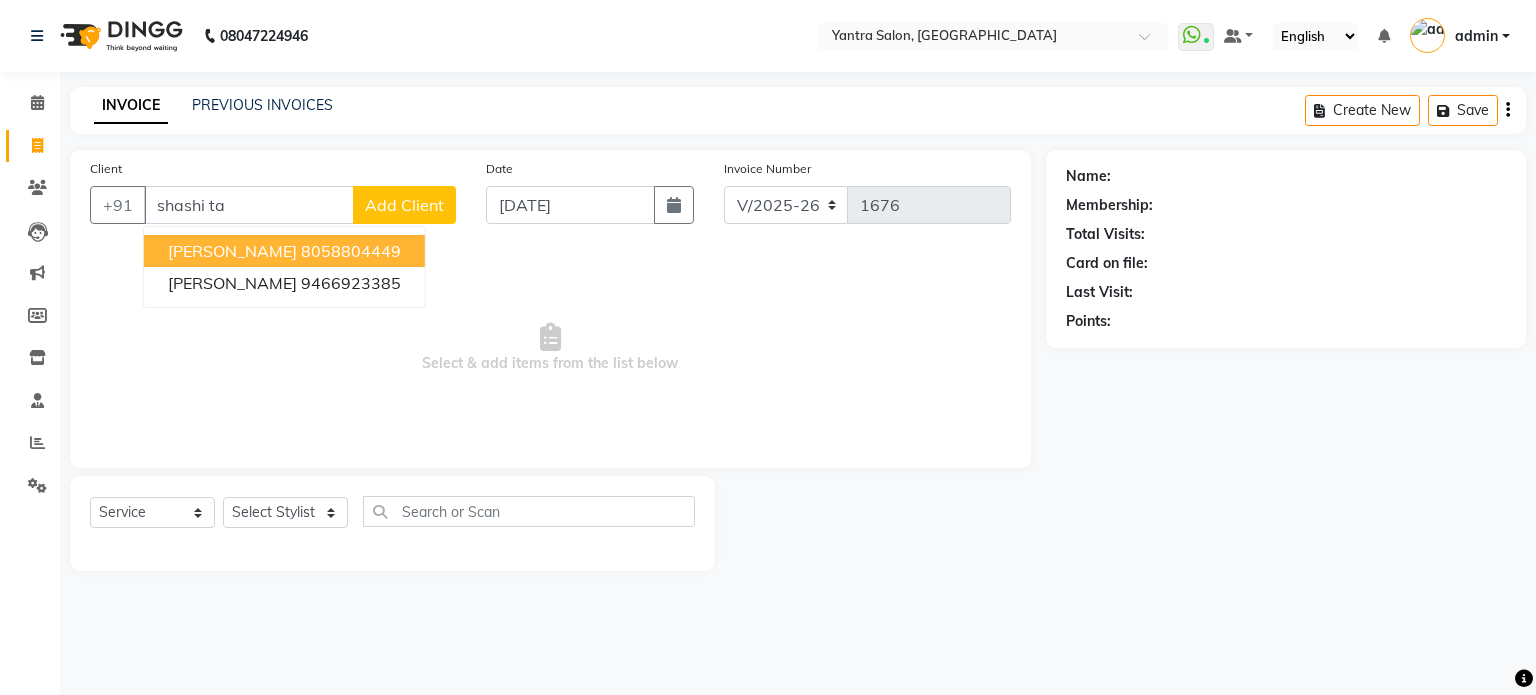 click on "[PERSON_NAME]  8058804449" at bounding box center [284, 251] 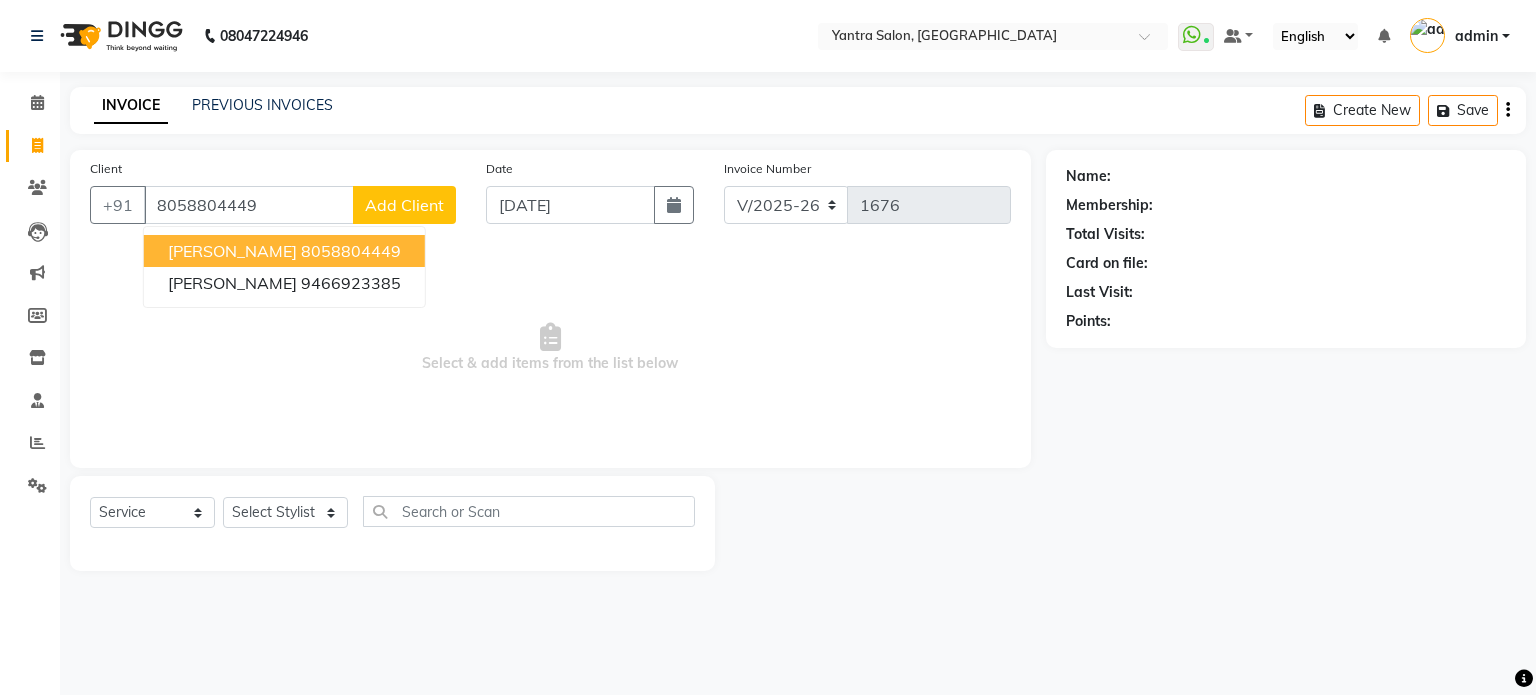 type on "8058804449" 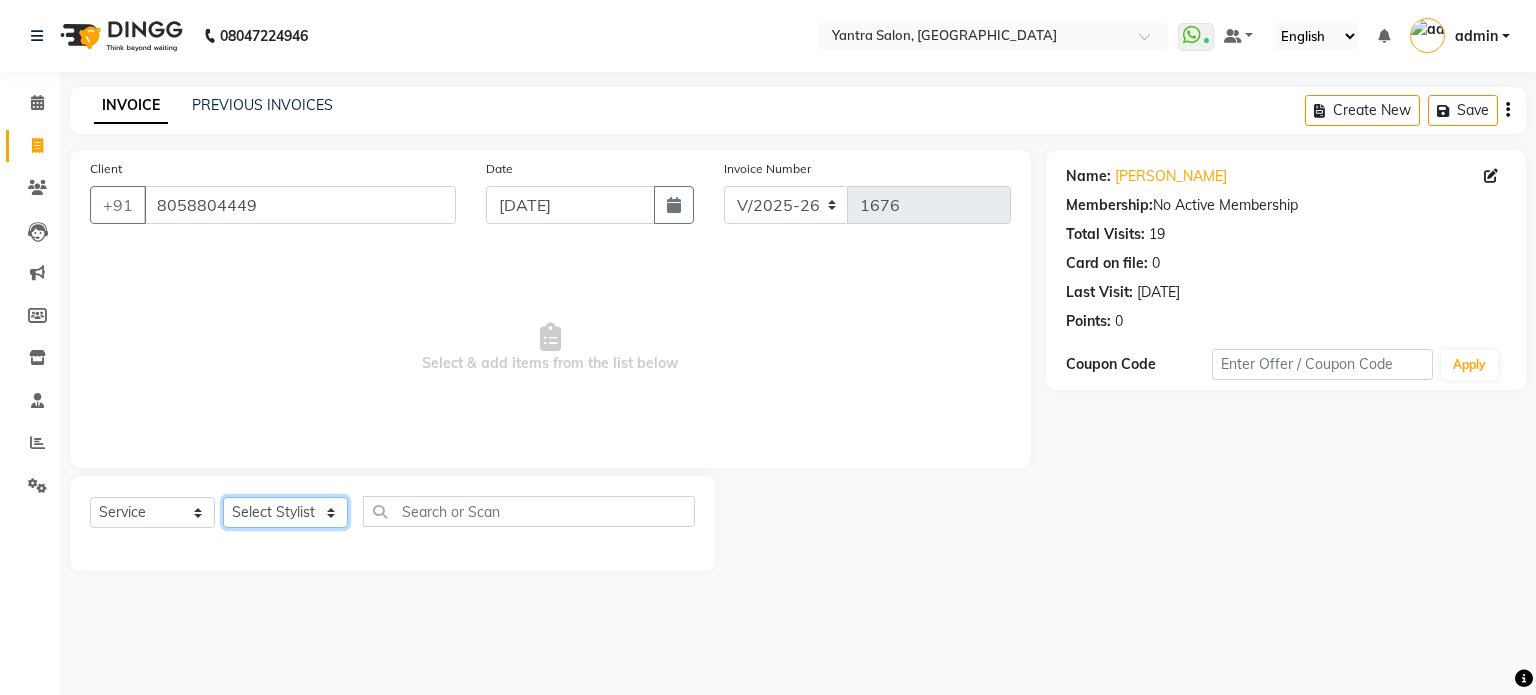 click on "Select Stylist admin [PERSON_NAME] Manager [PERSON_NAME] Prama [PERSON_NAME] [PERSON_NAME] [PERSON_NAME] [PERSON_NAME] Varun  Vishal" 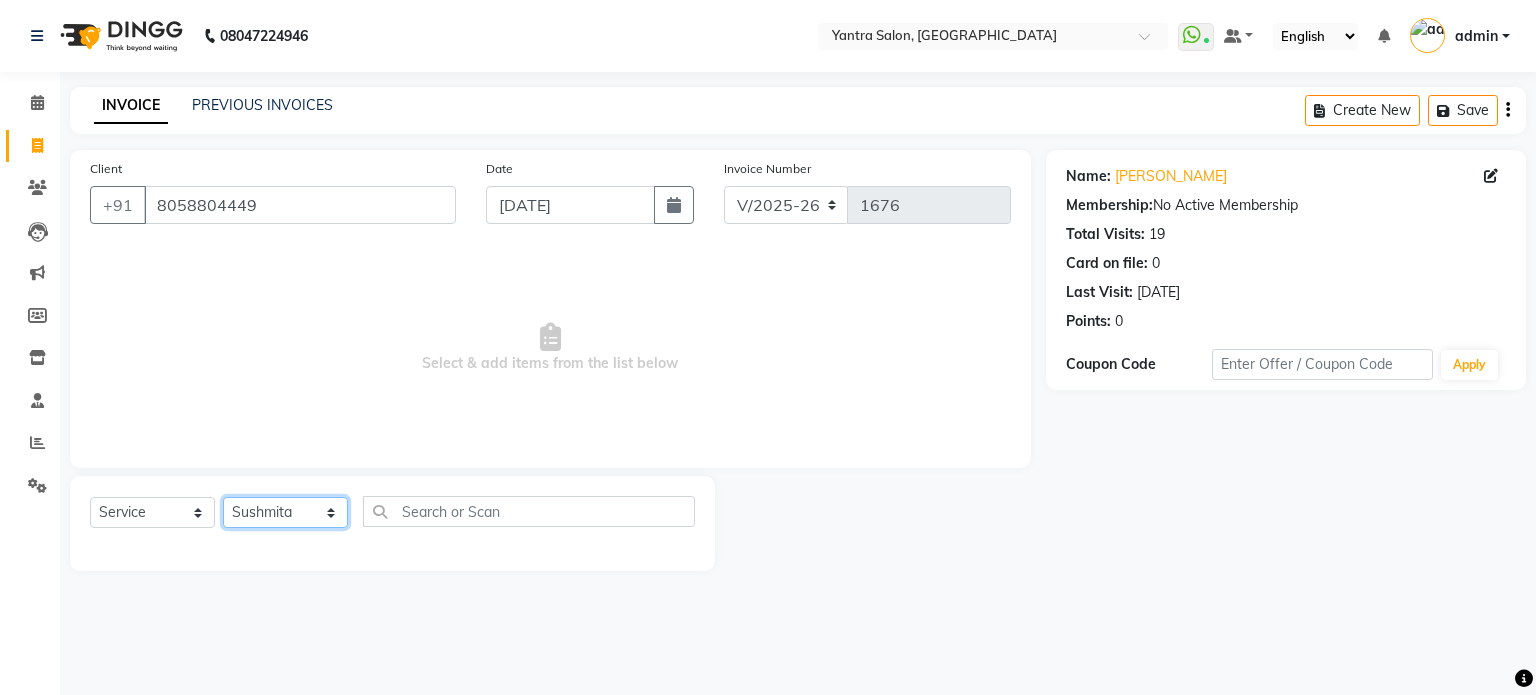 click on "Select Stylist admin [PERSON_NAME] Manager [PERSON_NAME] Prama [PERSON_NAME] [PERSON_NAME] [PERSON_NAME] [PERSON_NAME] Varun  Vishal" 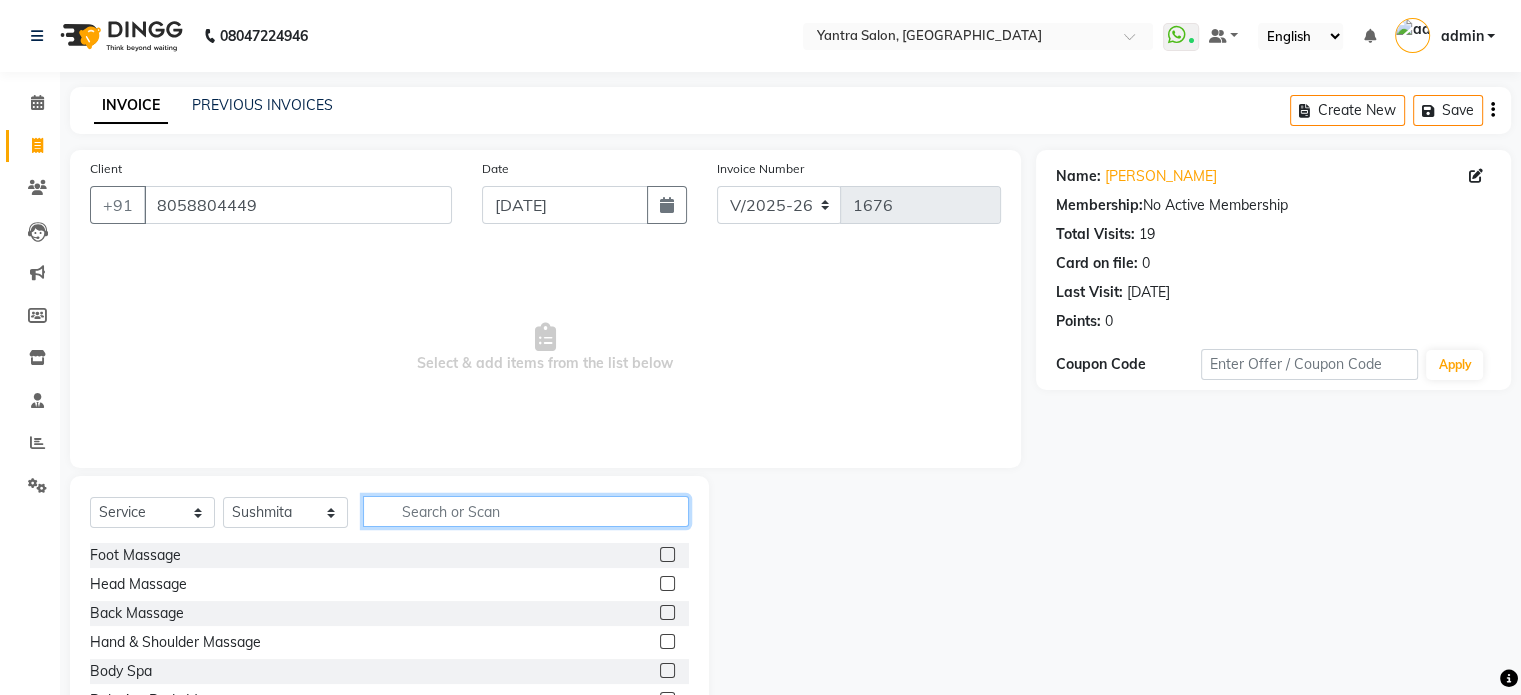 click 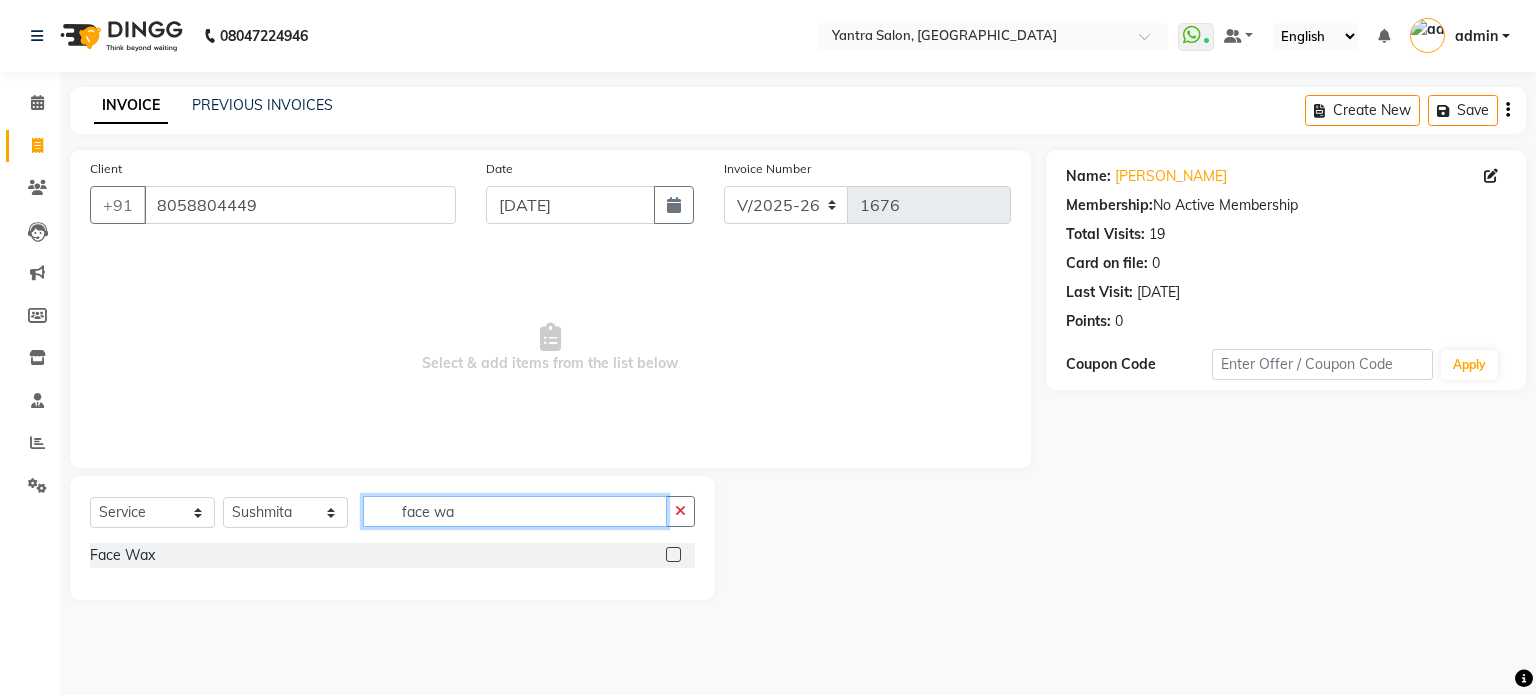 type on "face wa" 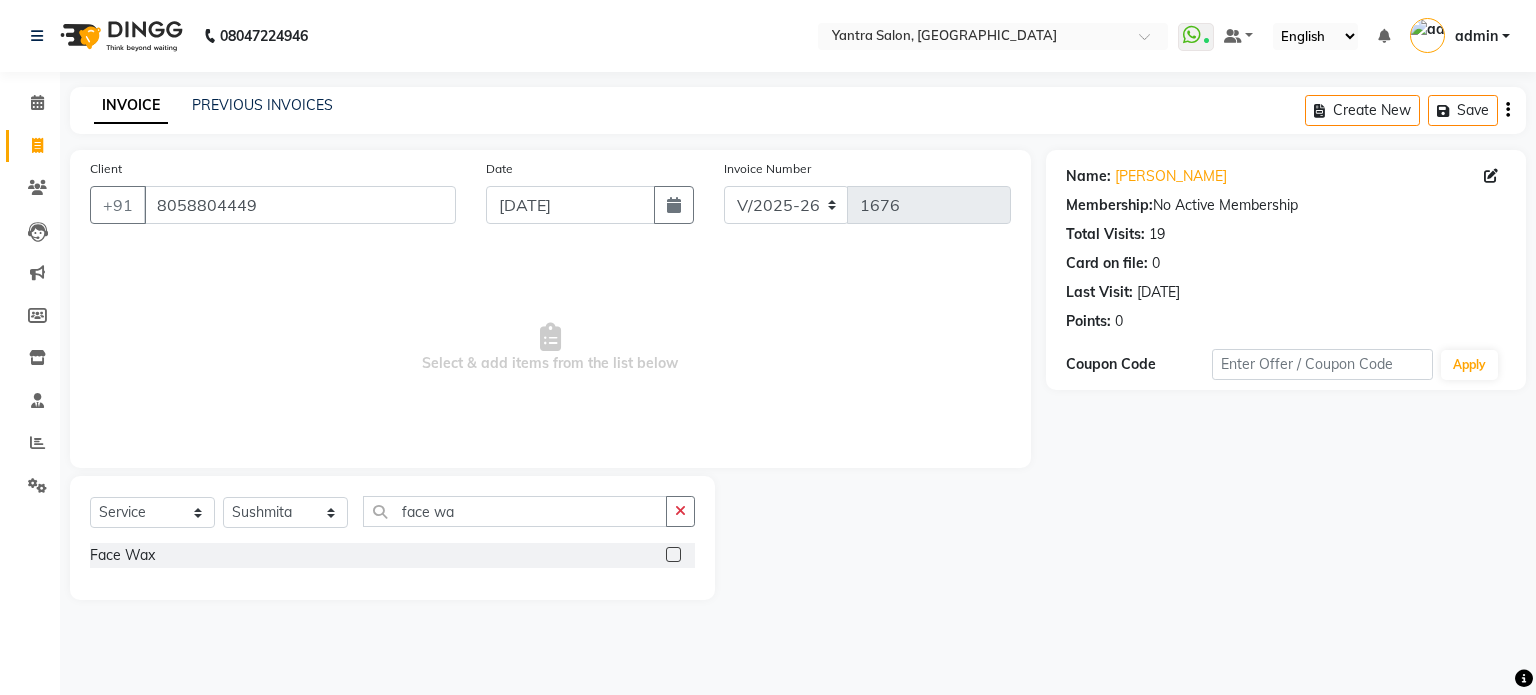 click 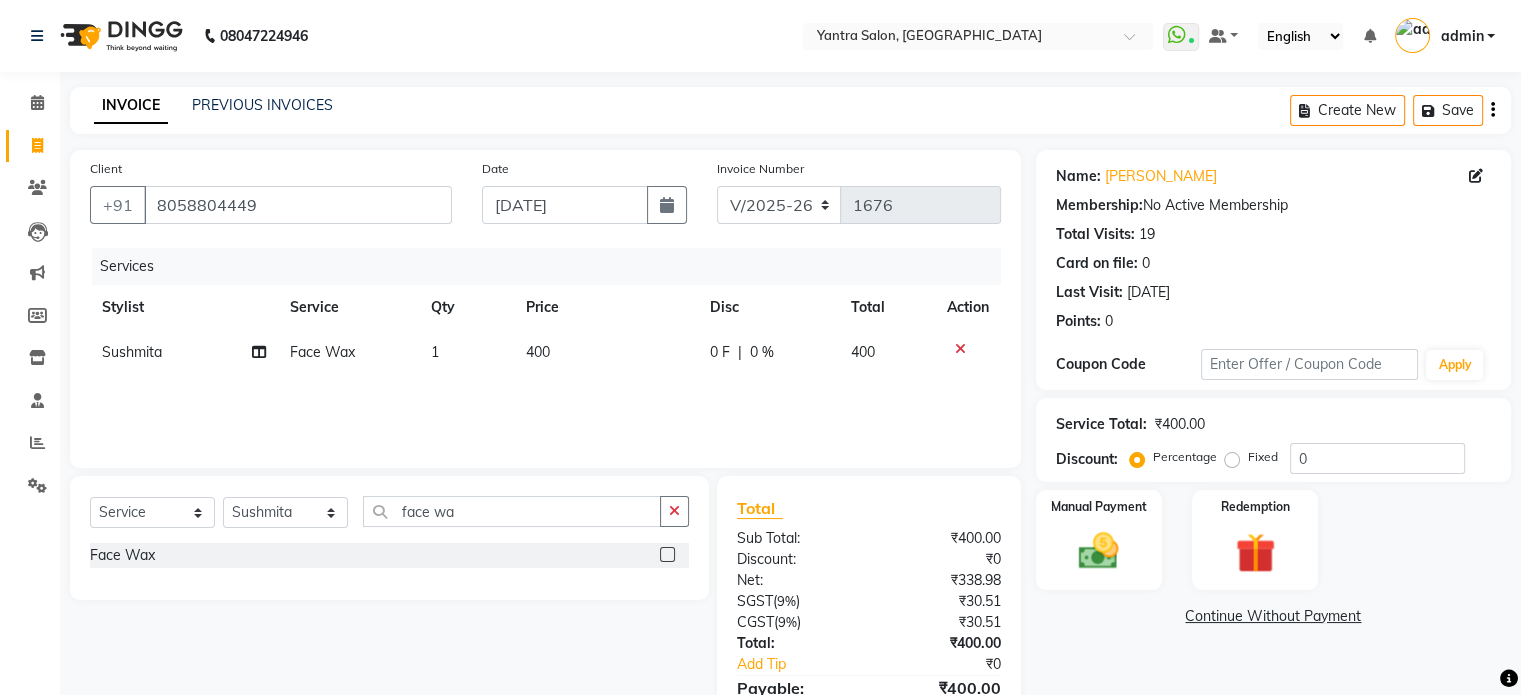 checkbox on "false" 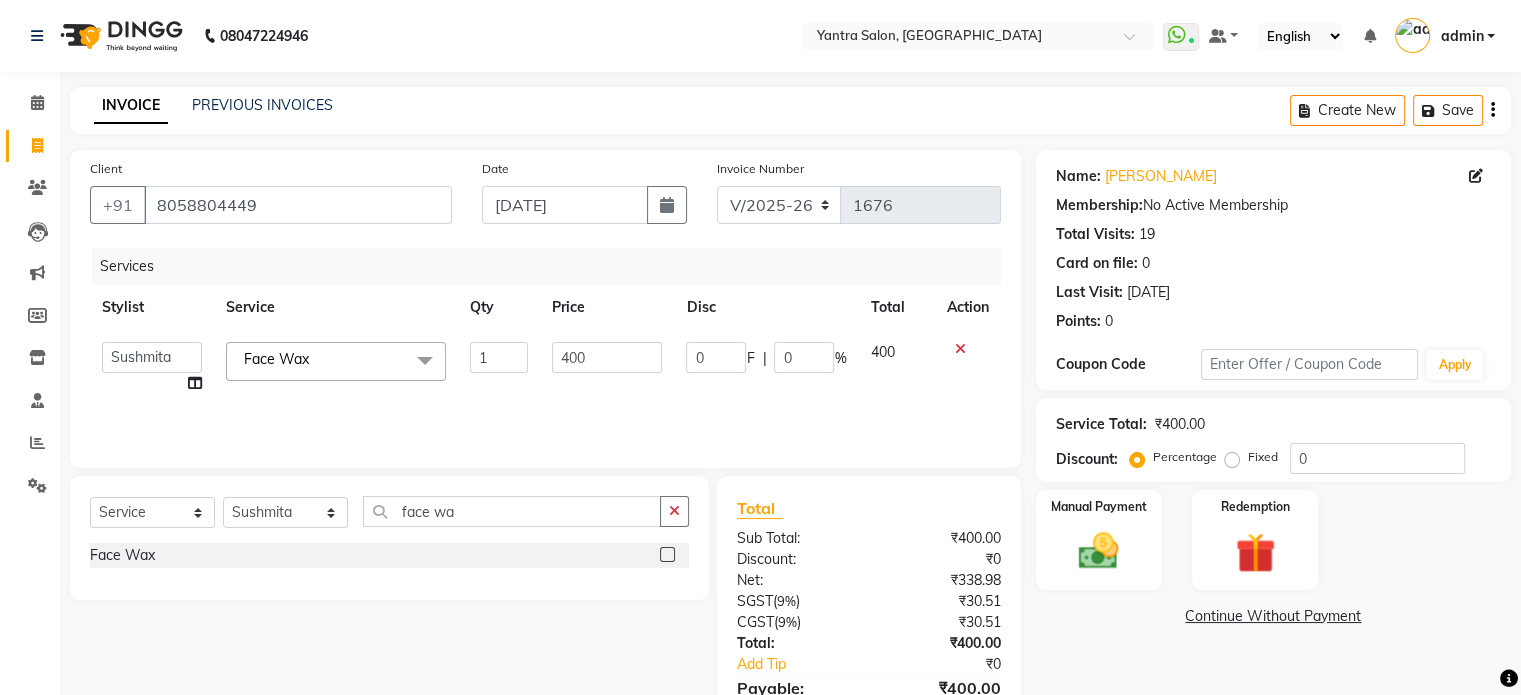 click on "400" 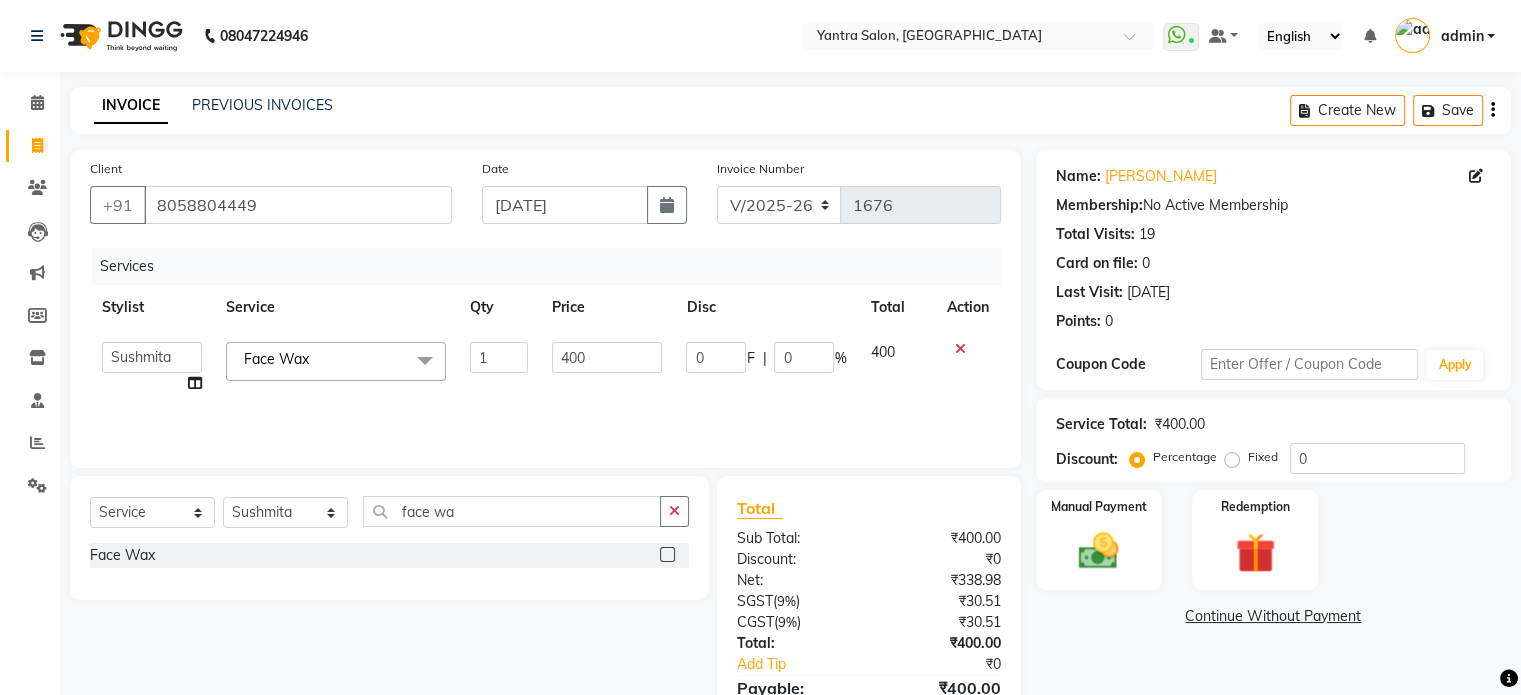 click on "400" 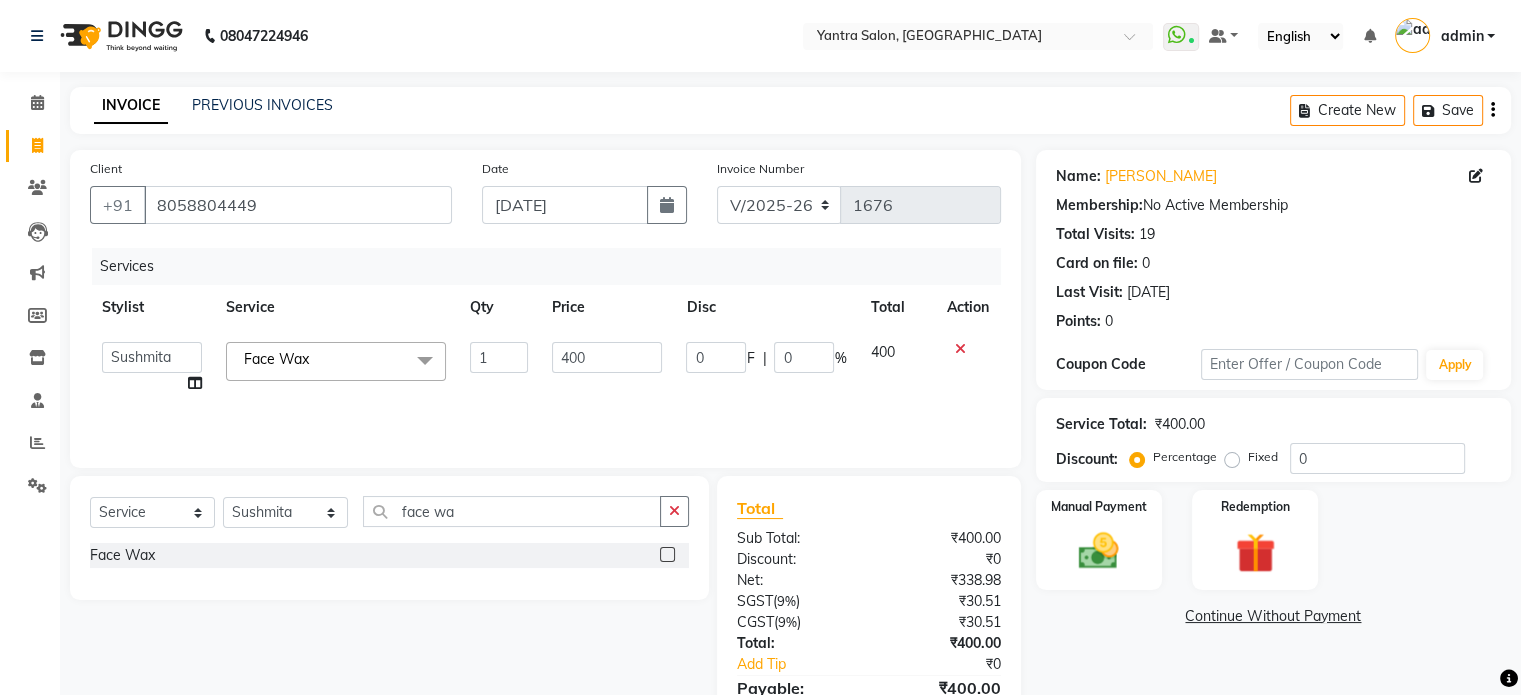 click on "400" 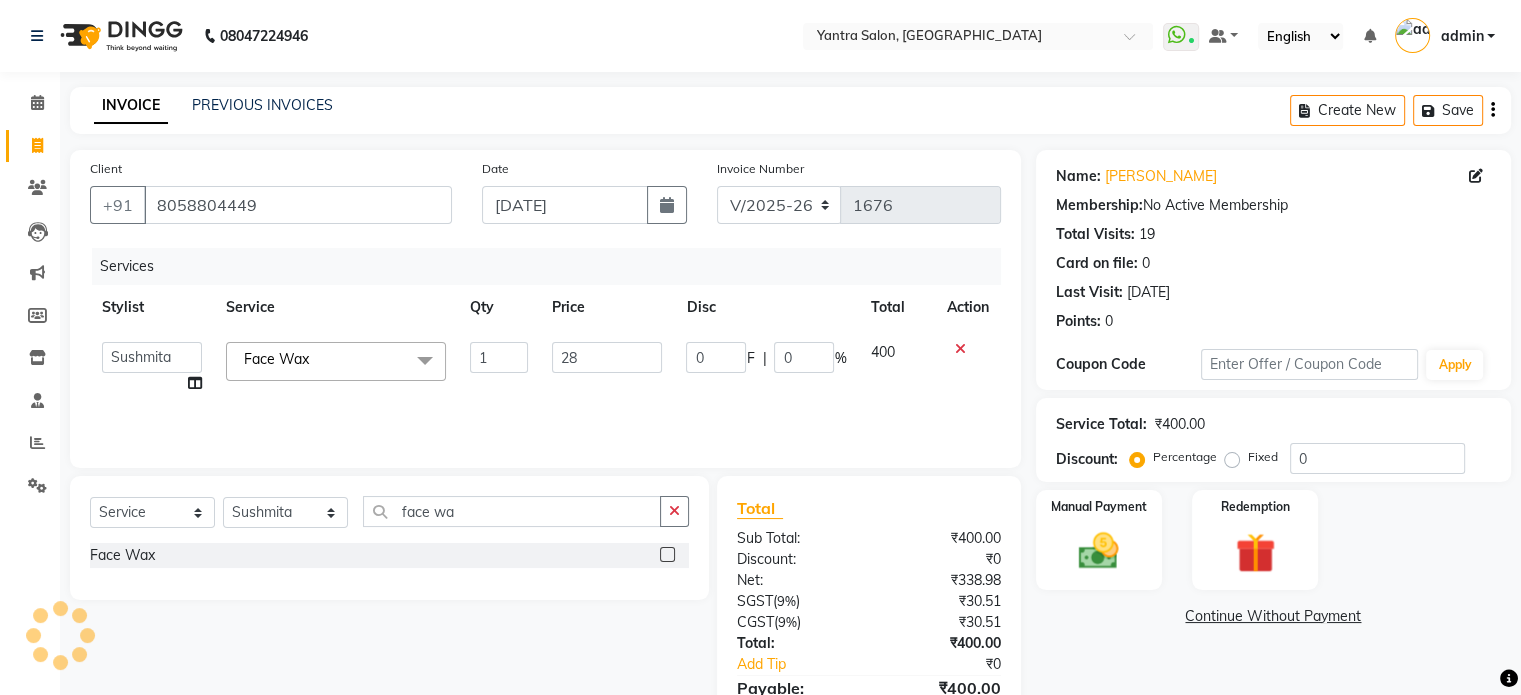 type on "280" 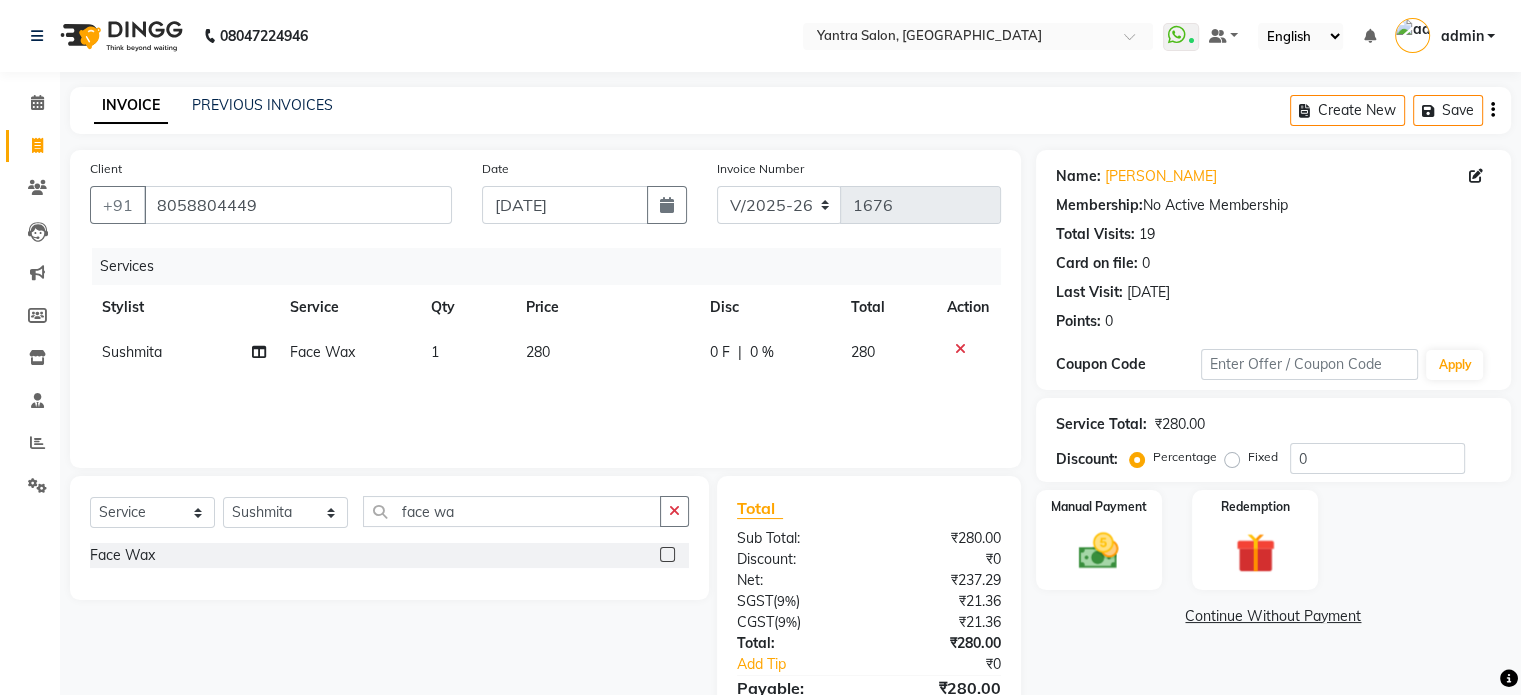 click on "Services Stylist Service Qty Price Disc Total Action Sushmita Face Wax 1 280 0 F | 0 % 280" 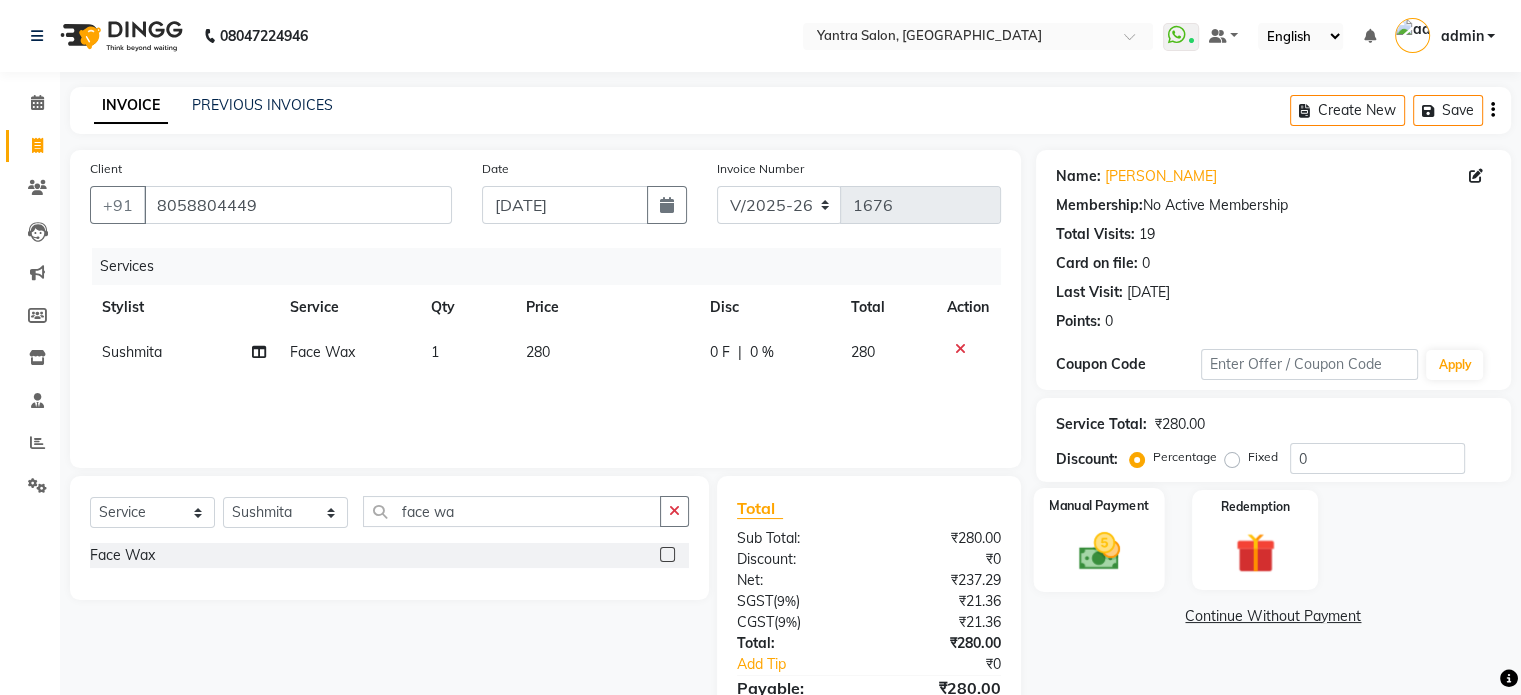 click 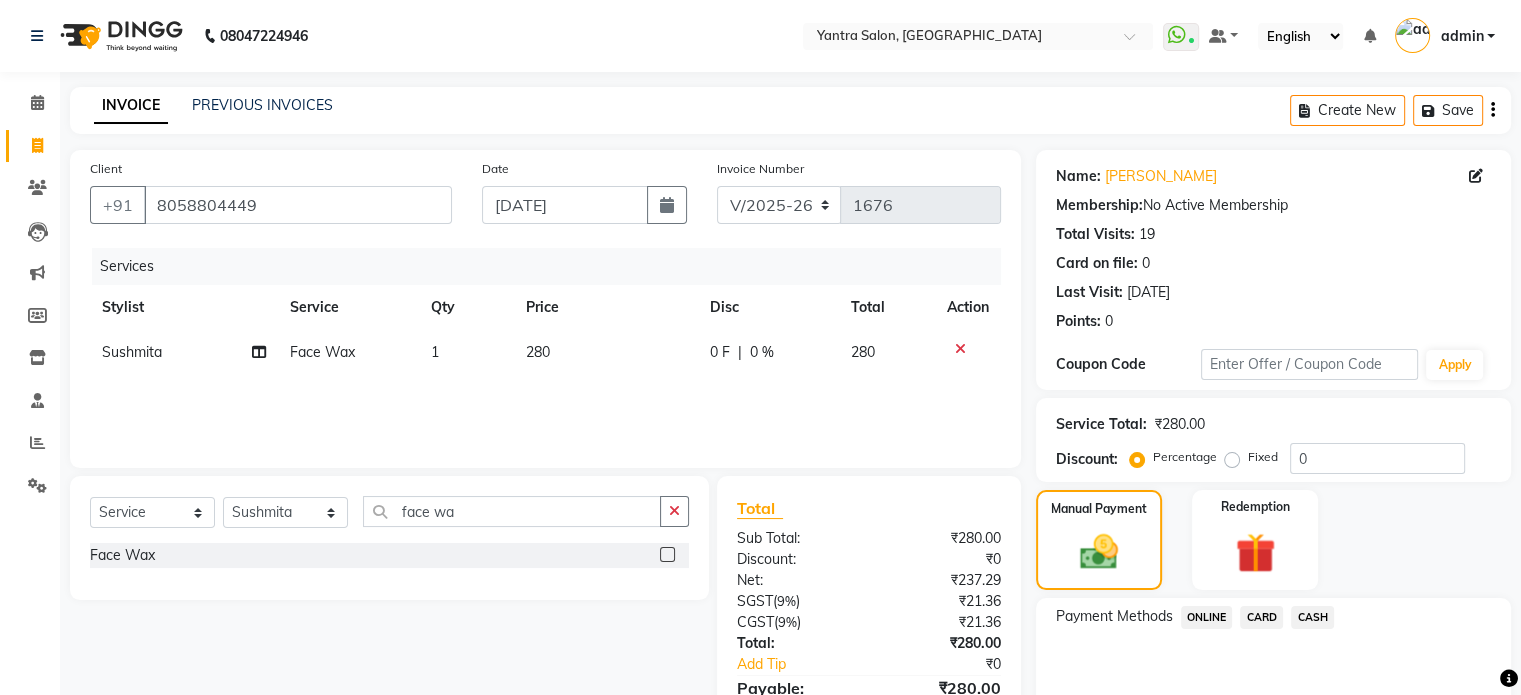 click on "ONLINE" 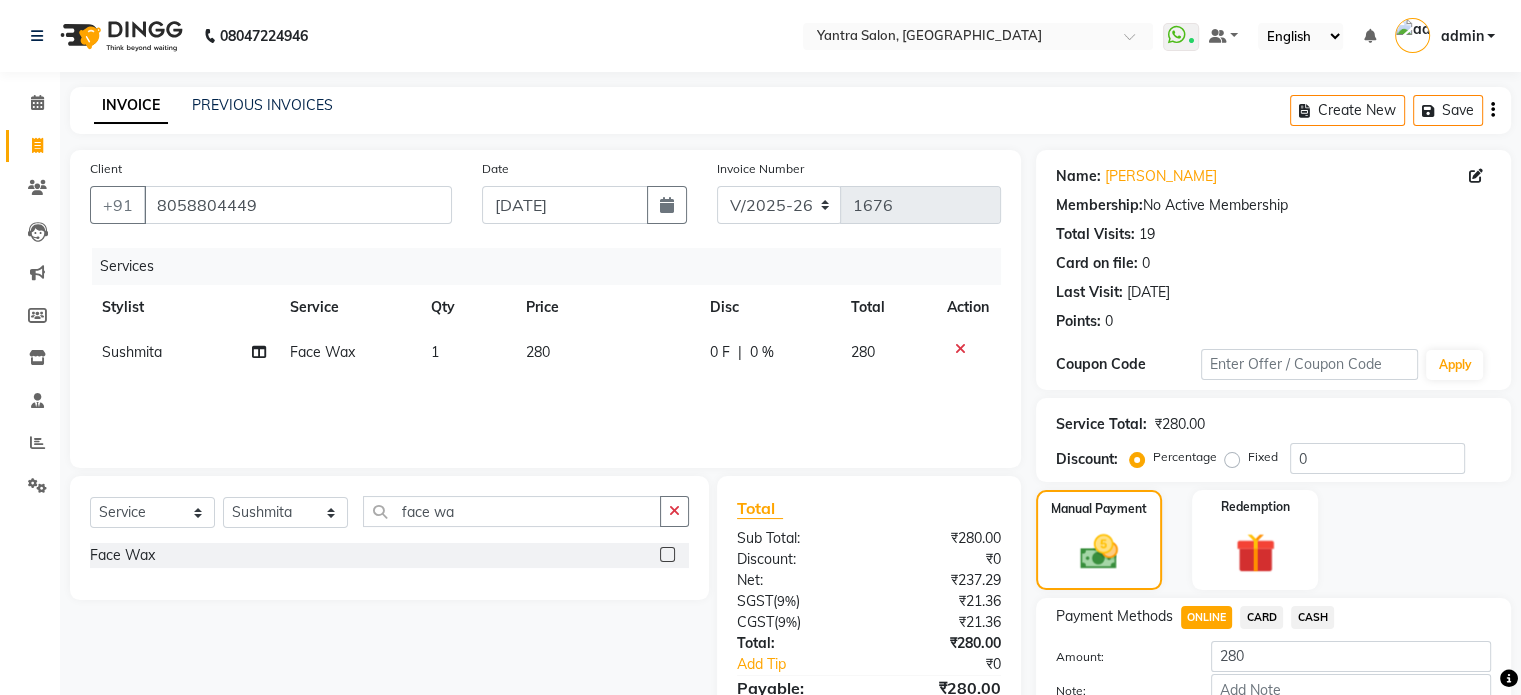 scroll, scrollTop: 124, scrollLeft: 0, axis: vertical 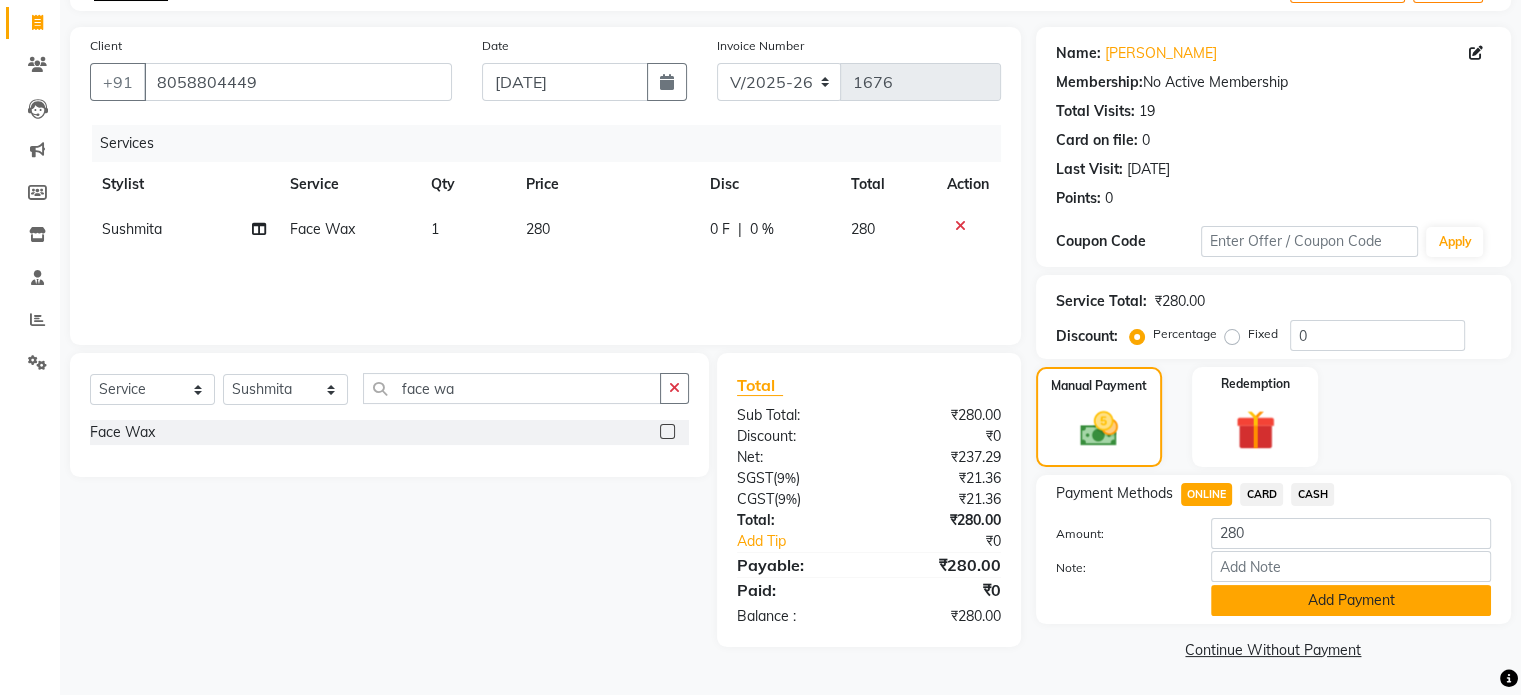click on "Add Payment" 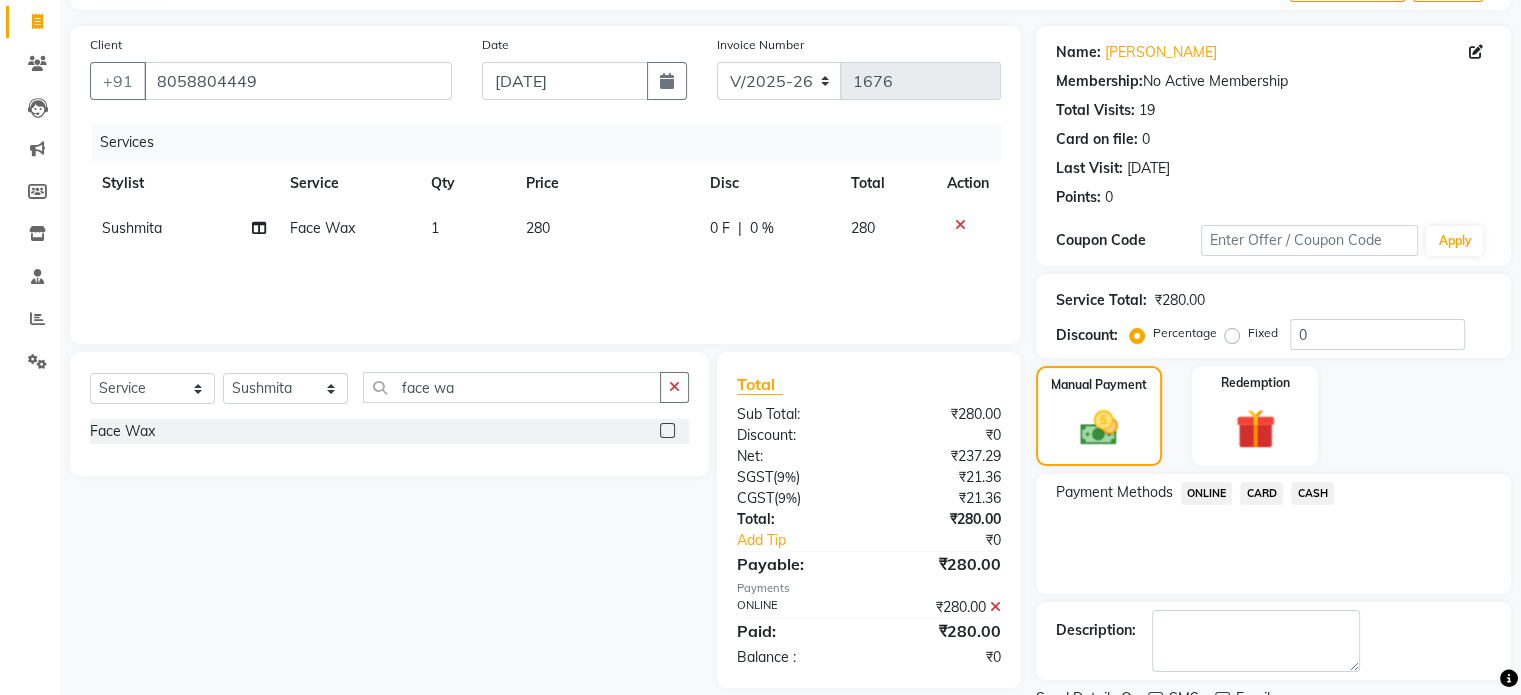 scroll, scrollTop: 205, scrollLeft: 0, axis: vertical 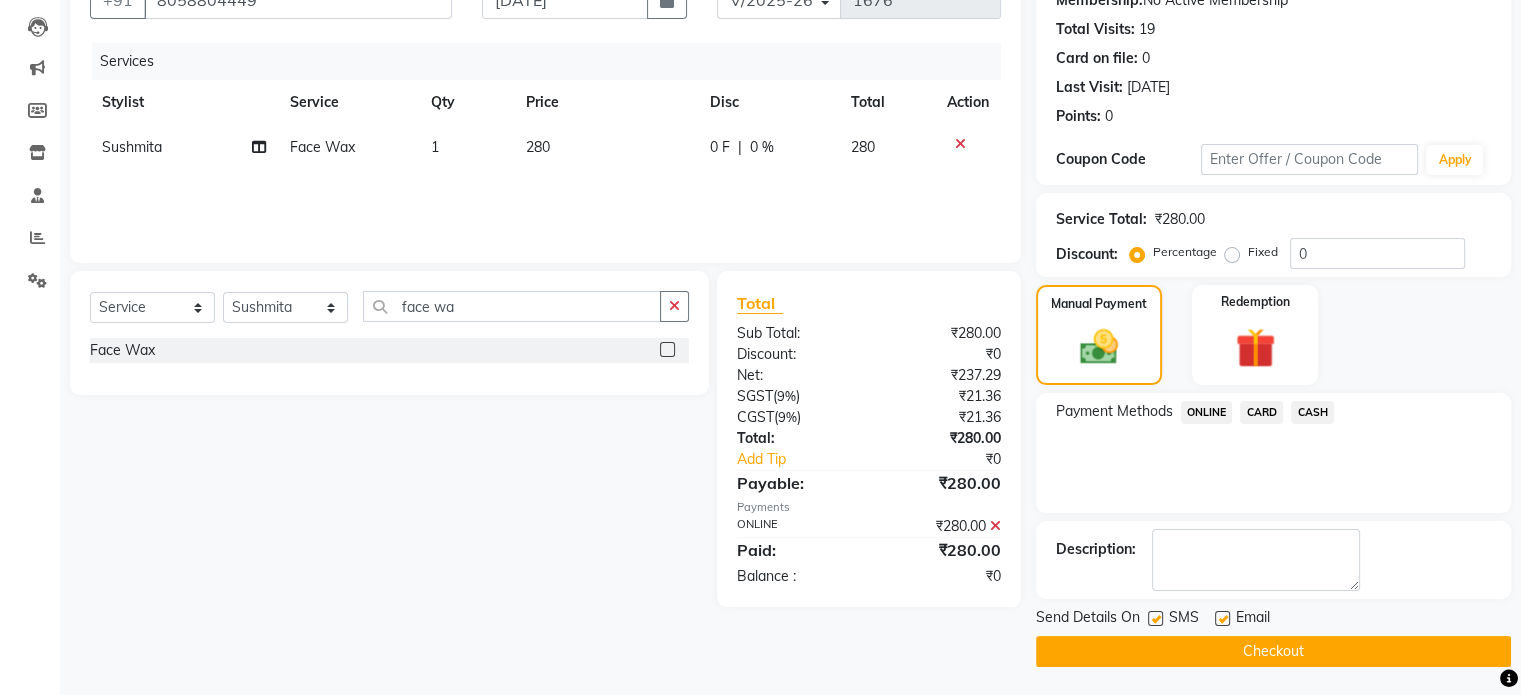 click on "Checkout" 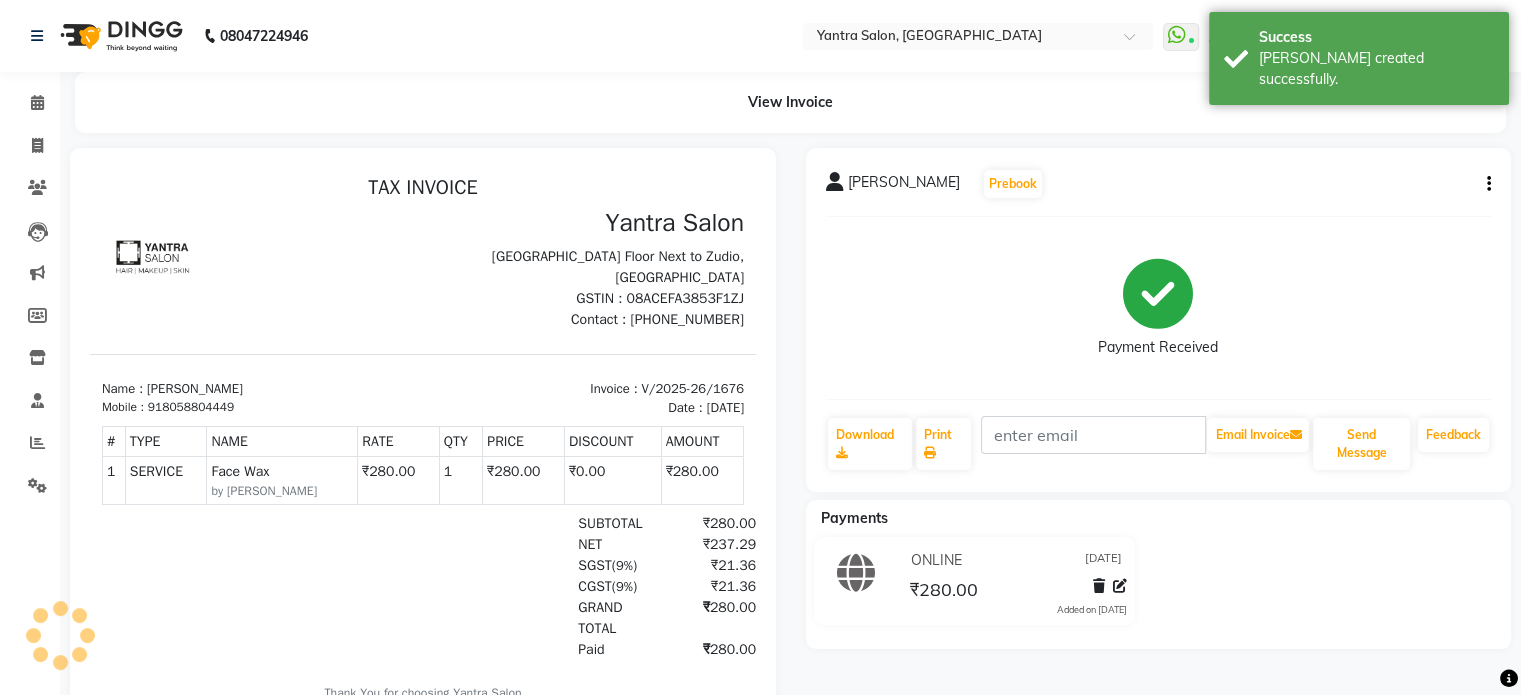 scroll, scrollTop: 0, scrollLeft: 0, axis: both 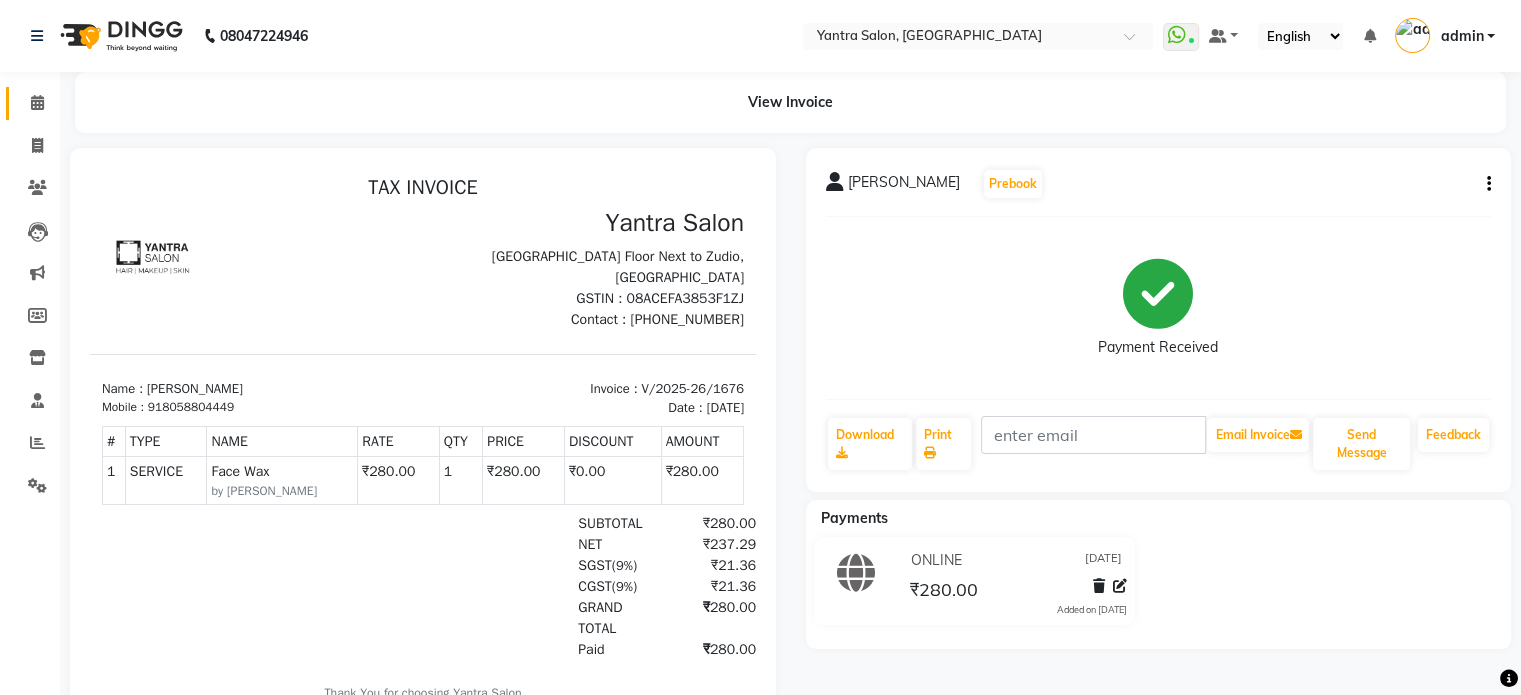 click on "Calendar" 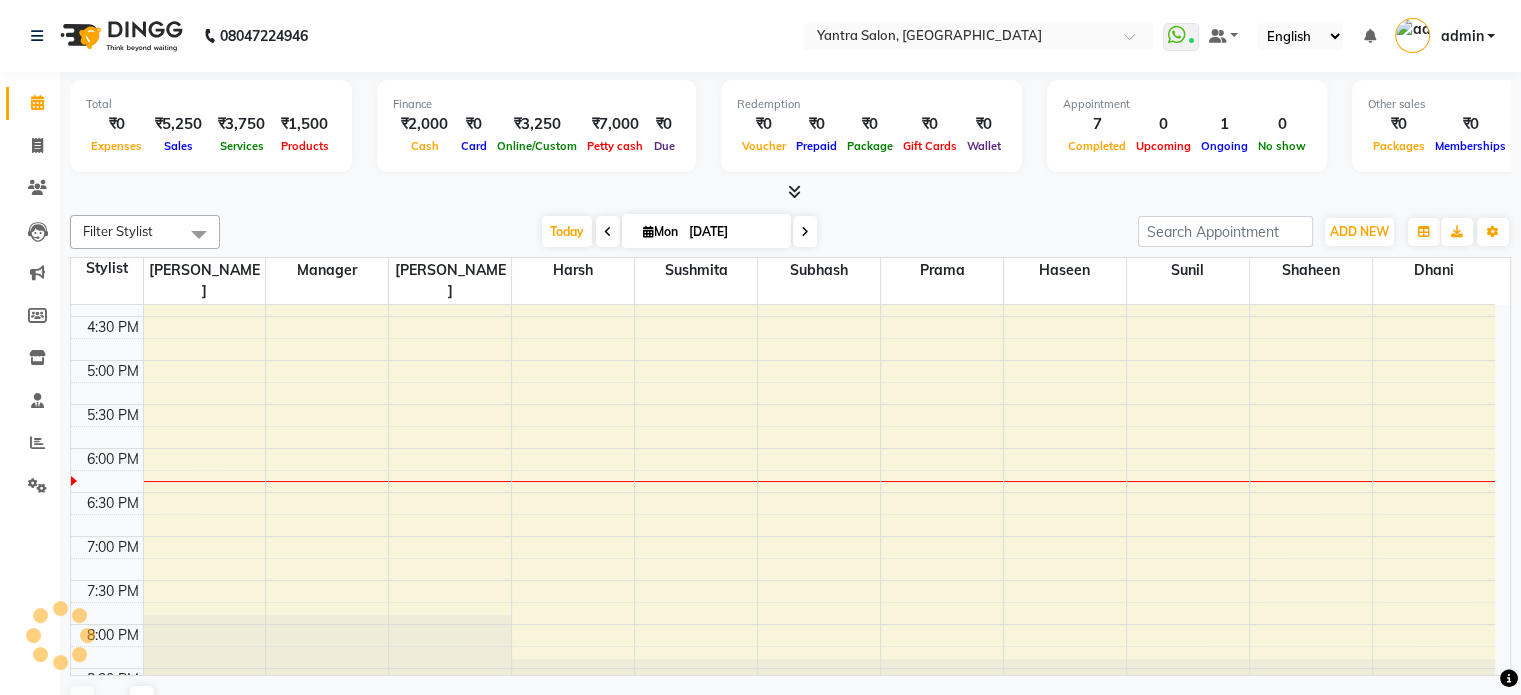 scroll, scrollTop: 0, scrollLeft: 0, axis: both 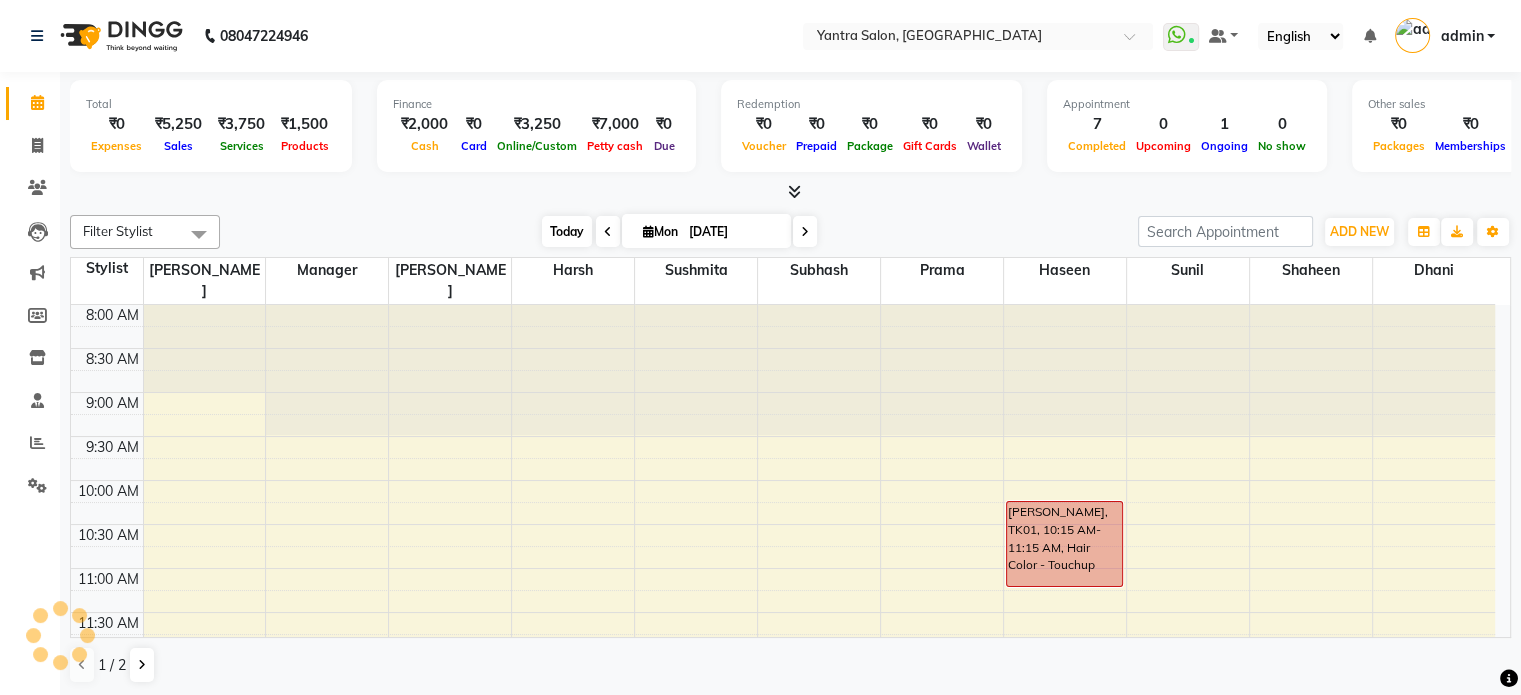 click on "Today" at bounding box center [567, 231] 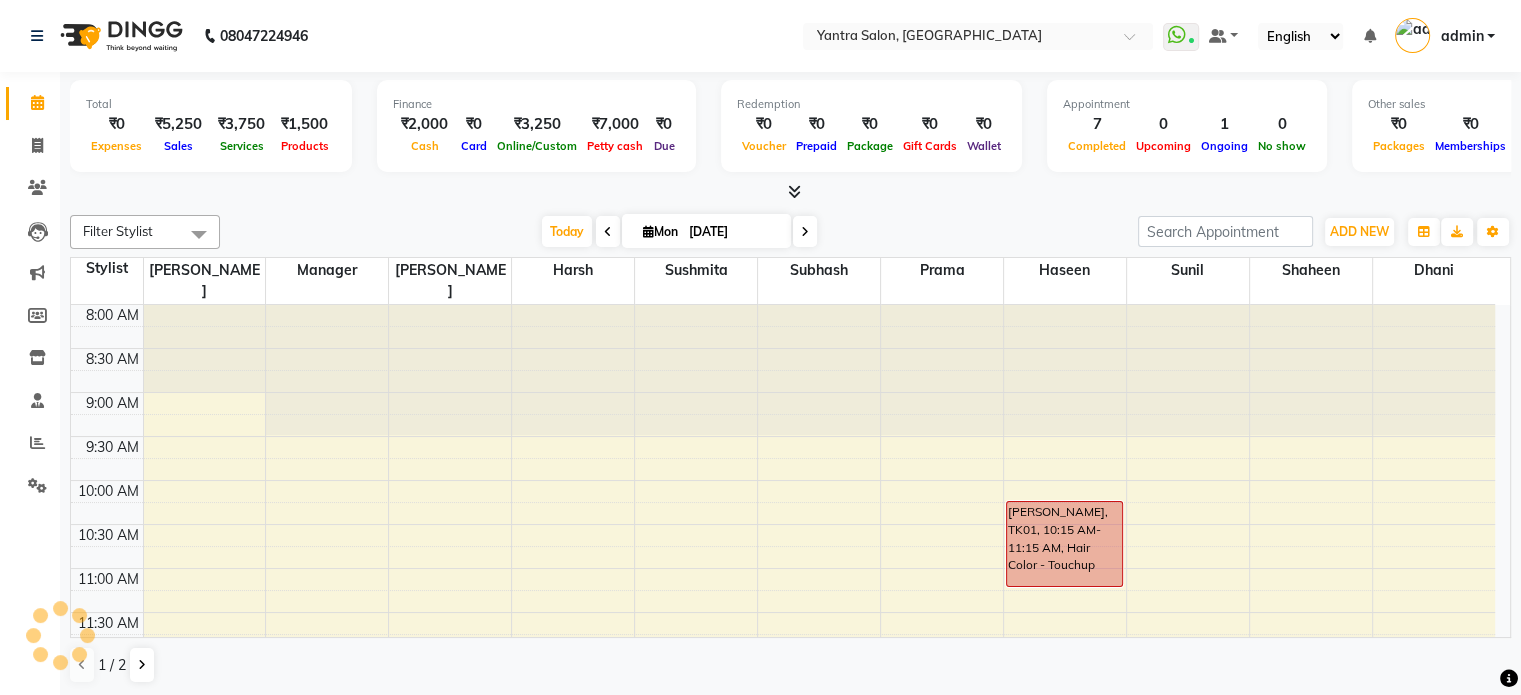 scroll, scrollTop: 778, scrollLeft: 0, axis: vertical 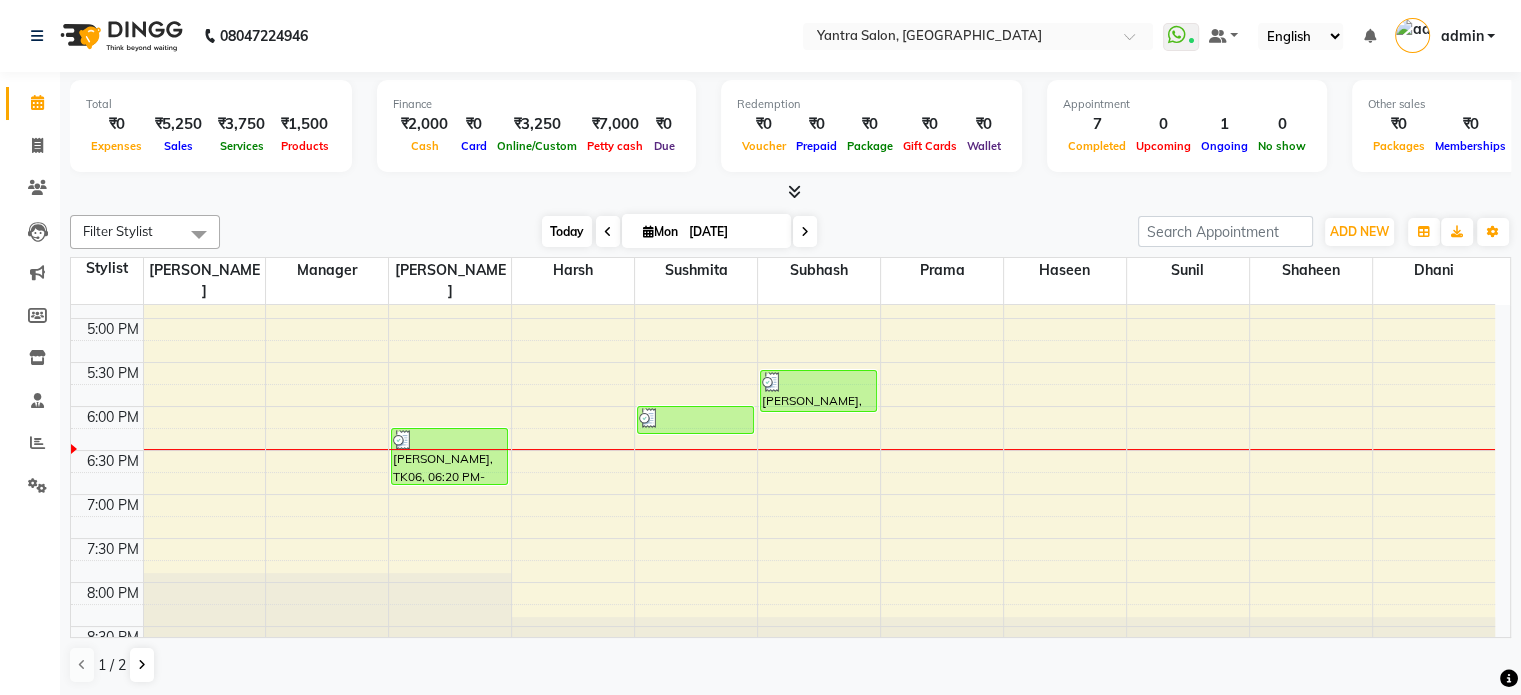 click on "Today" at bounding box center [567, 231] 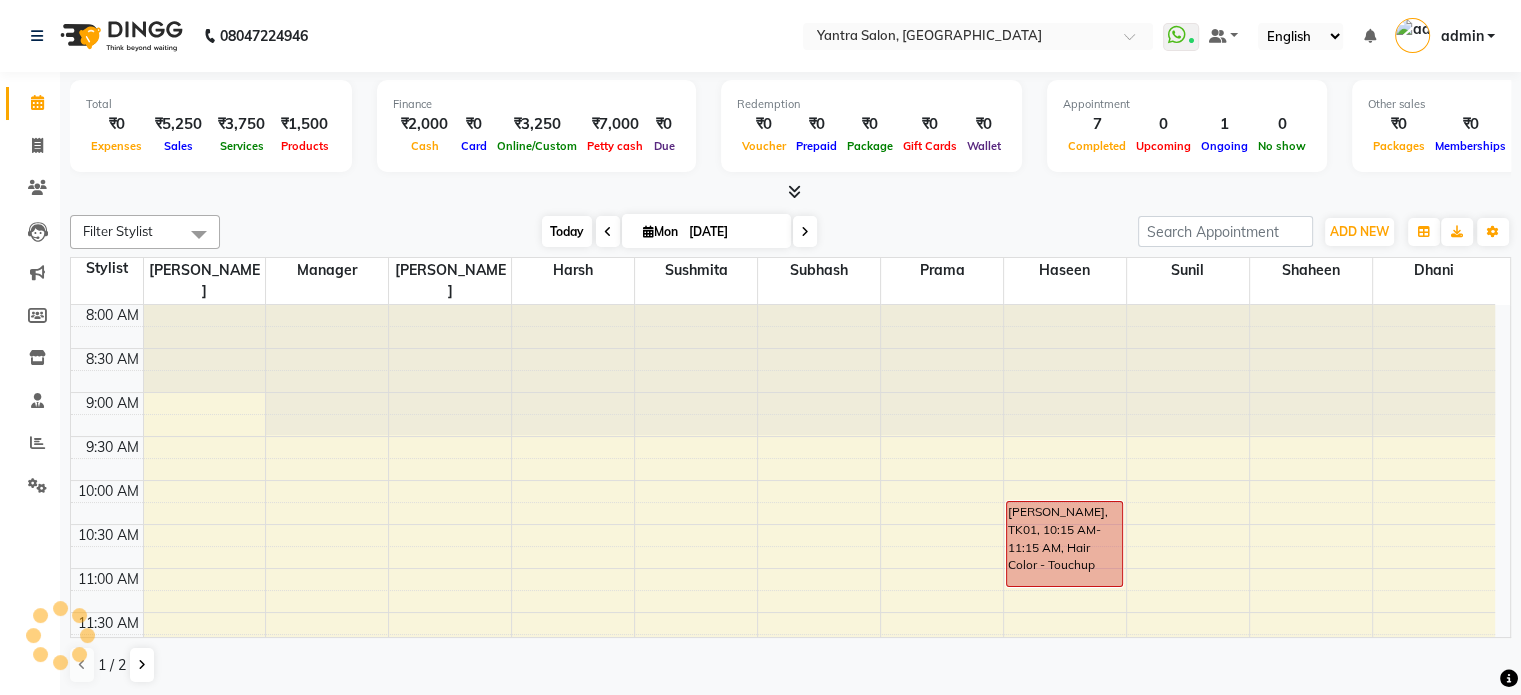 scroll, scrollTop: 778, scrollLeft: 0, axis: vertical 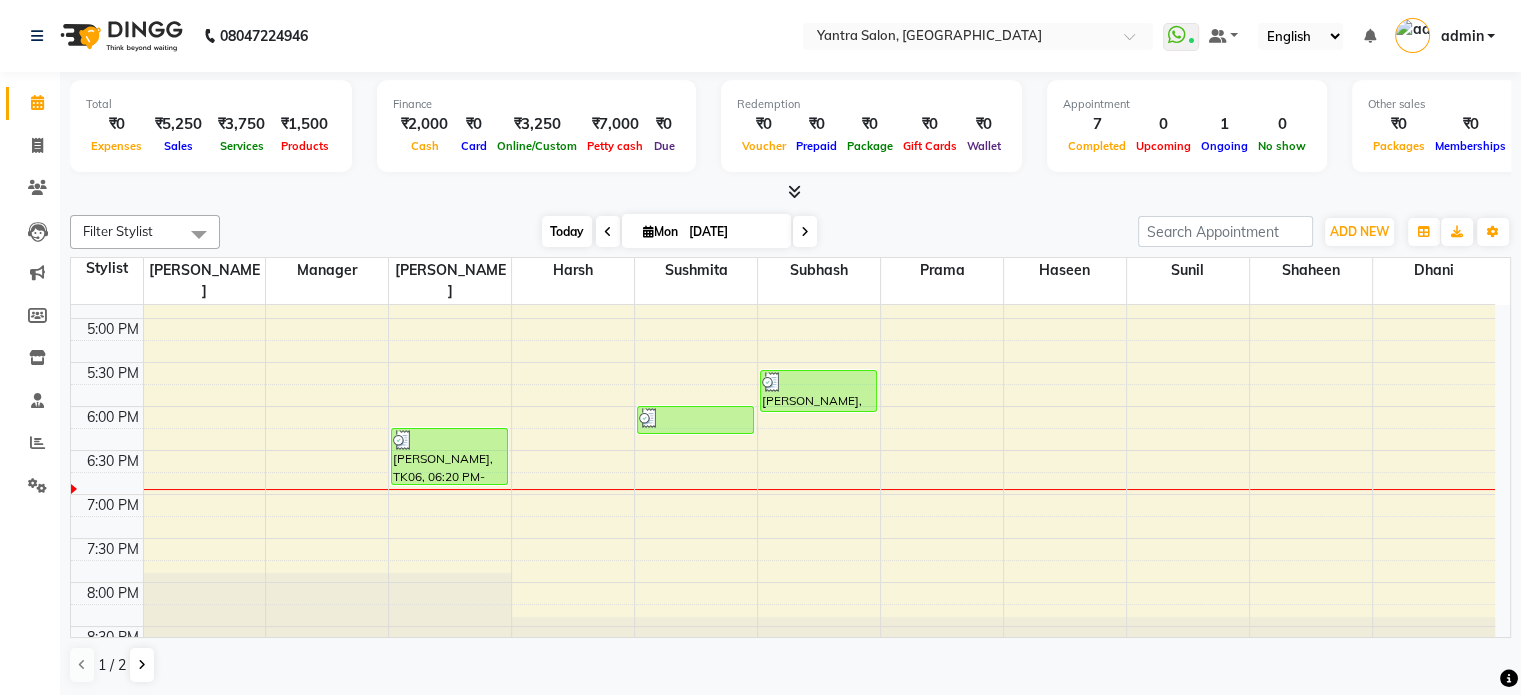 click on "Today" at bounding box center [567, 231] 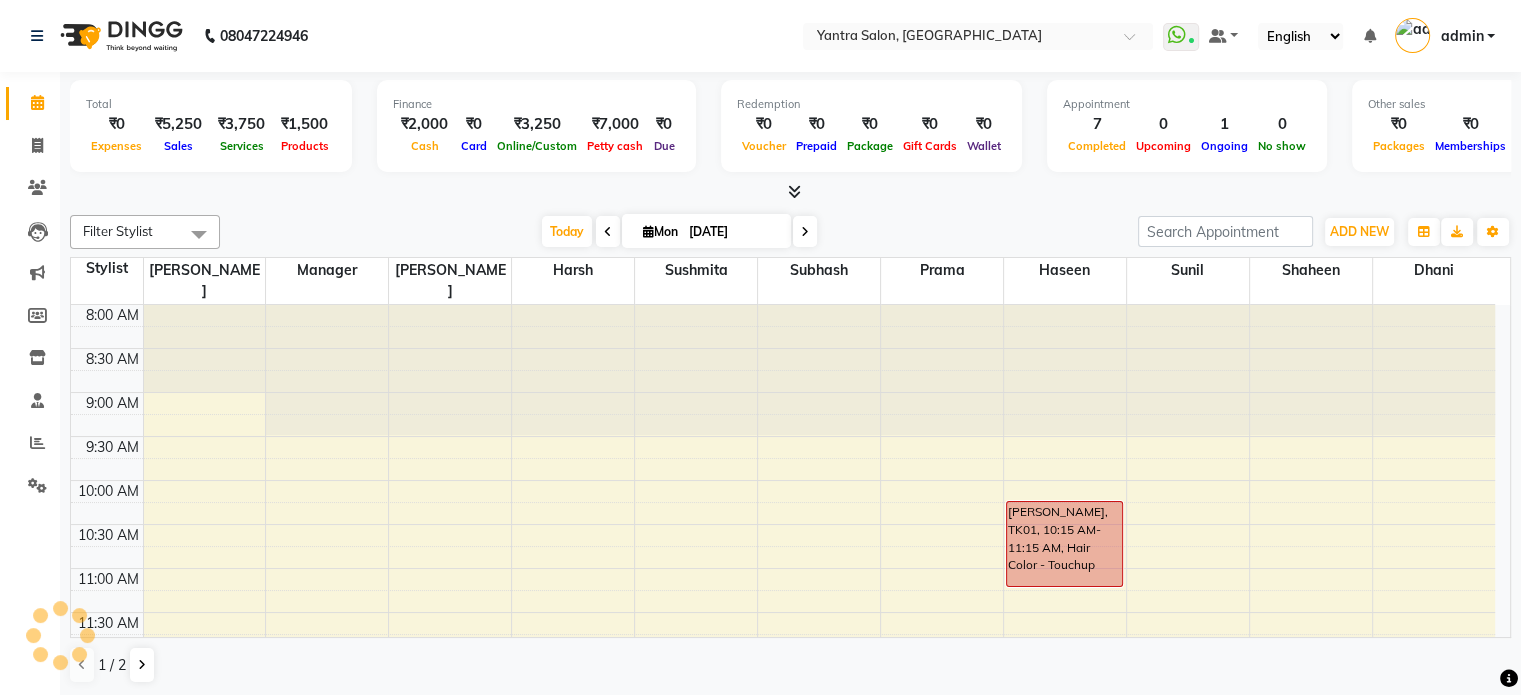scroll, scrollTop: 778, scrollLeft: 0, axis: vertical 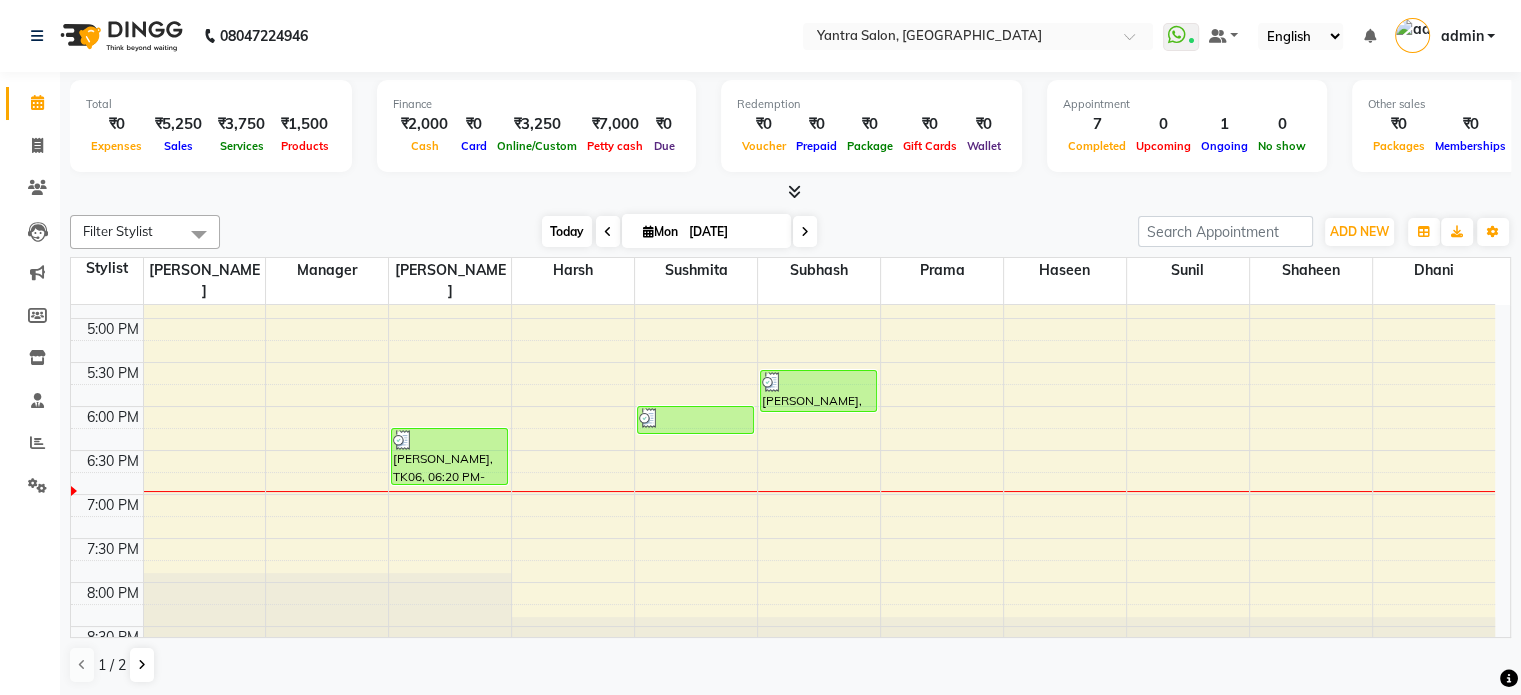 click on "Today" at bounding box center [567, 231] 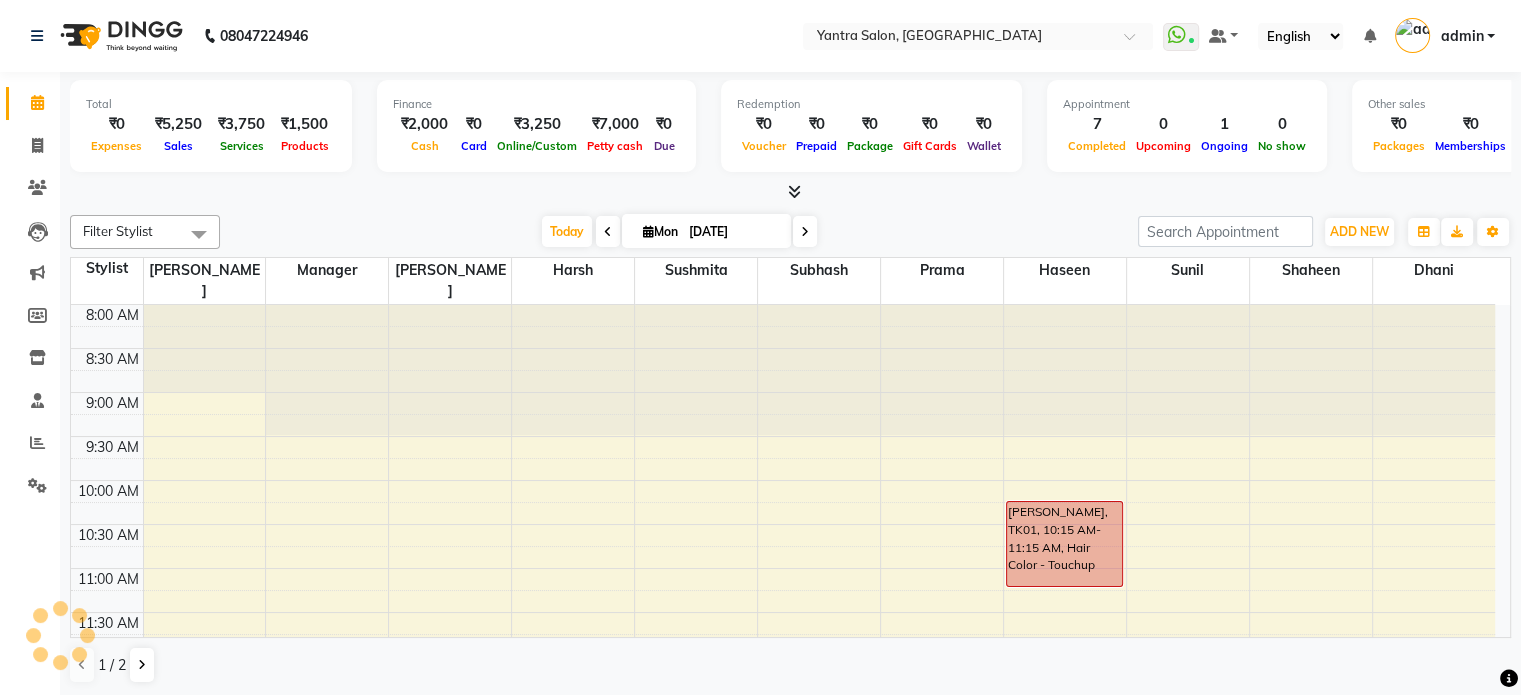scroll, scrollTop: 778, scrollLeft: 0, axis: vertical 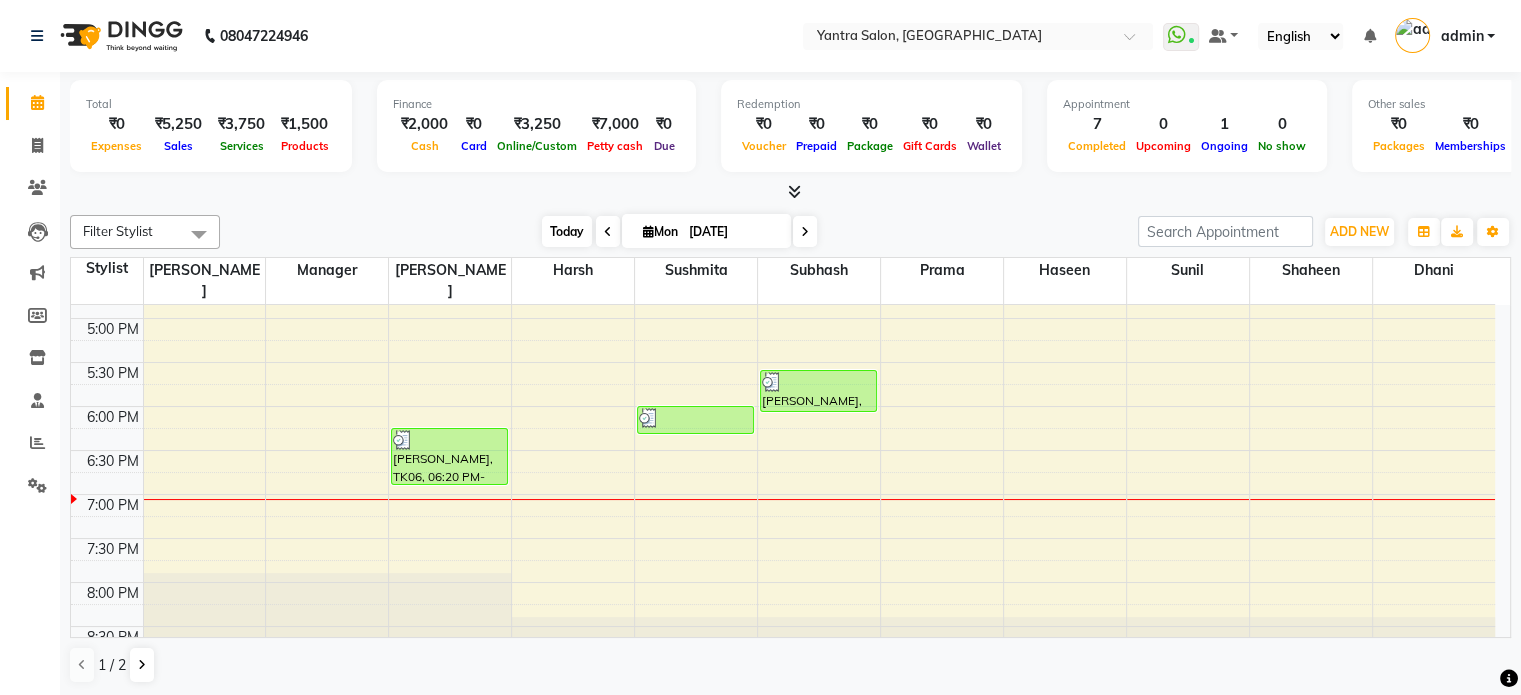 click on "Today" at bounding box center (567, 231) 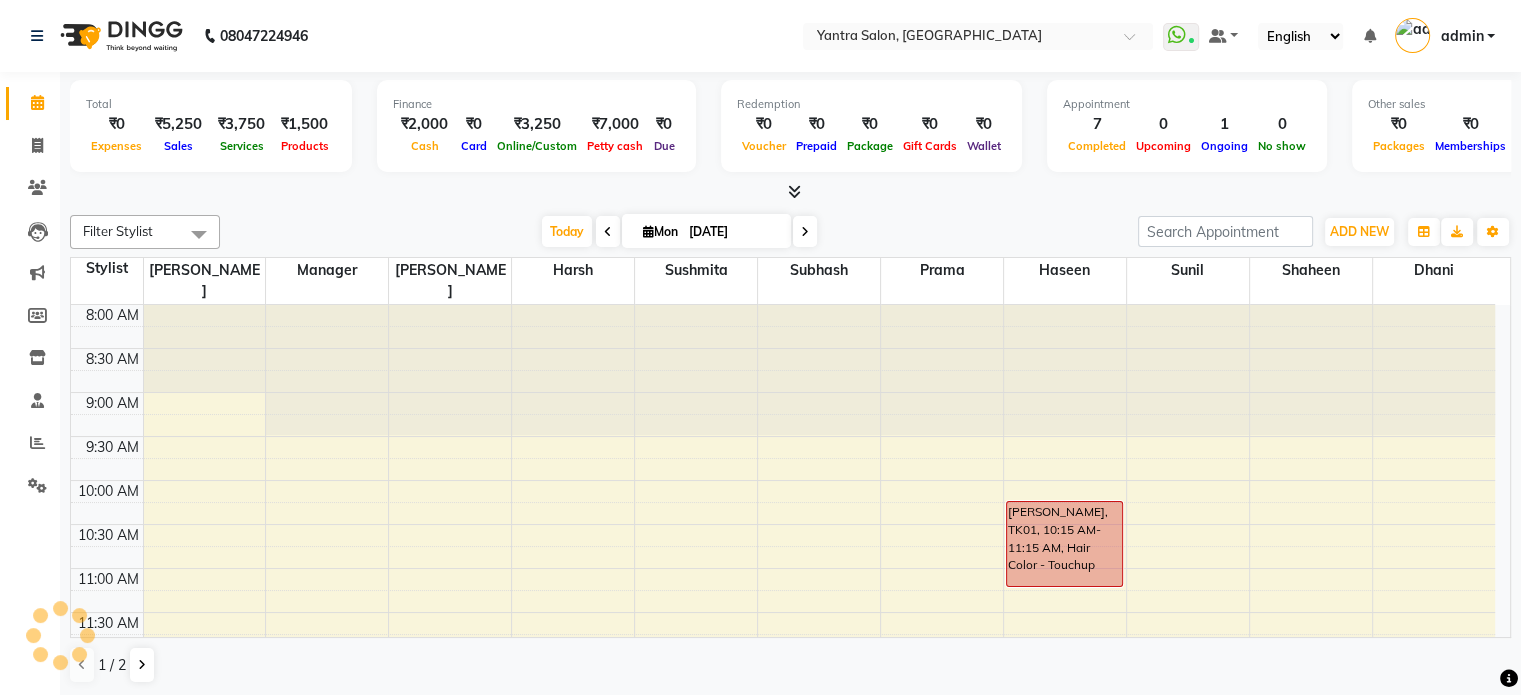 scroll, scrollTop: 778, scrollLeft: 0, axis: vertical 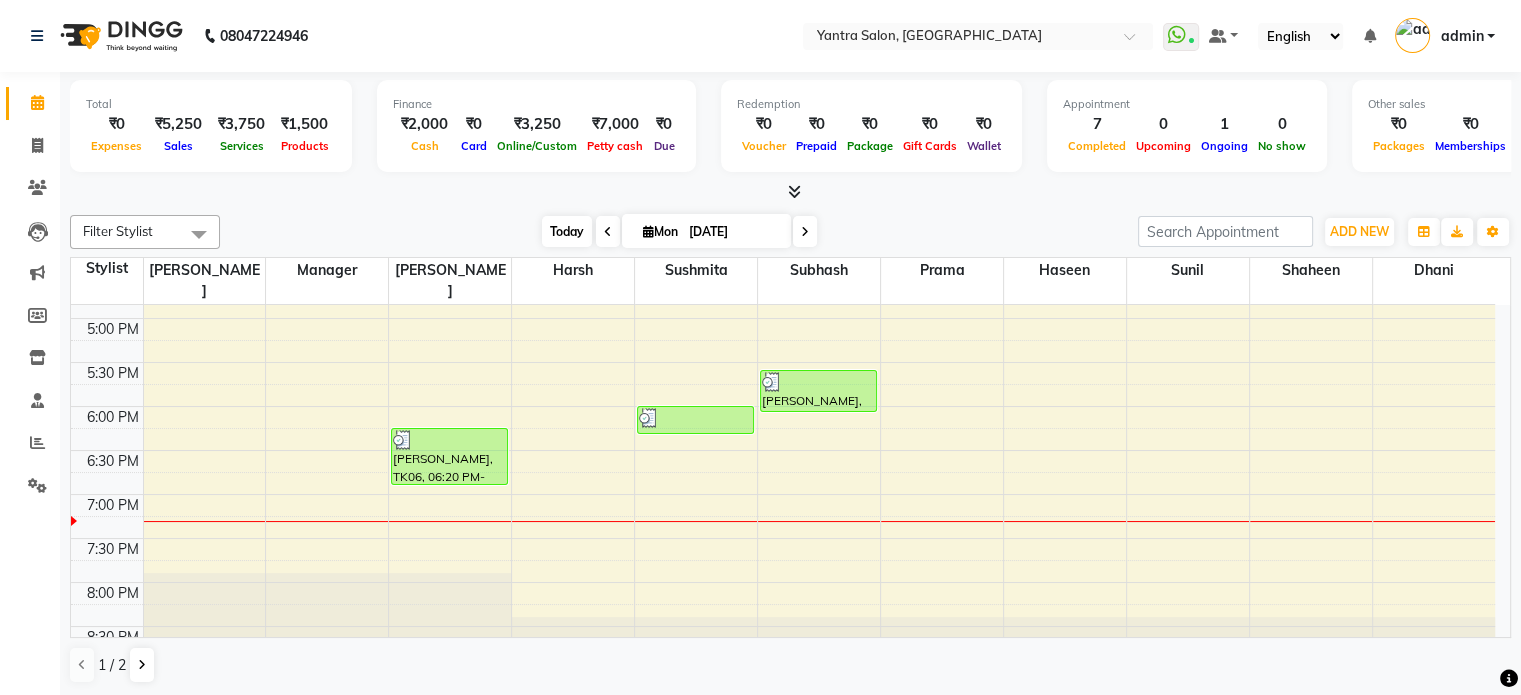 click on "Today" at bounding box center [567, 231] 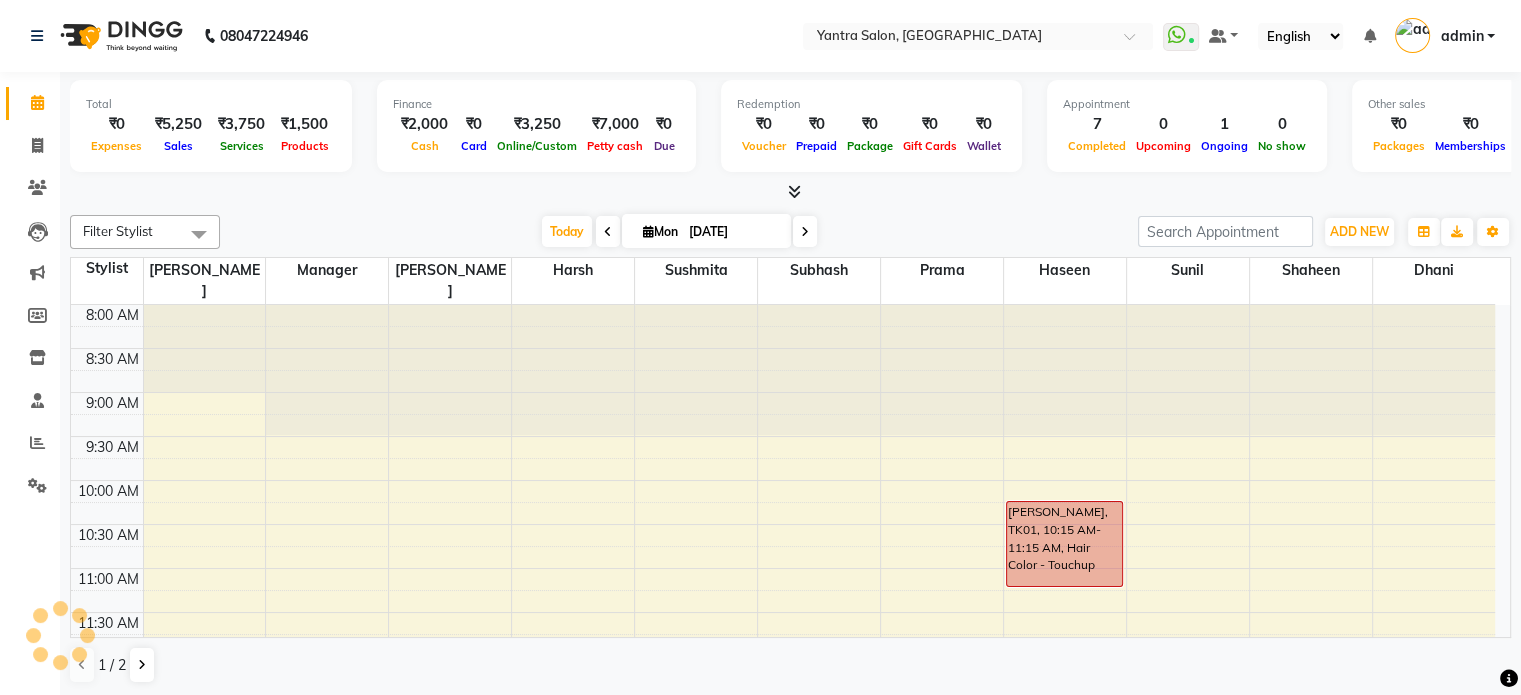 scroll, scrollTop: 778, scrollLeft: 0, axis: vertical 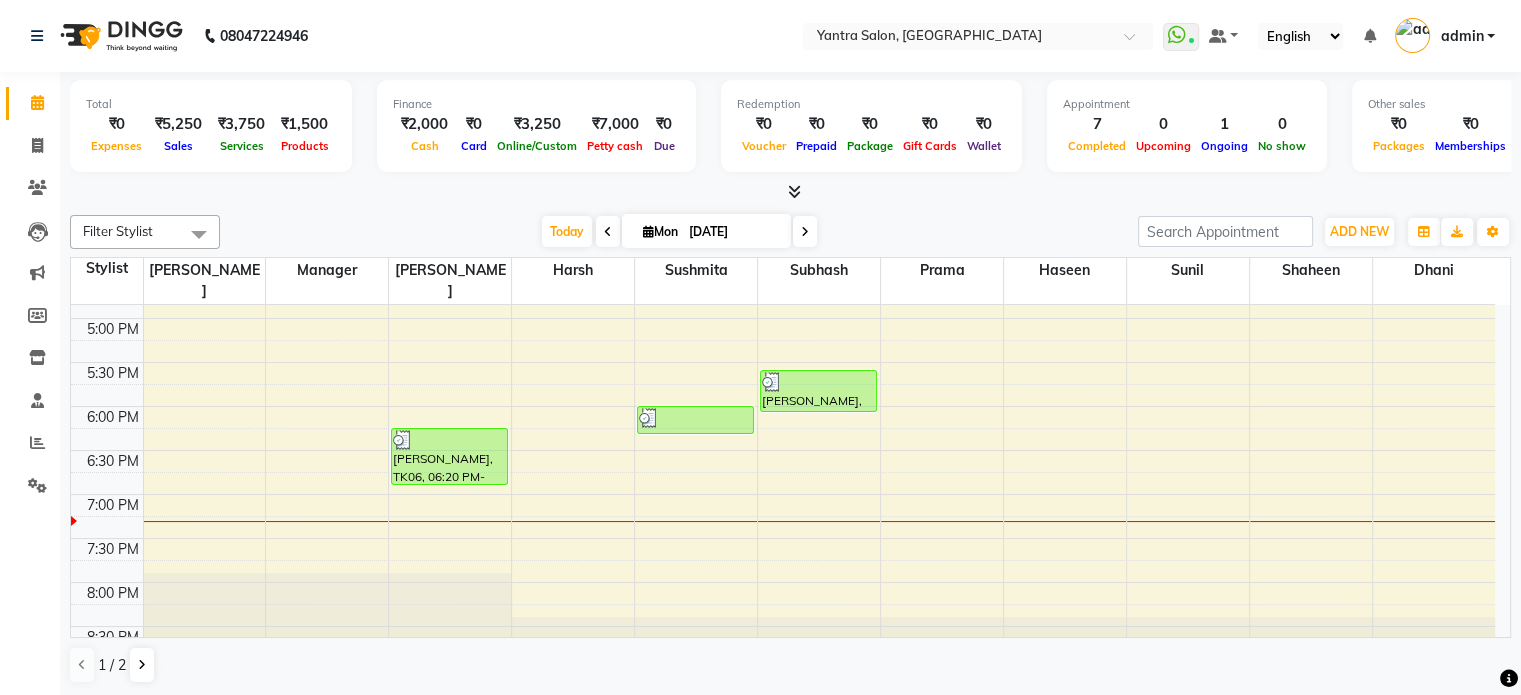 click at bounding box center [805, 231] 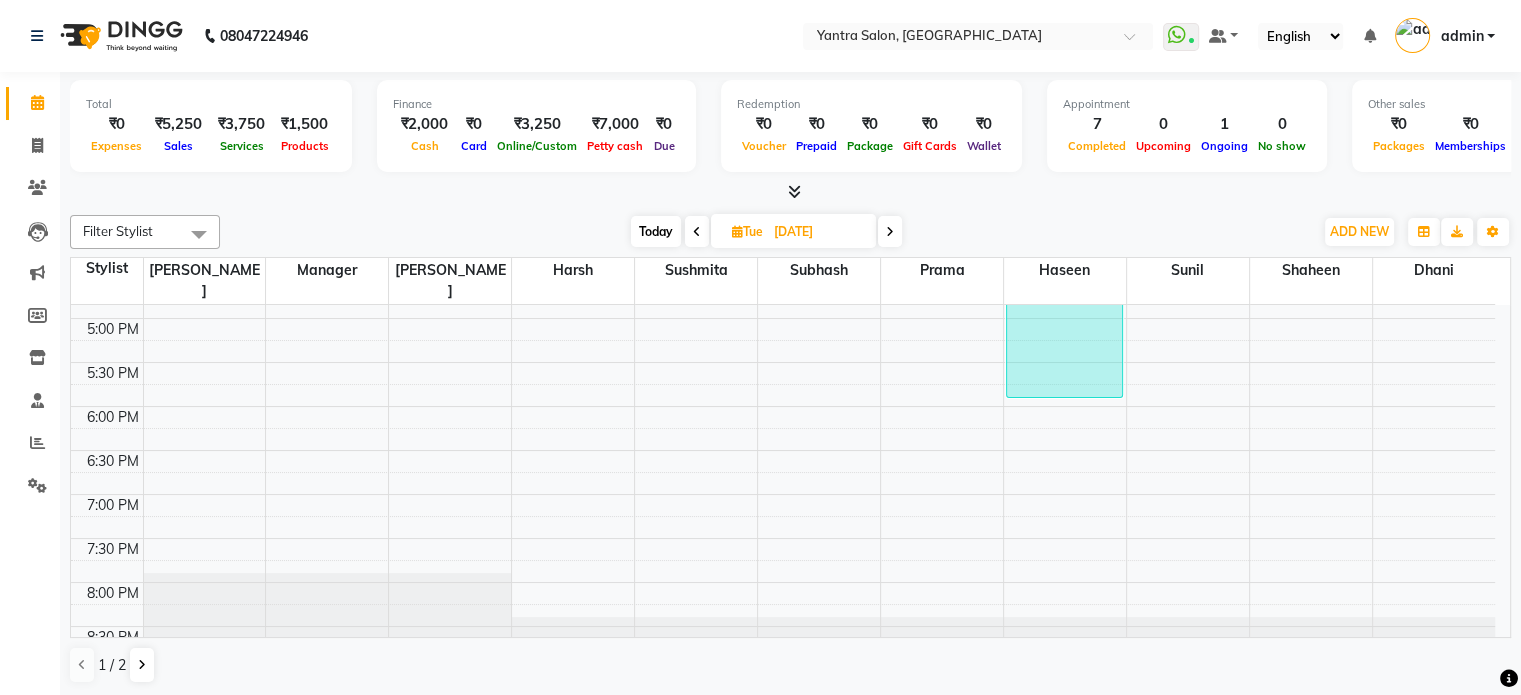 scroll, scrollTop: 379, scrollLeft: 0, axis: vertical 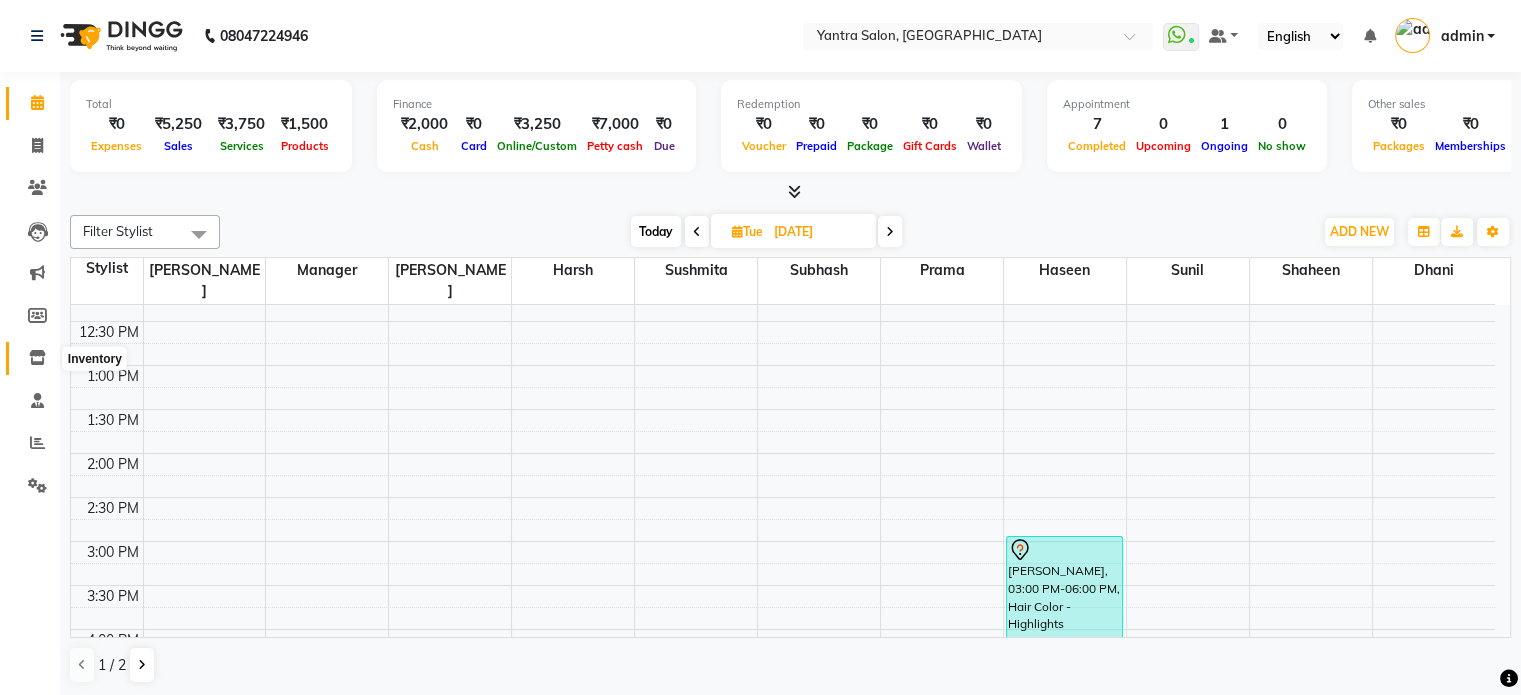 click 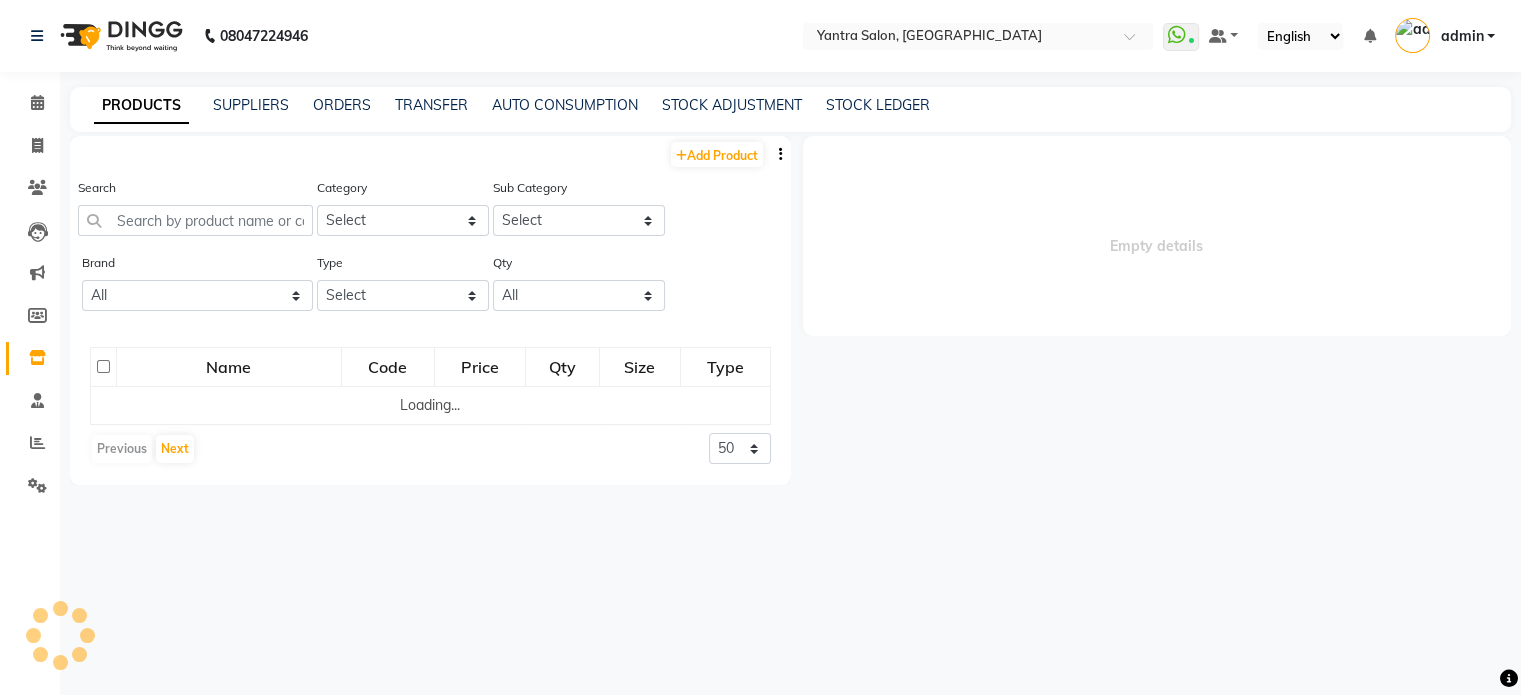 select 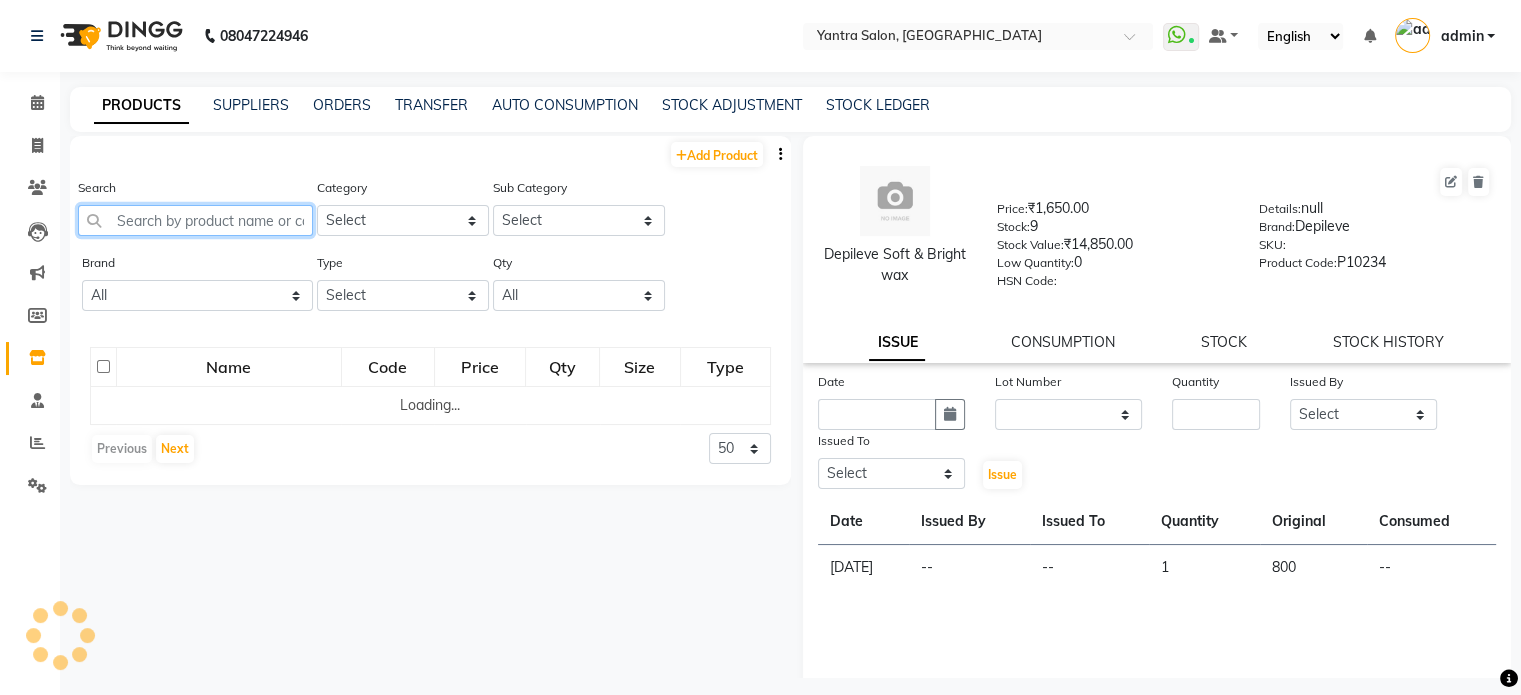 click 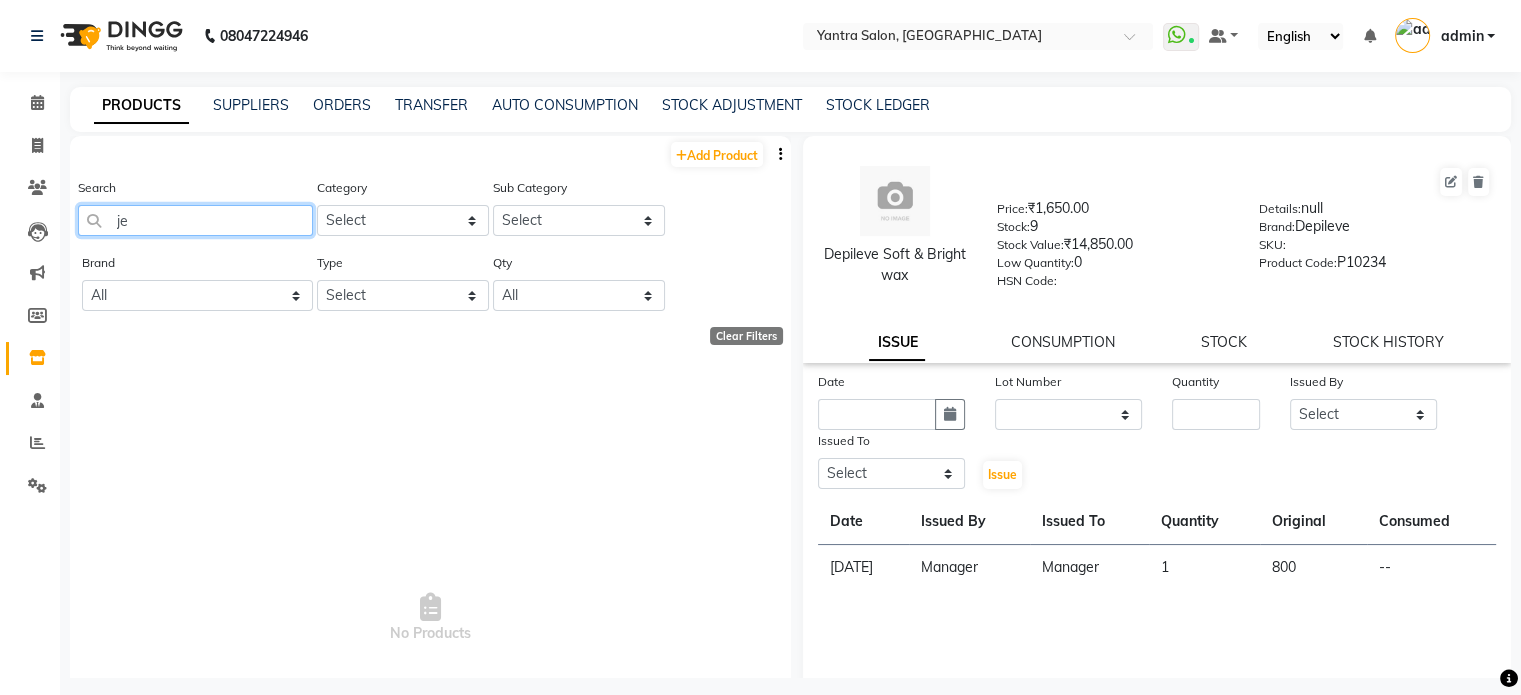type on "j" 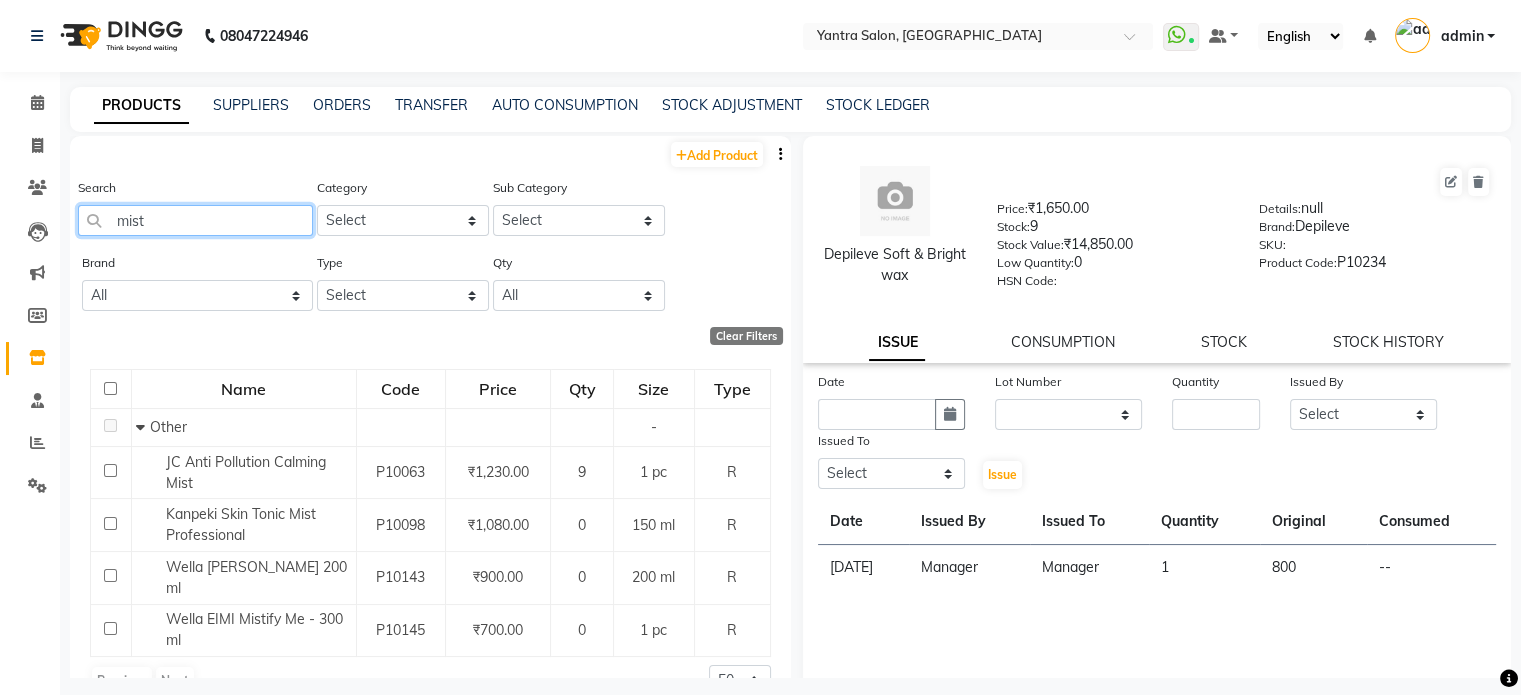 click on "mist" 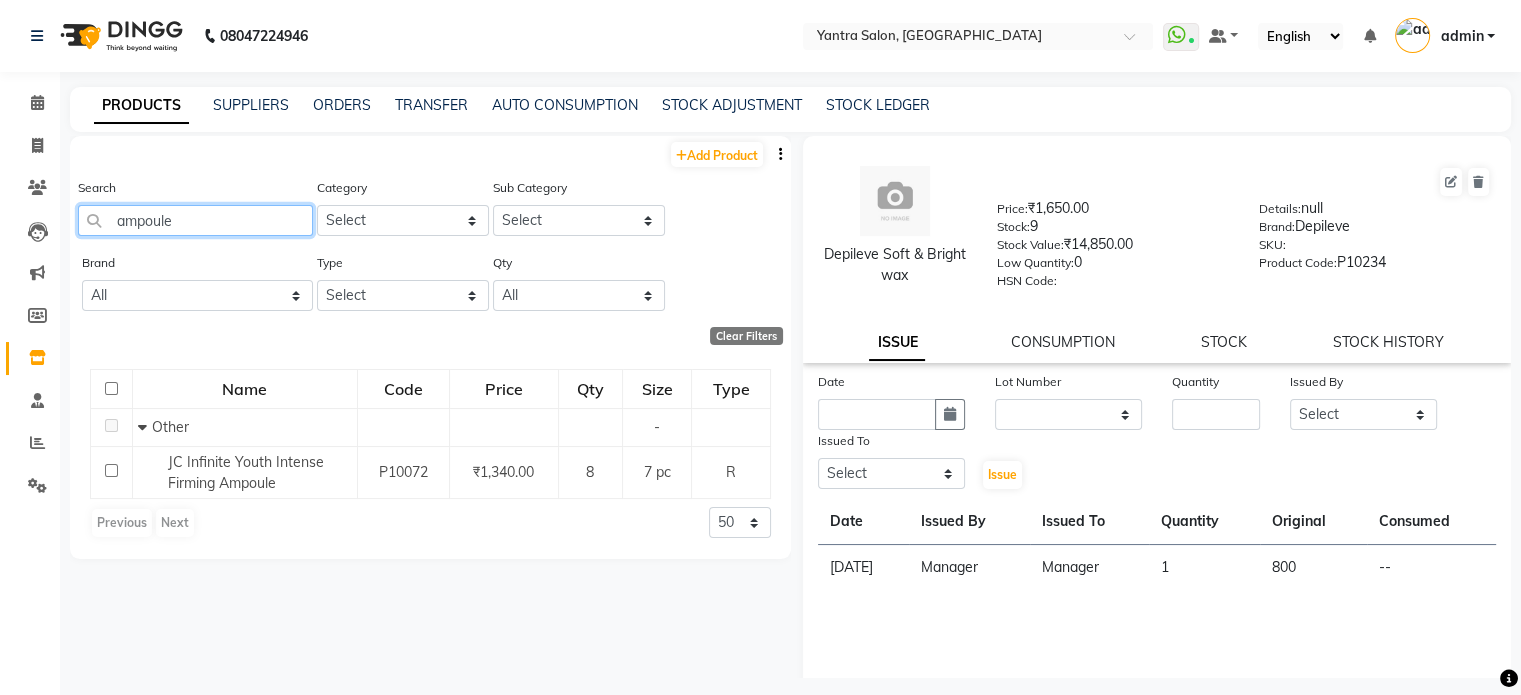 click on "ampoule" 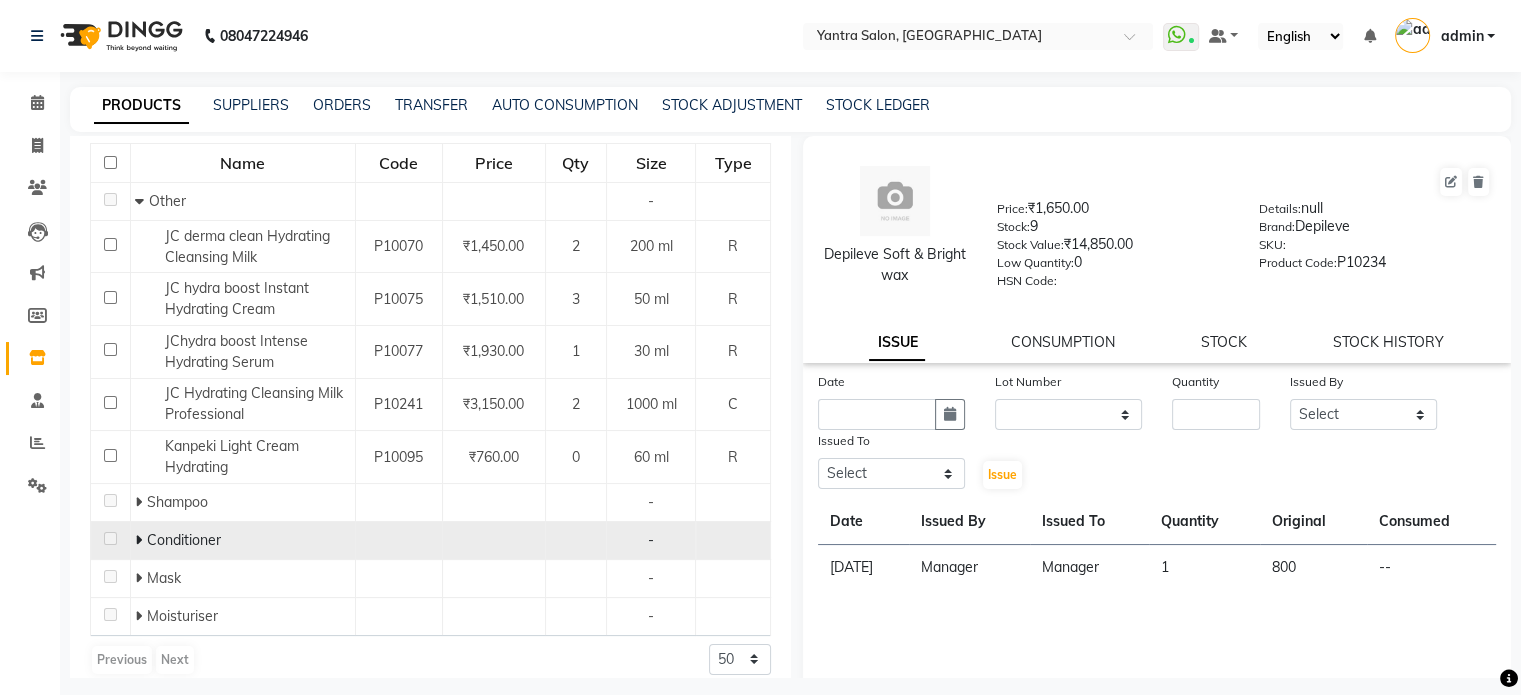 scroll, scrollTop: 243, scrollLeft: 0, axis: vertical 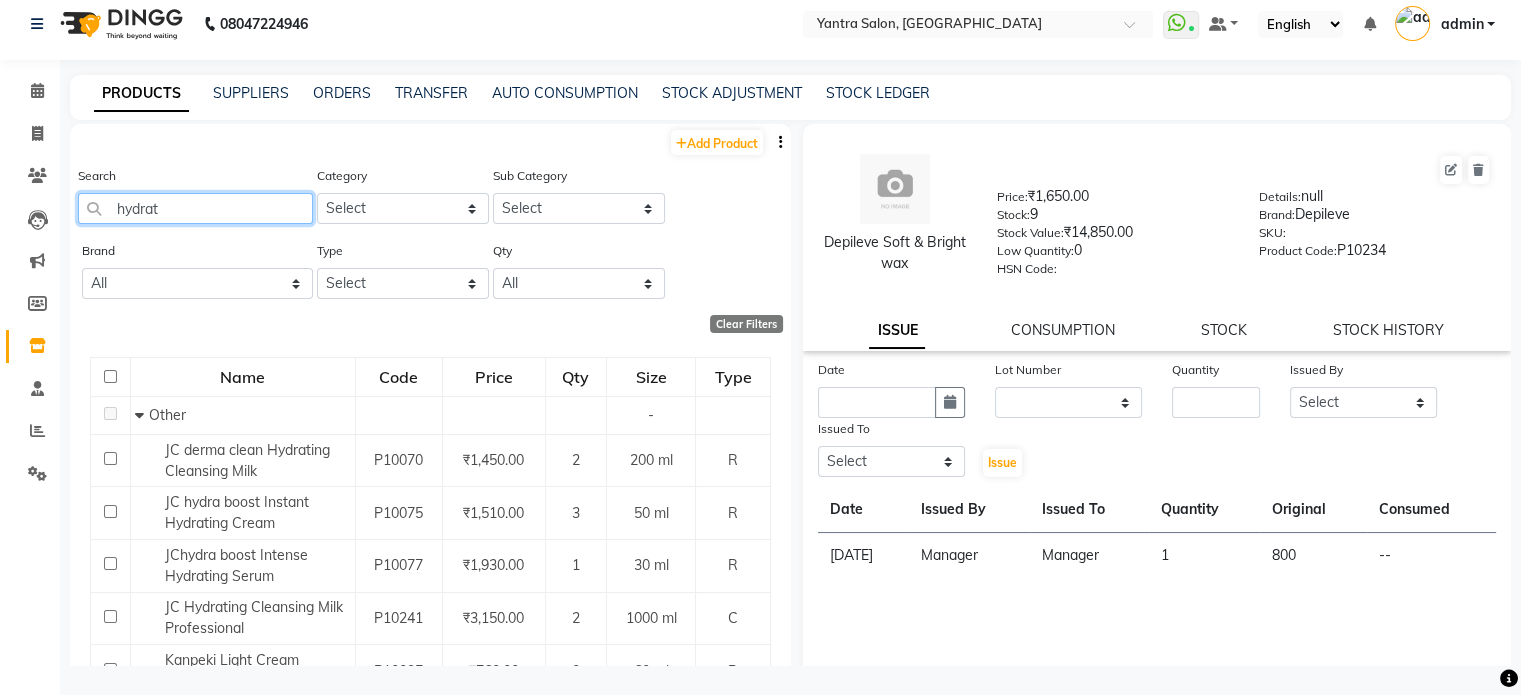 click on "hydrat" 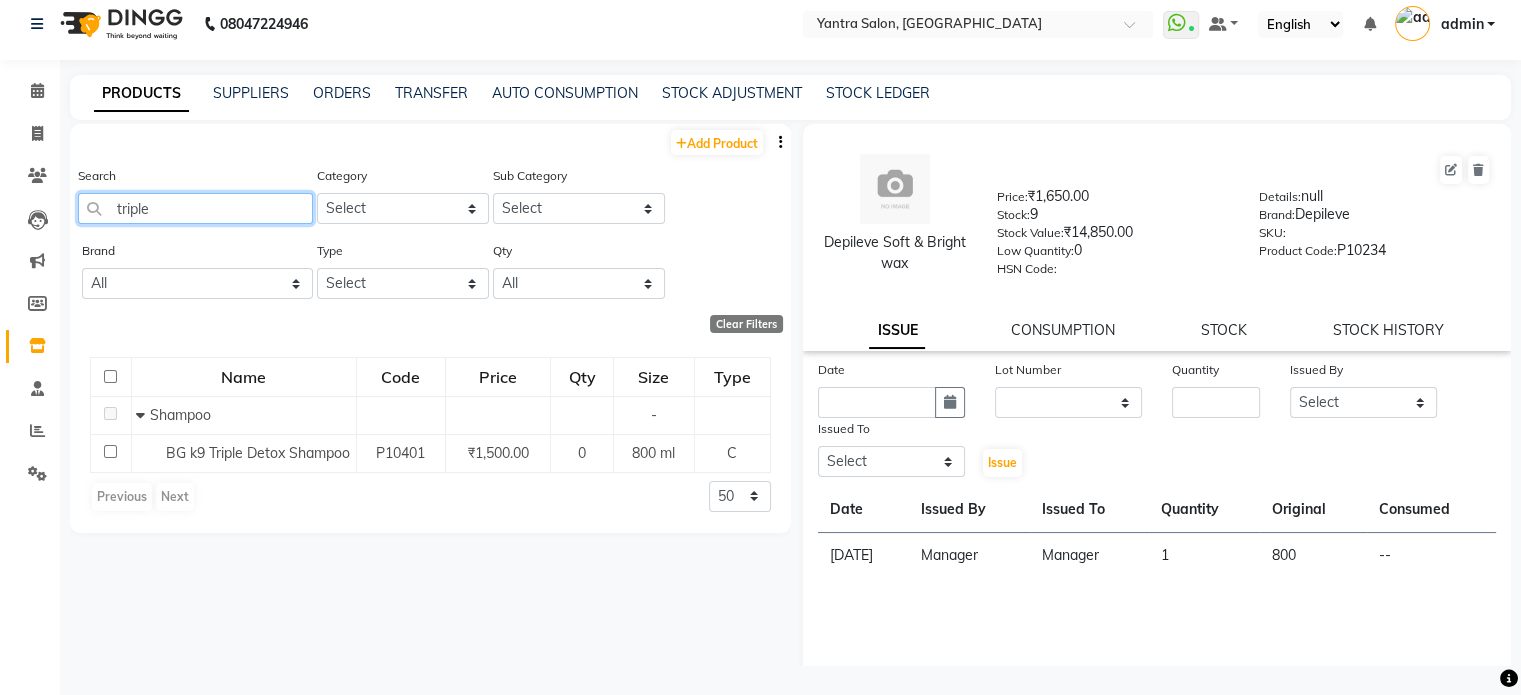 click on "triple" 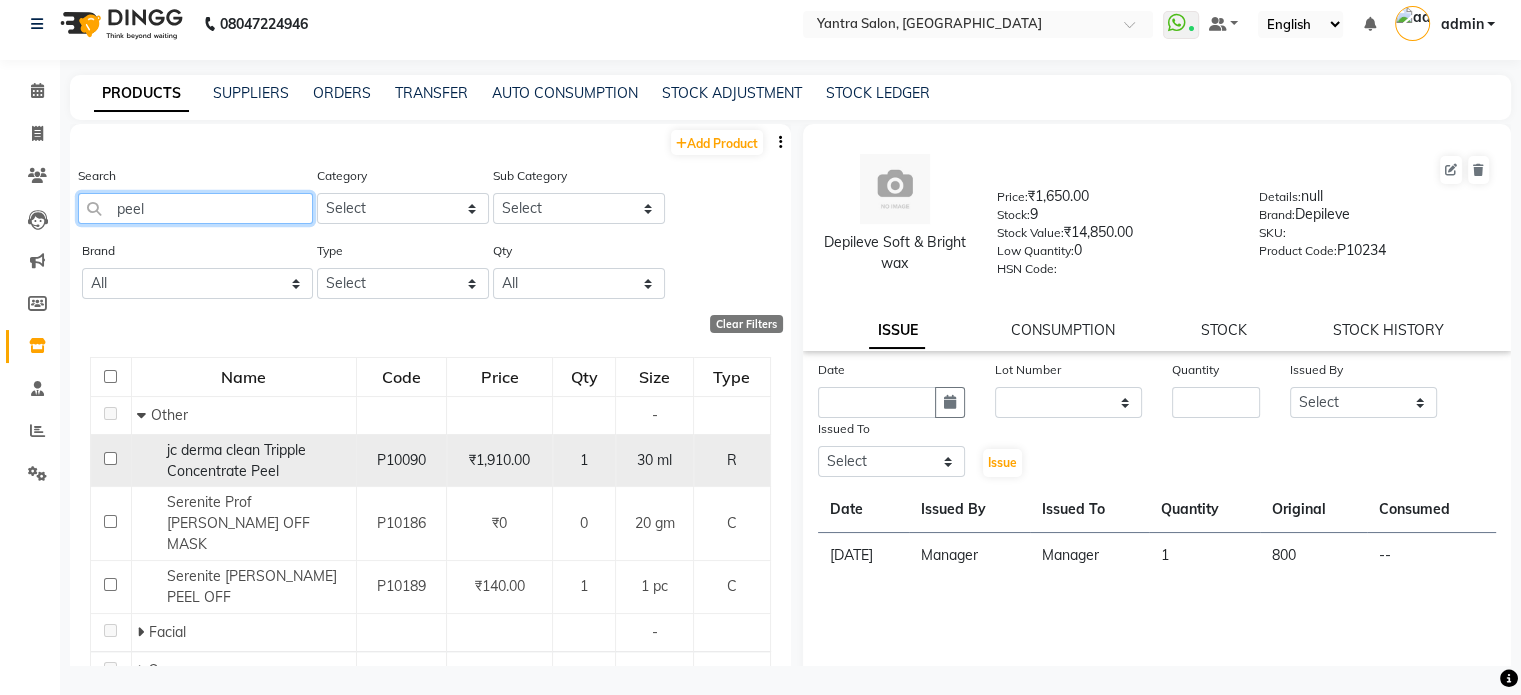type on "peel" 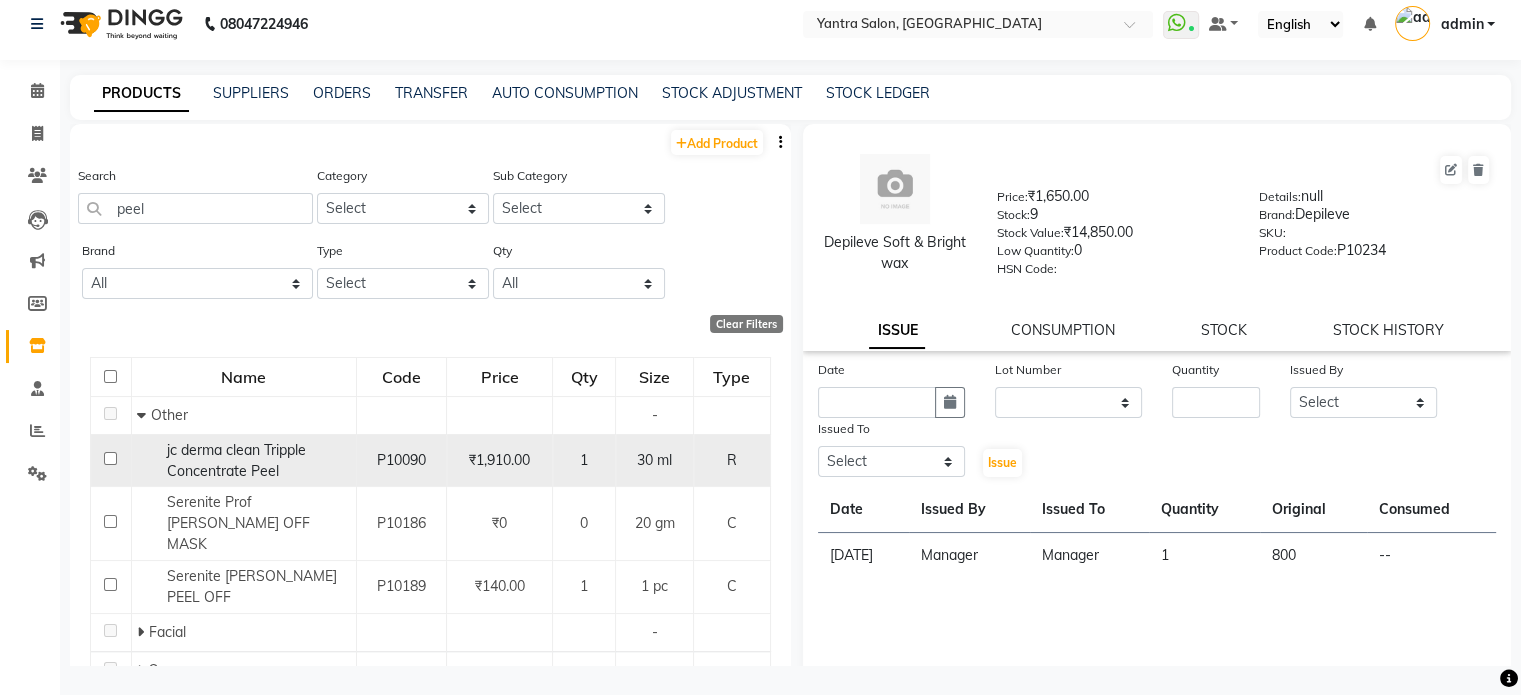 click on "jc derma clean Tripple Concentrate Peel" 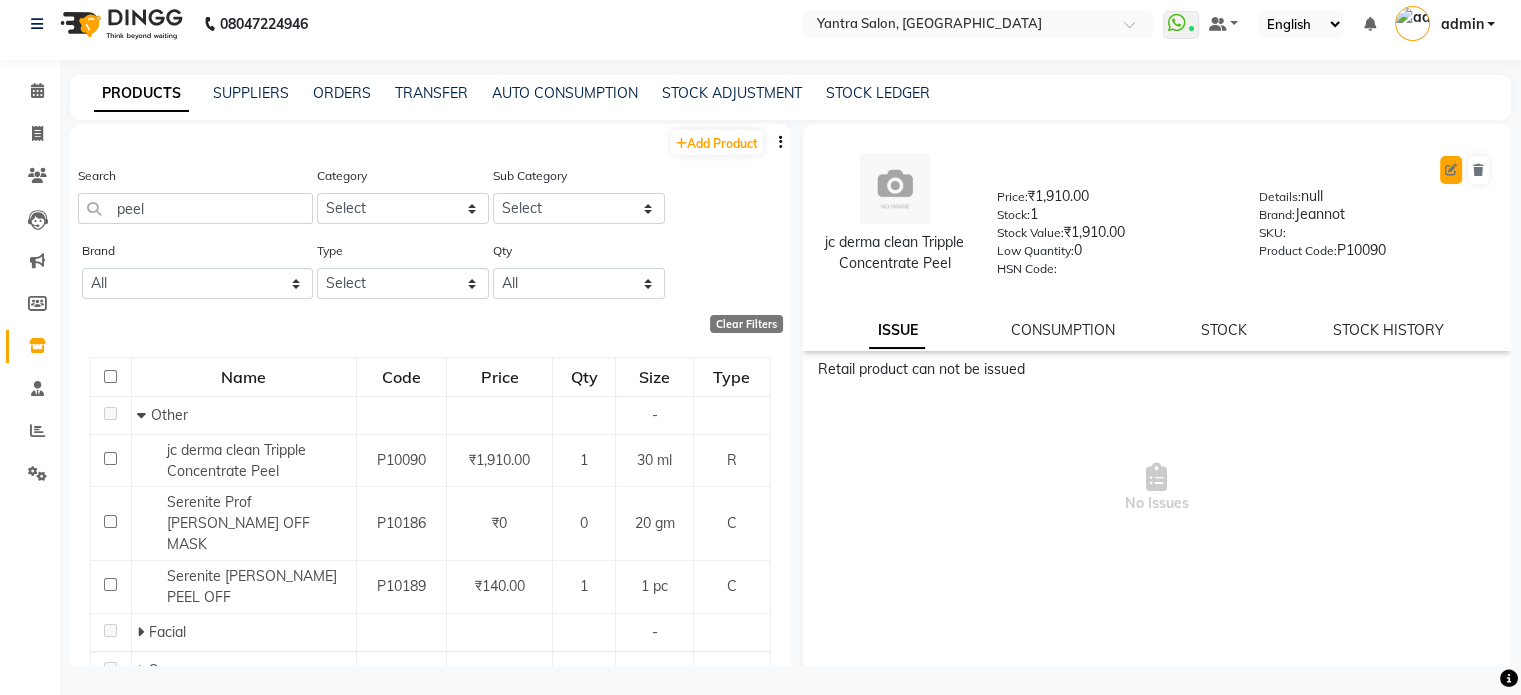 click 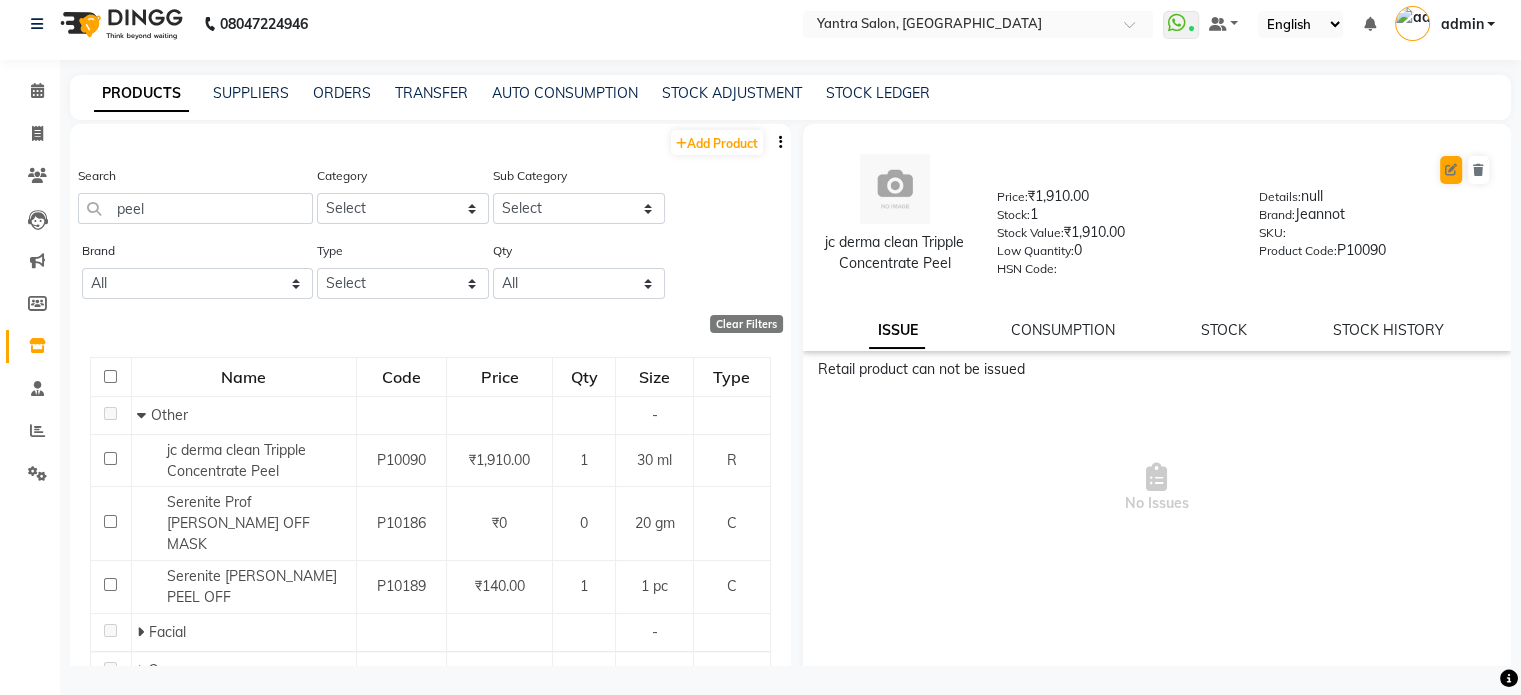 select on "R" 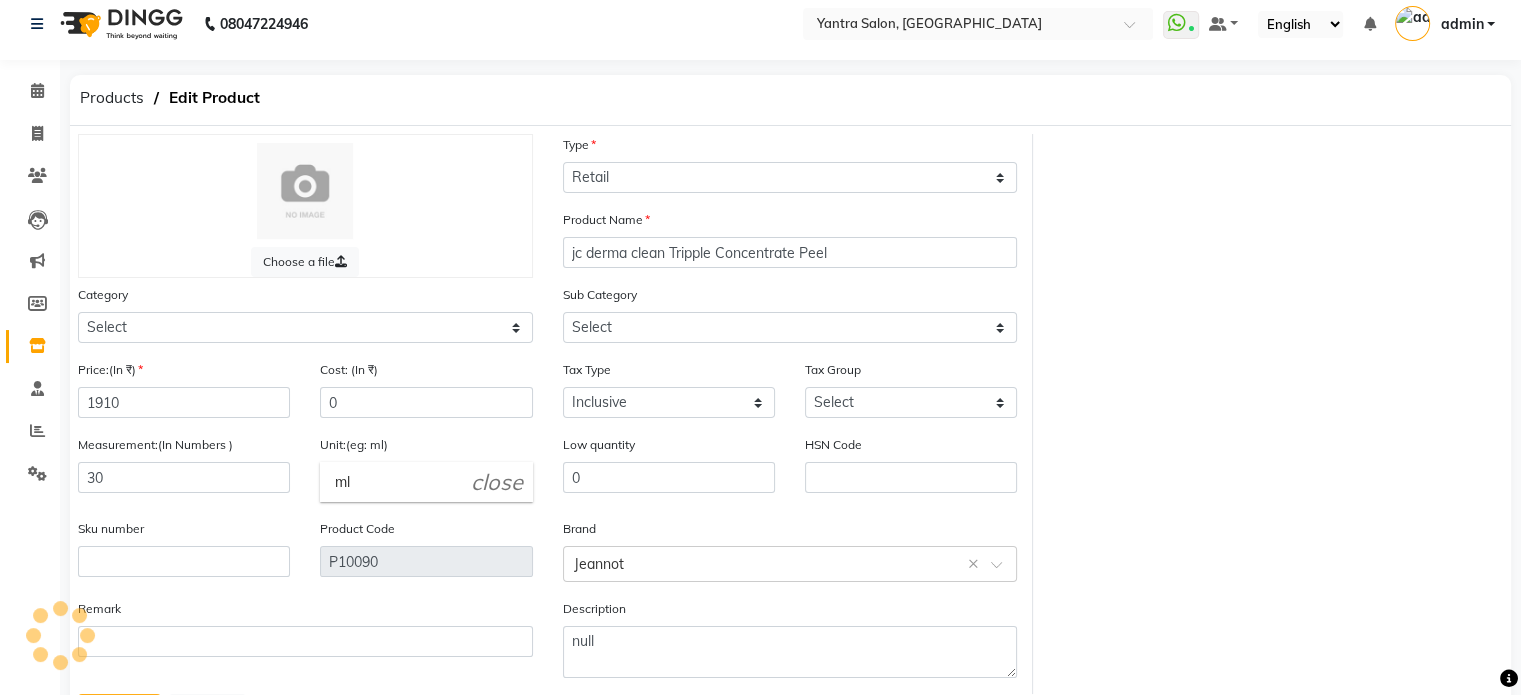 select on "1000" 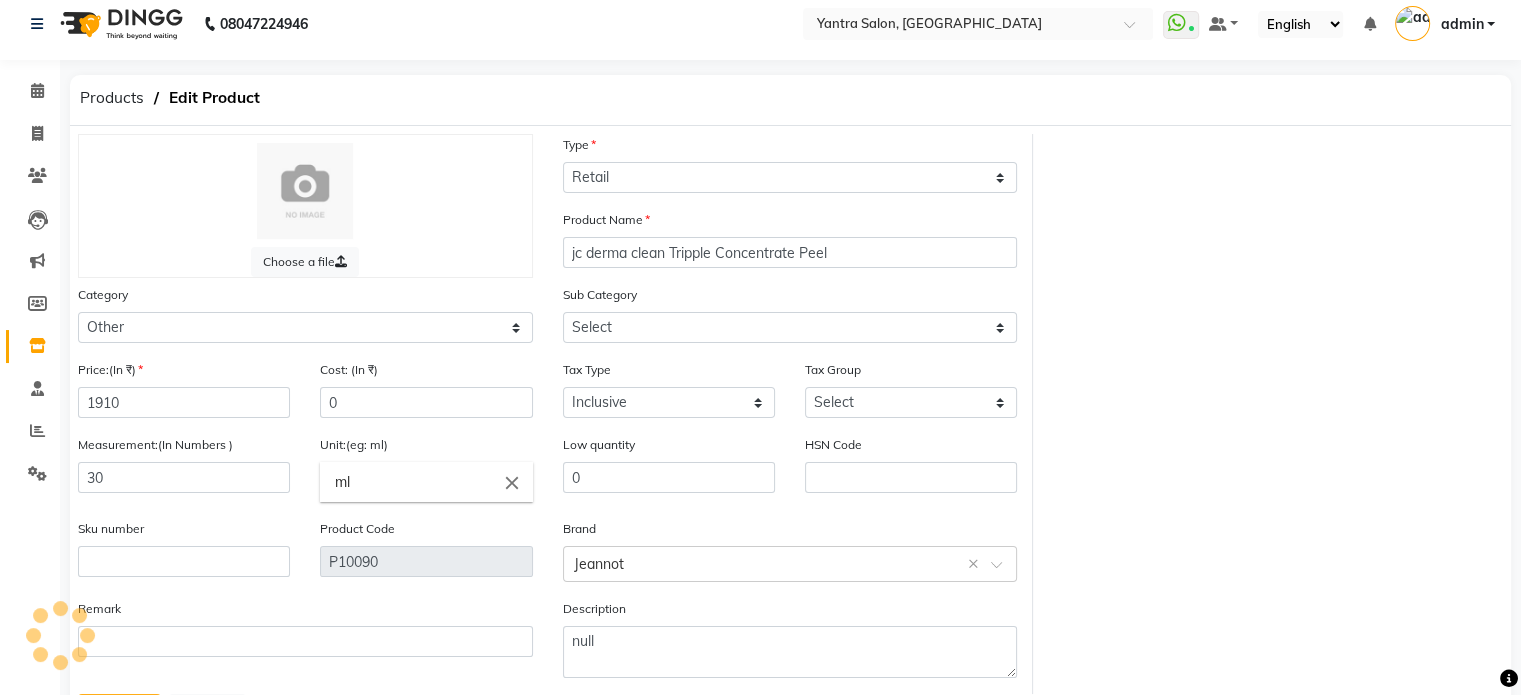 select on "1002" 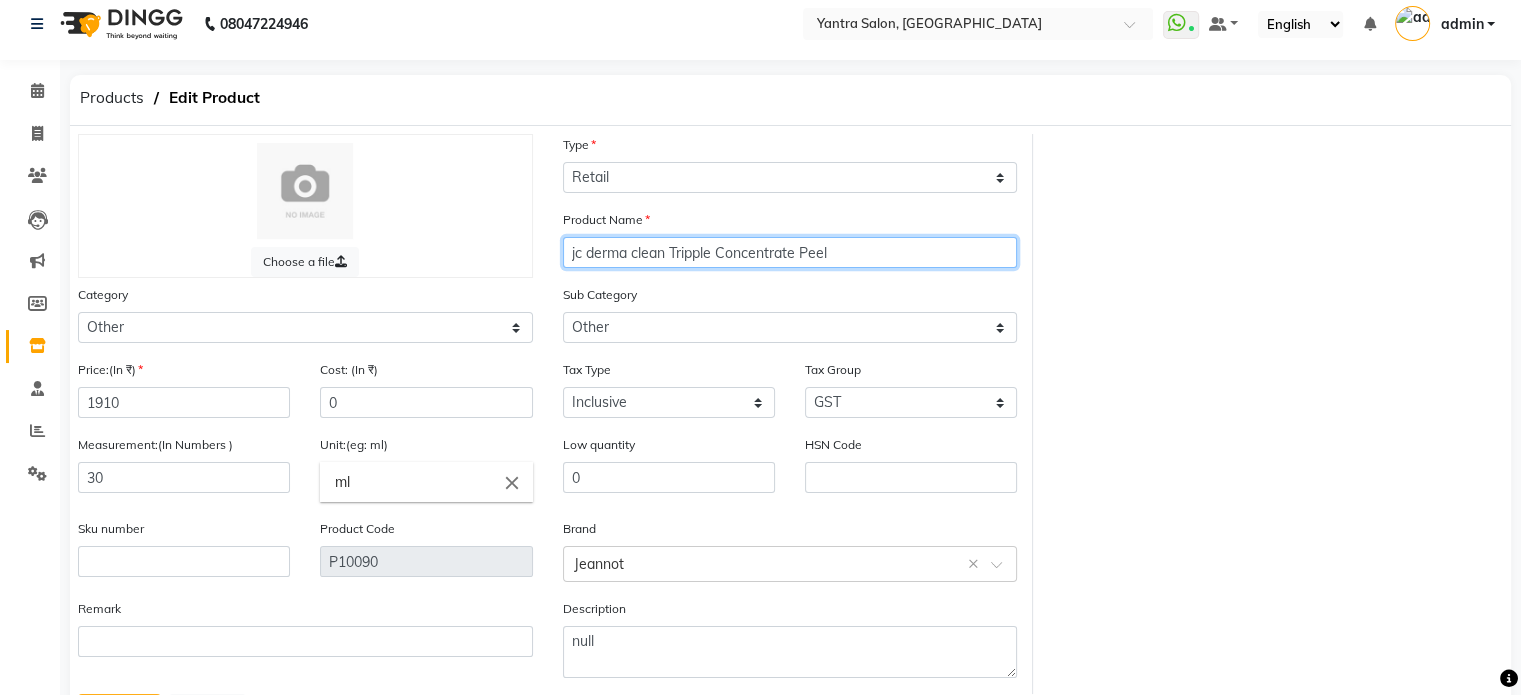 click on "jc derma clean Tripple Concentrate Peel" 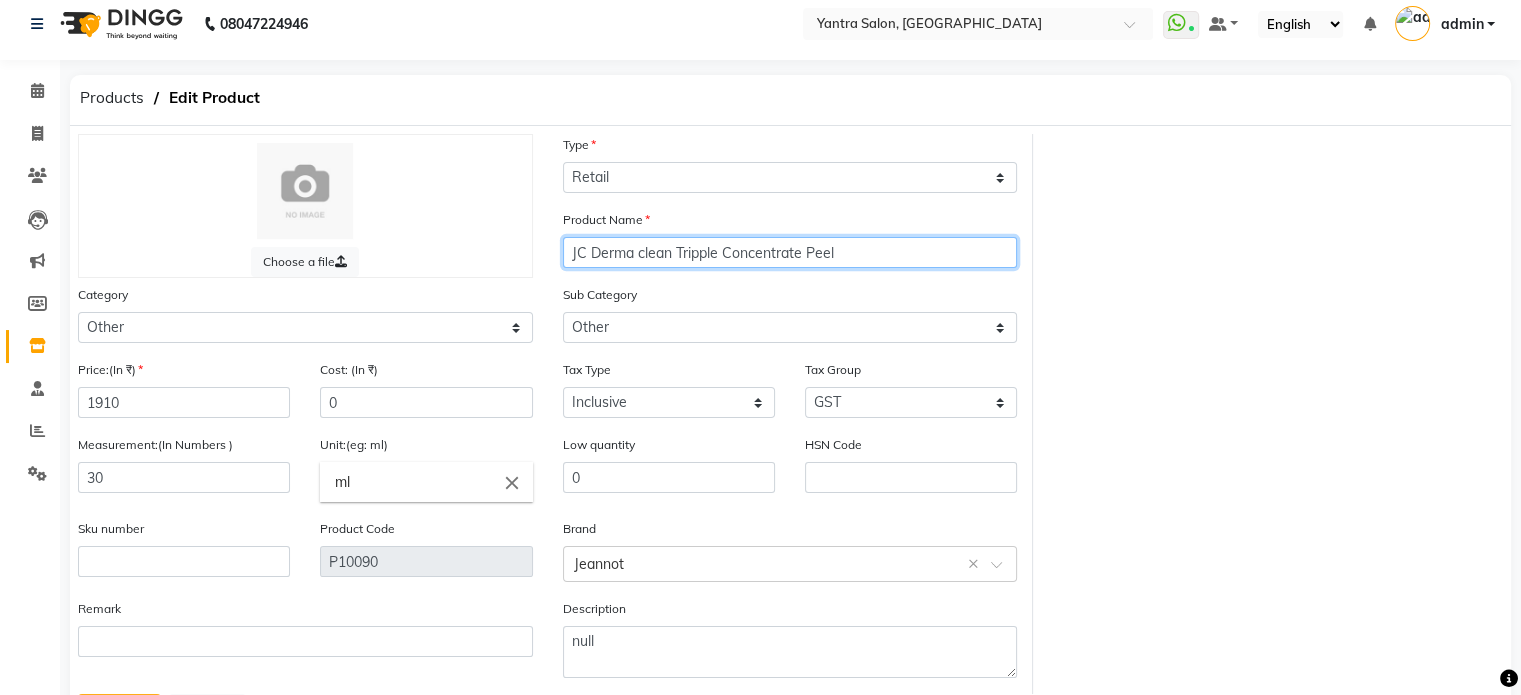 click on "JC Derma clean Tripple Concentrate Peel" 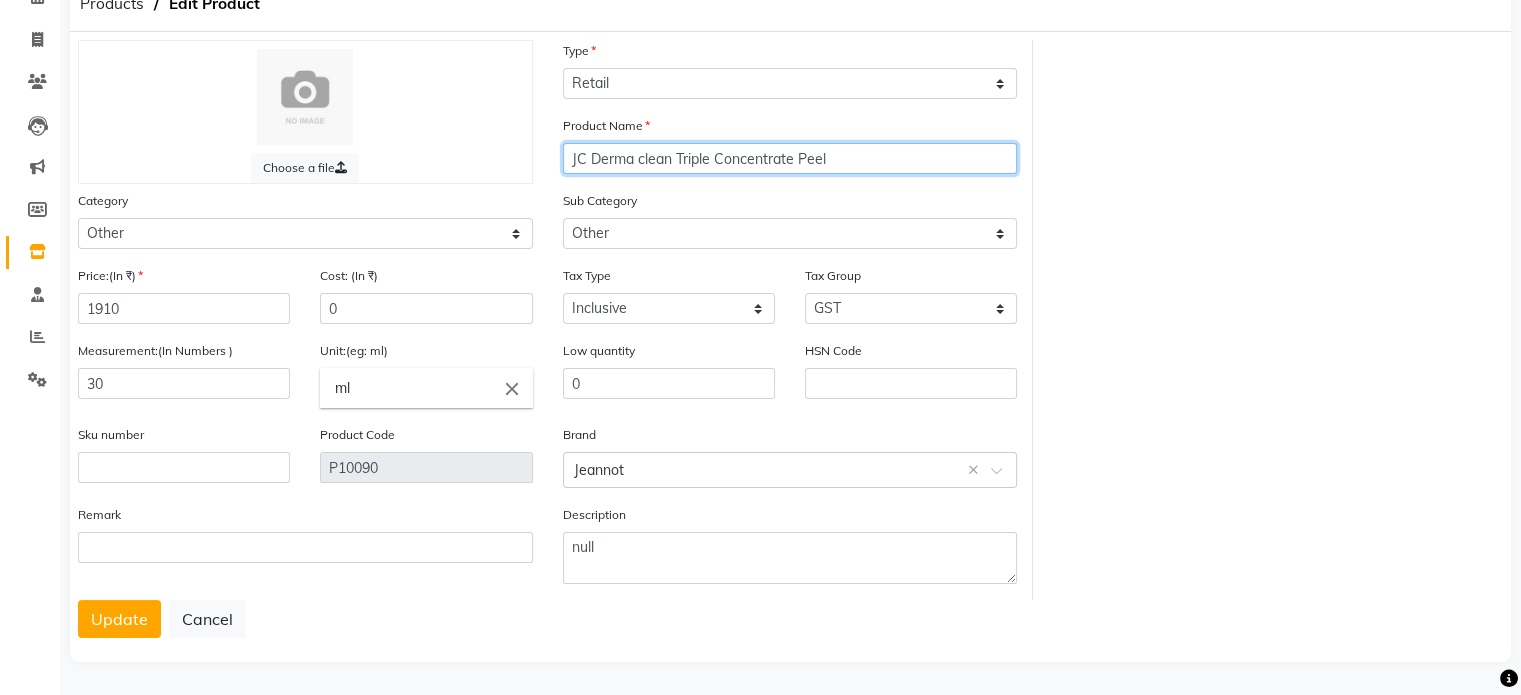 scroll, scrollTop: 114, scrollLeft: 0, axis: vertical 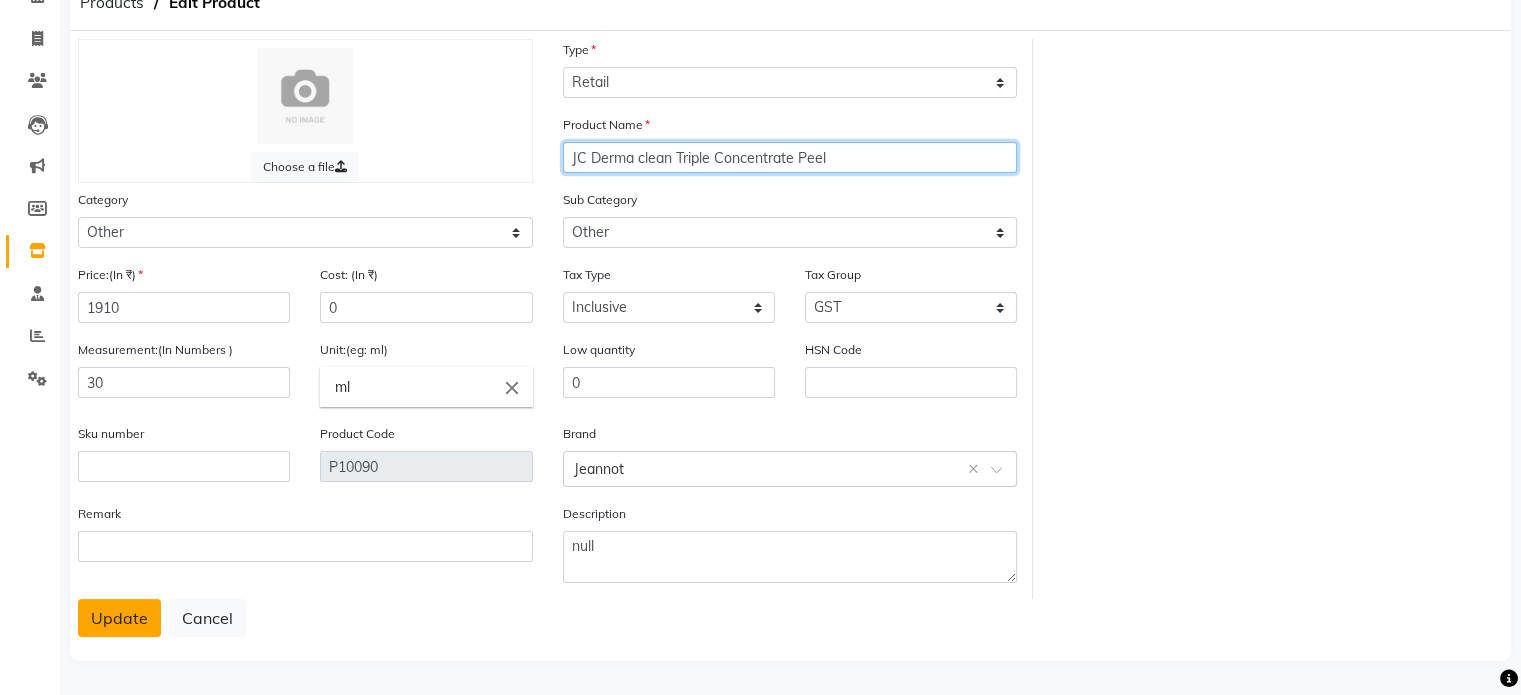 type on "JC Derma clean Triple Concentrate Peel" 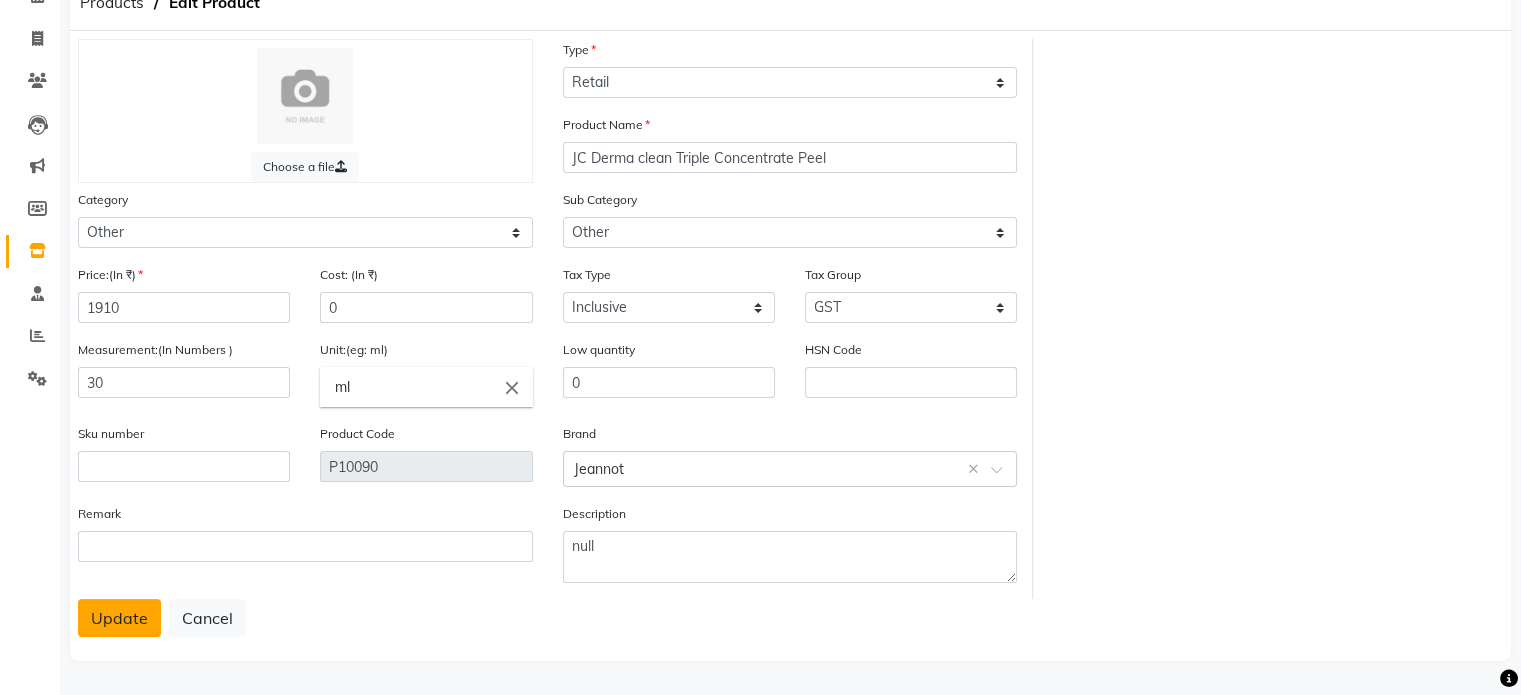 click on "Update" 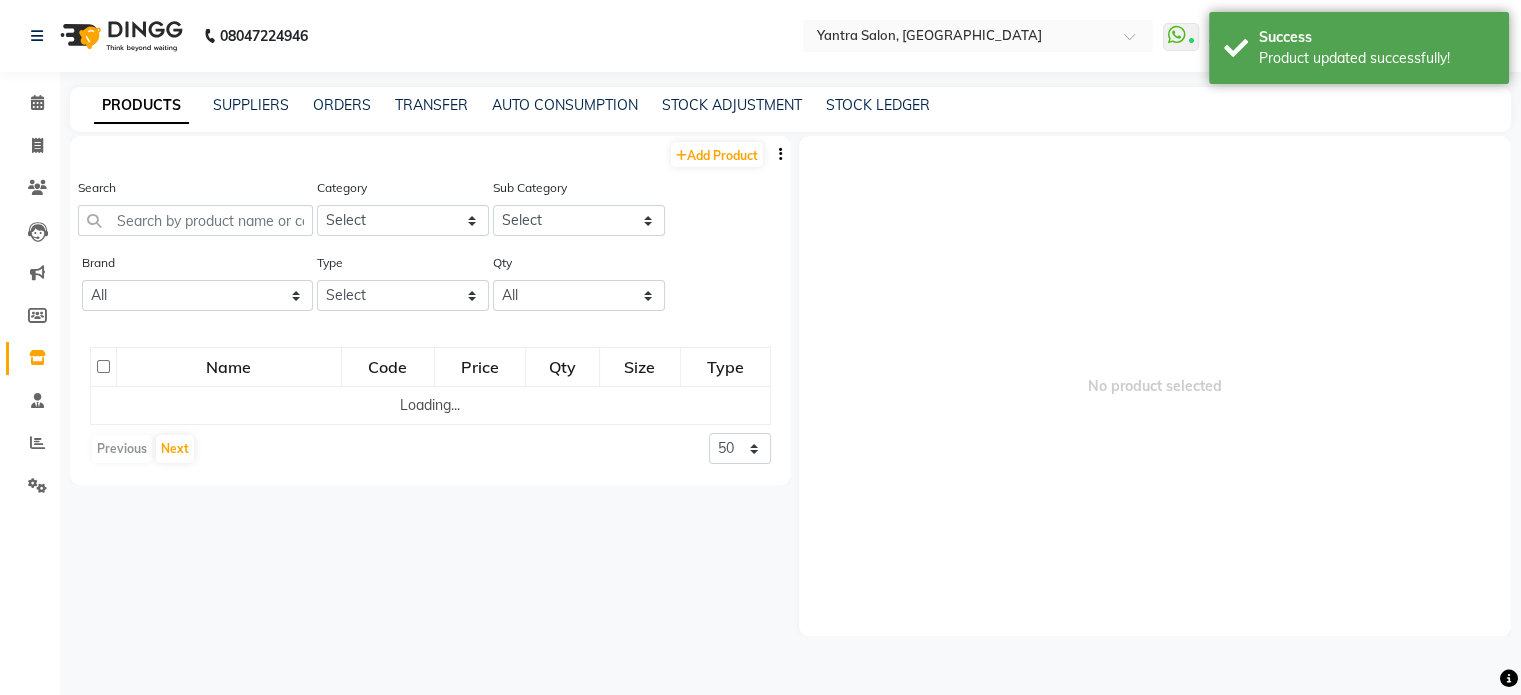 scroll, scrollTop: 0, scrollLeft: 0, axis: both 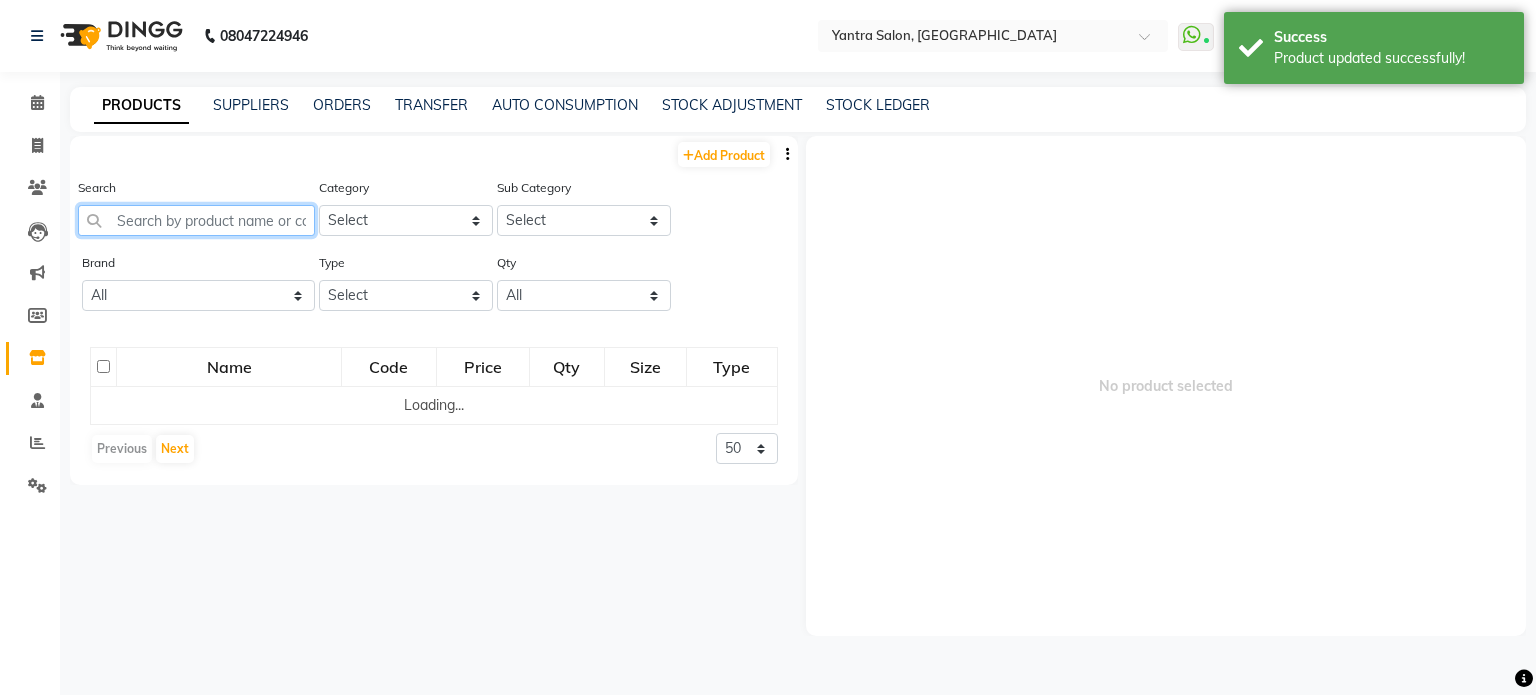 click 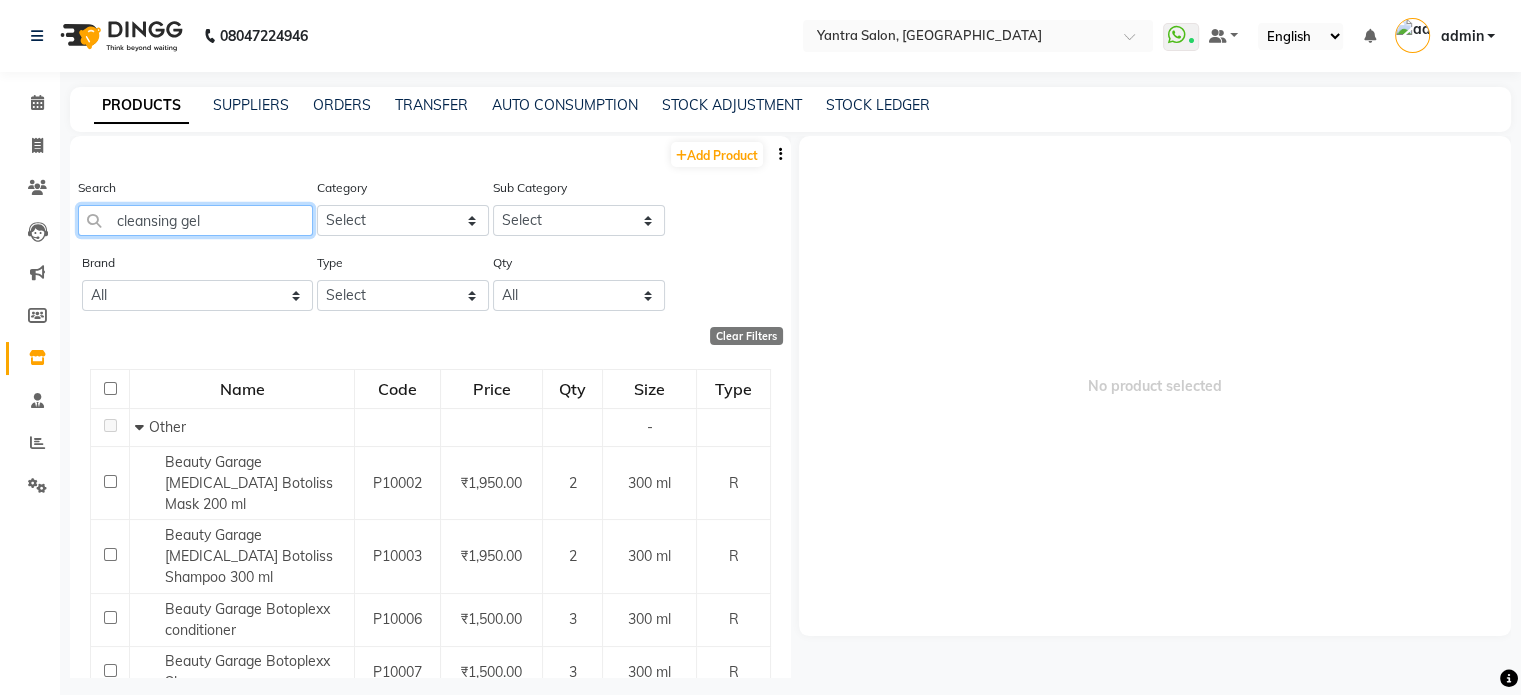 click on "cleansing gel" 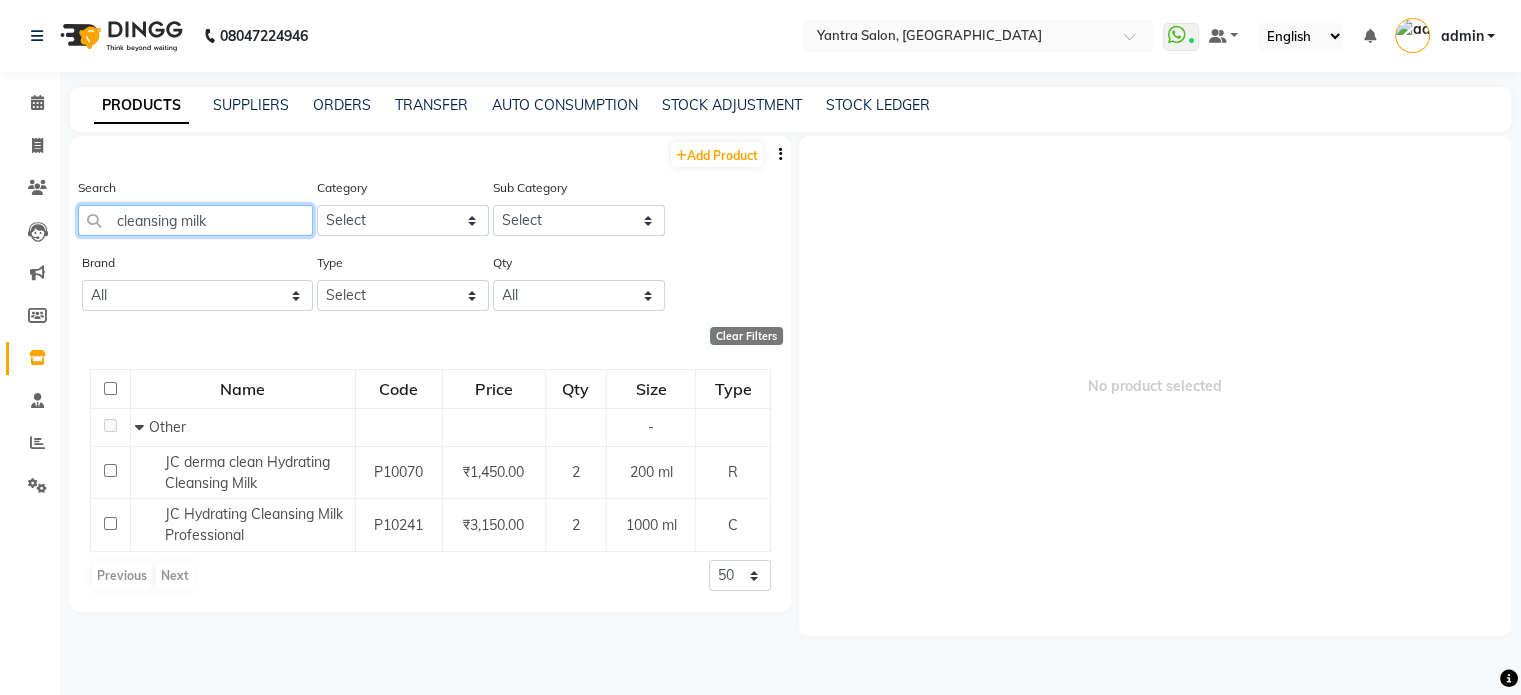 click on "cleansing milk" 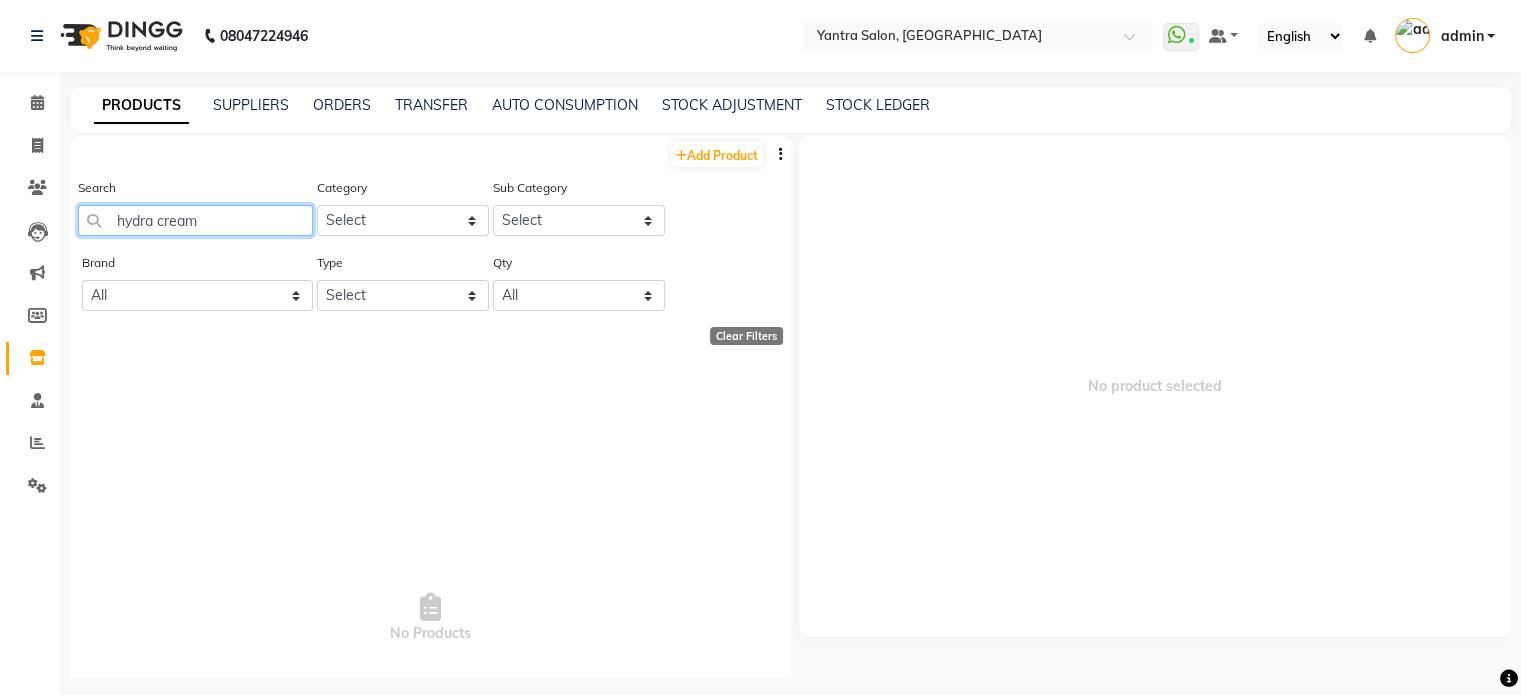 click on "hydra cream" 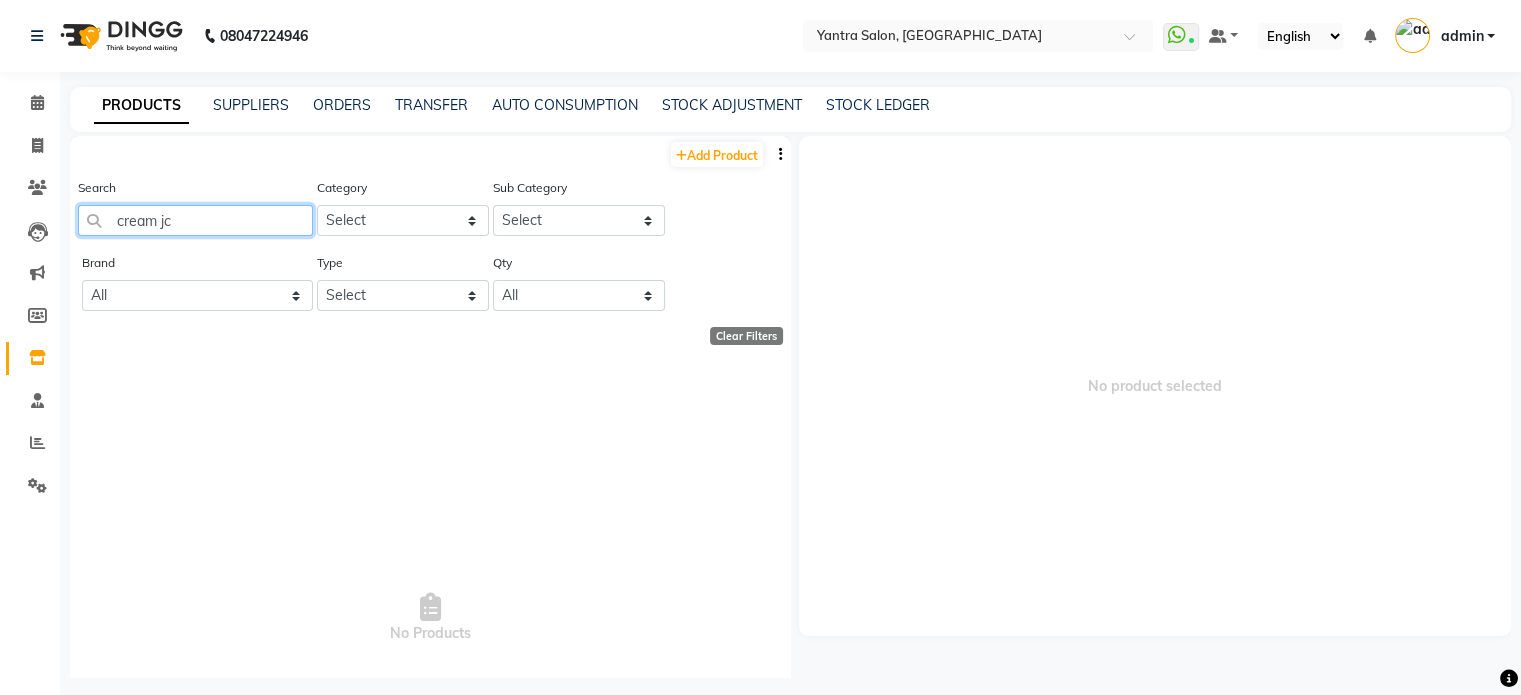 click on "cream jc" 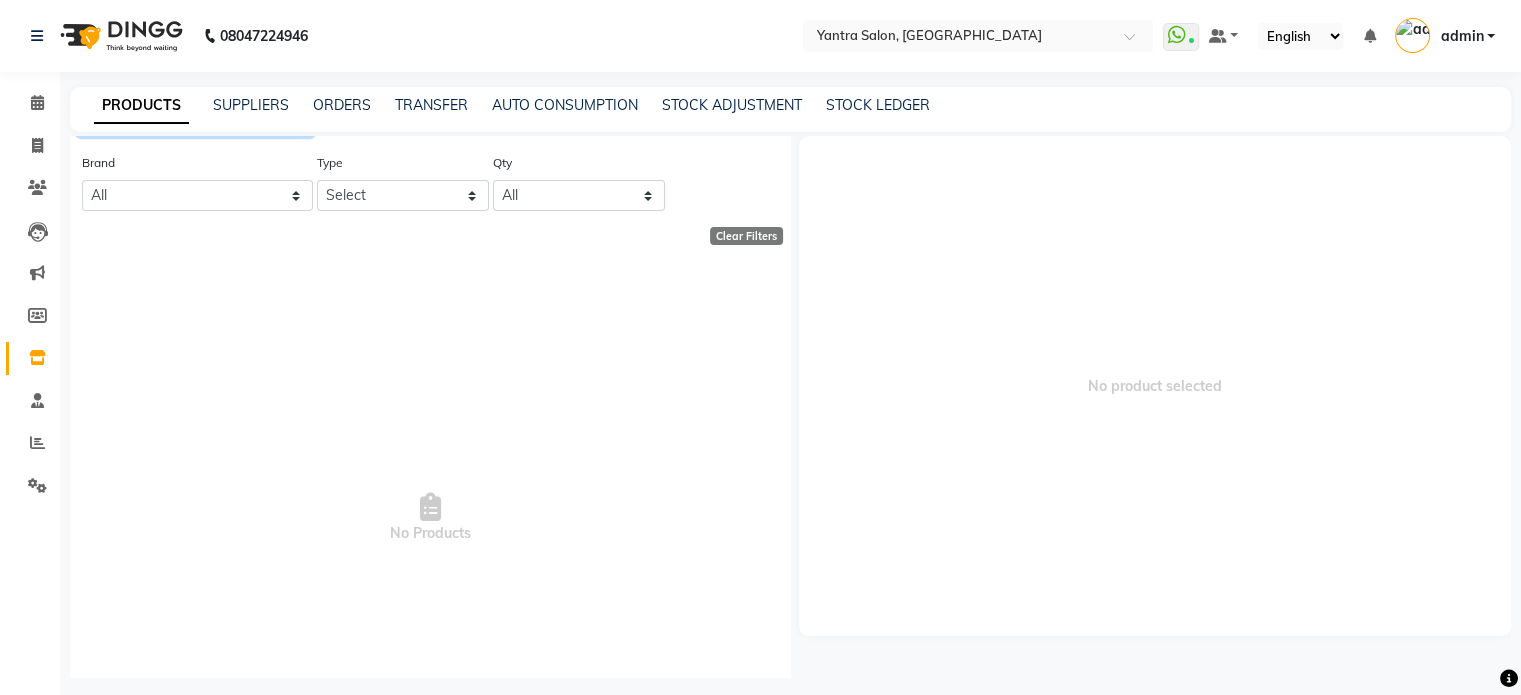 scroll, scrollTop: 0, scrollLeft: 0, axis: both 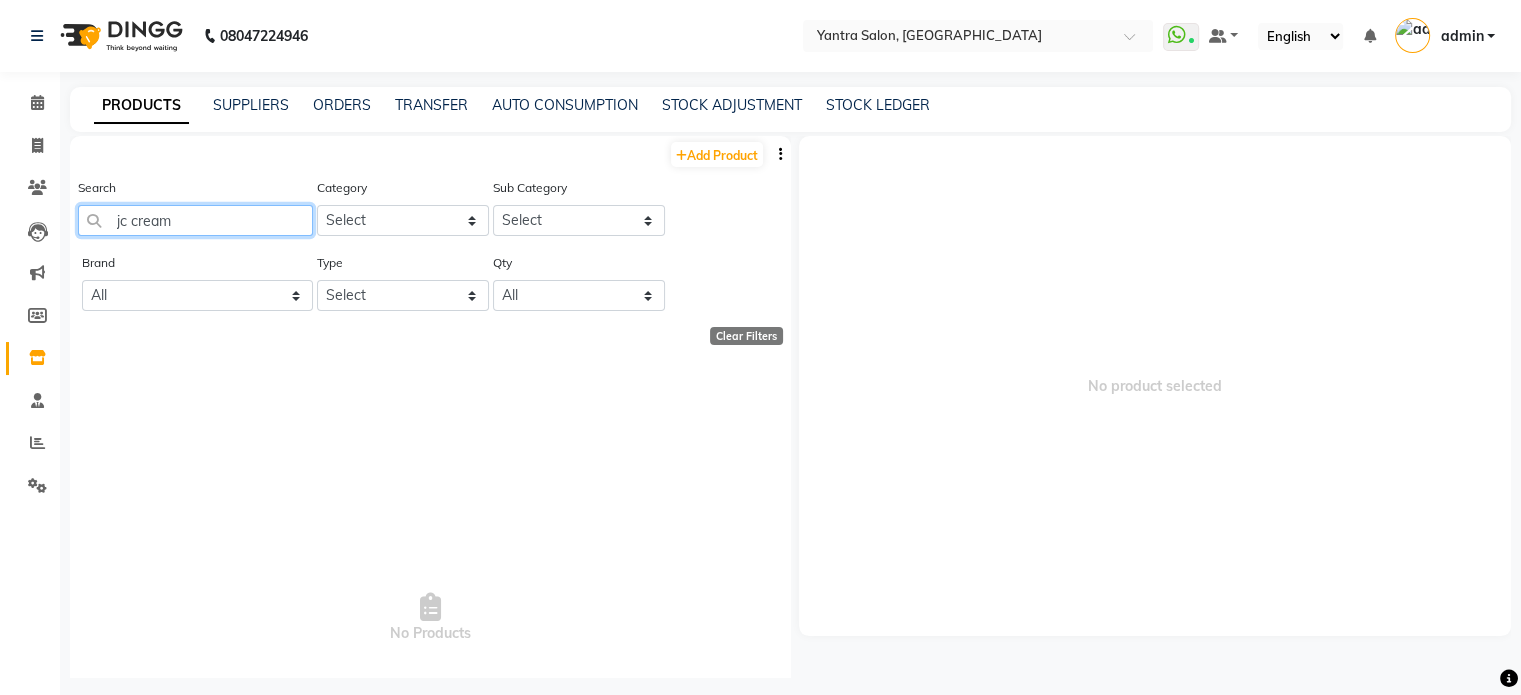 click on "jc cream" 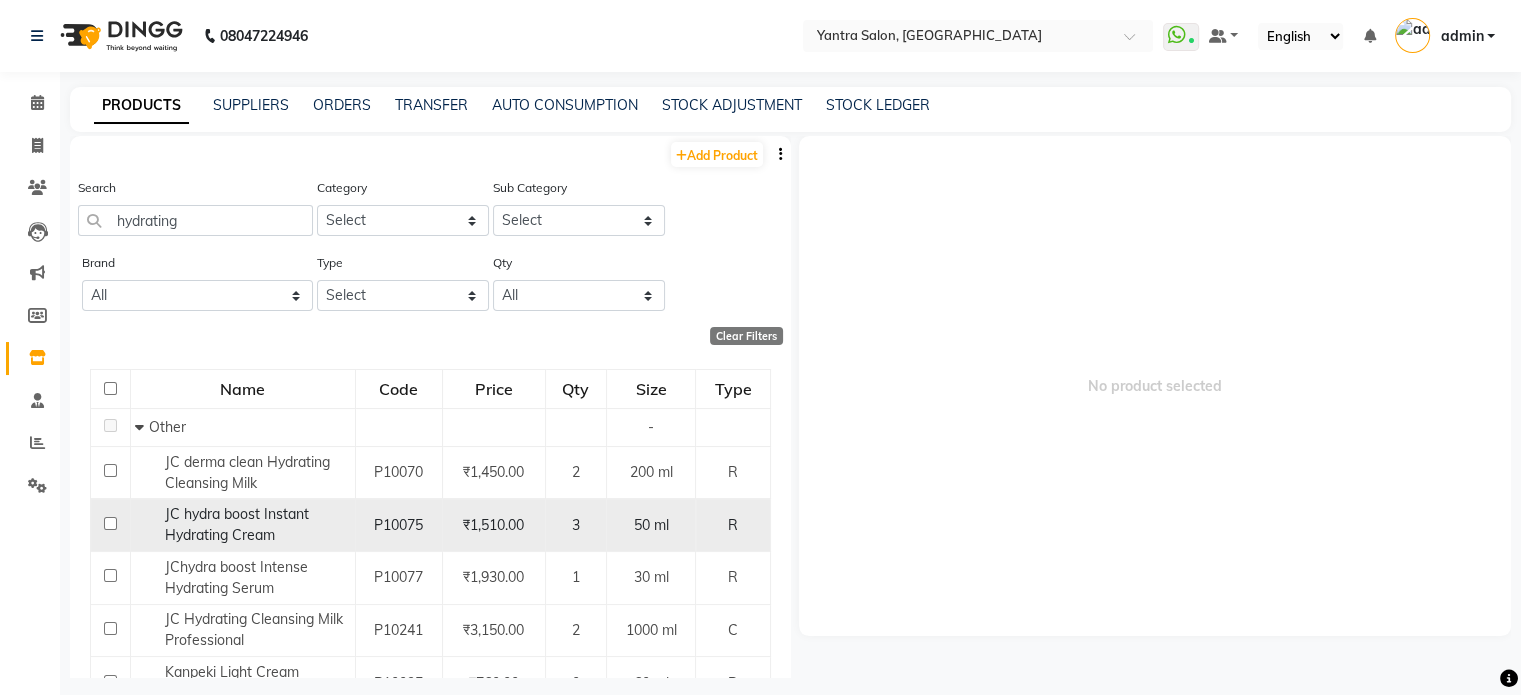 click on "₹1,510.00" 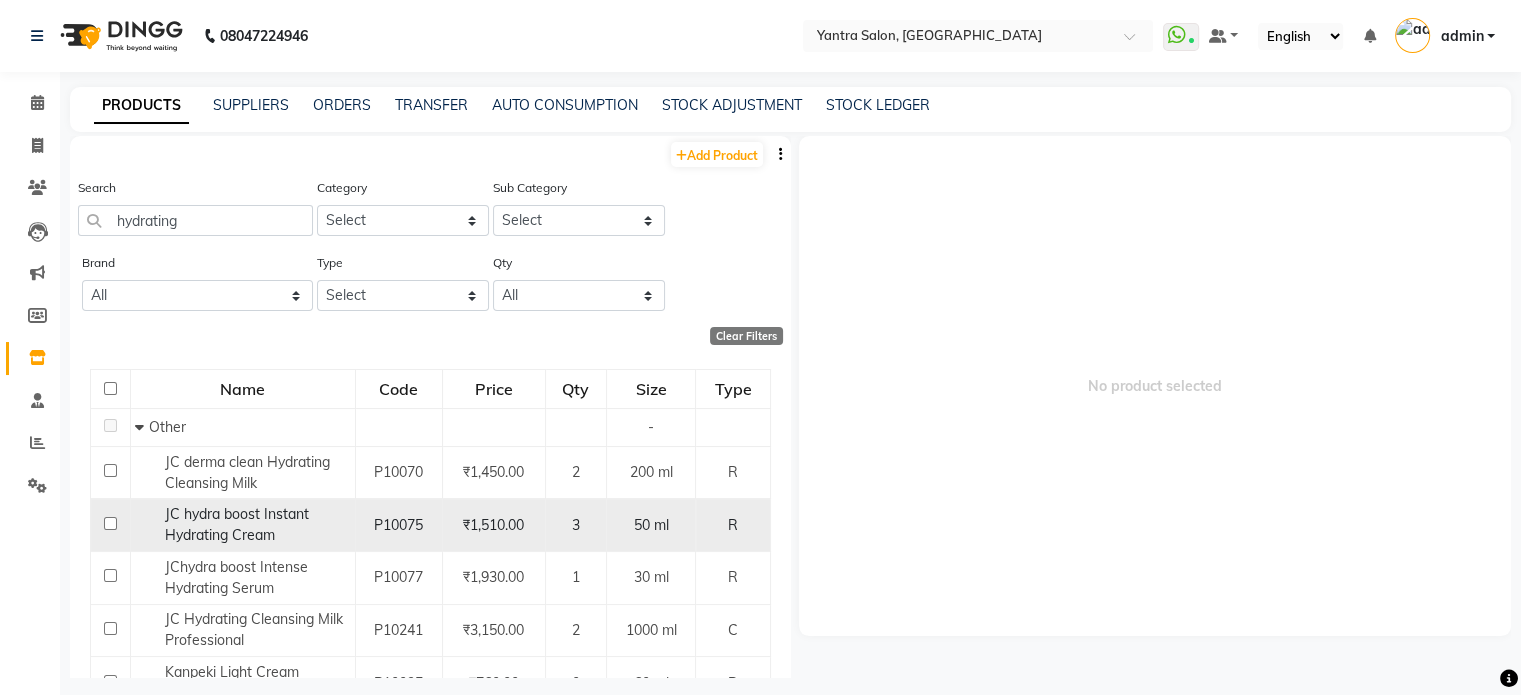 click on "₹1,510.00" 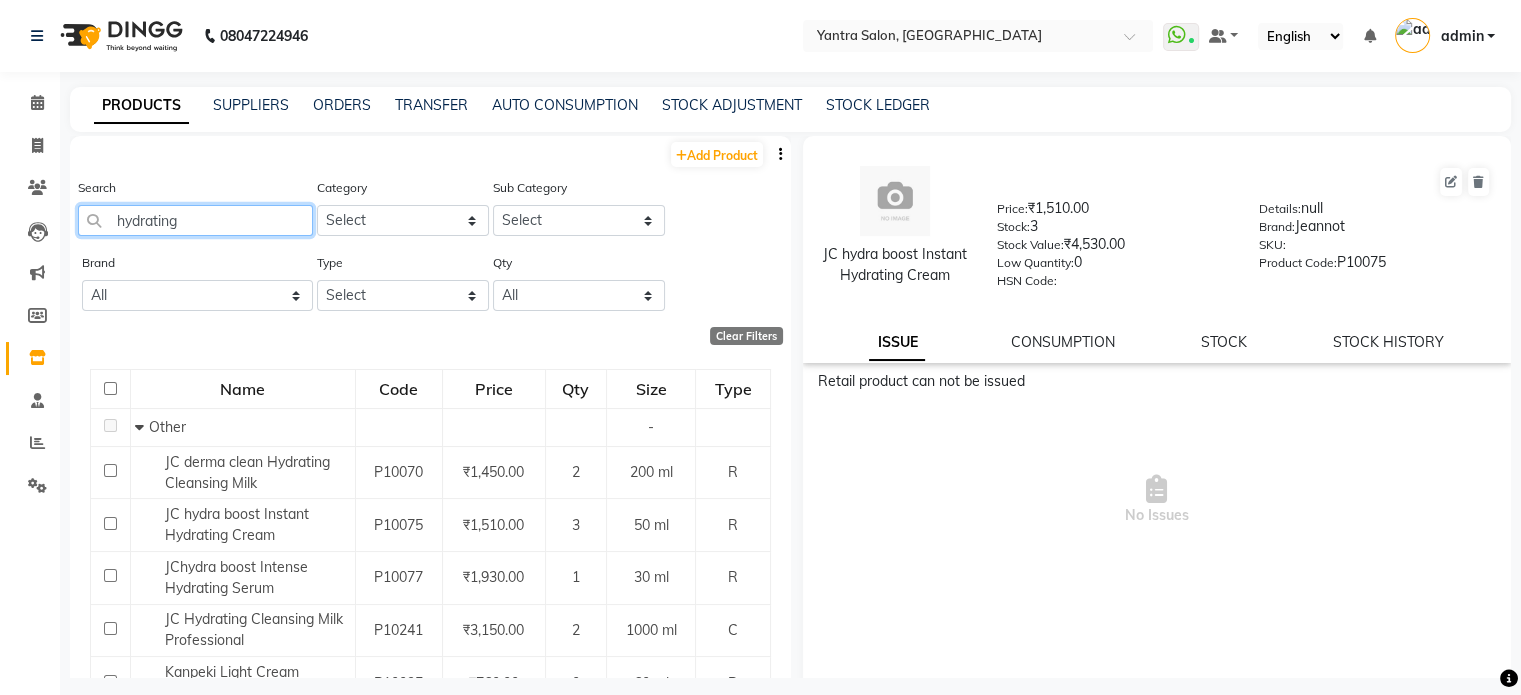 click on "hydrating" 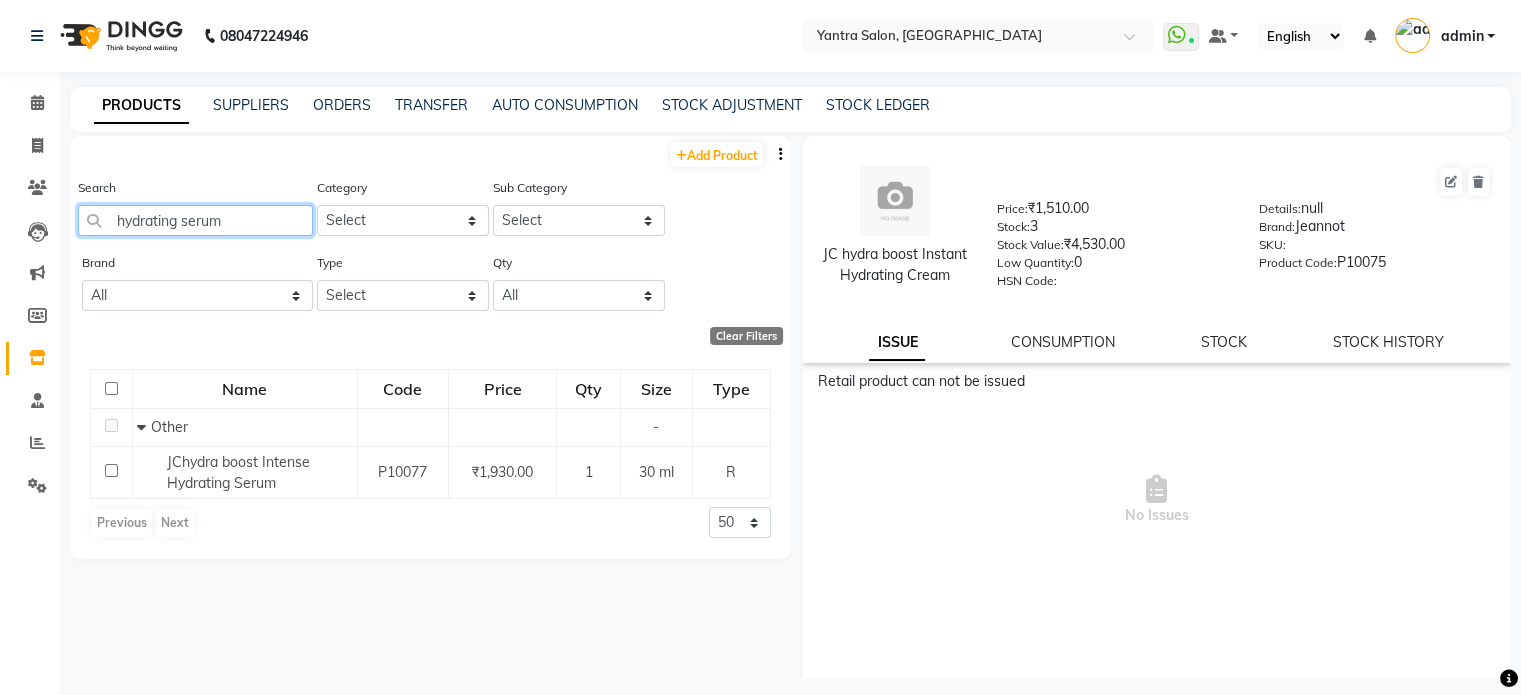 click on "hydrating serum" 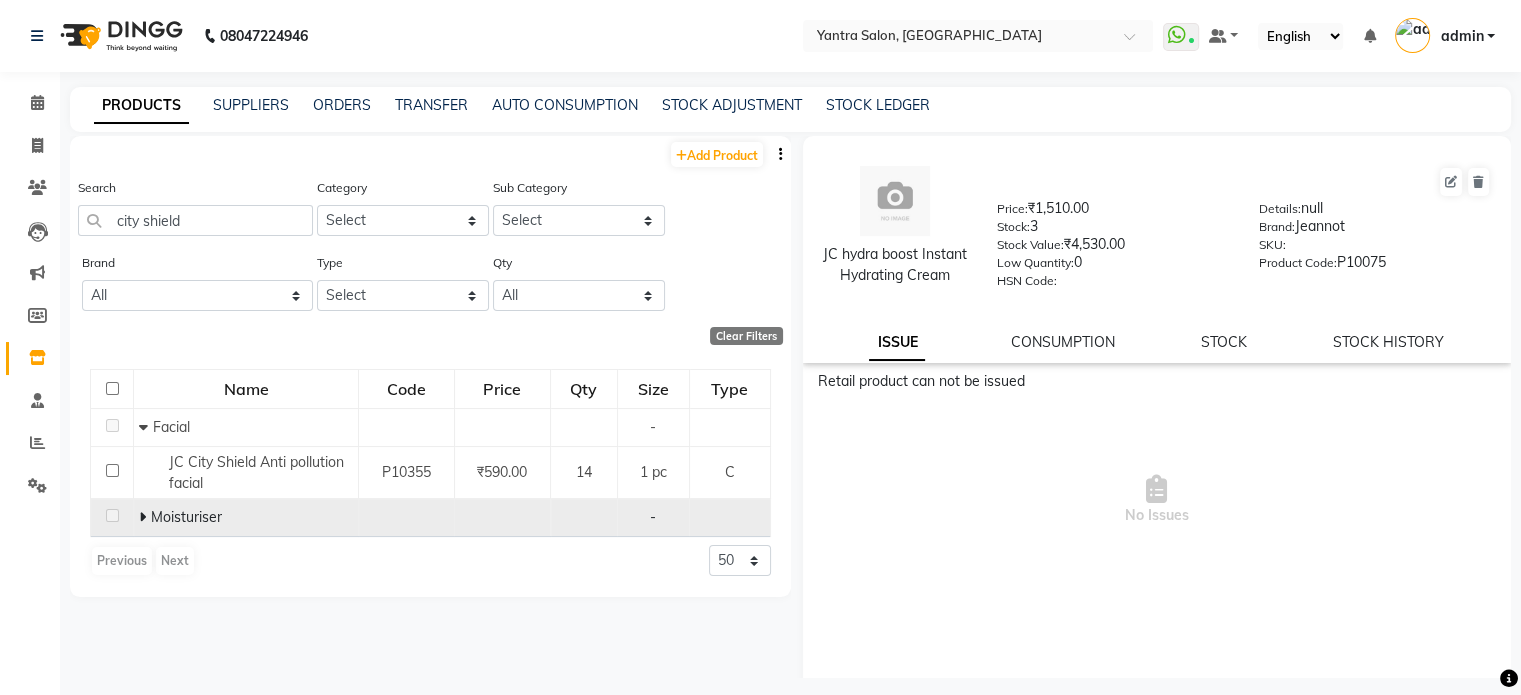 click 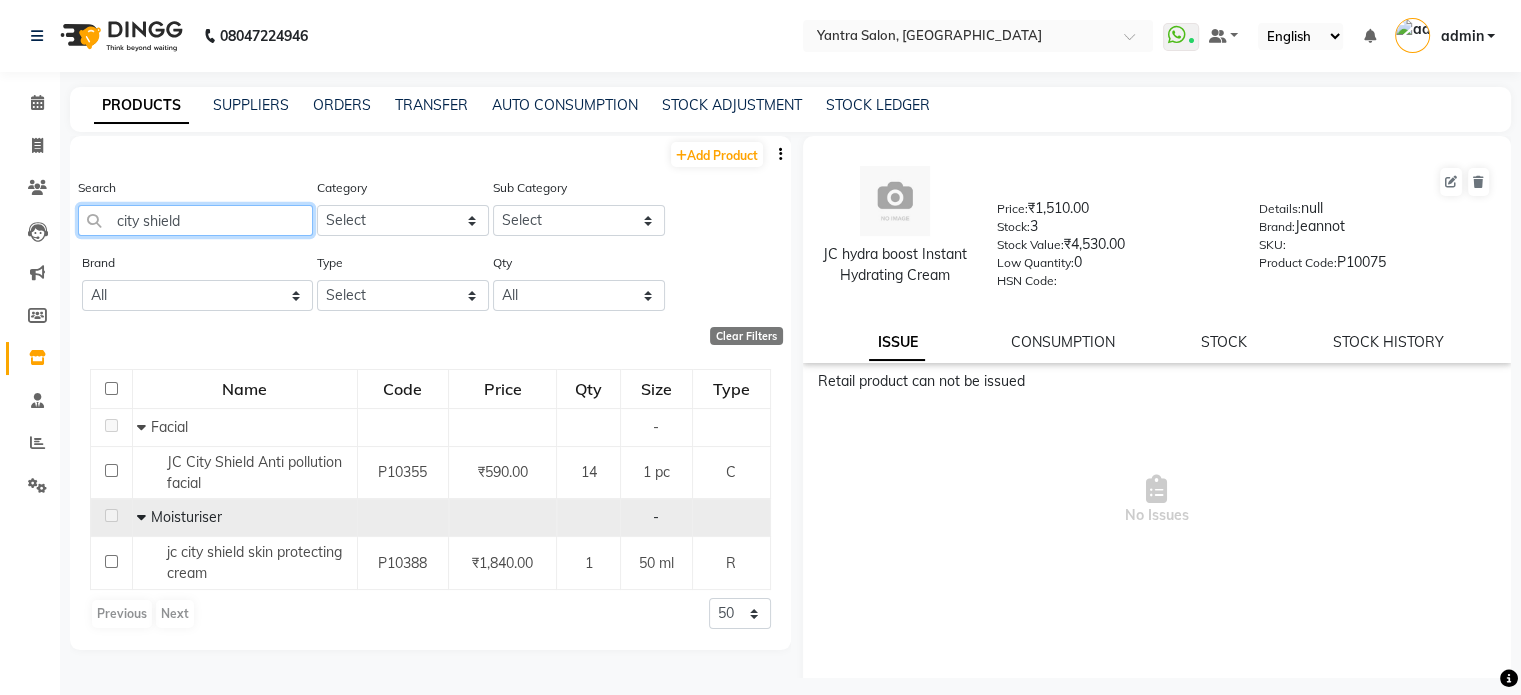 click on "city shield" 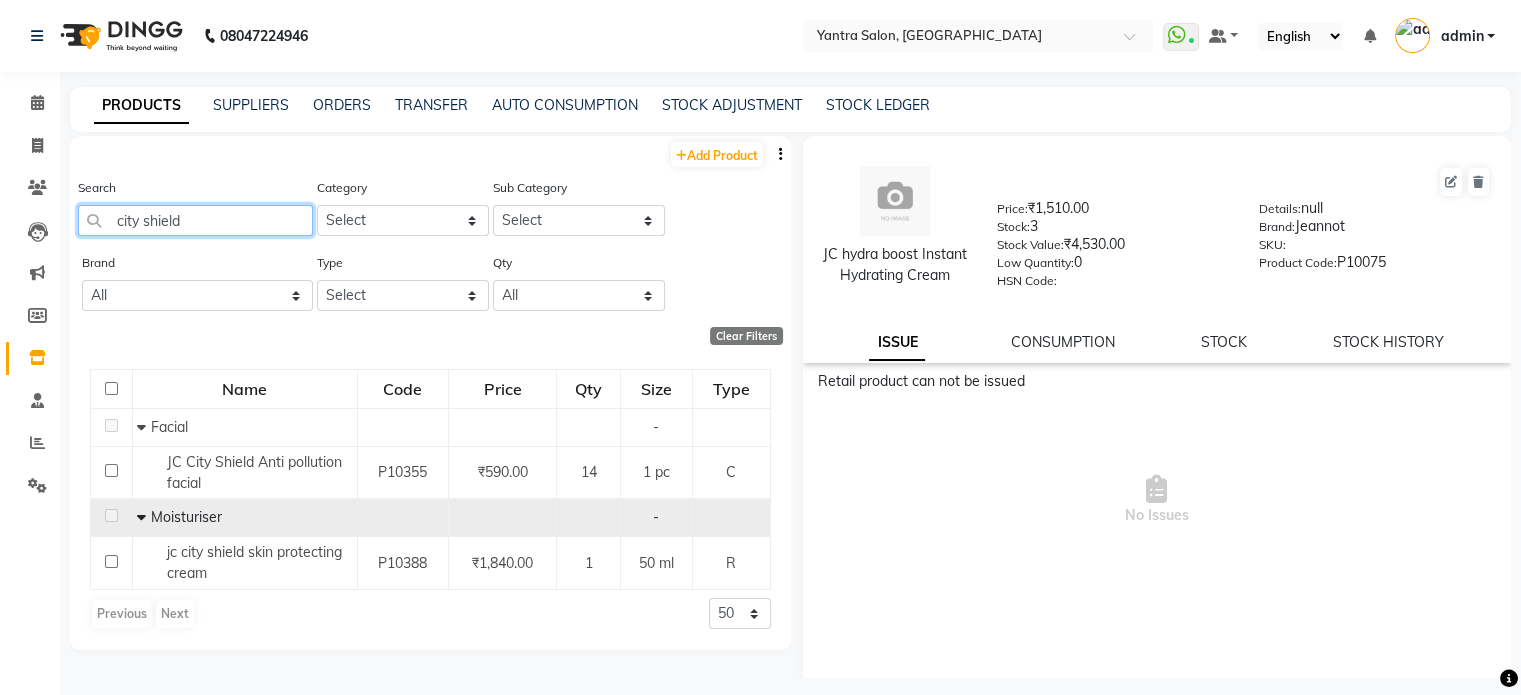 click on "city shield" 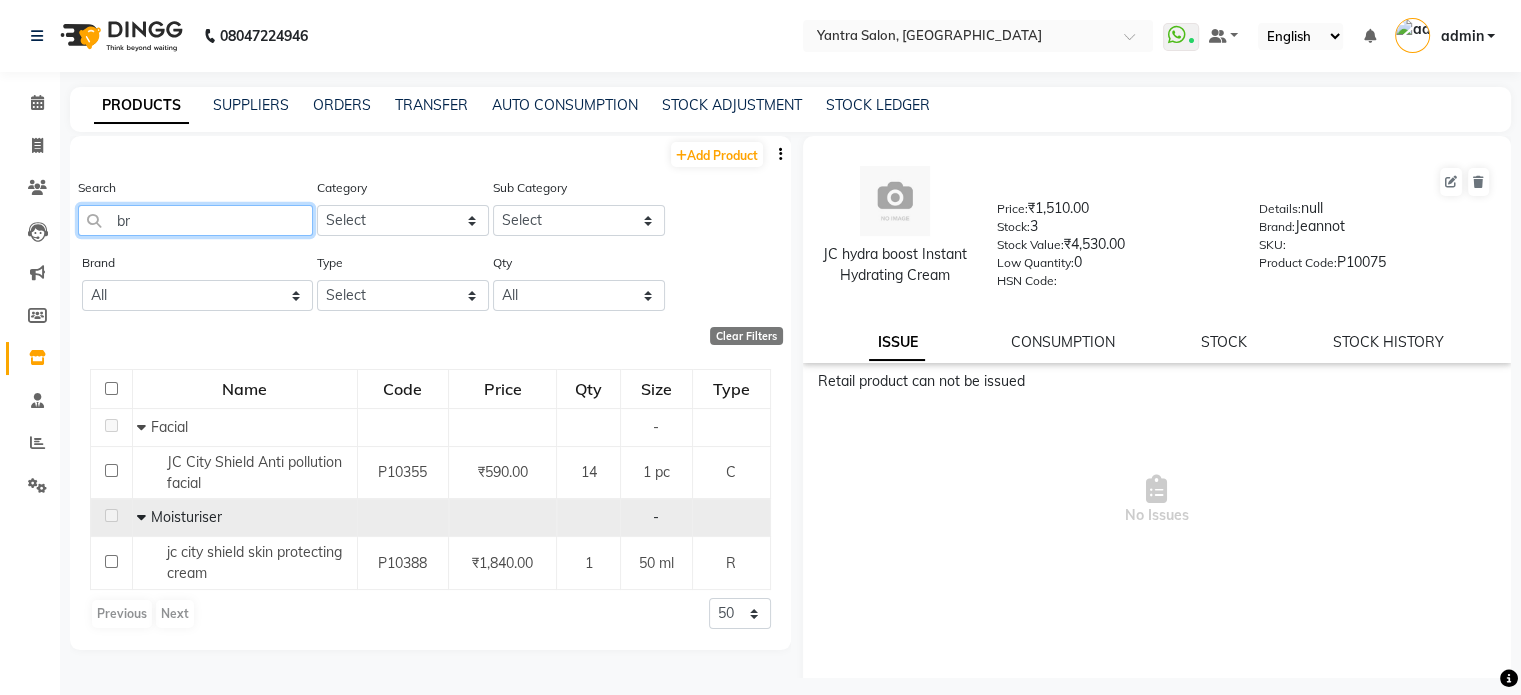 type on "b" 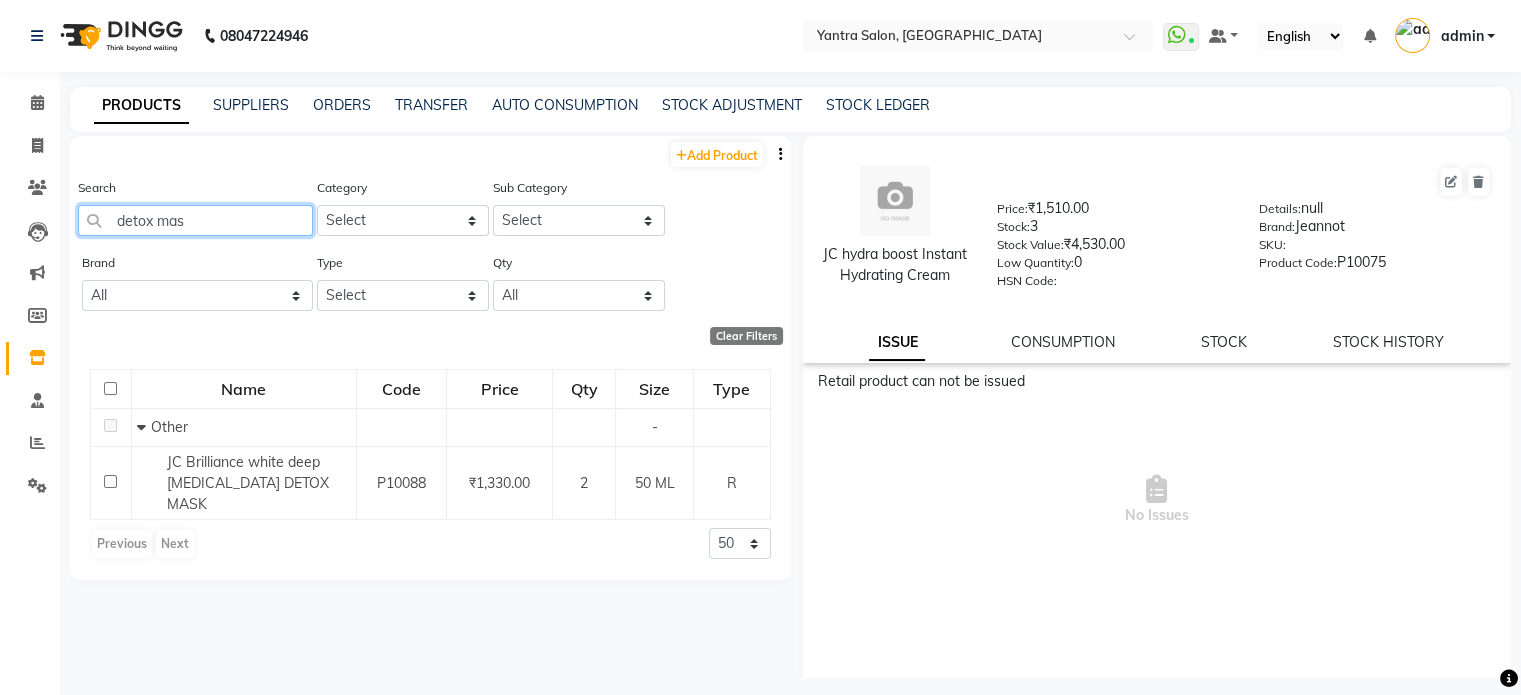 click on "detox mas" 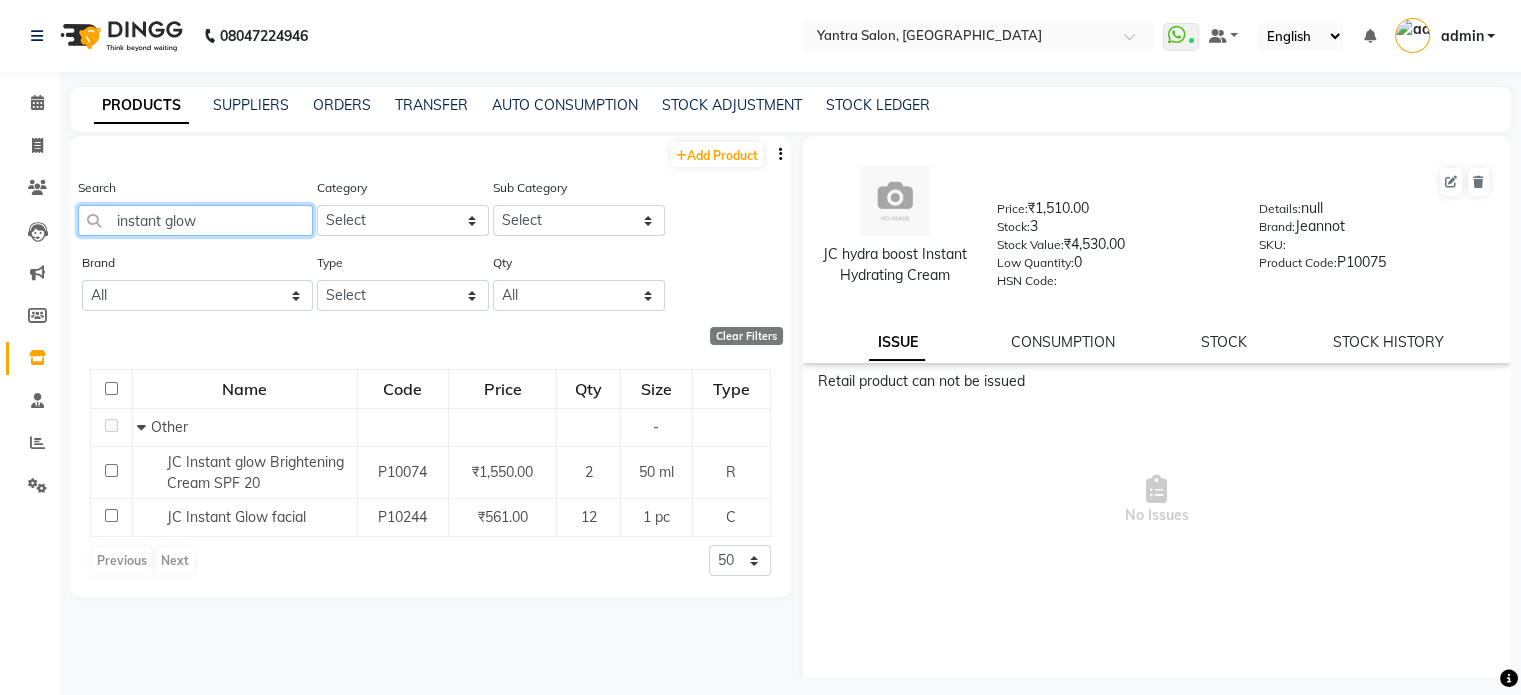 click on "instant glow" 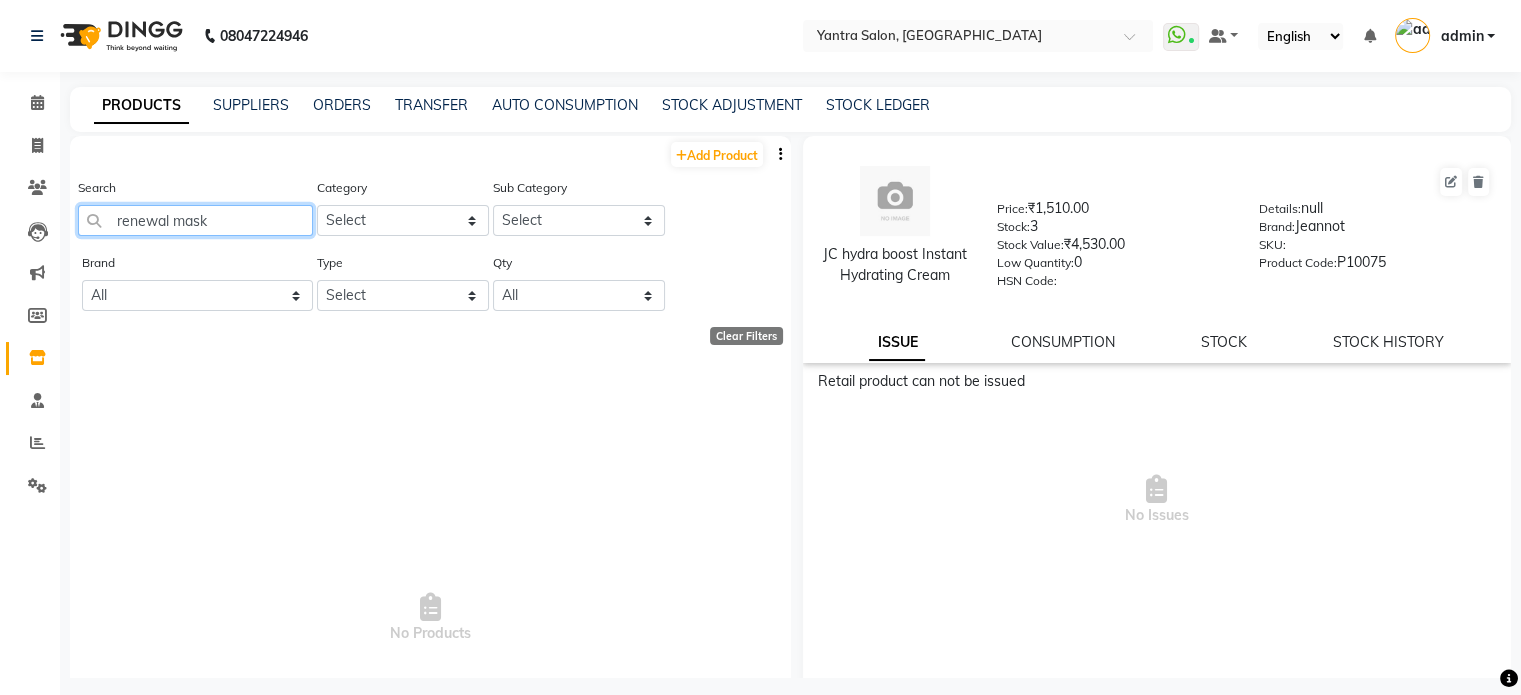 click on "renewal mask" 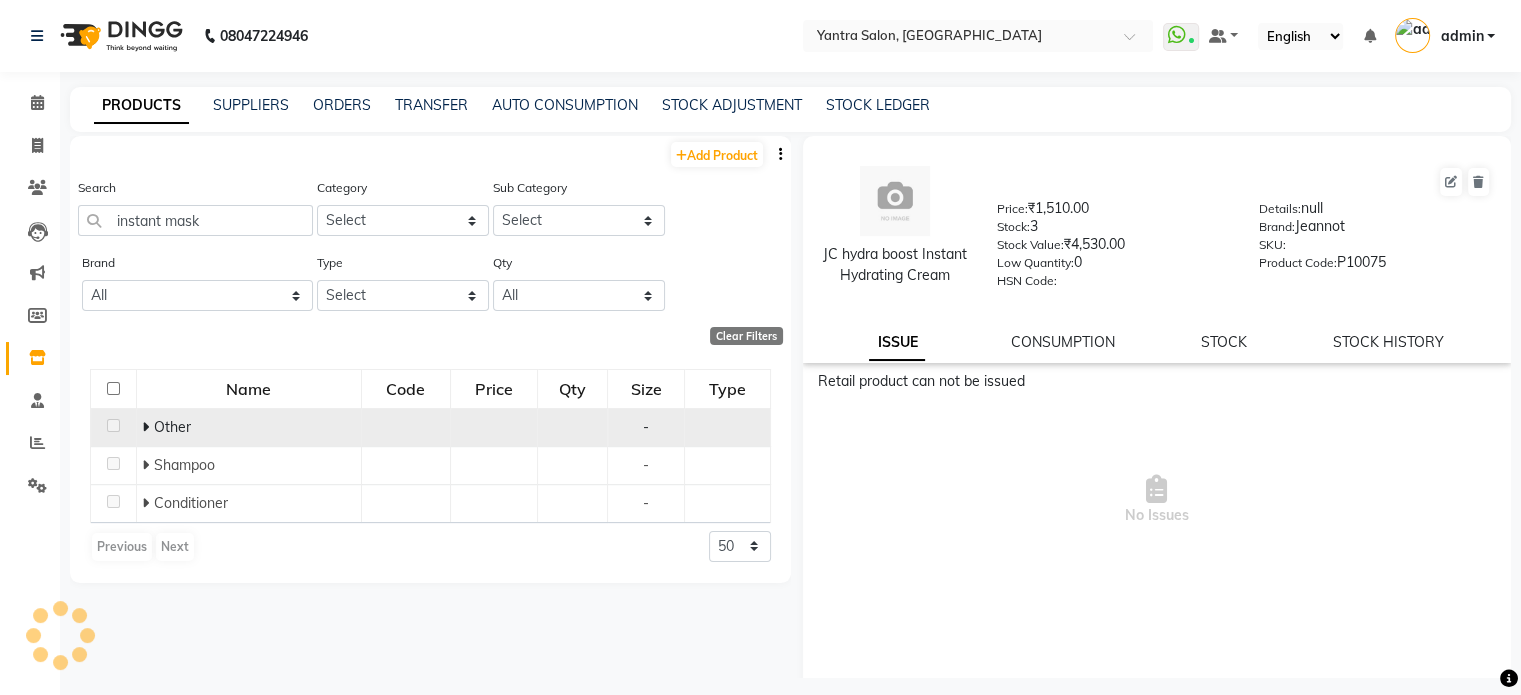 click 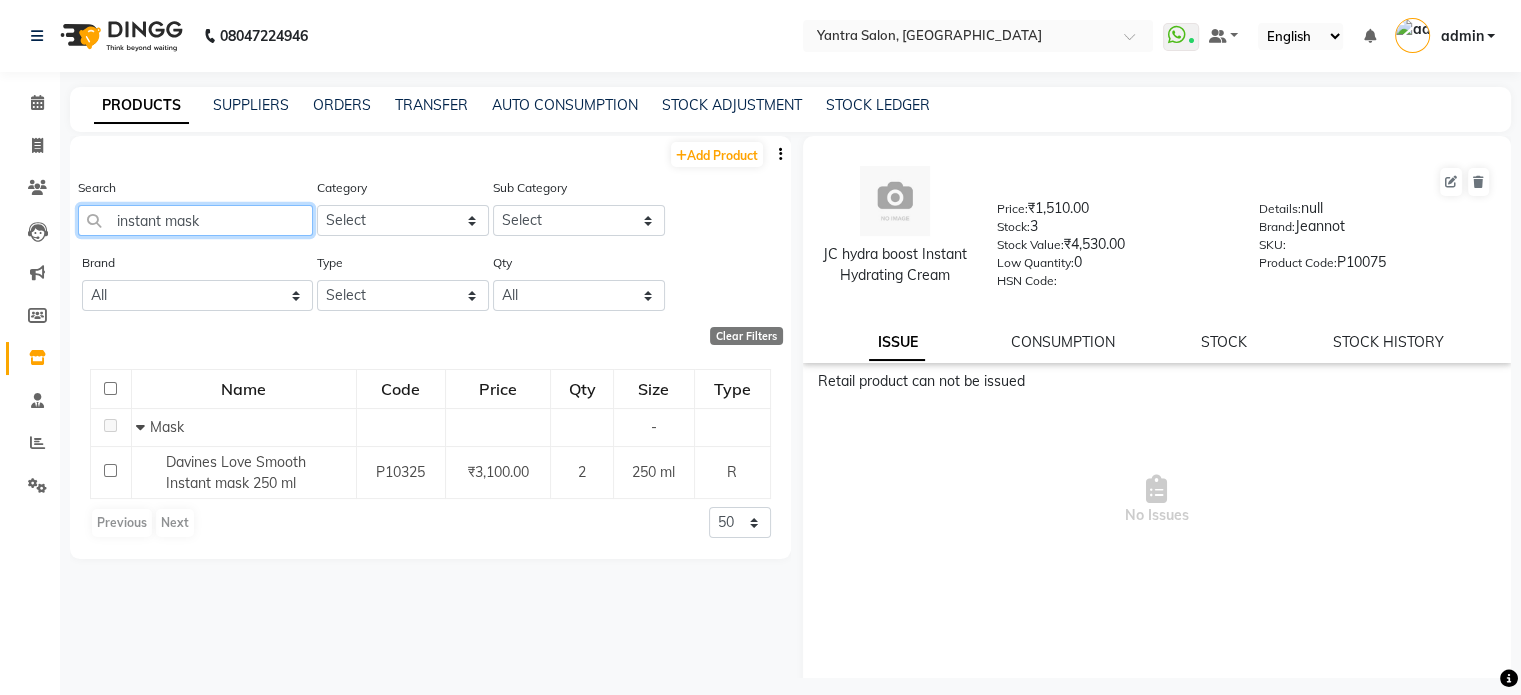 click on "instant mask" 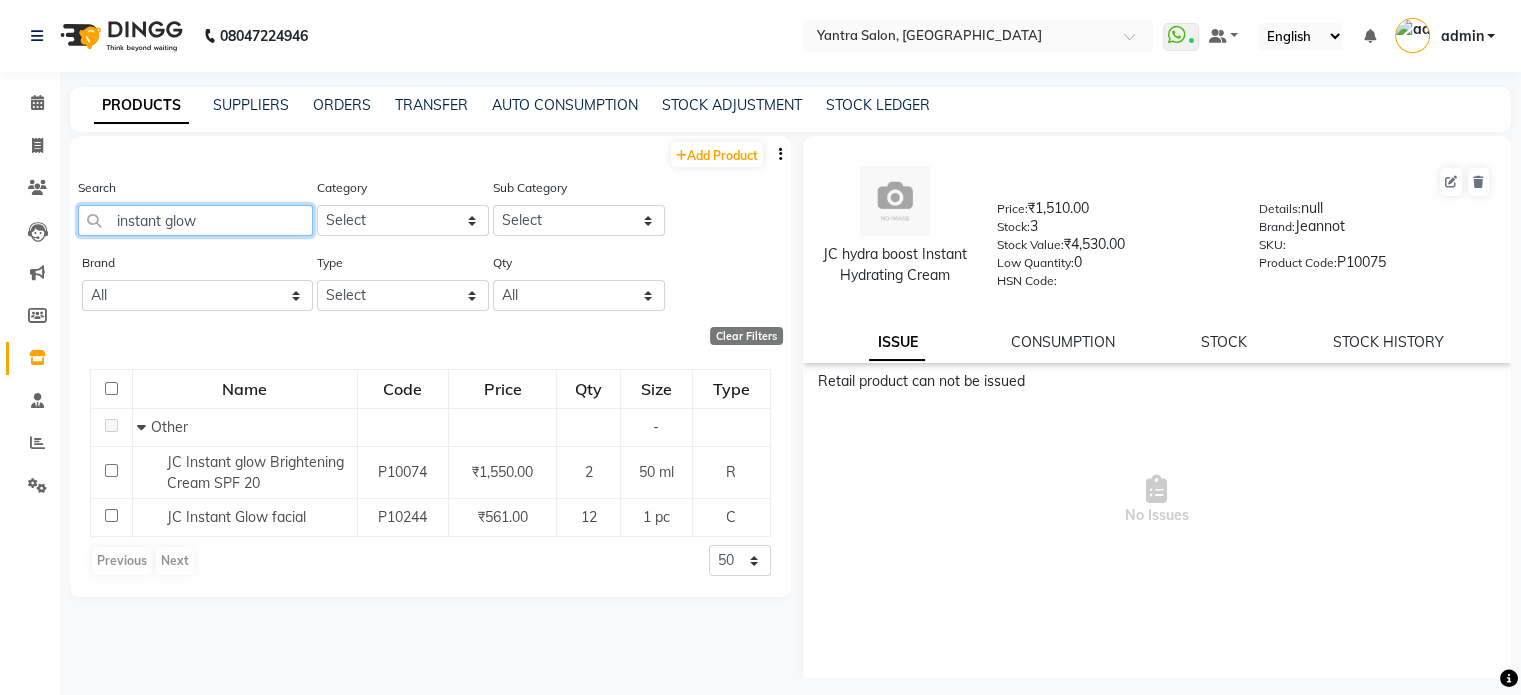 click on "instant glow" 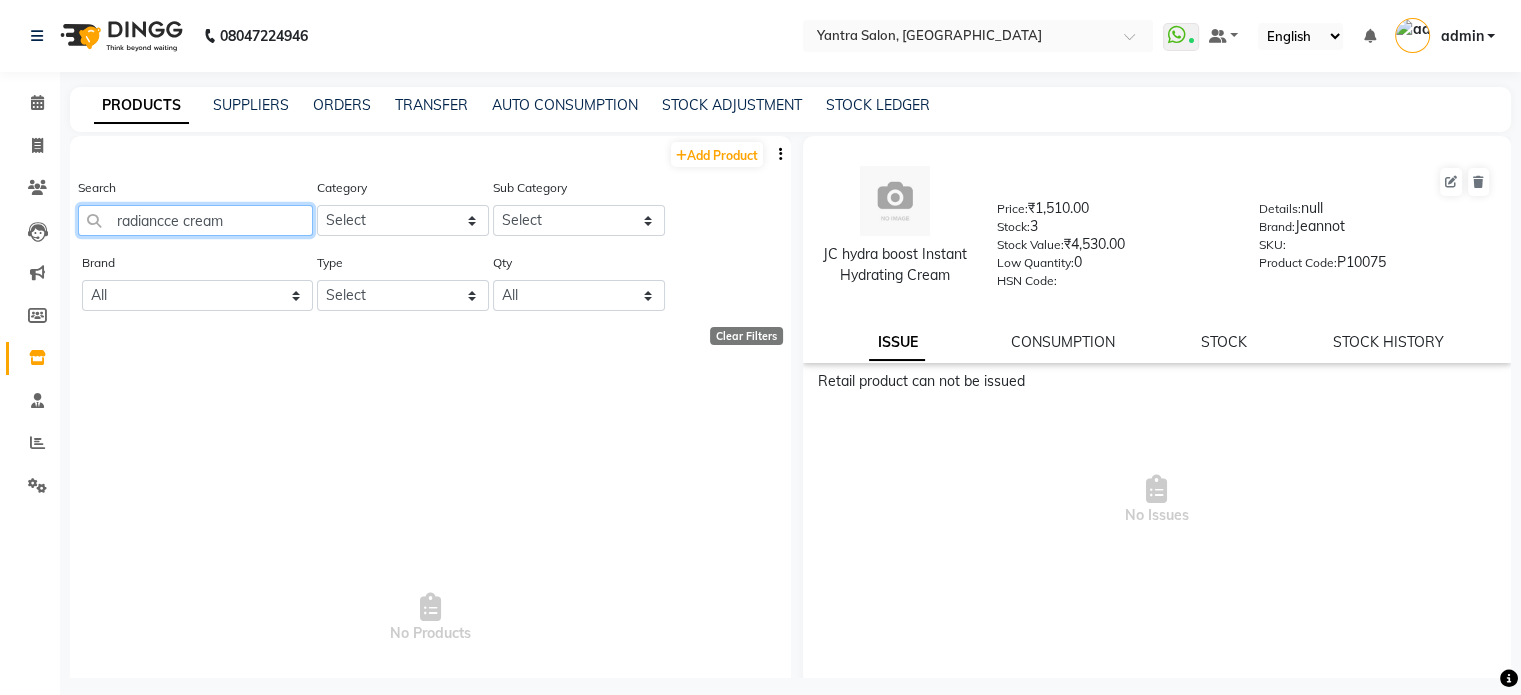 click on "radiancce cream" 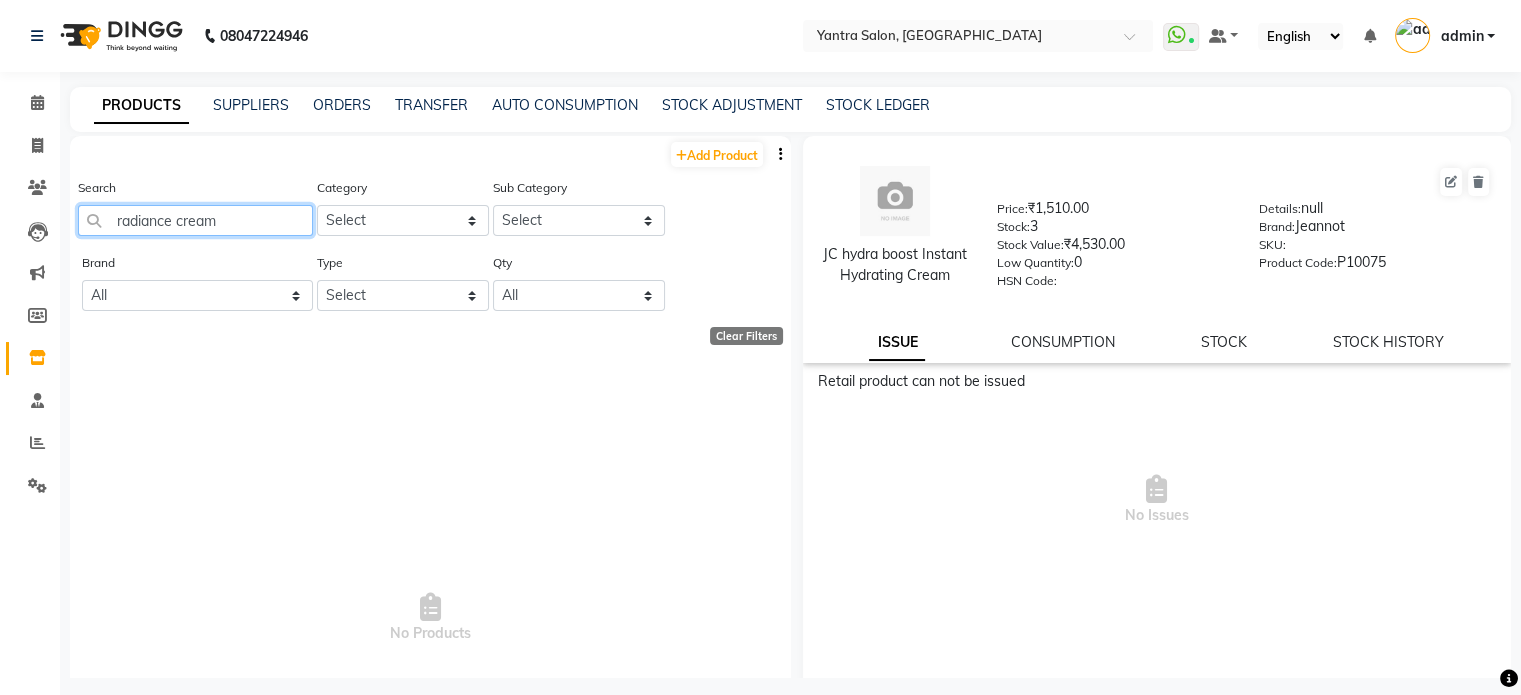 click on "radiance cream" 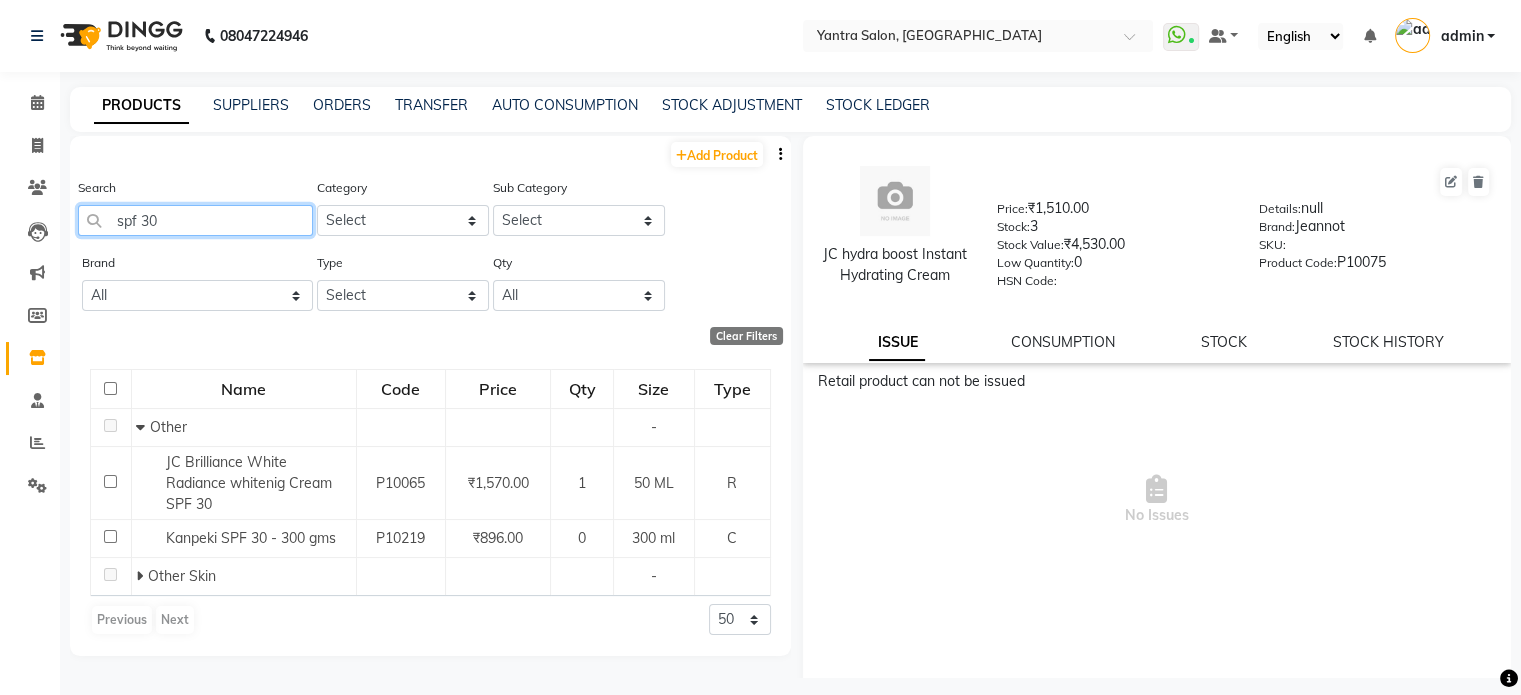 click on "spf 30" 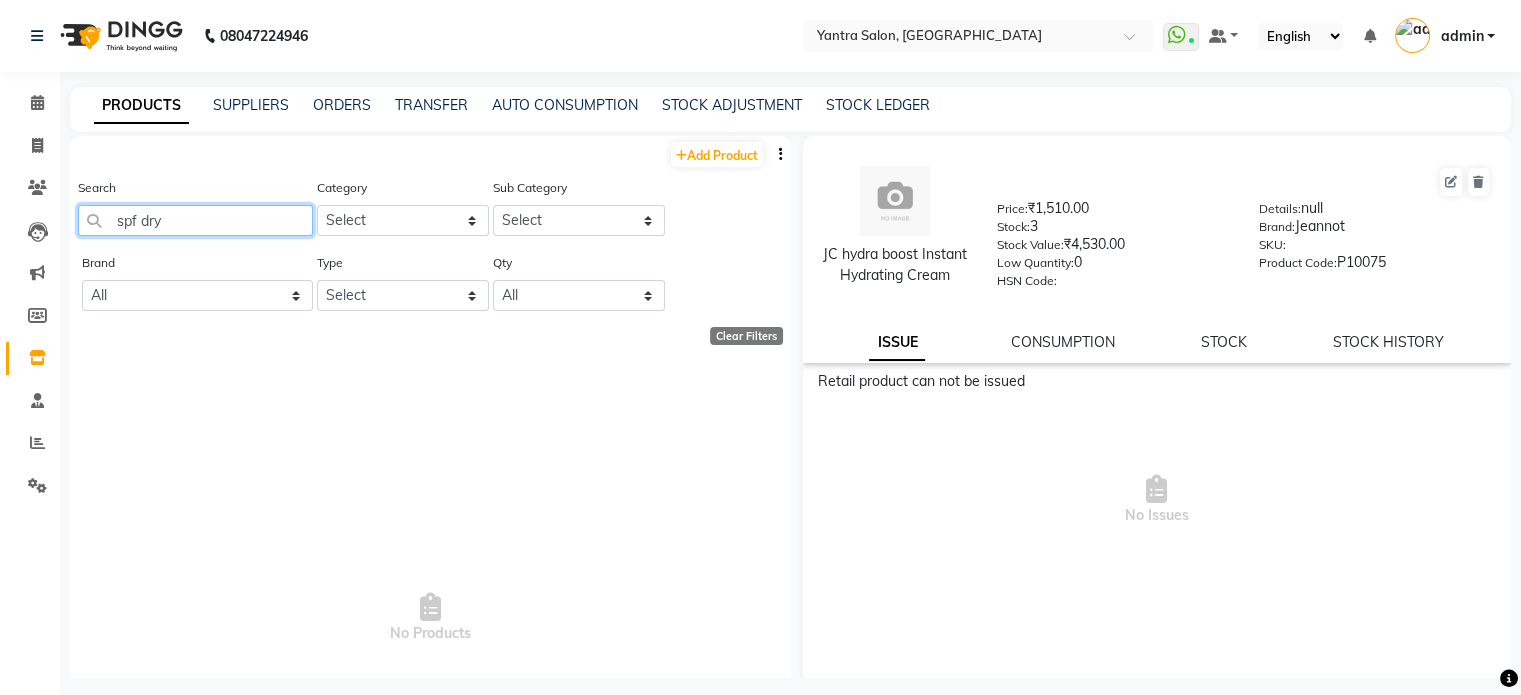 click on "spf dry" 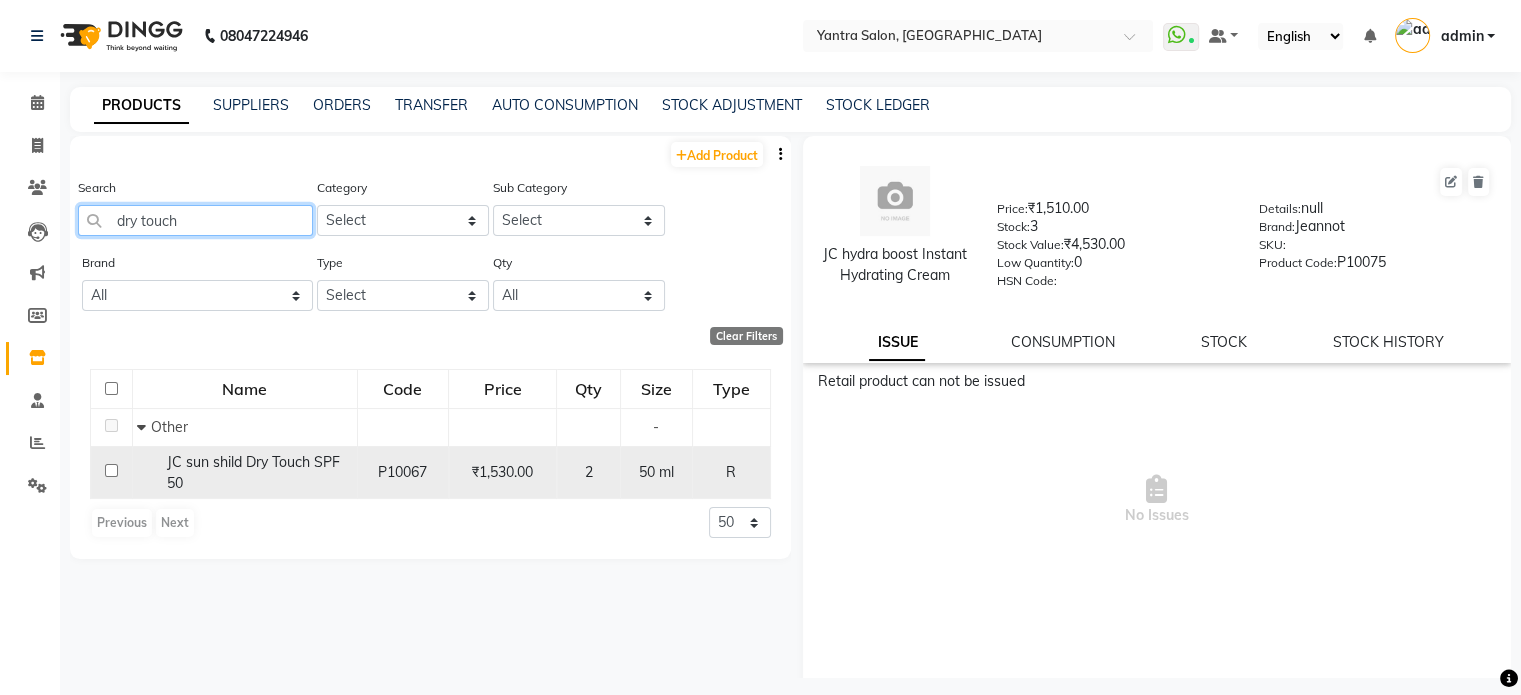type on "dry touch" 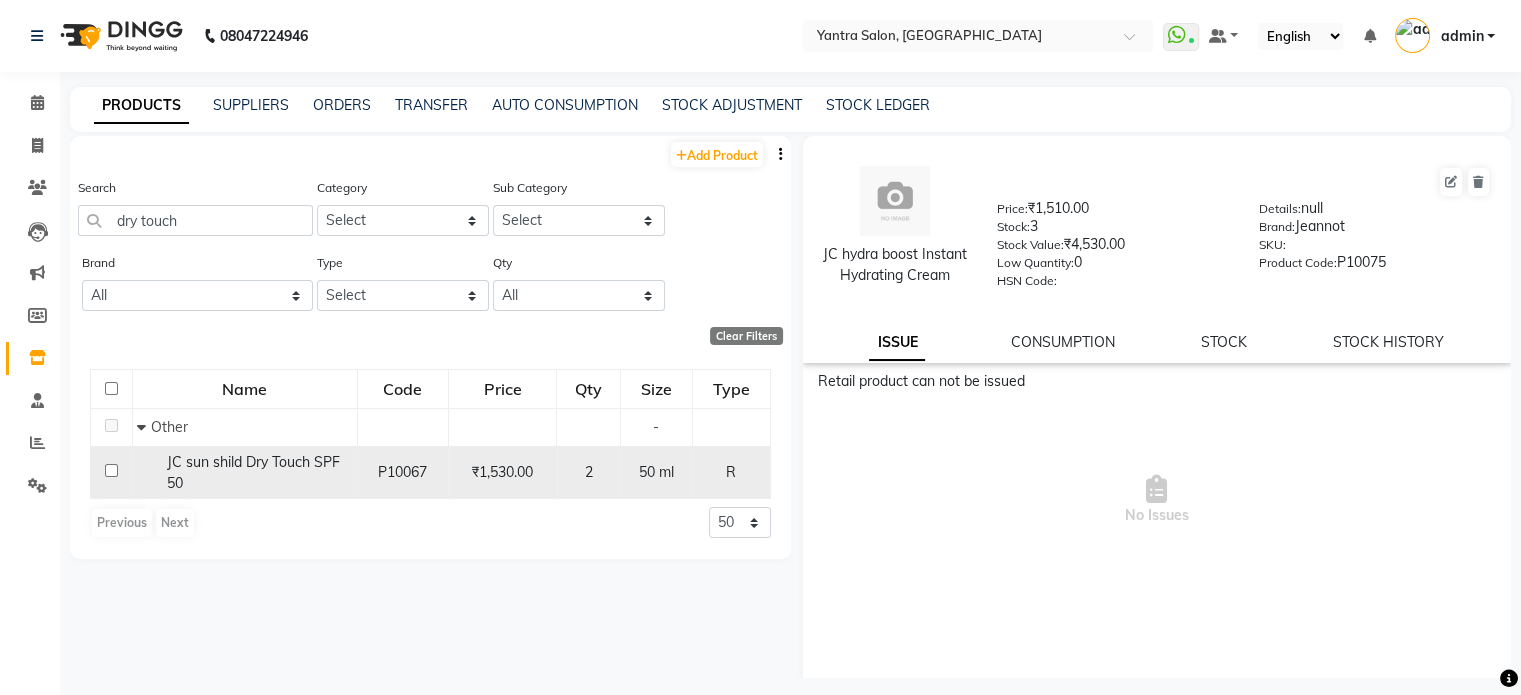 click on "JC sun shild Dry Touch SPF 50" 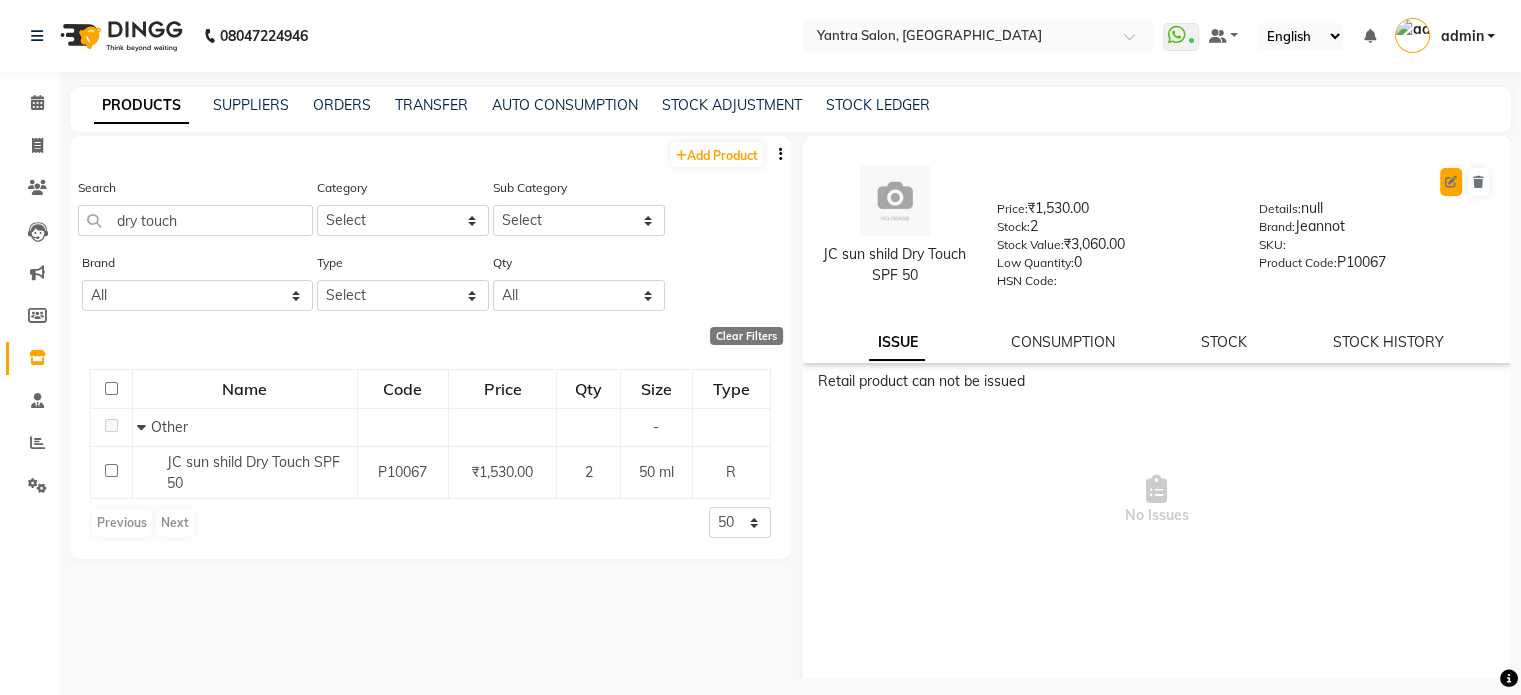 click 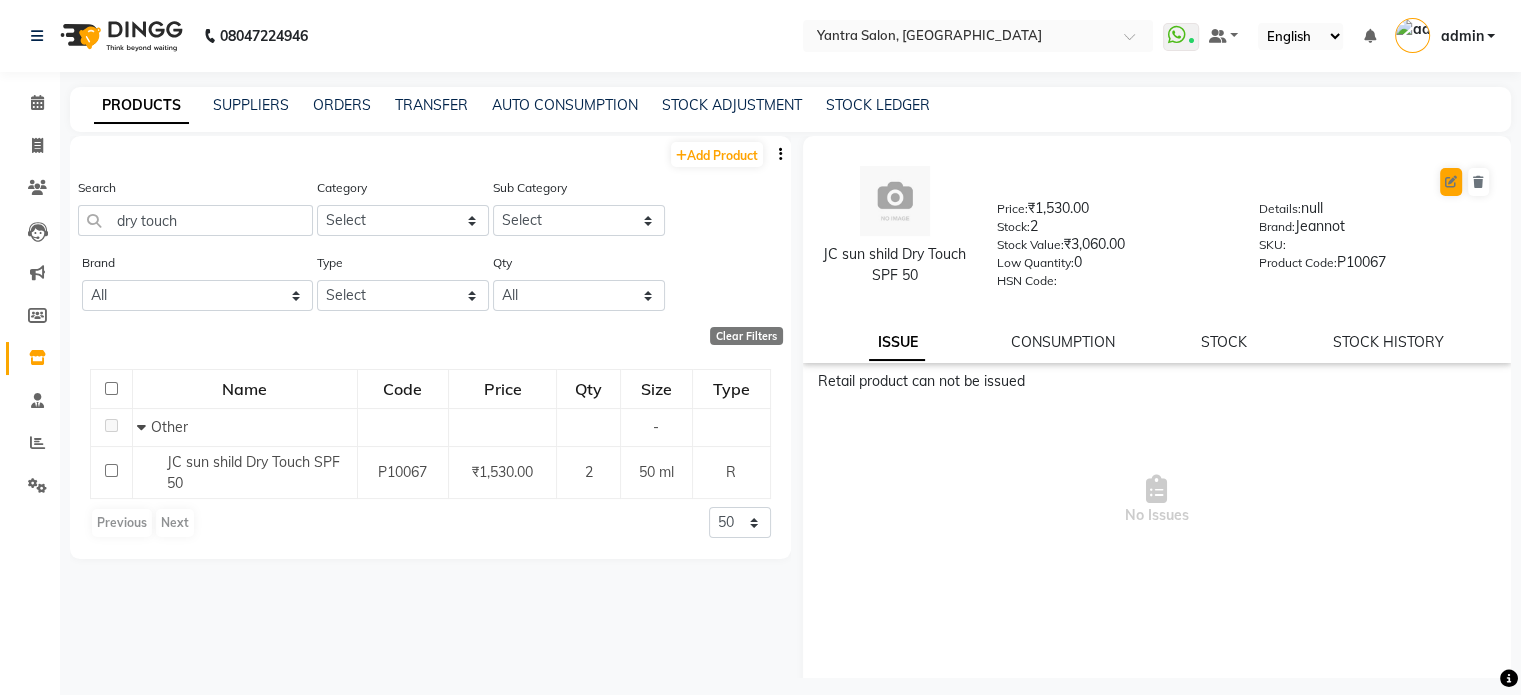 select on "true" 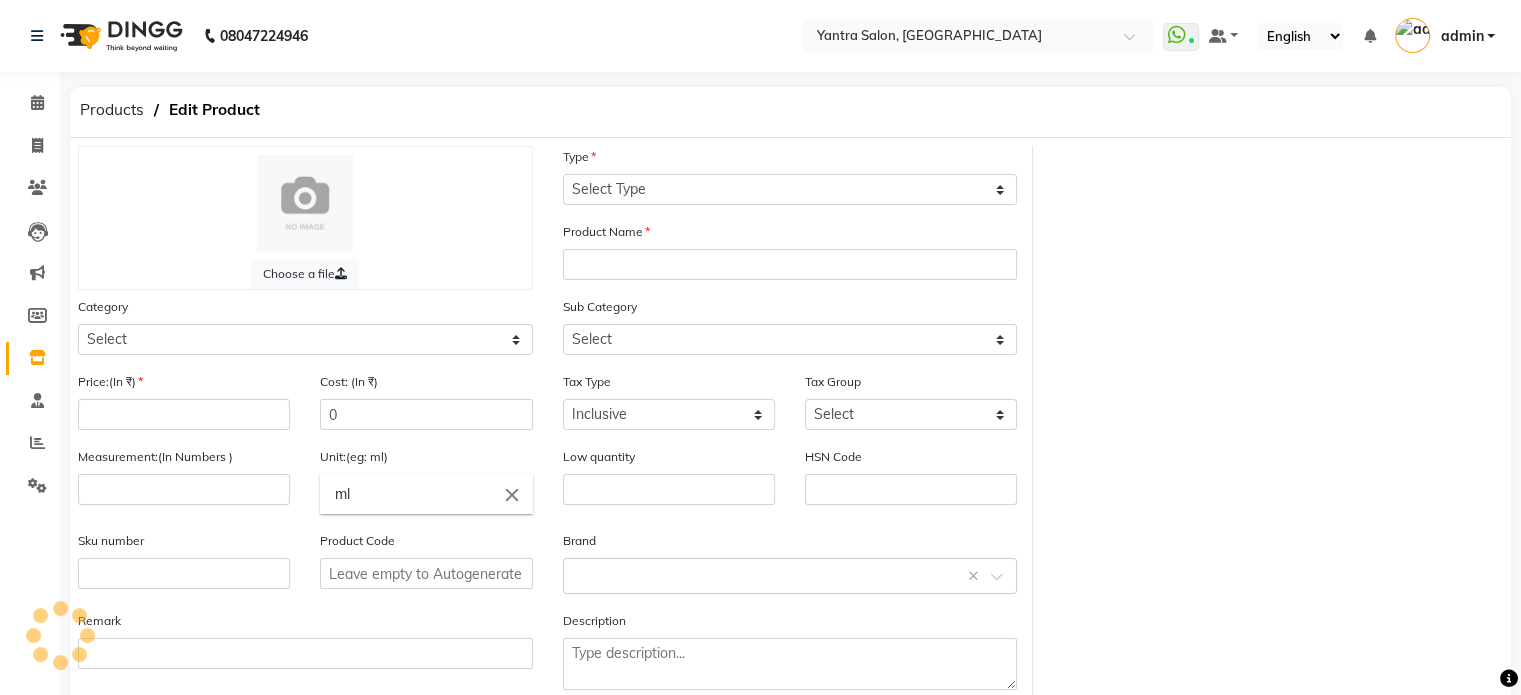select on "R" 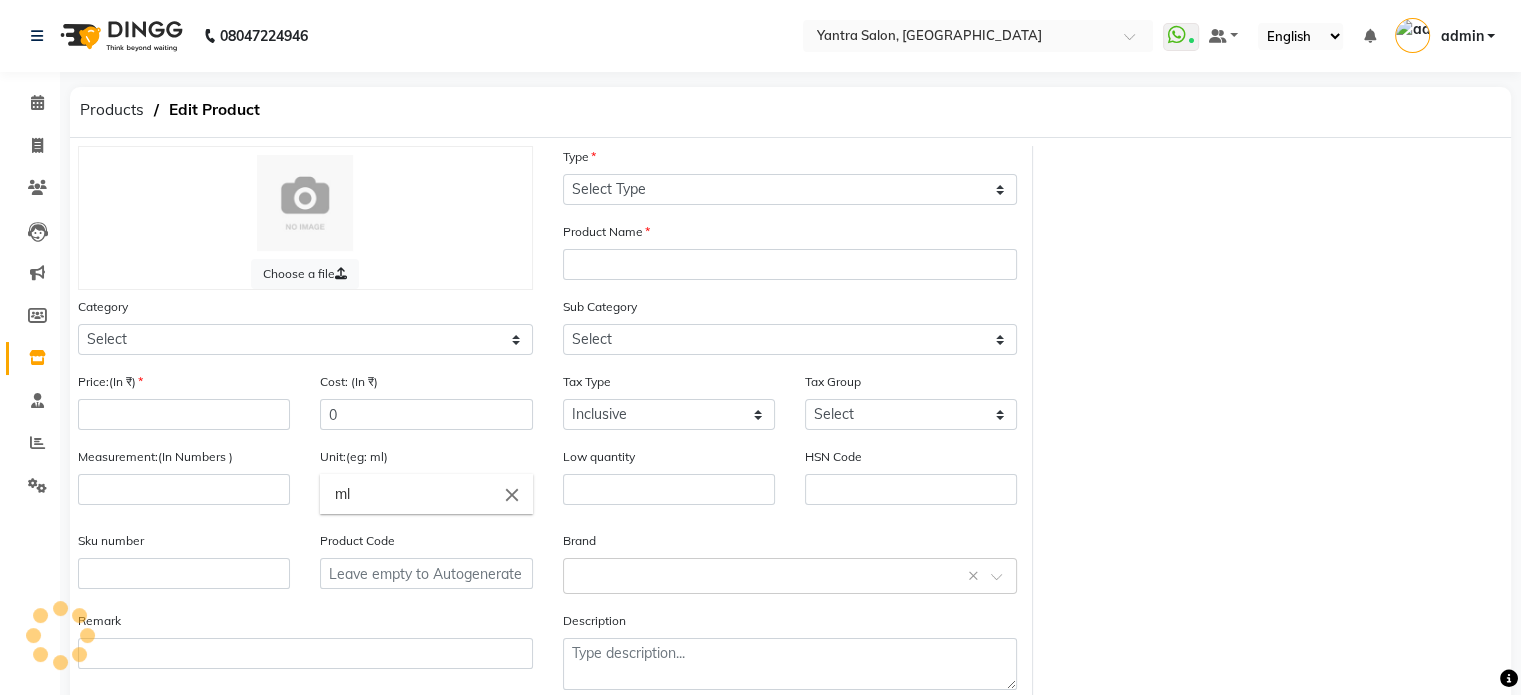 type on "JC sun shild Dry Touch SPF 50" 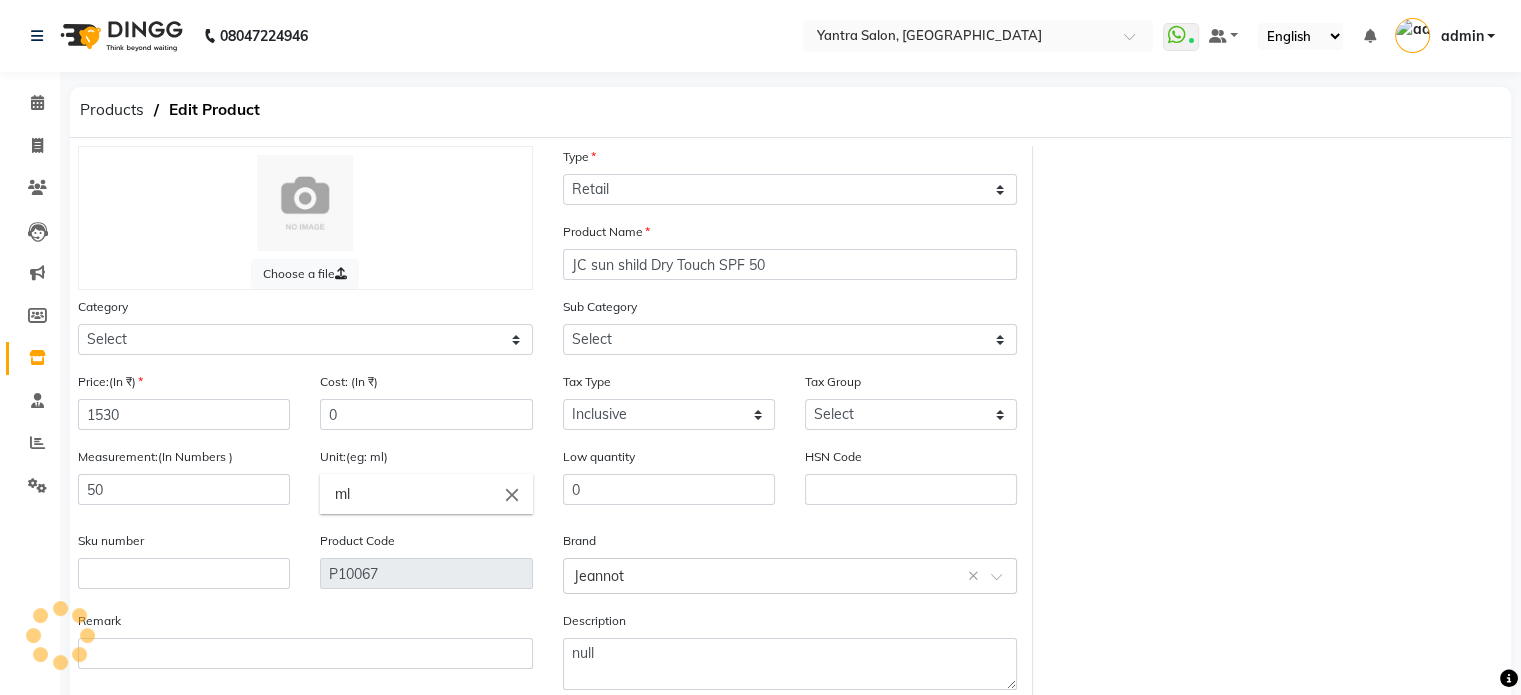 select on "1000" 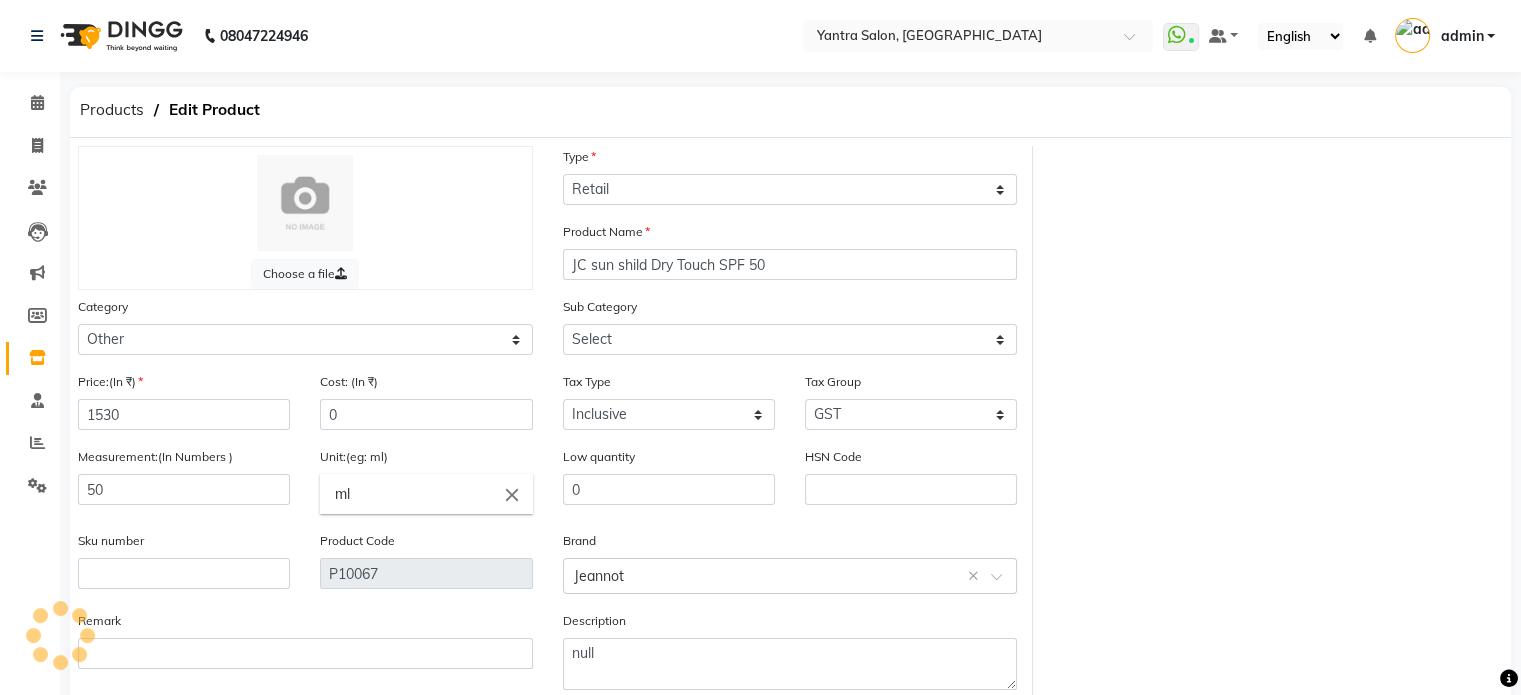 select on "1002" 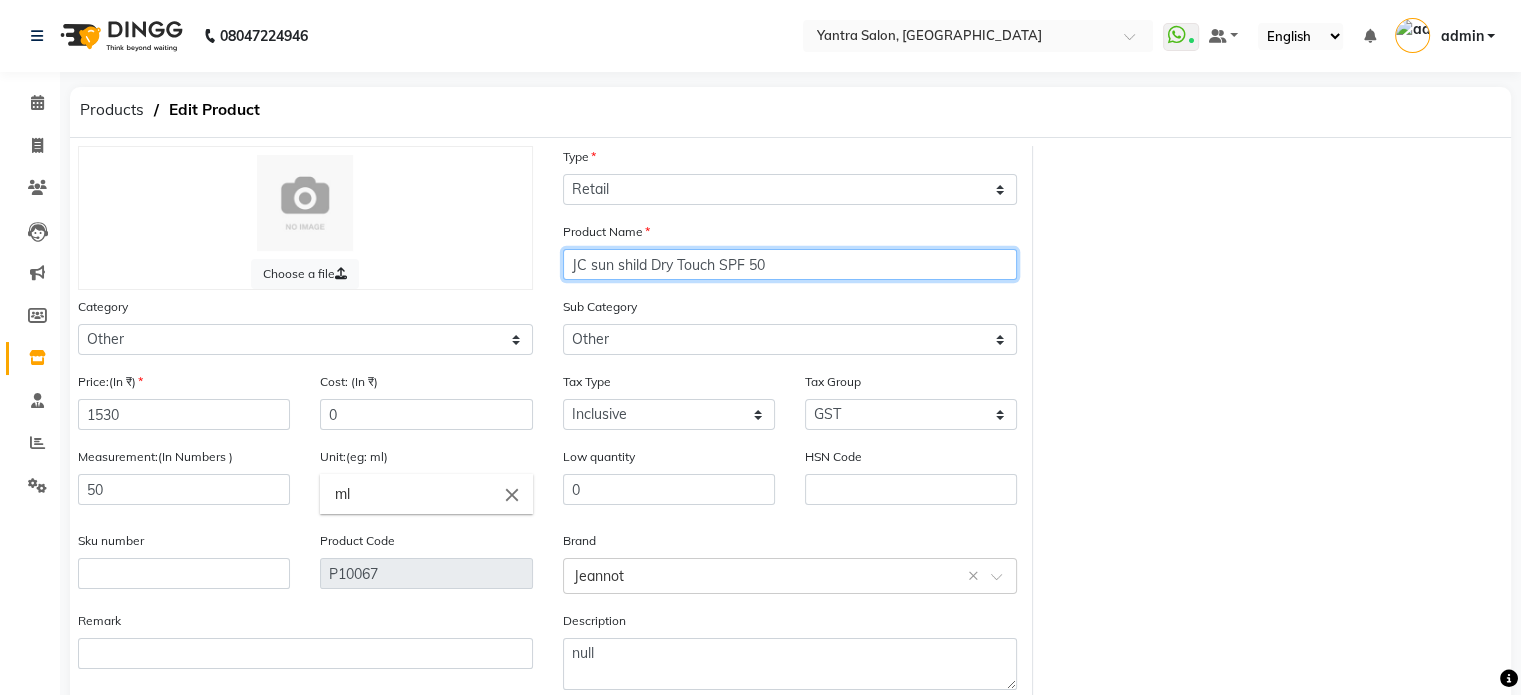 click on "JC sun shild Dry Touch SPF 50" 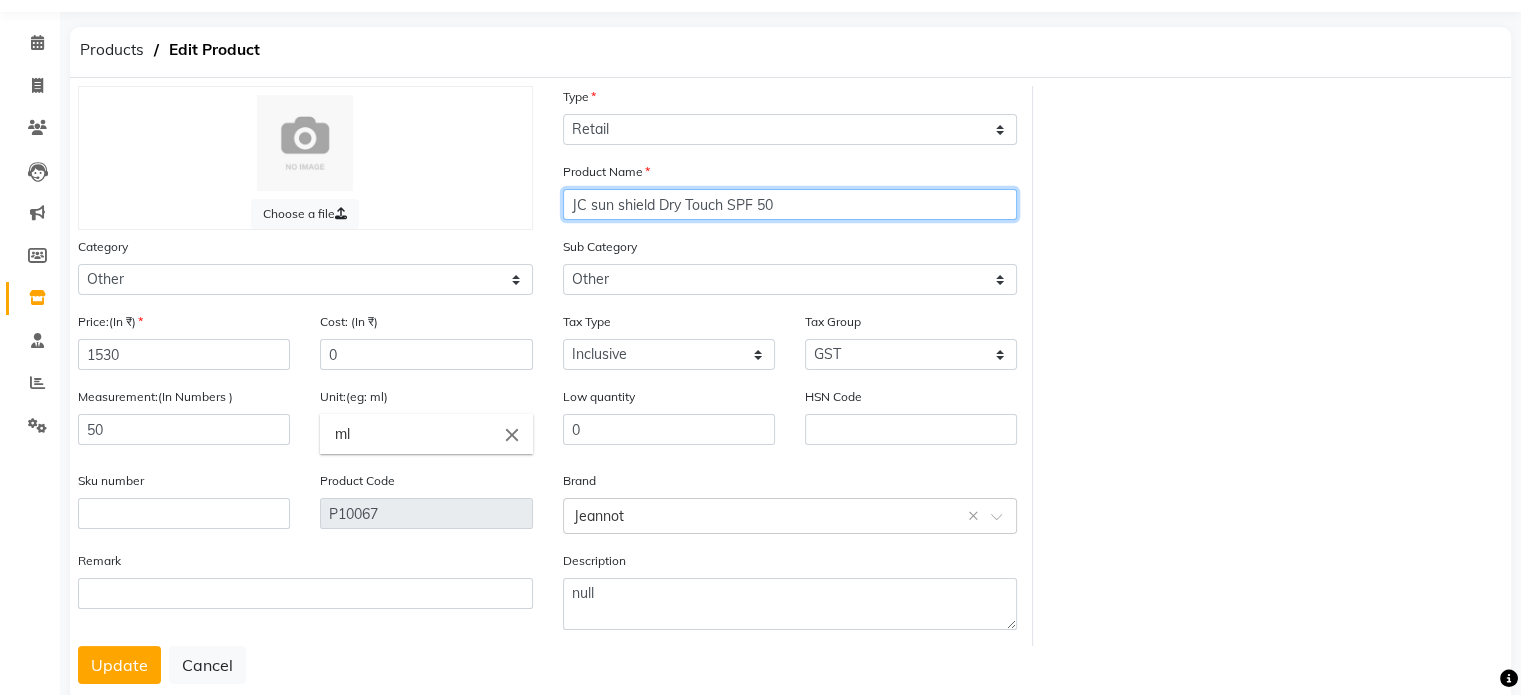 scroll, scrollTop: 114, scrollLeft: 0, axis: vertical 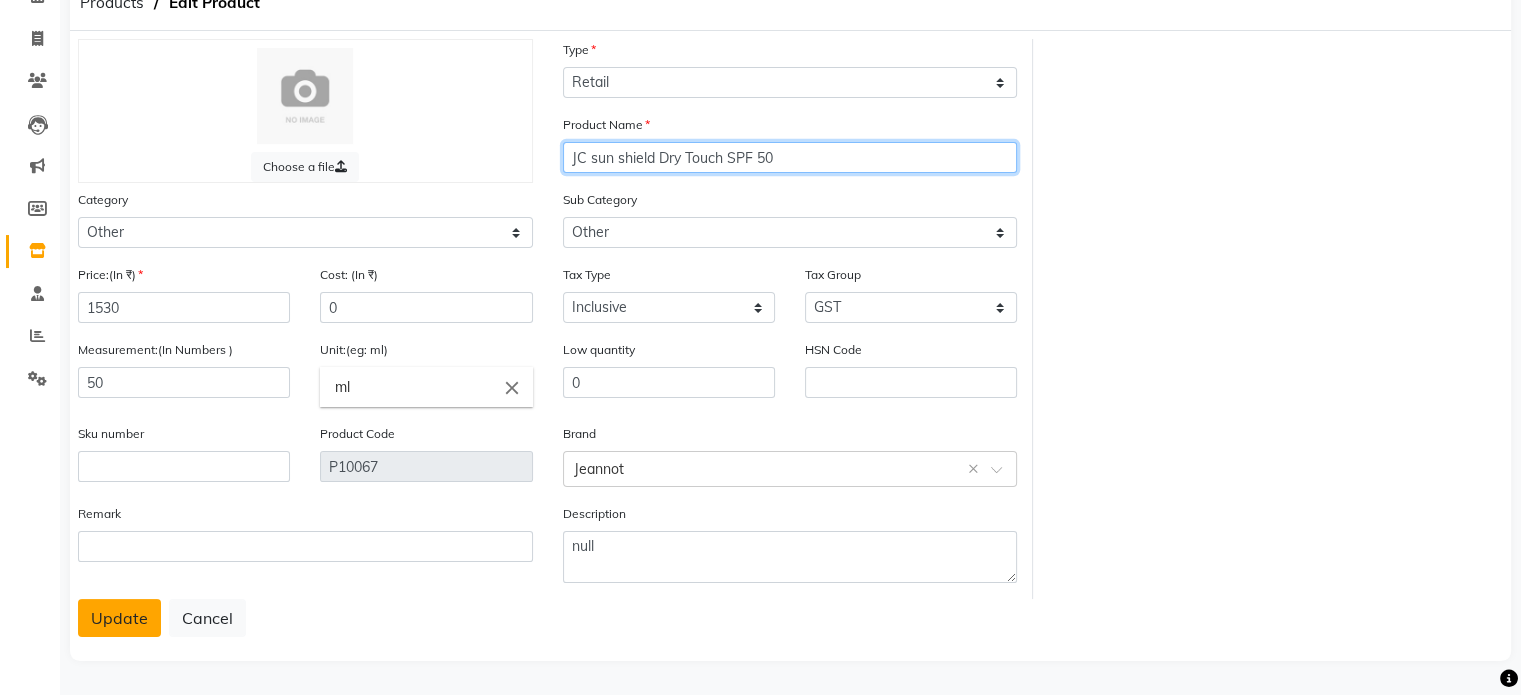 type on "JC sun shield Dry Touch SPF 50" 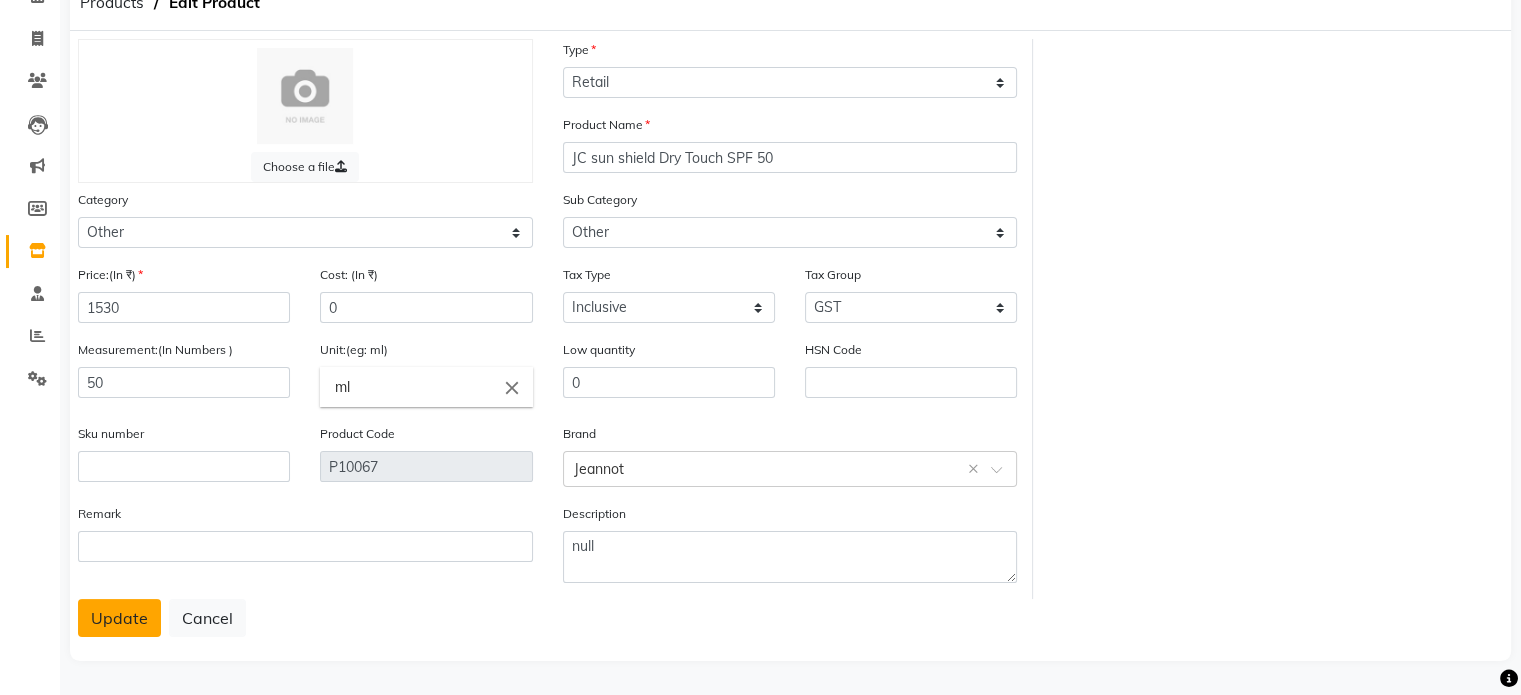 click on "Update" 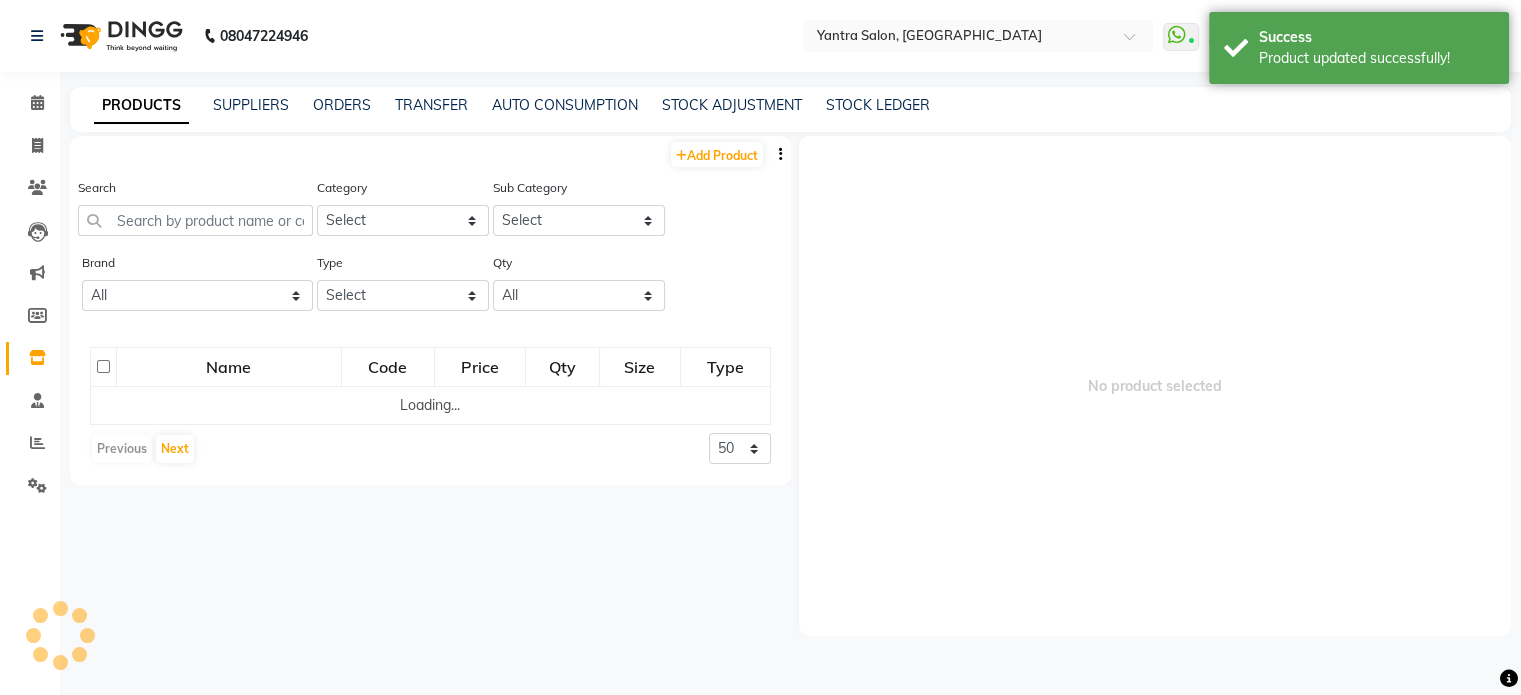 scroll, scrollTop: 0, scrollLeft: 0, axis: both 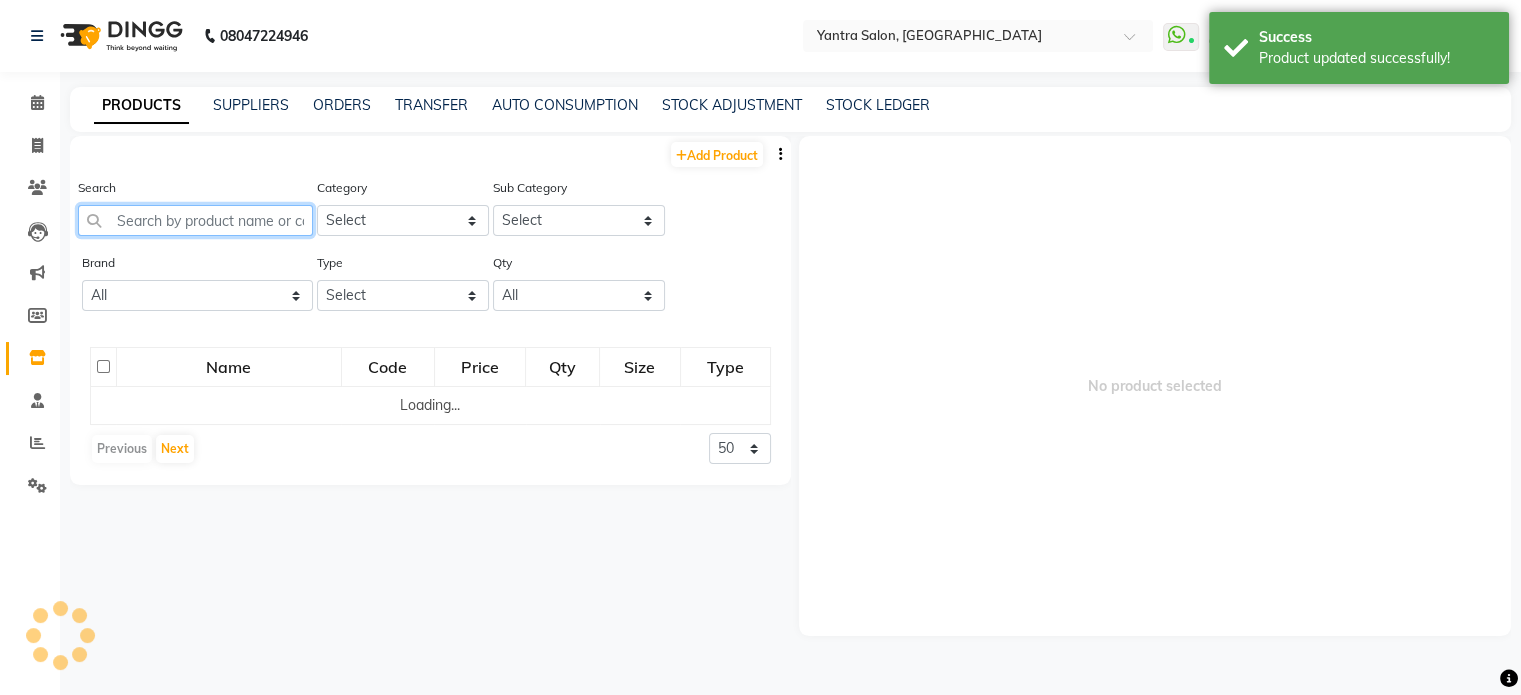 click 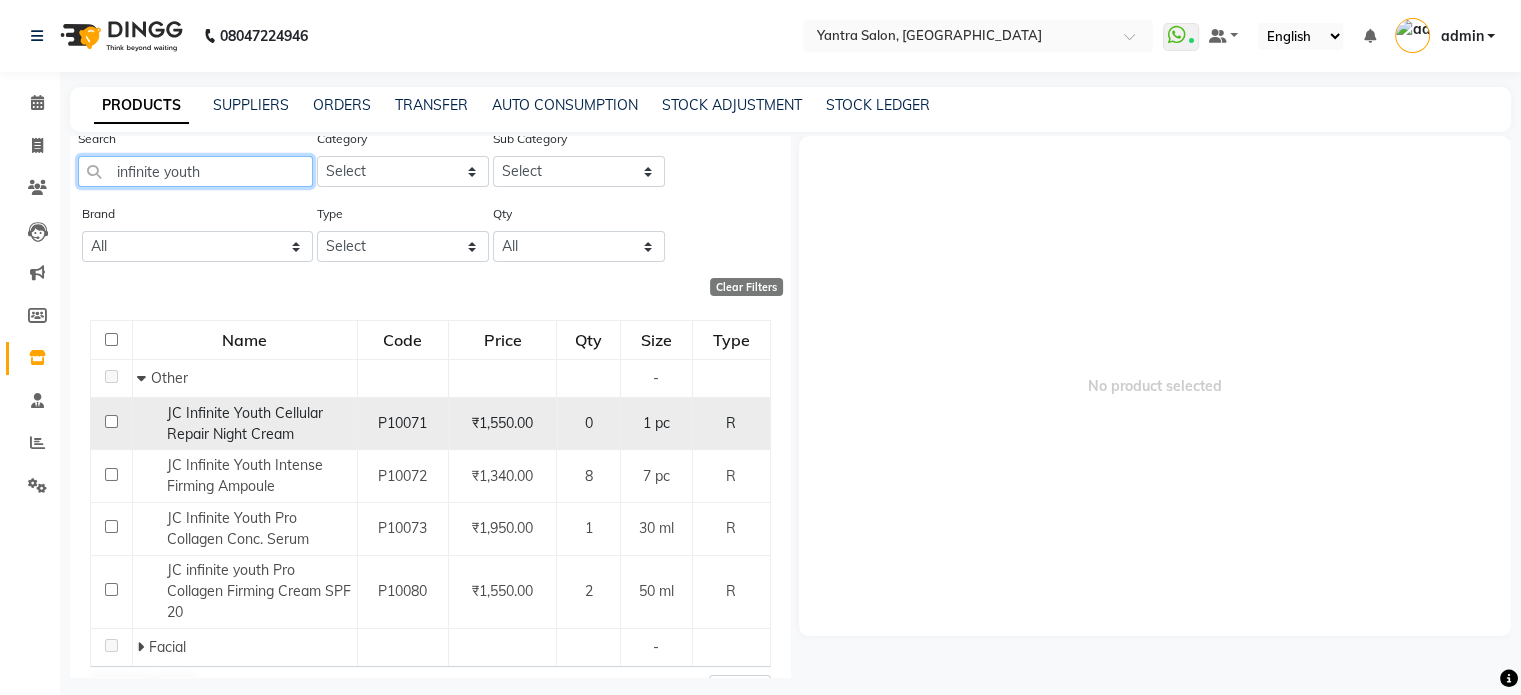 scroll, scrollTop: 98, scrollLeft: 0, axis: vertical 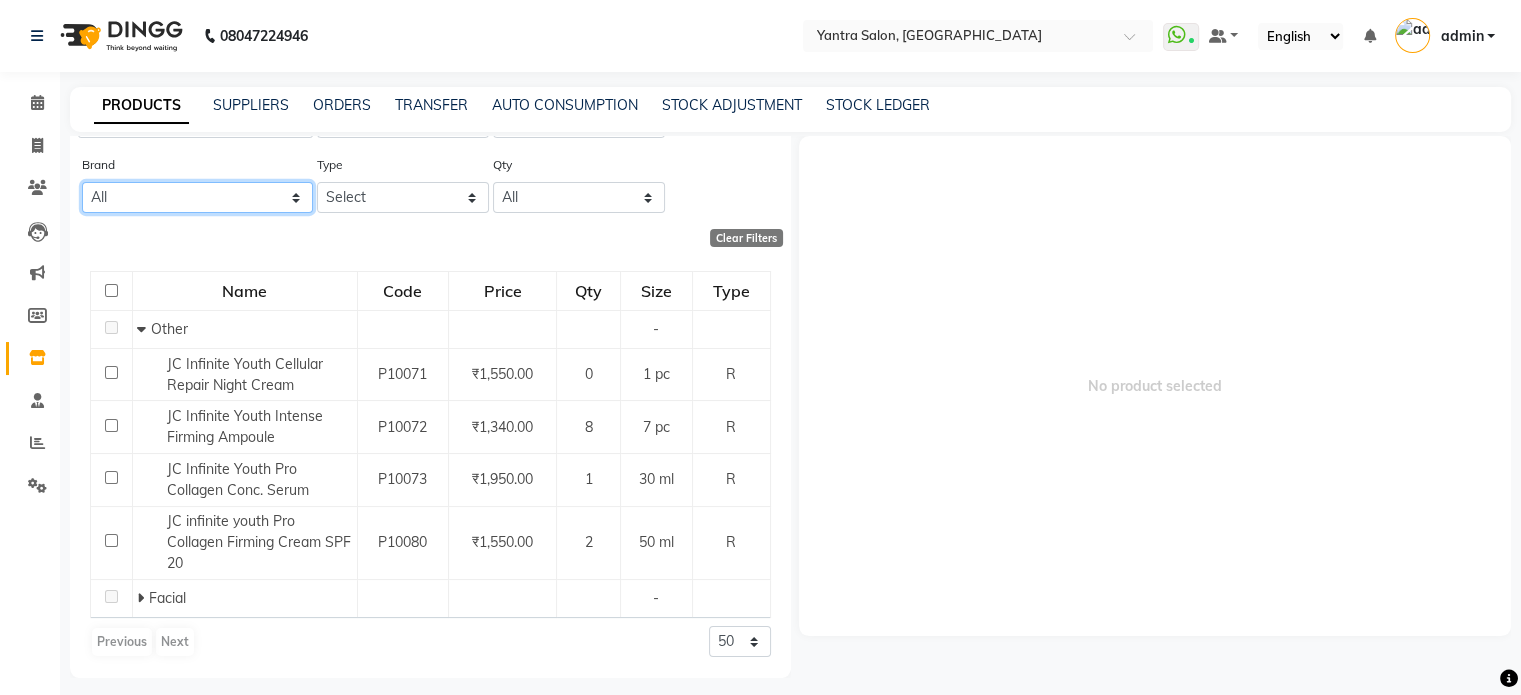 click on "All 0 Beauty Garage Davines Depileve Godrej Iluvia [PERSON_NAME] Loreal Matrix Milkshake Null Olaplex Schwarzkopf Wella" 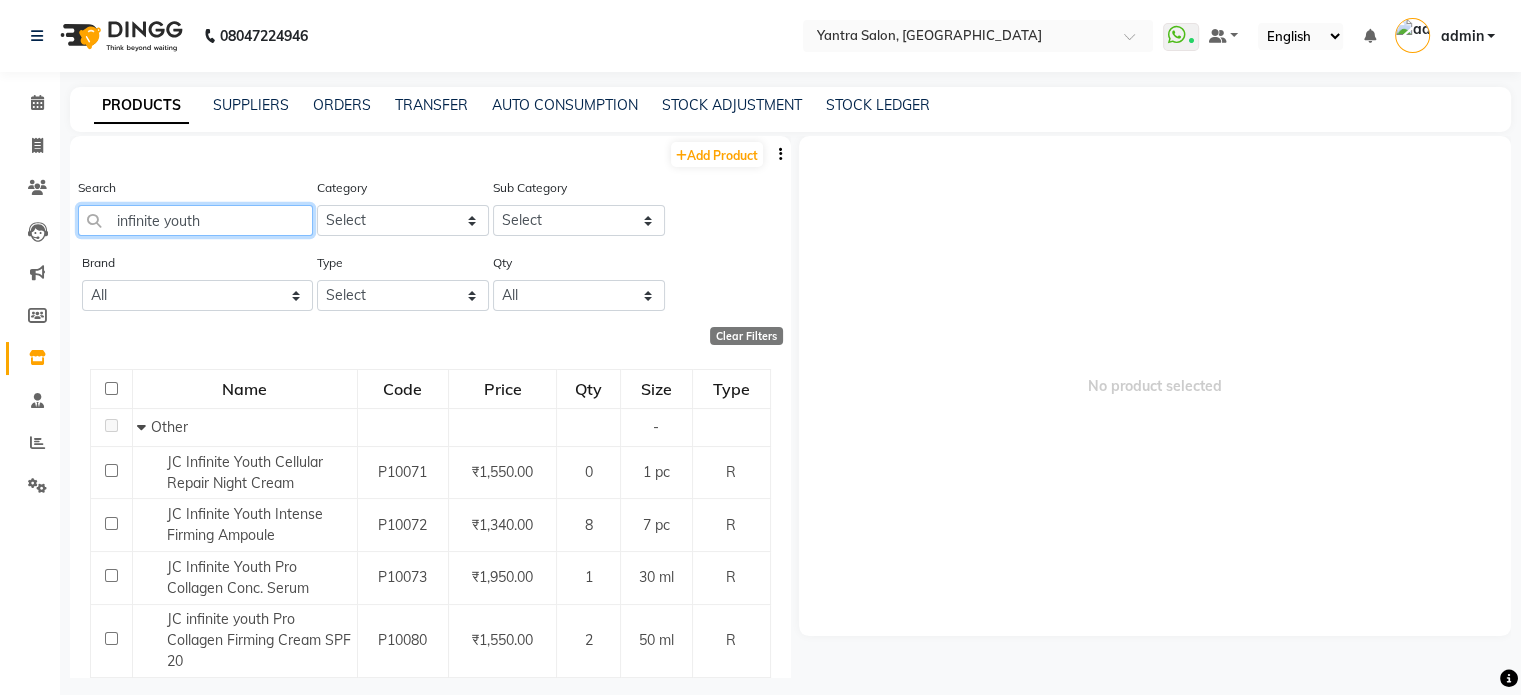 click on "infinite youth" 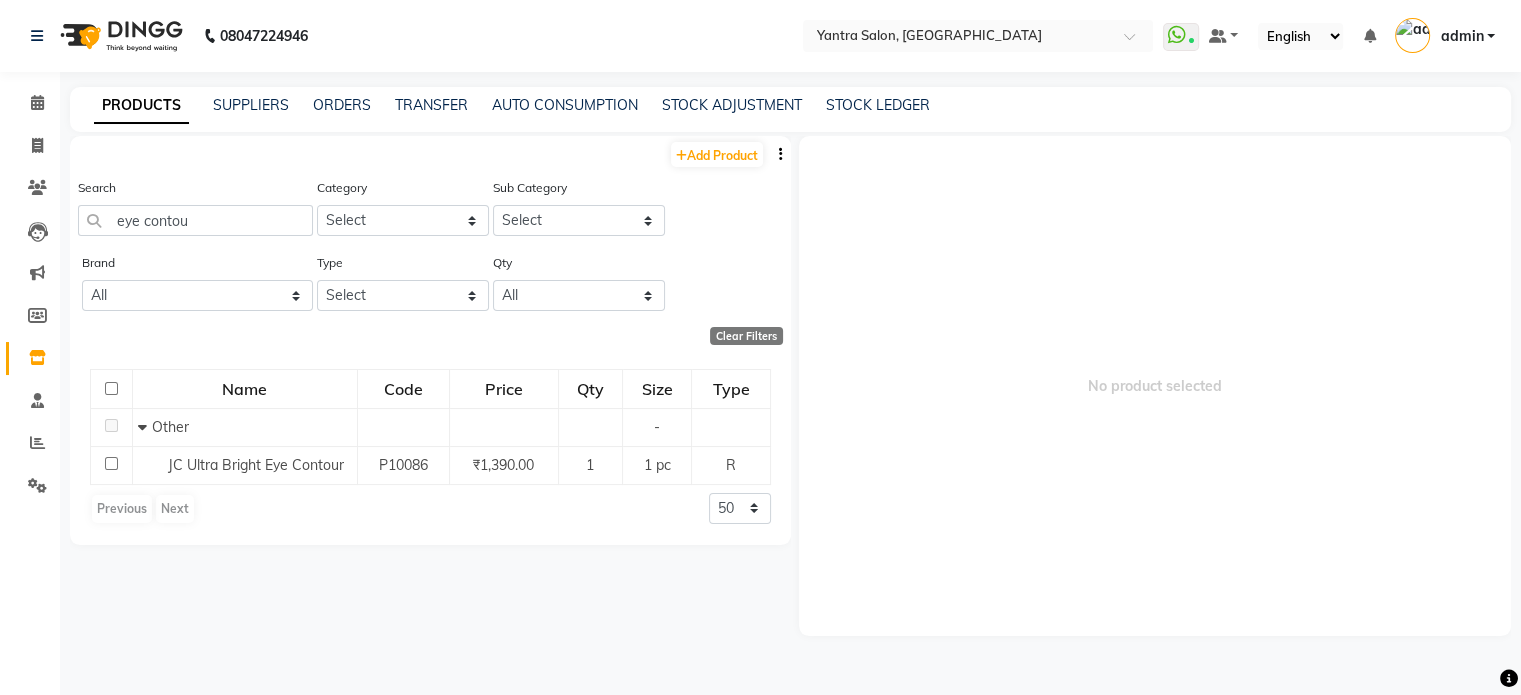 click on "Search eye contou" 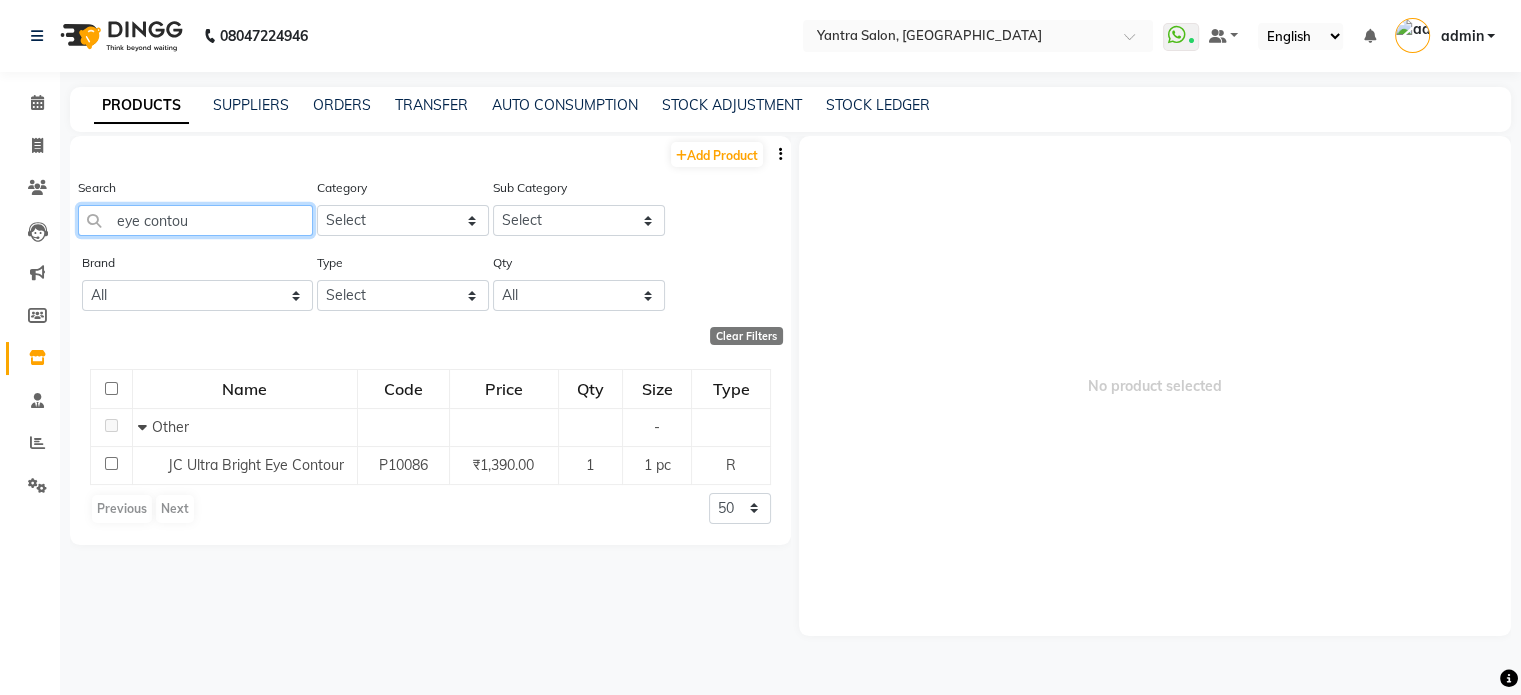 click on "eye contou" 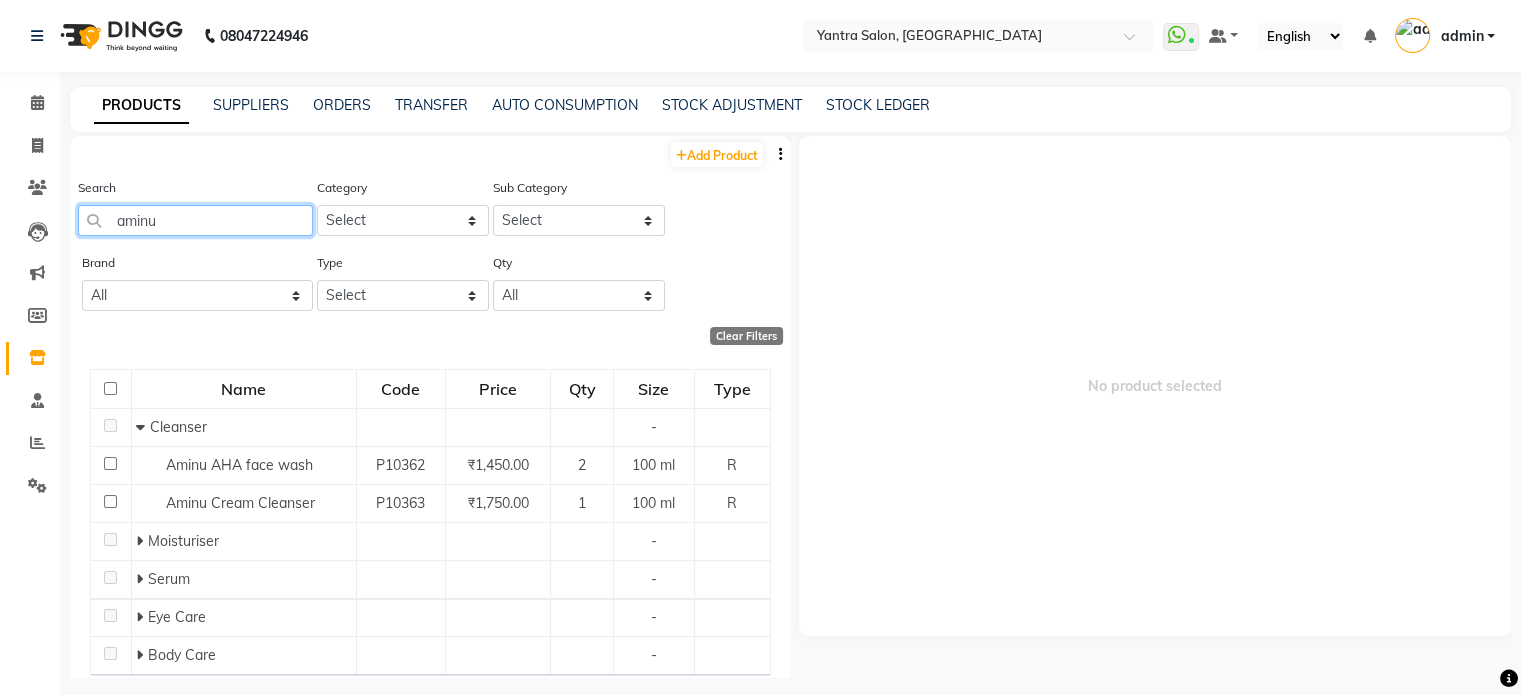 click on "aminu" 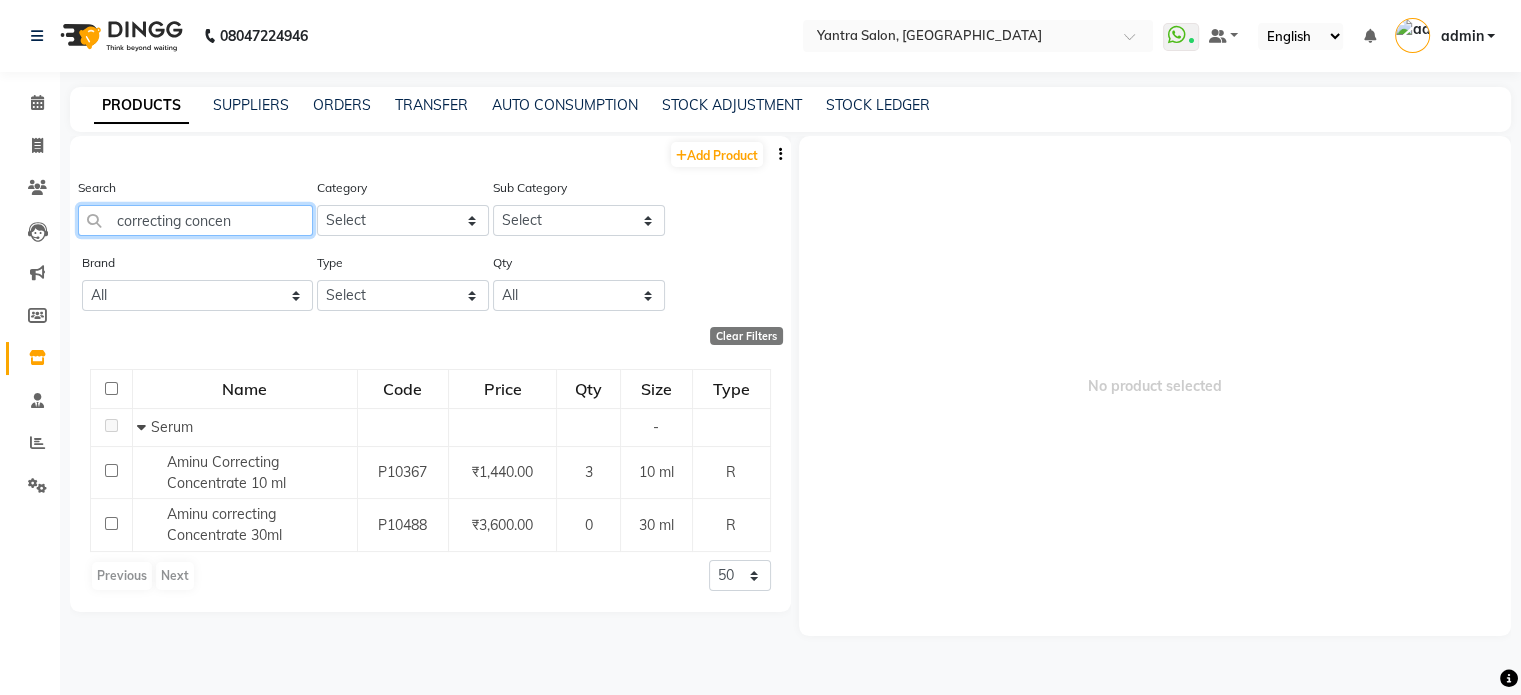 click on "correcting concen" 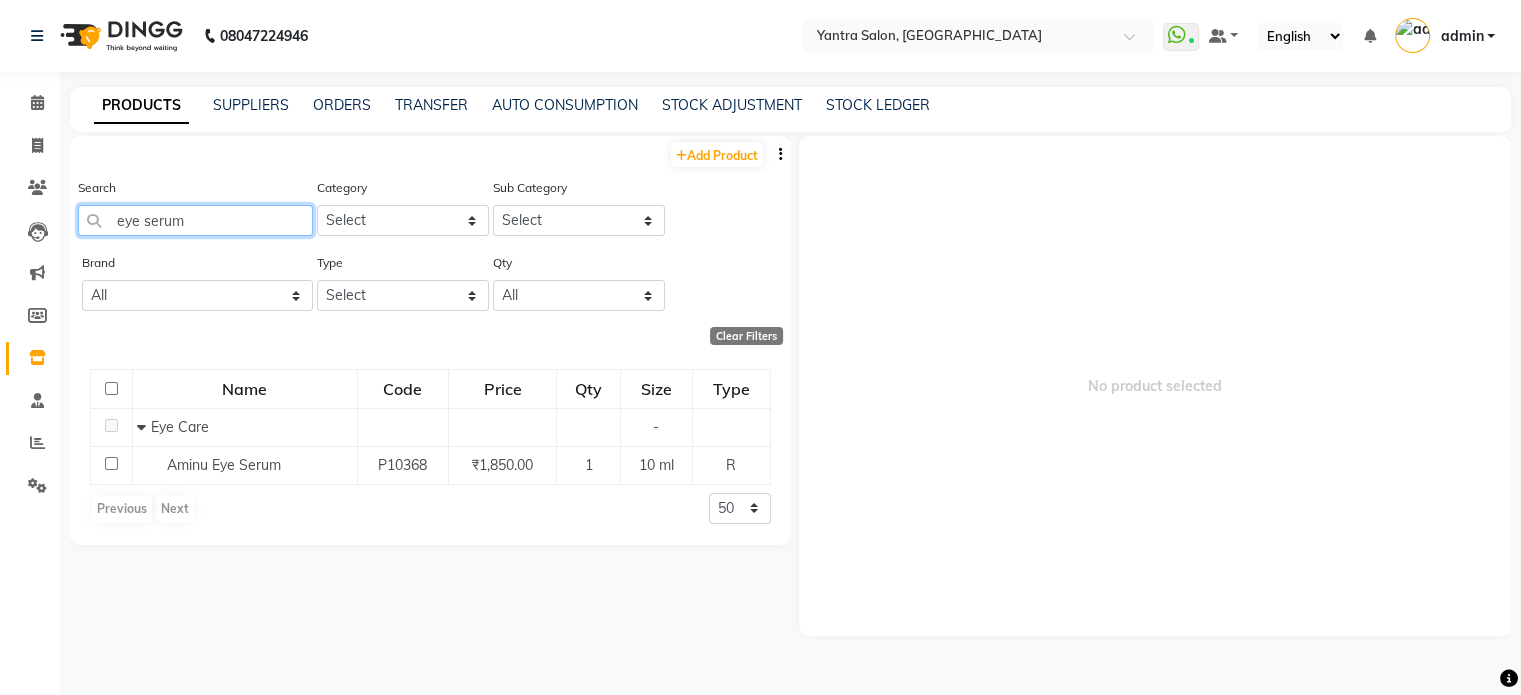 click on "eye serum" 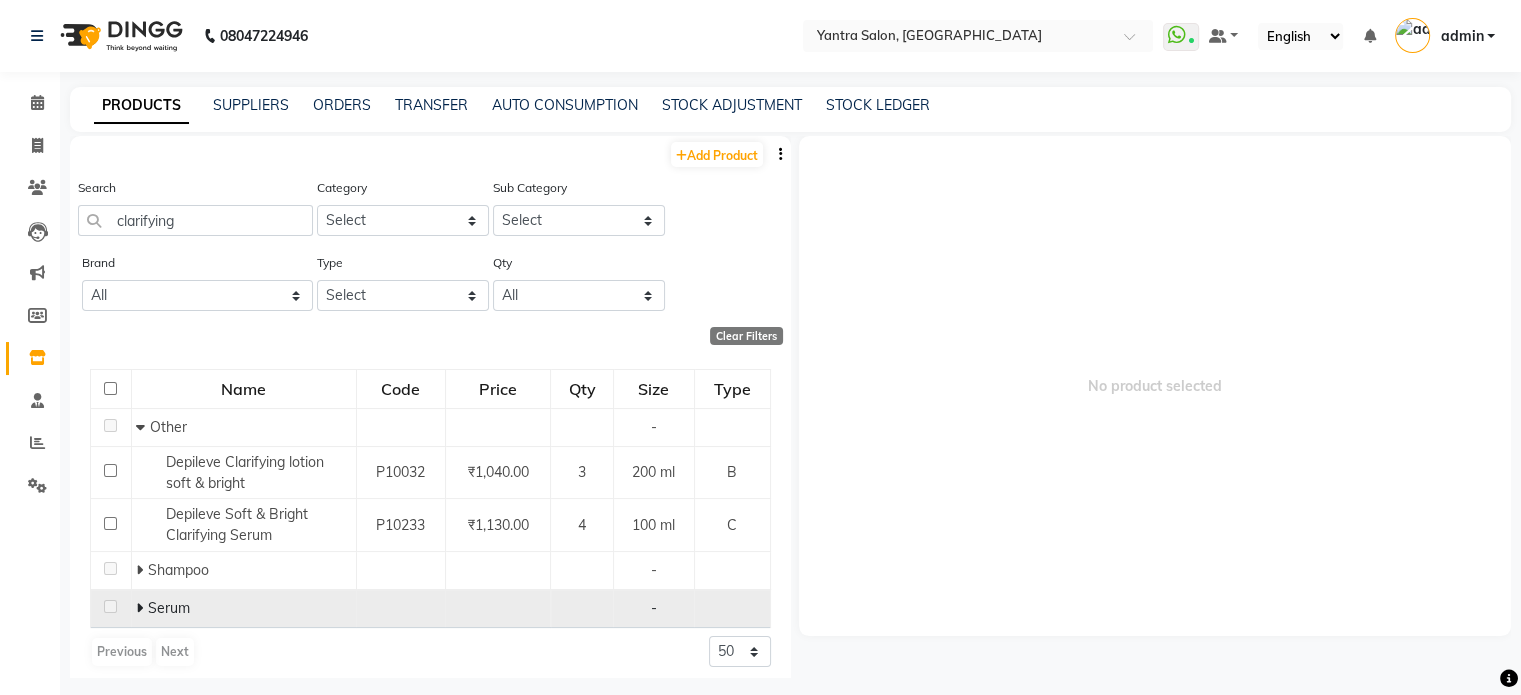 click 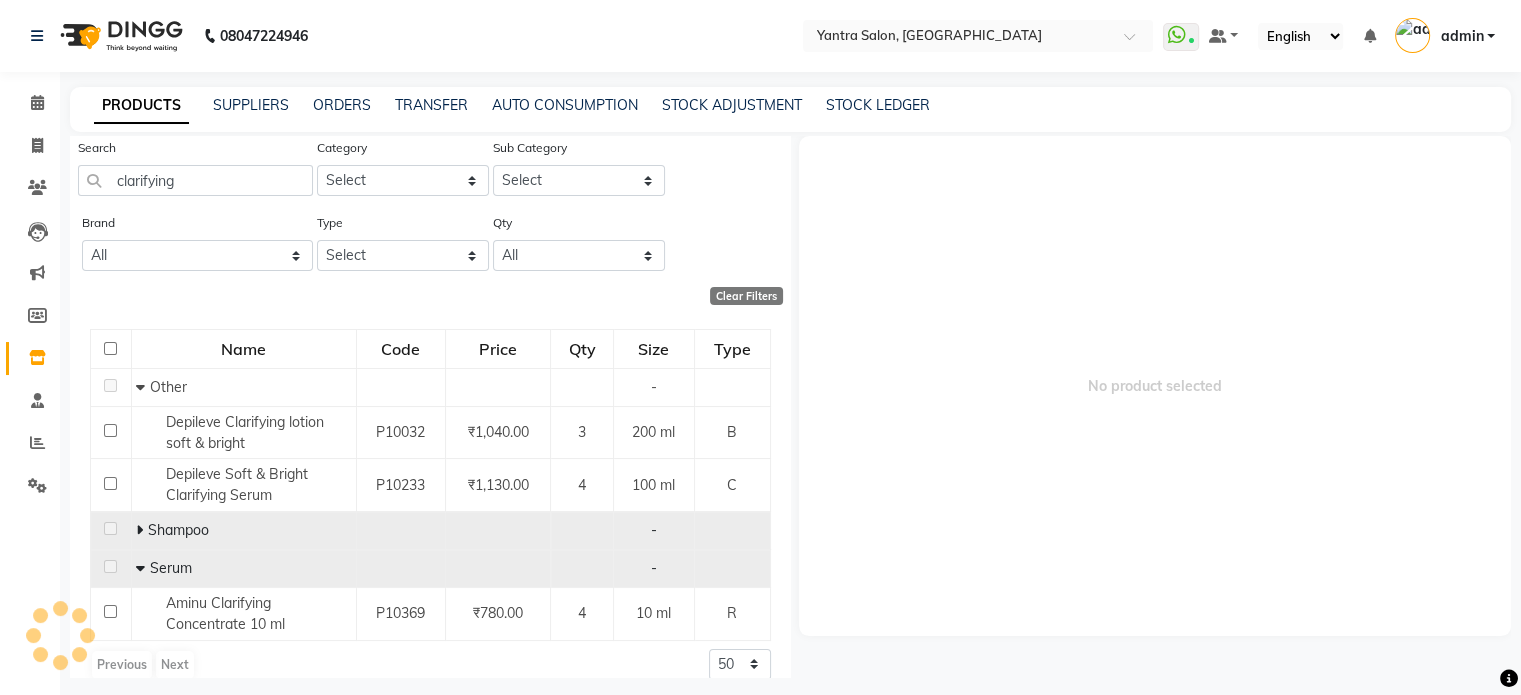 scroll, scrollTop: 63, scrollLeft: 0, axis: vertical 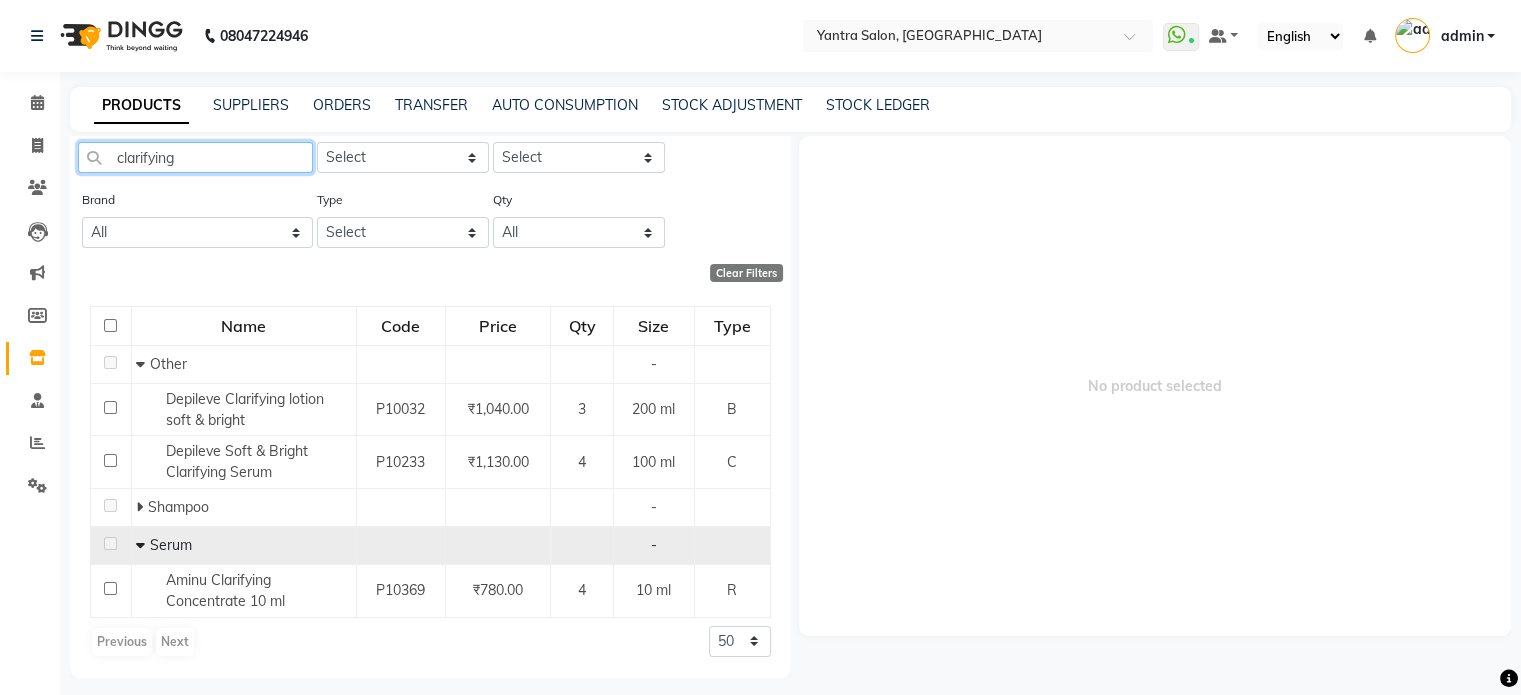click on "clarifying" 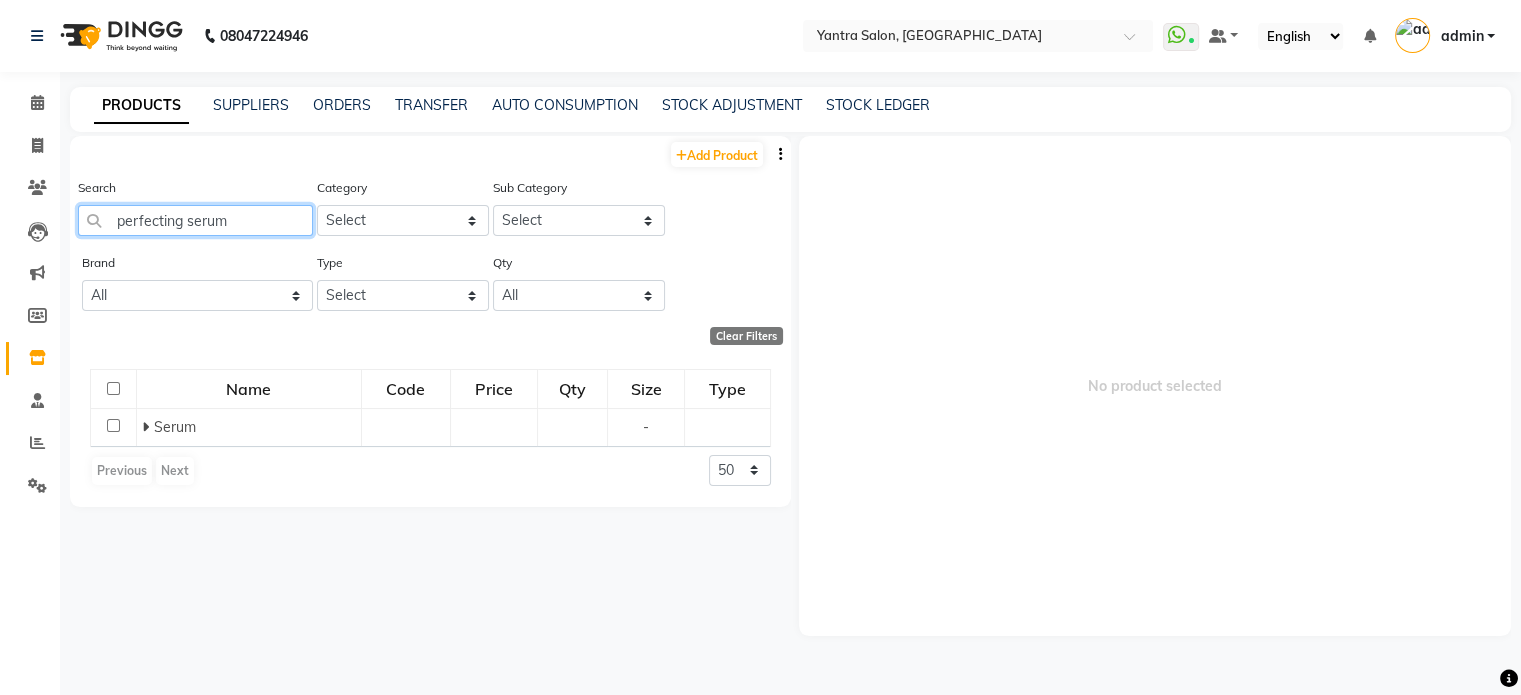 scroll, scrollTop: 0, scrollLeft: 0, axis: both 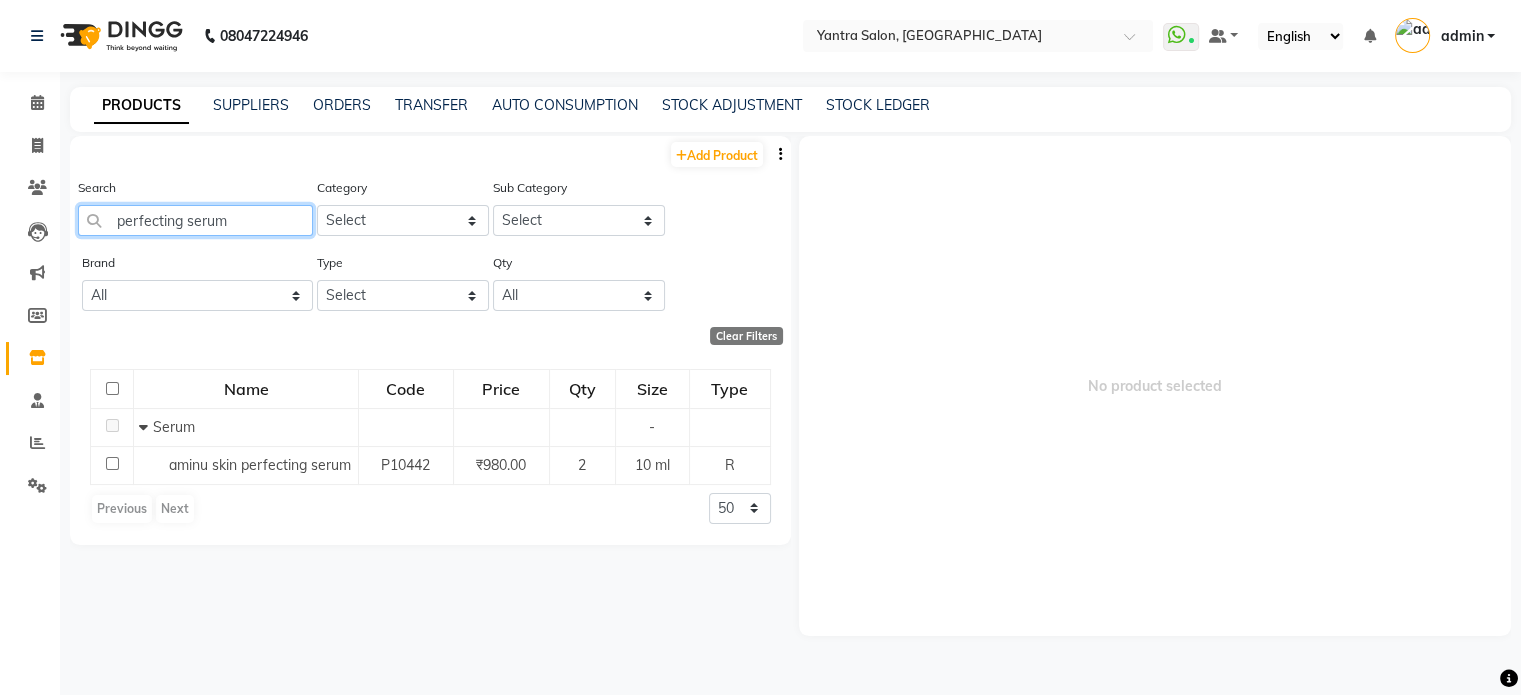 click on "perfecting serum" 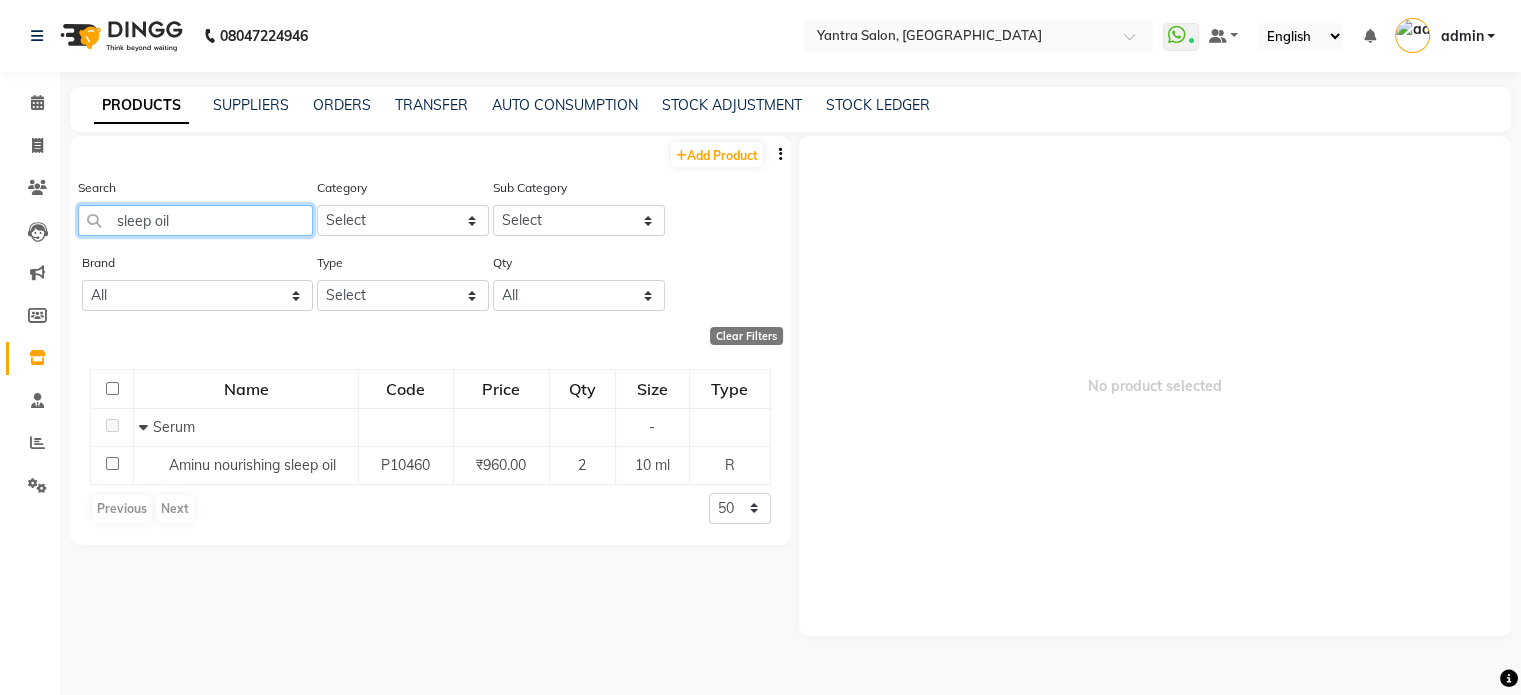 click on "sleep oil" 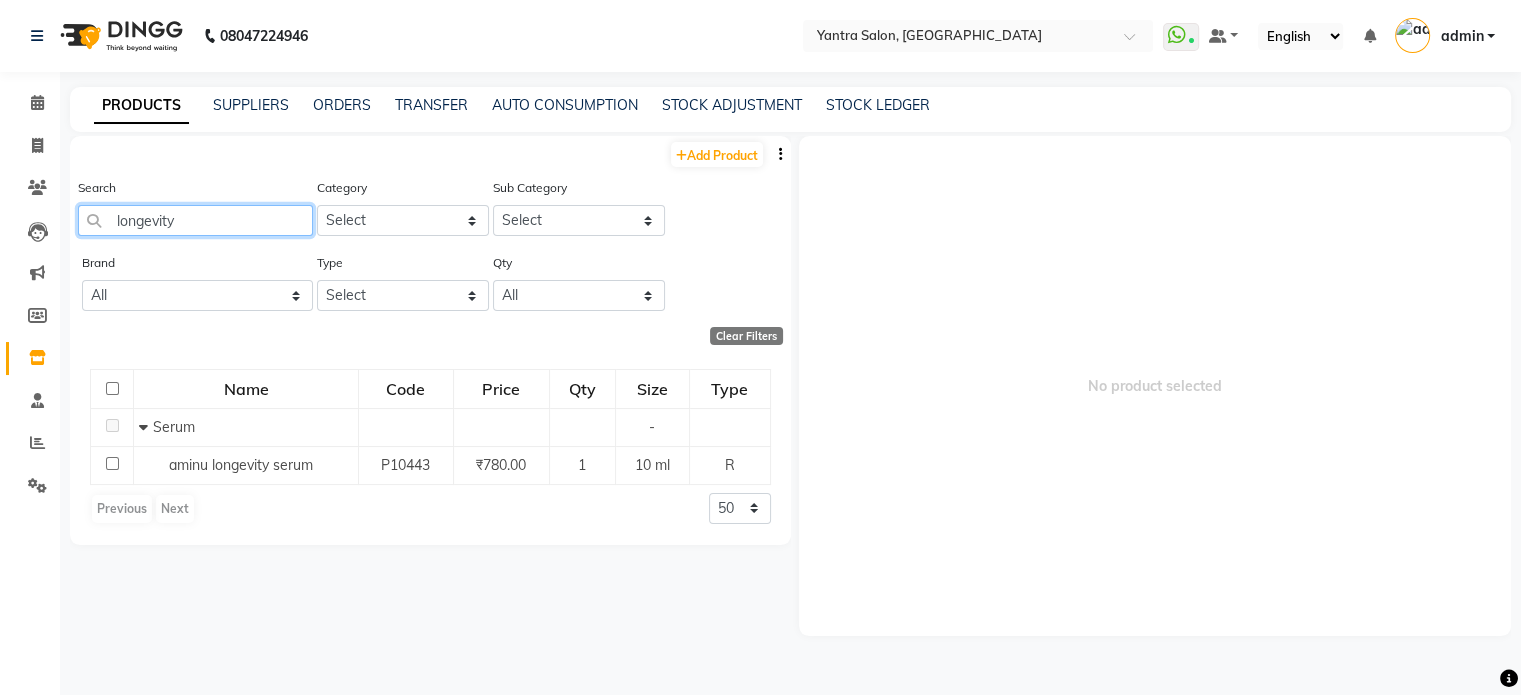 click on "longevity" 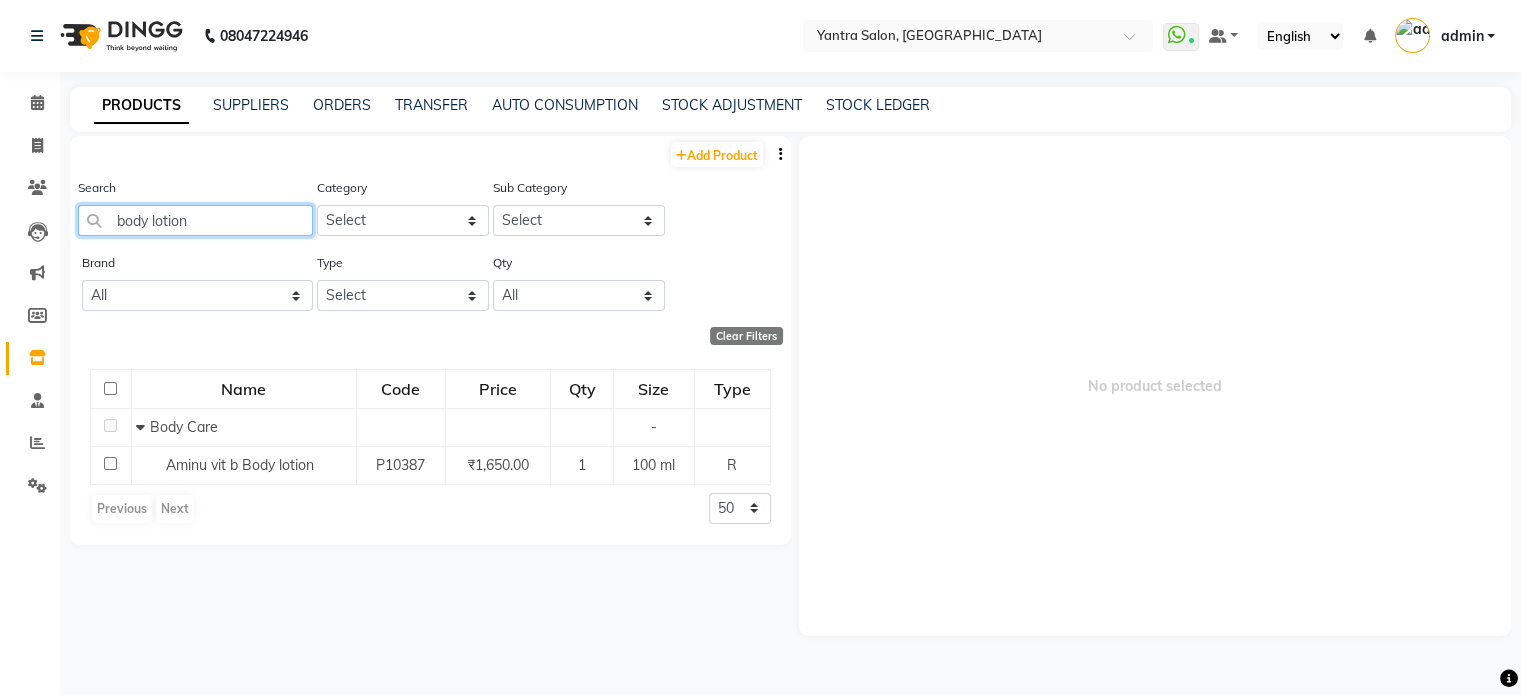 click on "body lotion" 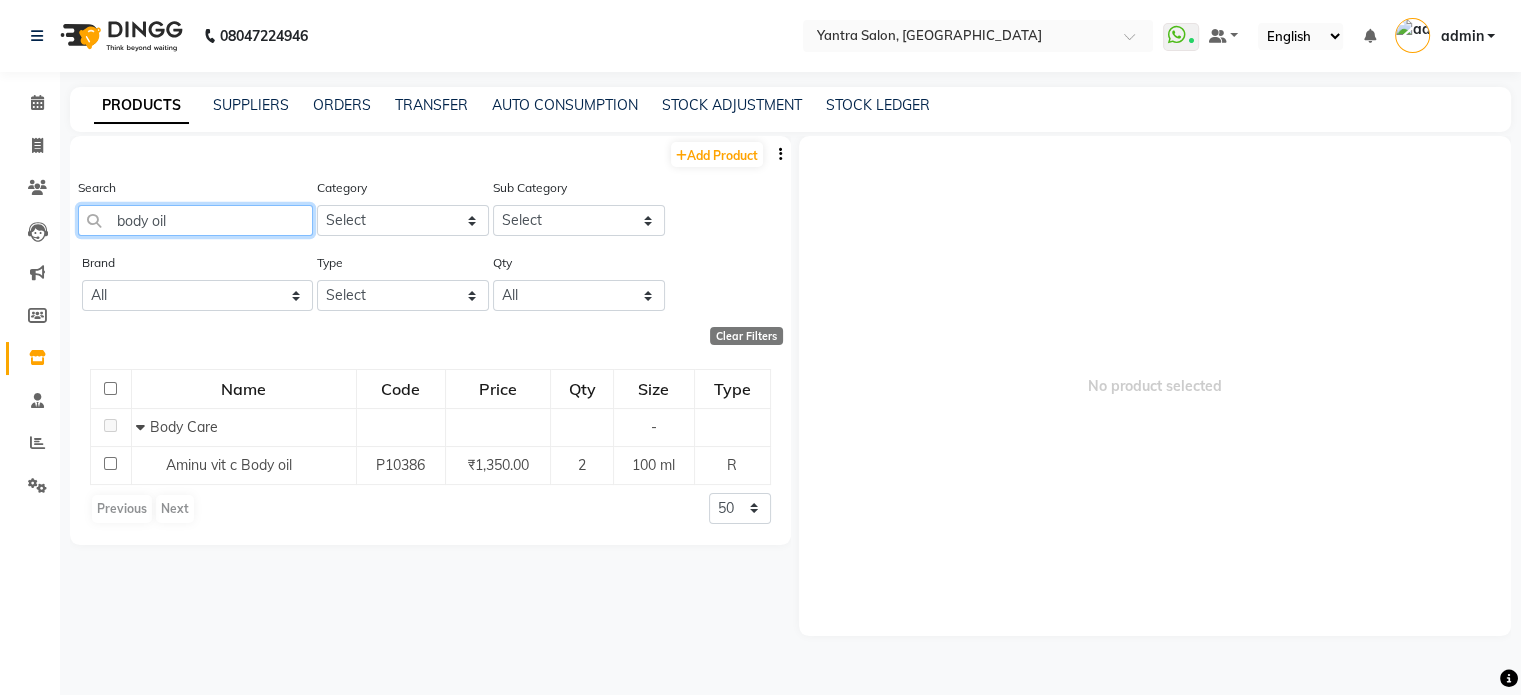 click on "body oil" 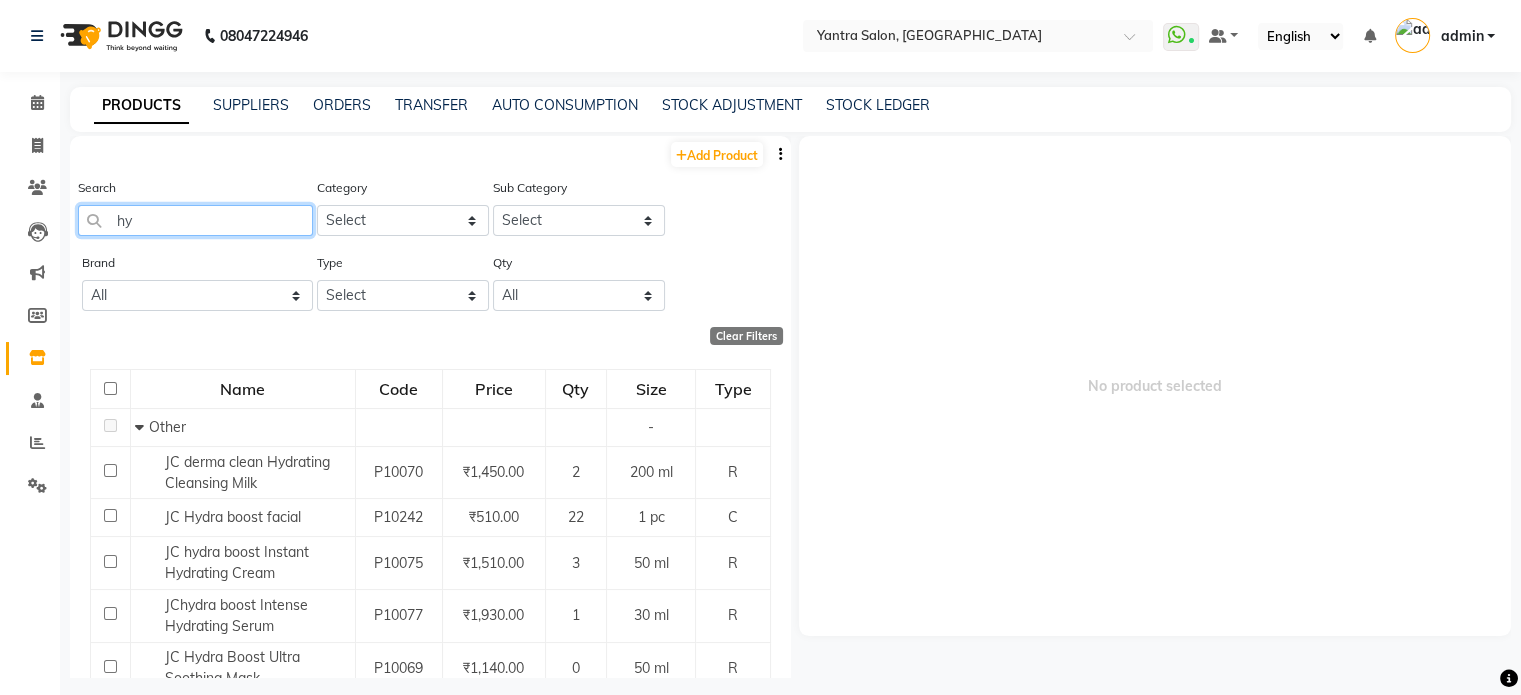 type on "h" 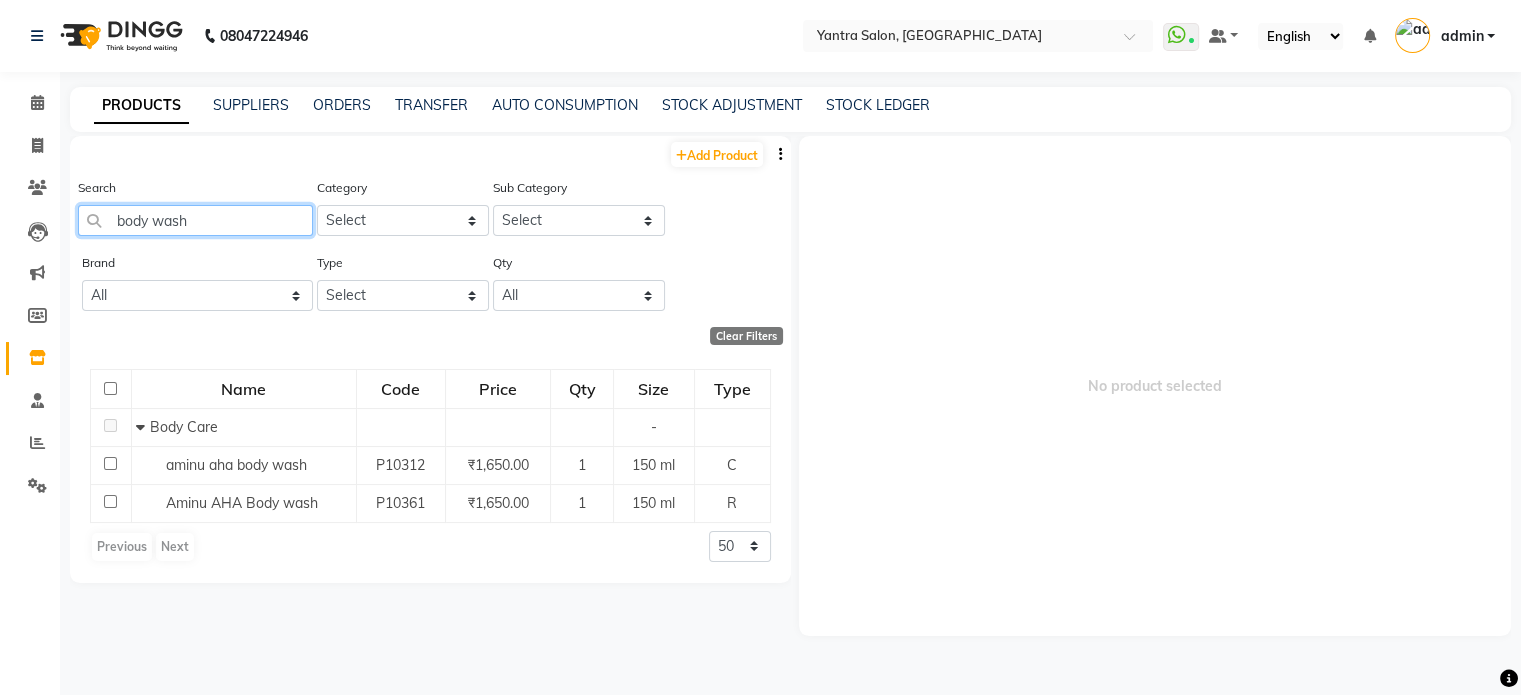 click on "body wash" 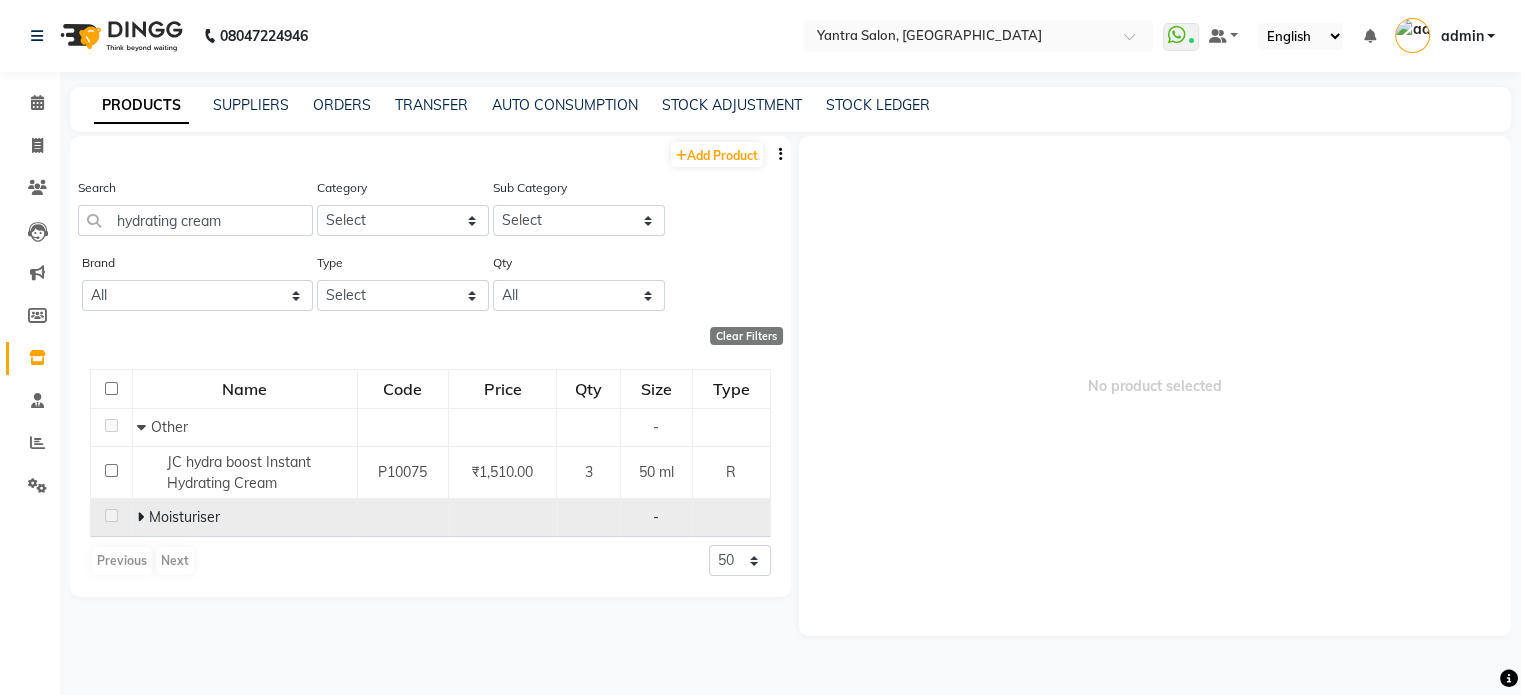 click 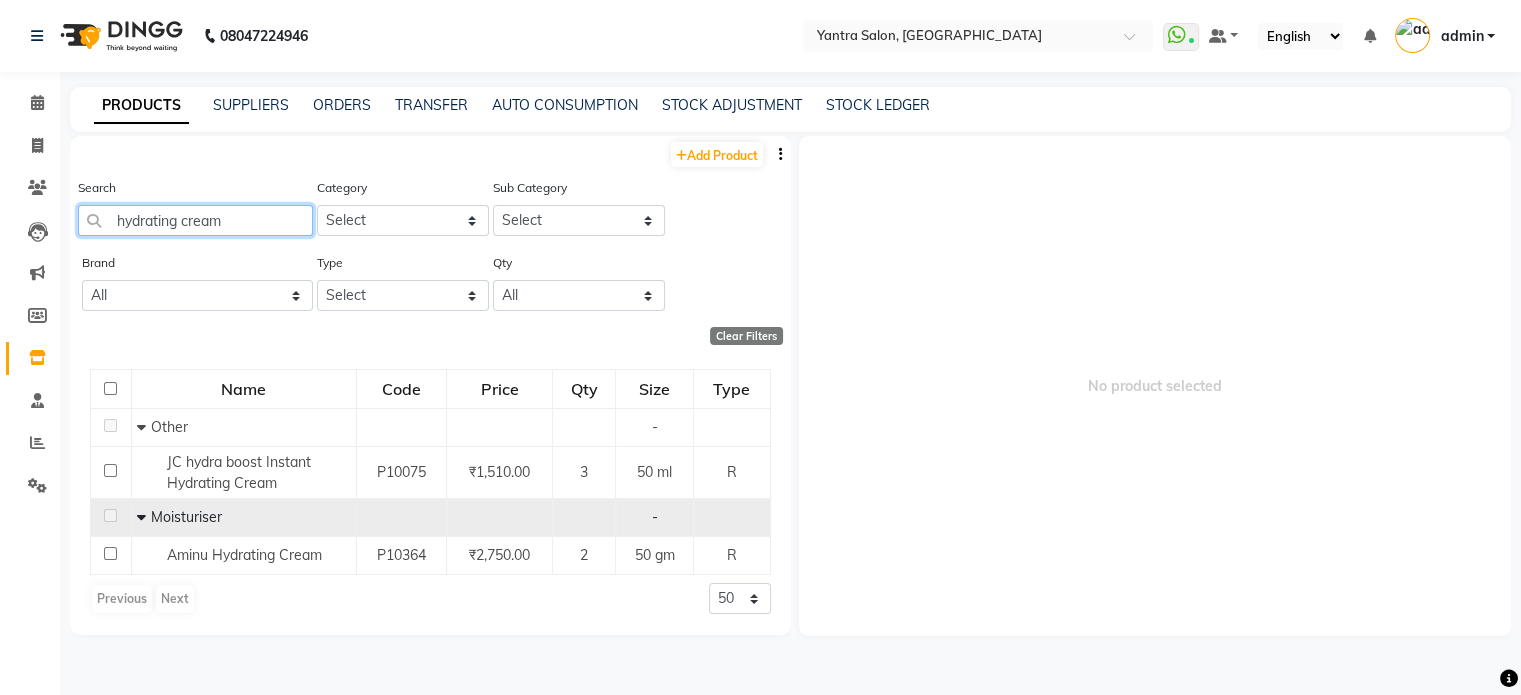 click on "hydrating cream" 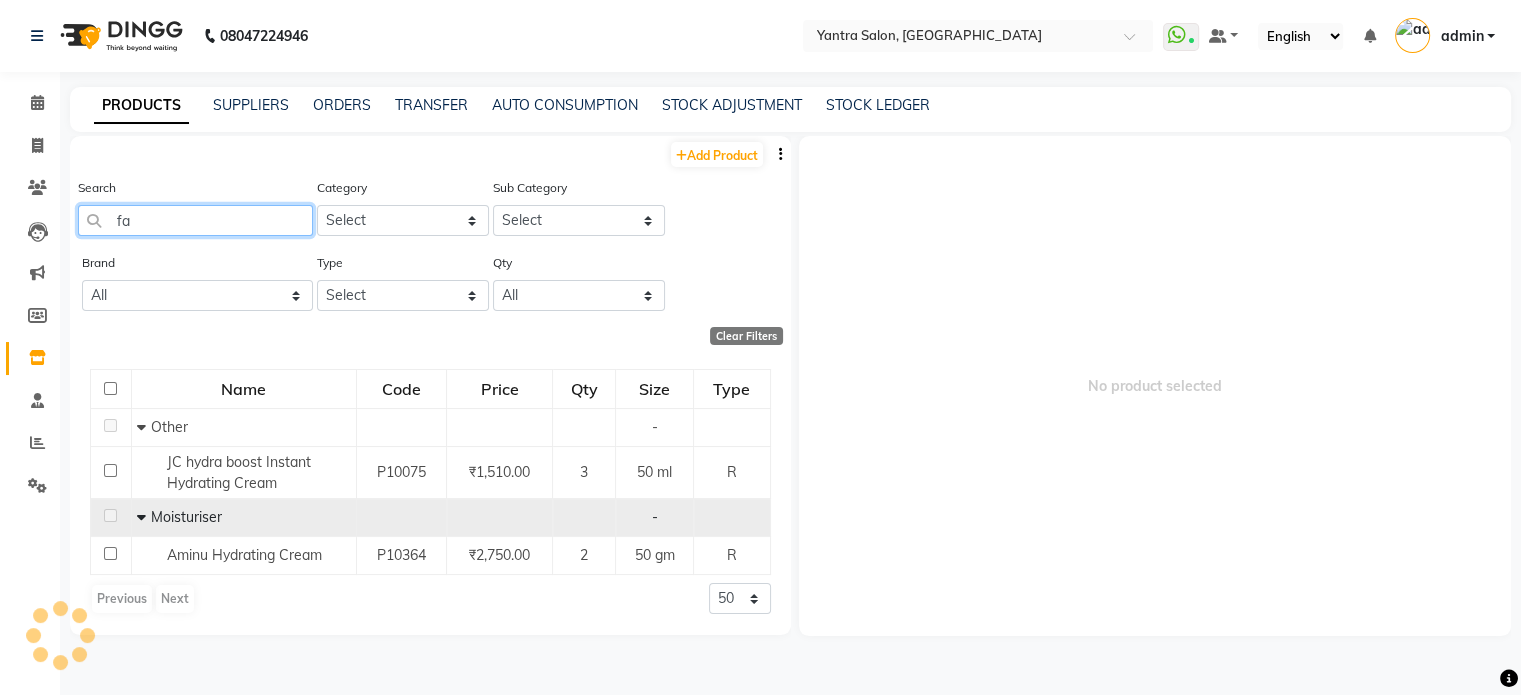 type on "f" 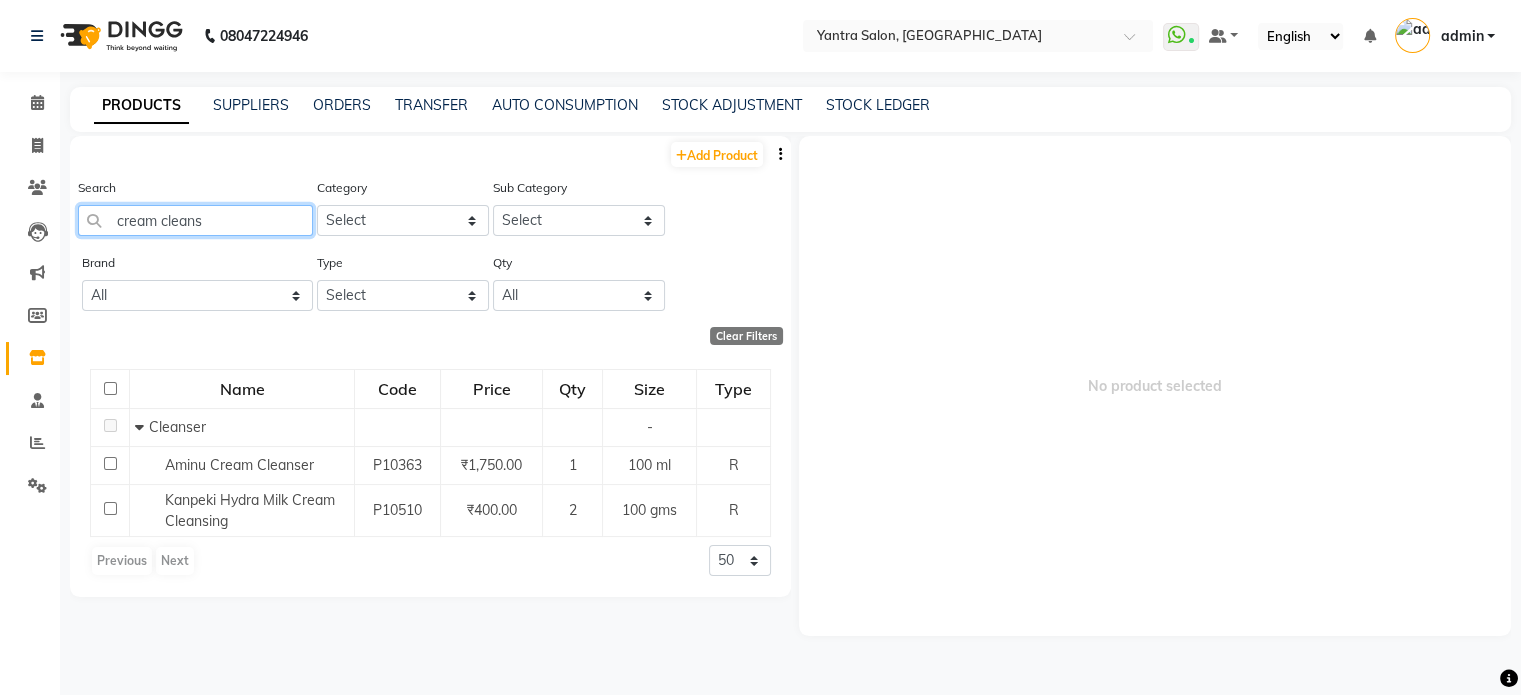 click on "cream cleans" 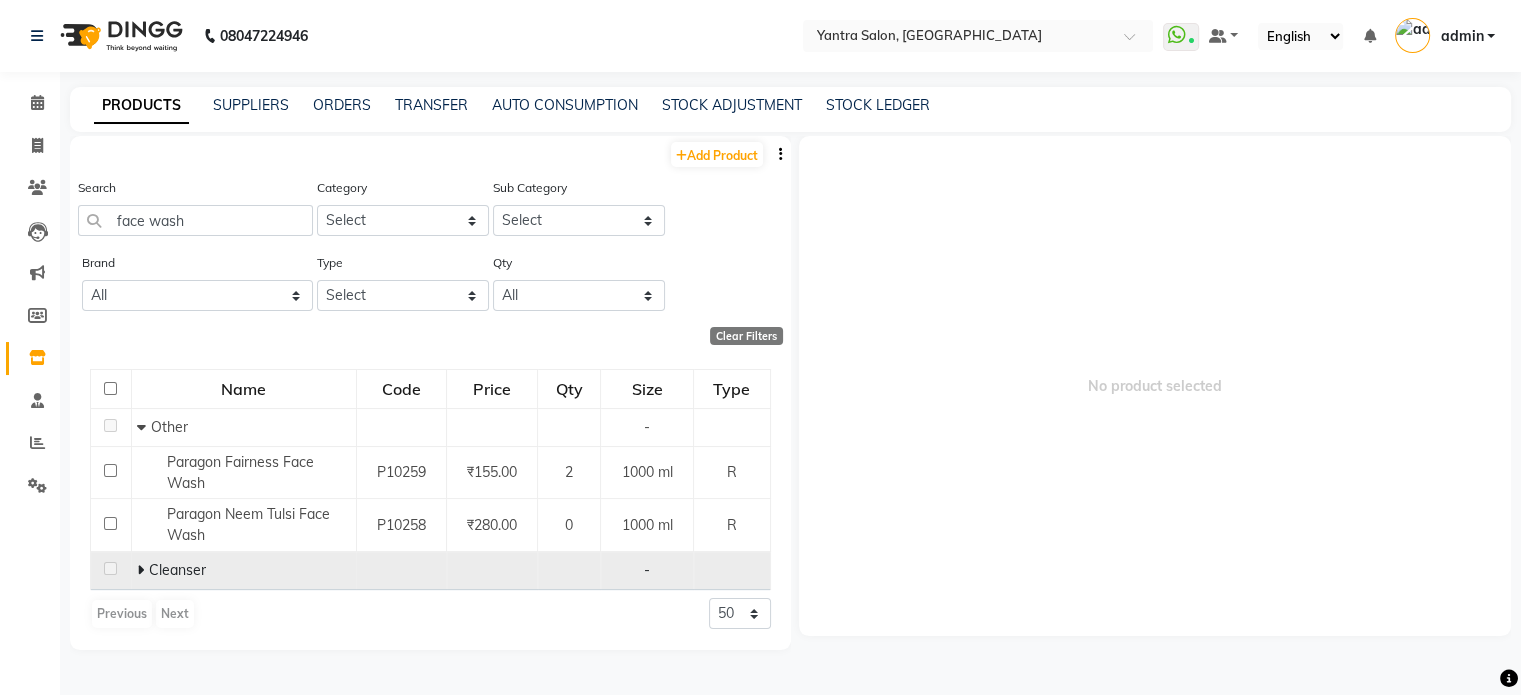click on "Cleanser" 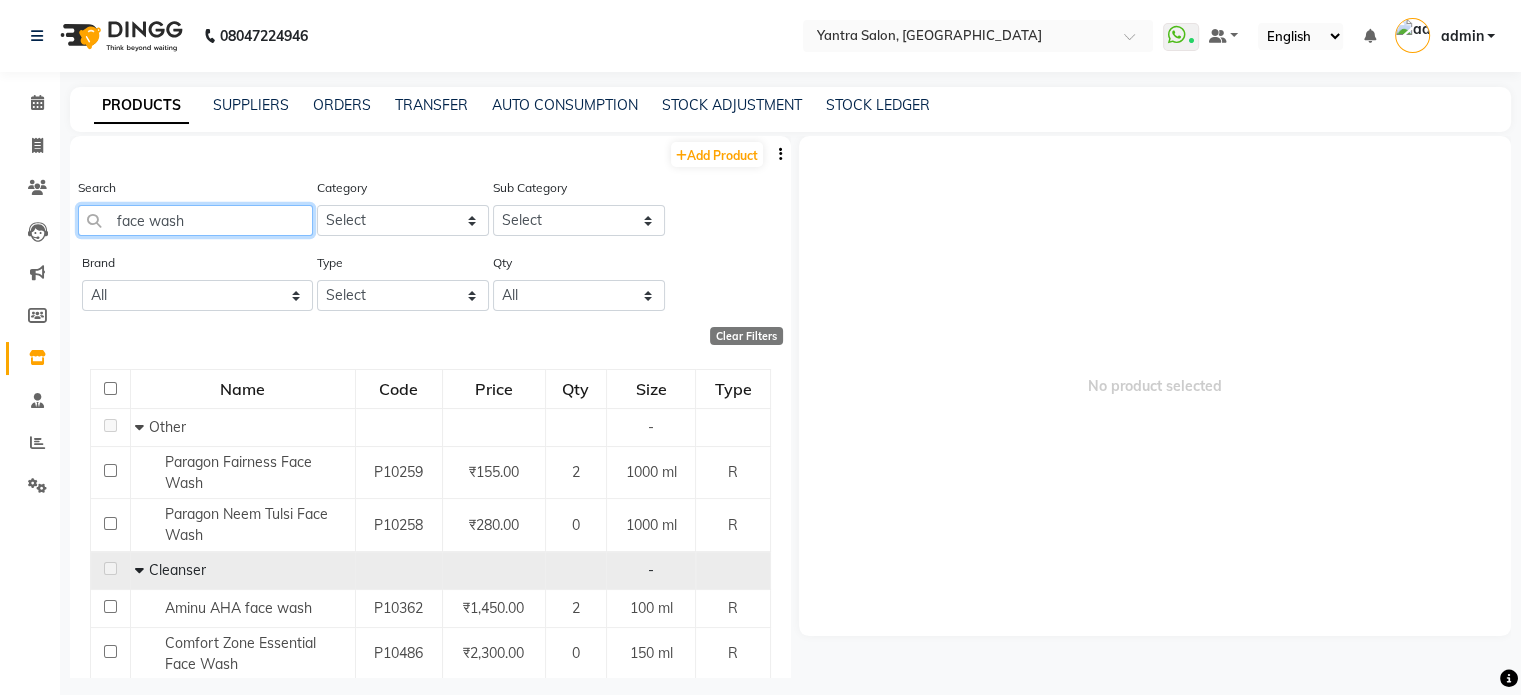 click on "face wash" 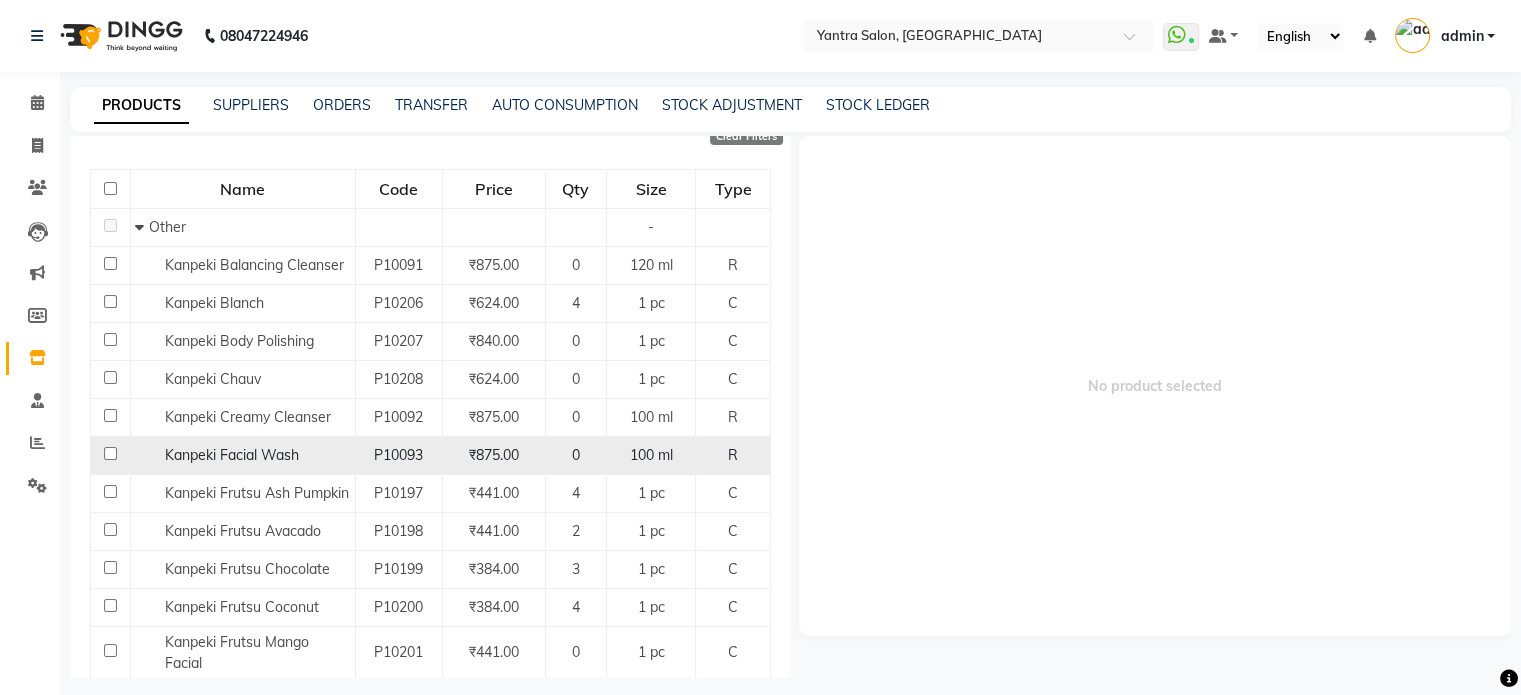 scroll, scrollTop: 0, scrollLeft: 0, axis: both 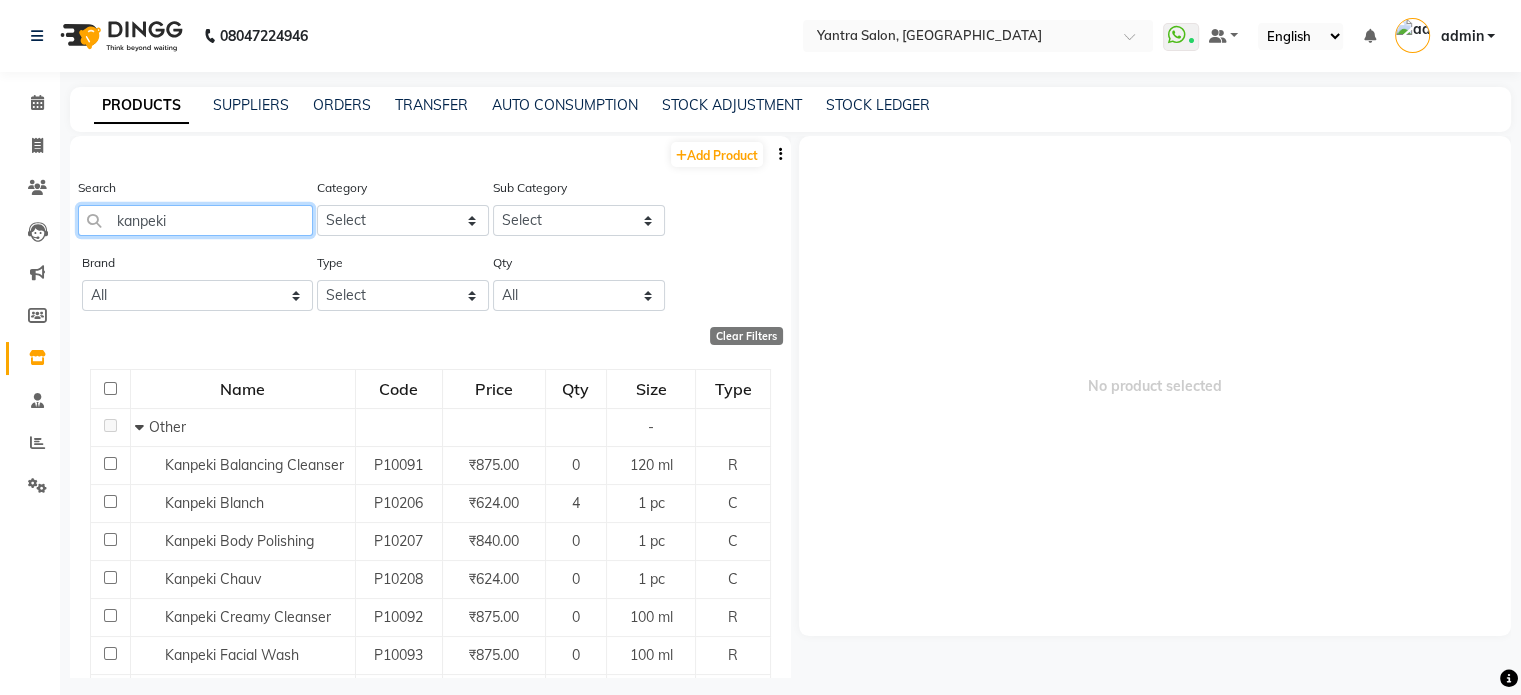 type on "kanpeki" 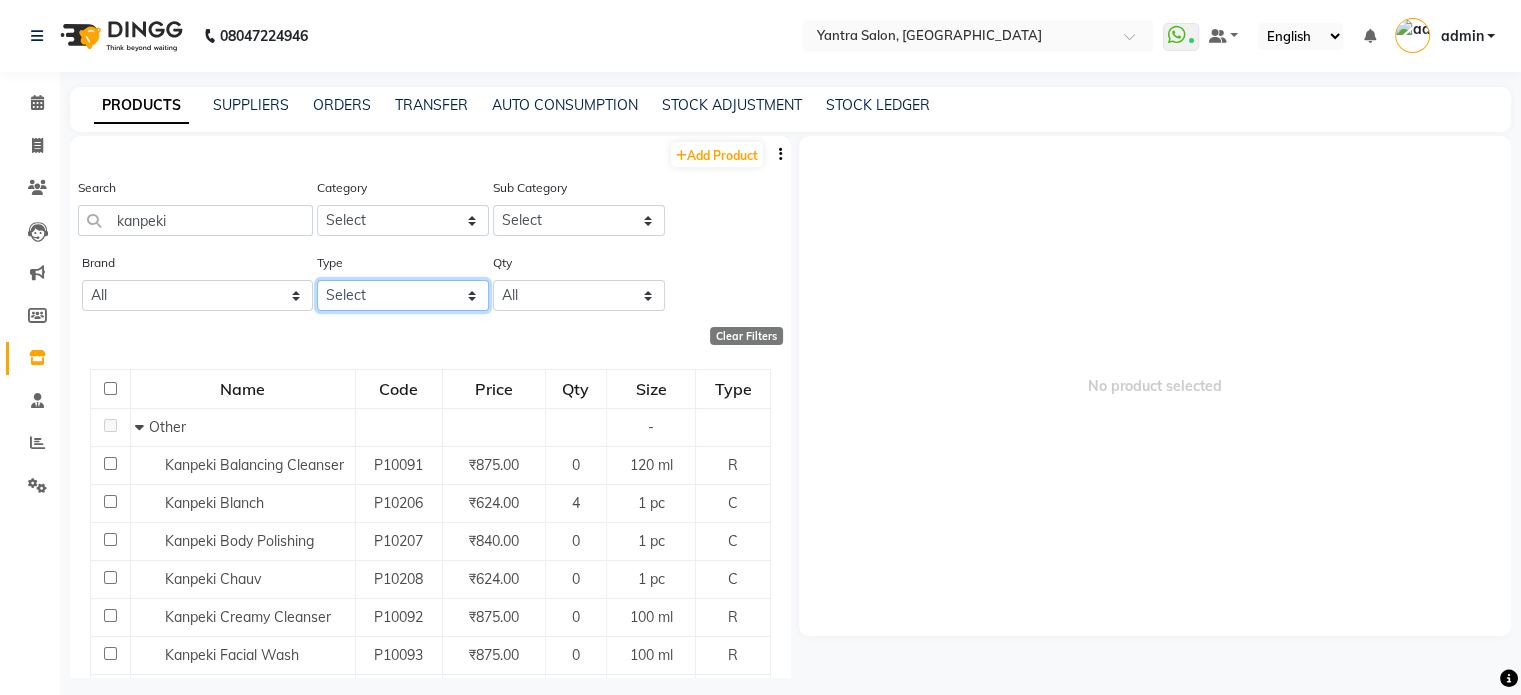 click on "Select Both Retail Consumable" 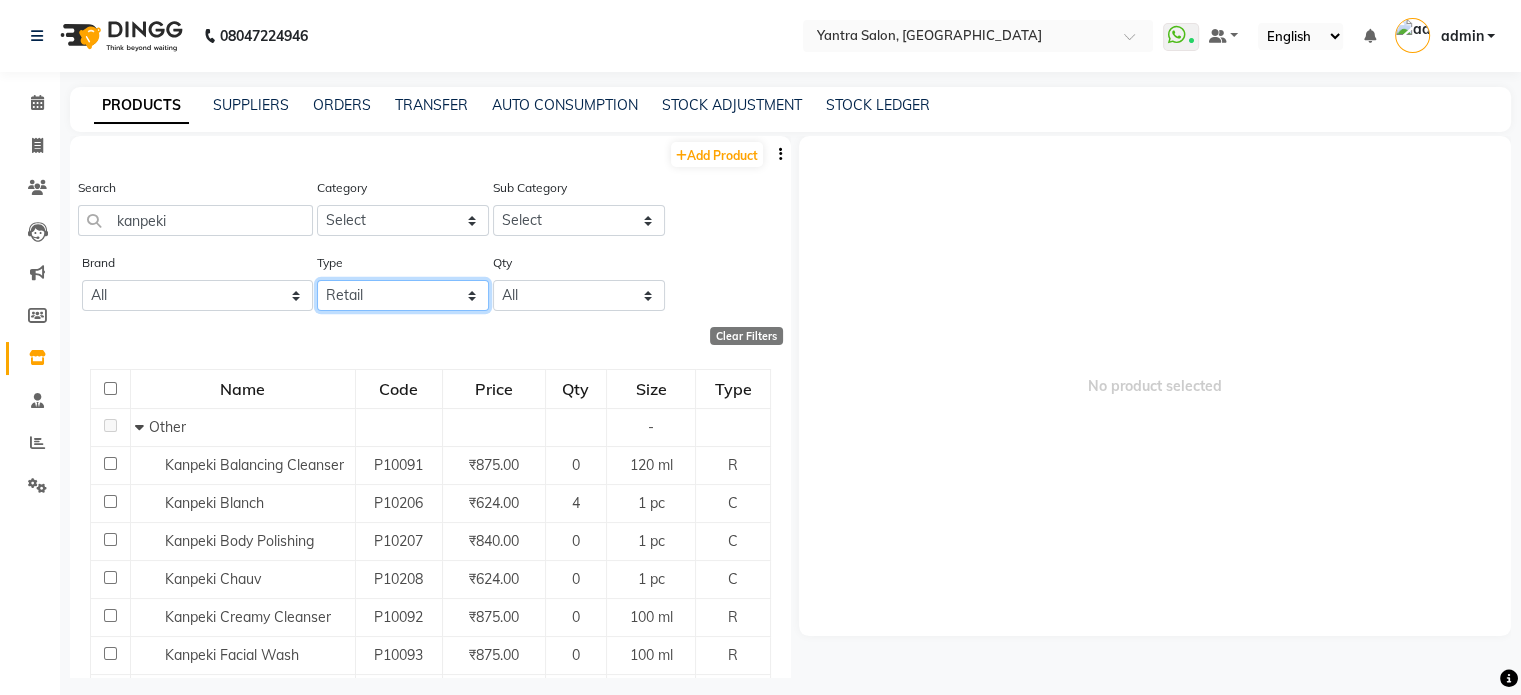 click on "Select Both Retail Consumable" 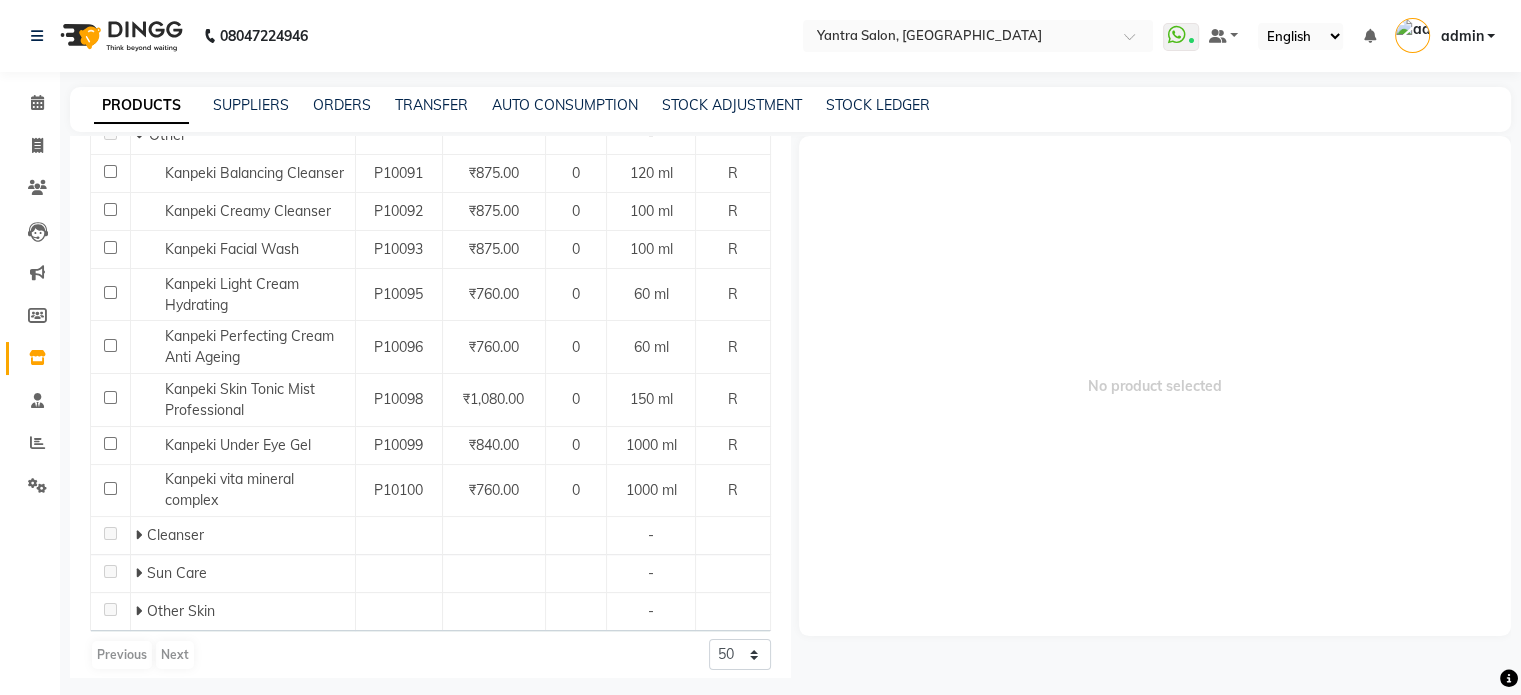scroll, scrollTop: 304, scrollLeft: 0, axis: vertical 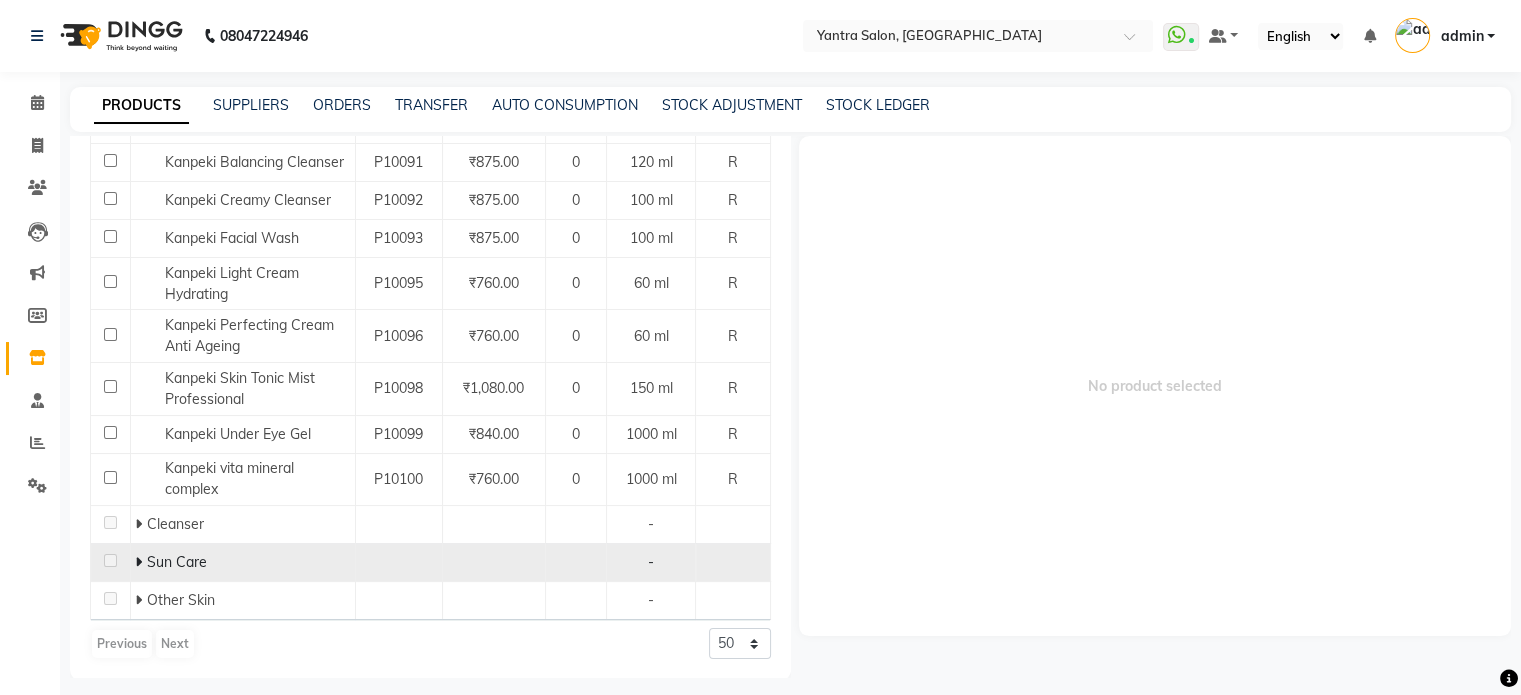 click 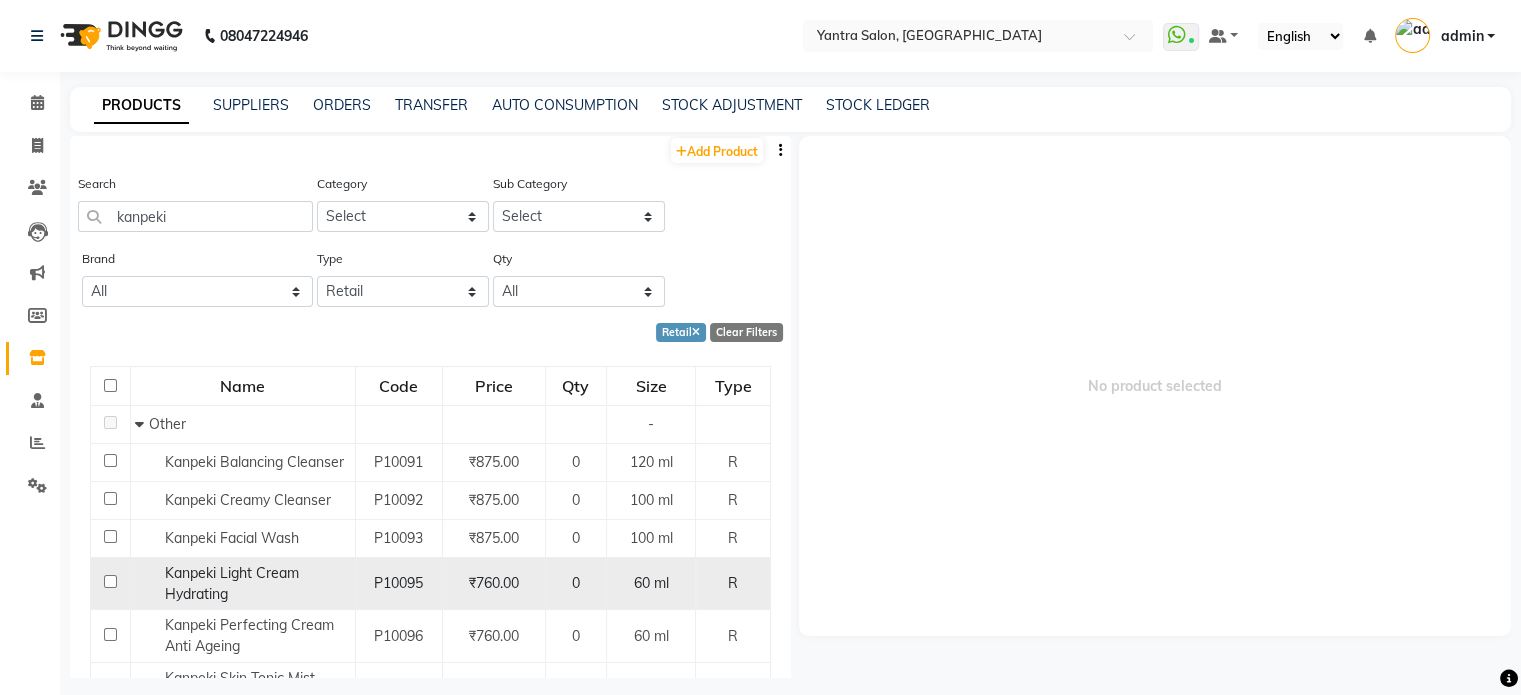 scroll, scrollTop: 0, scrollLeft: 0, axis: both 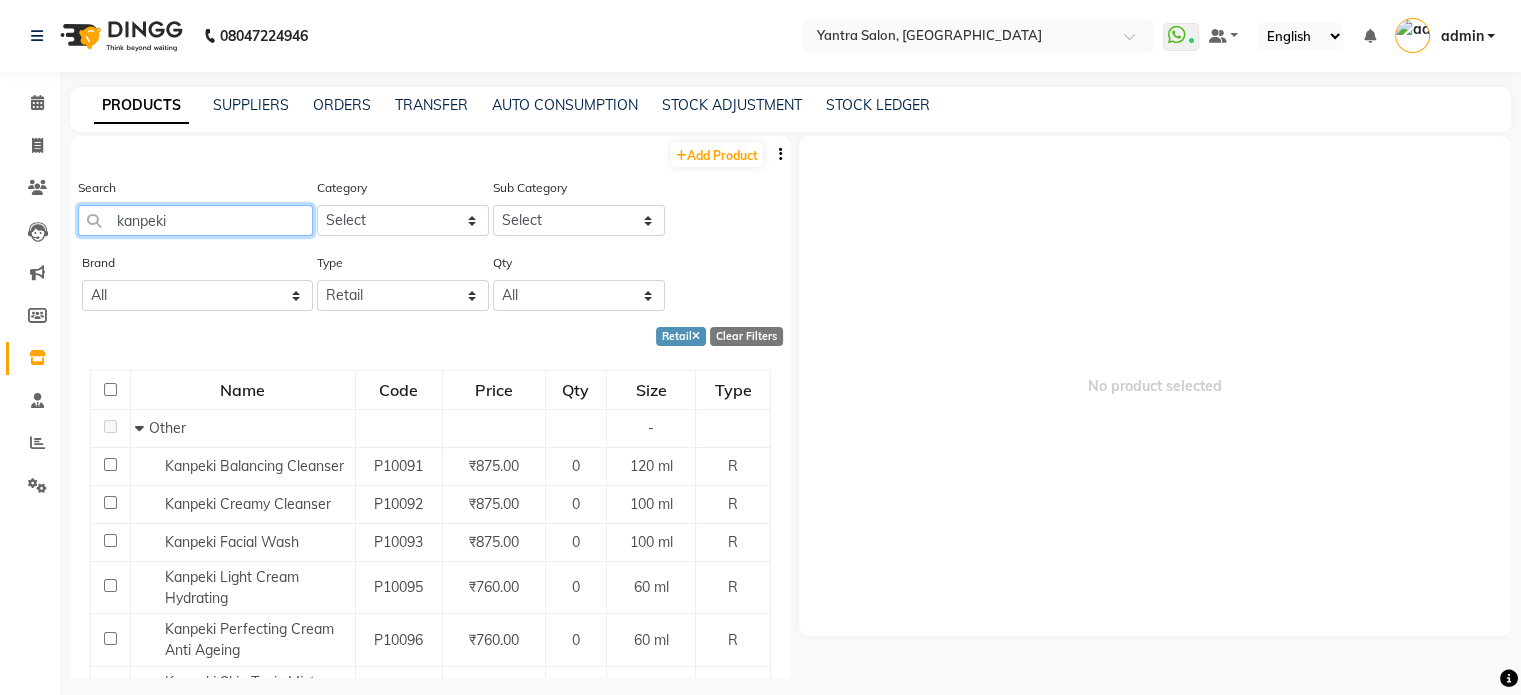 click on "kanpeki" 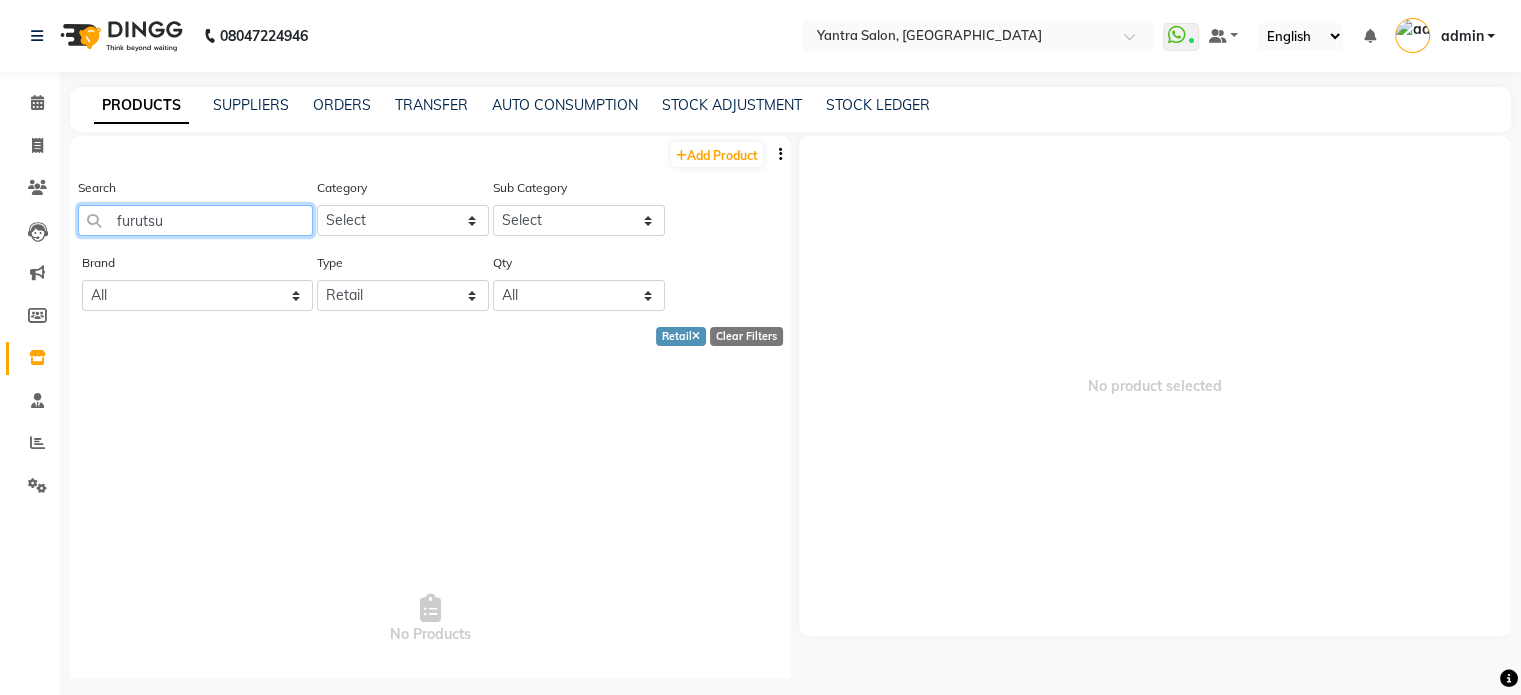 click on "furutsu" 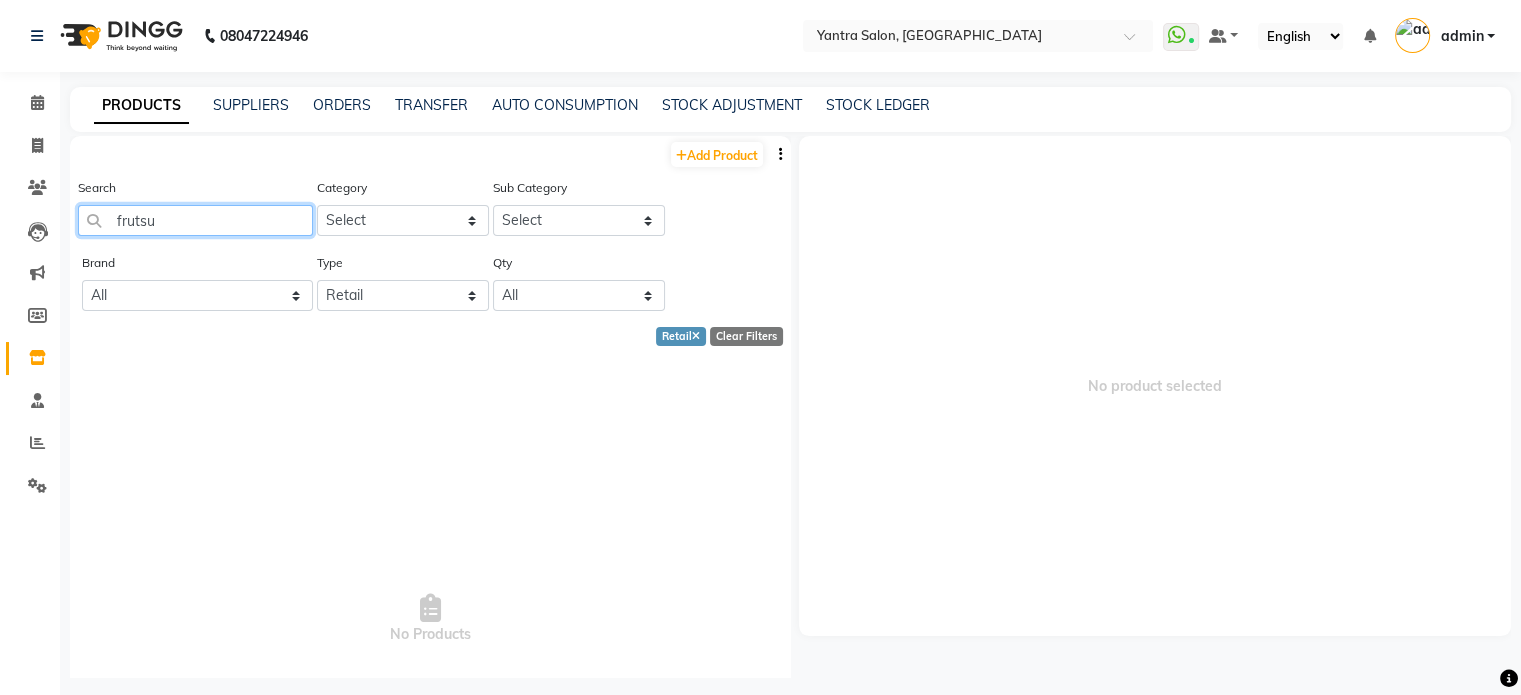 click on "frutsu" 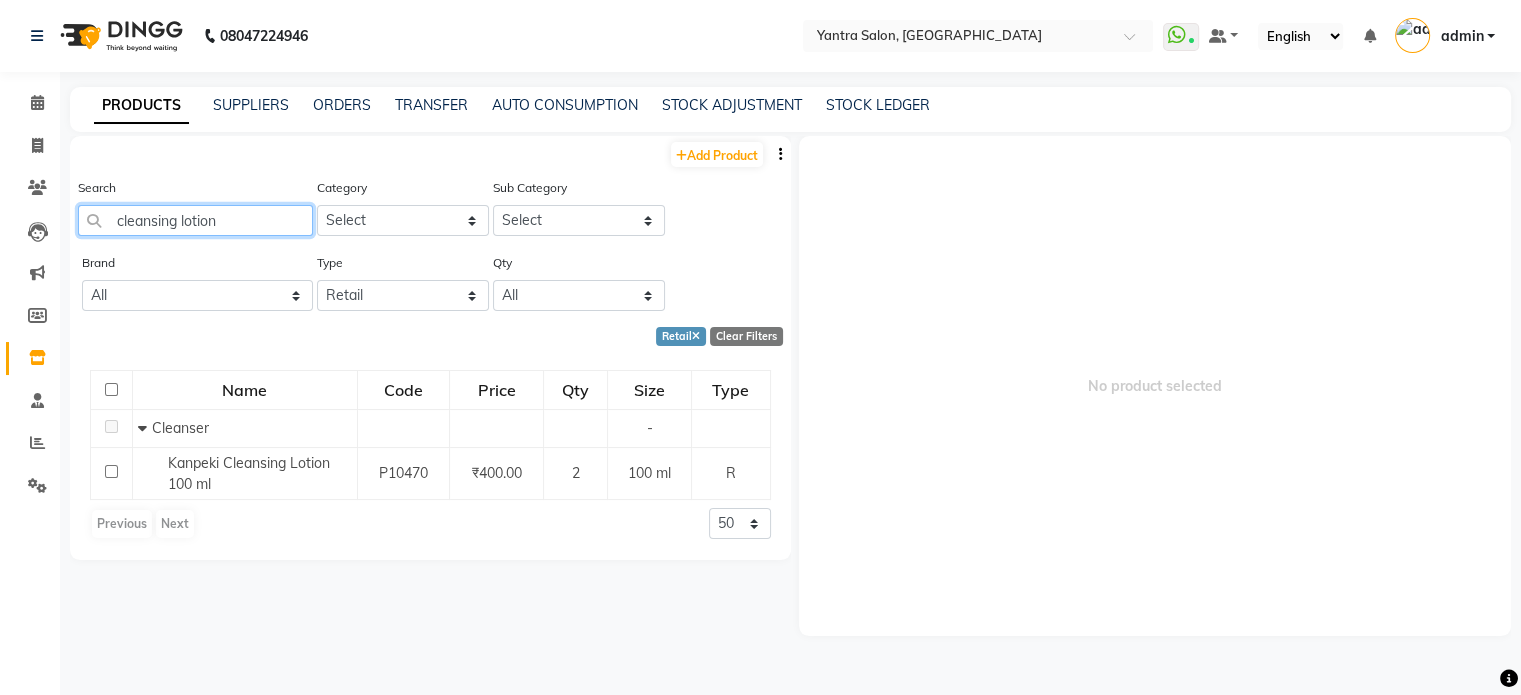 click on "cleansing lotion" 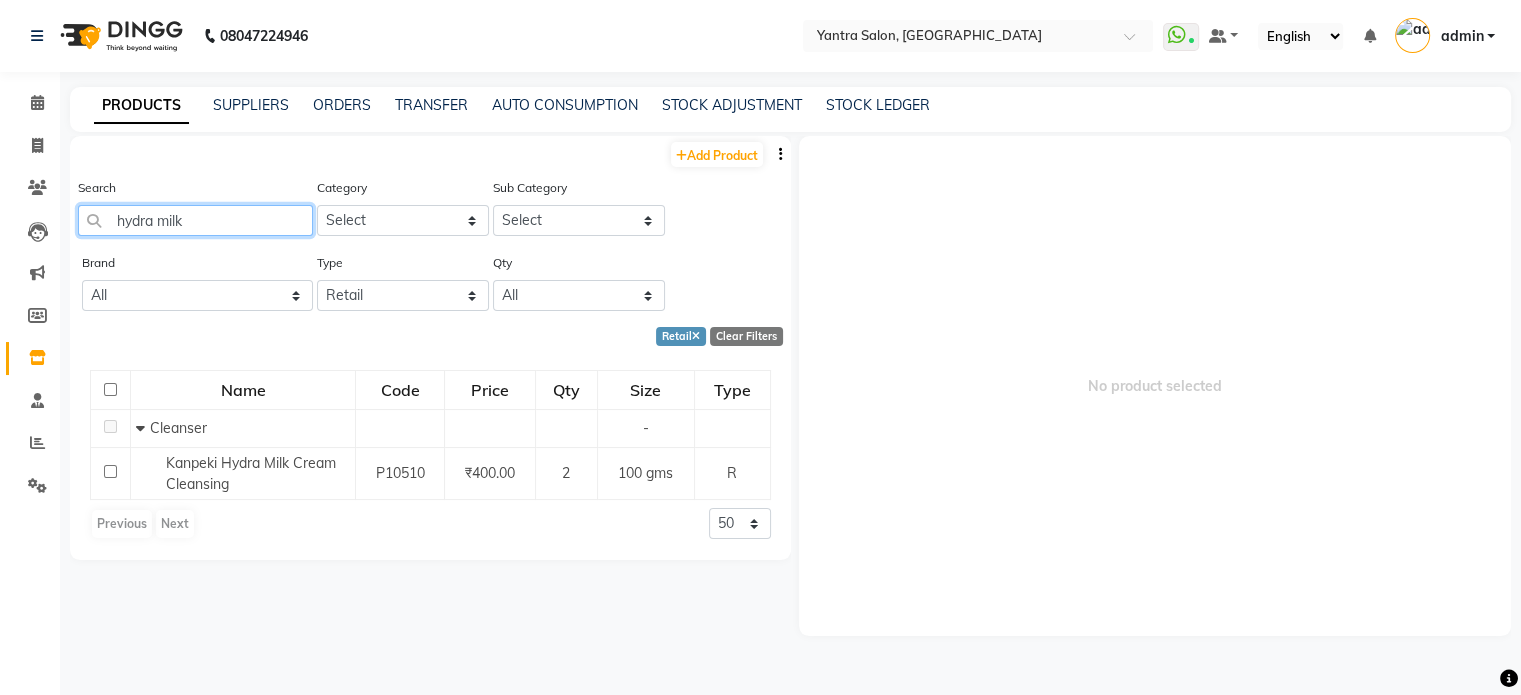 click on "hydra milk" 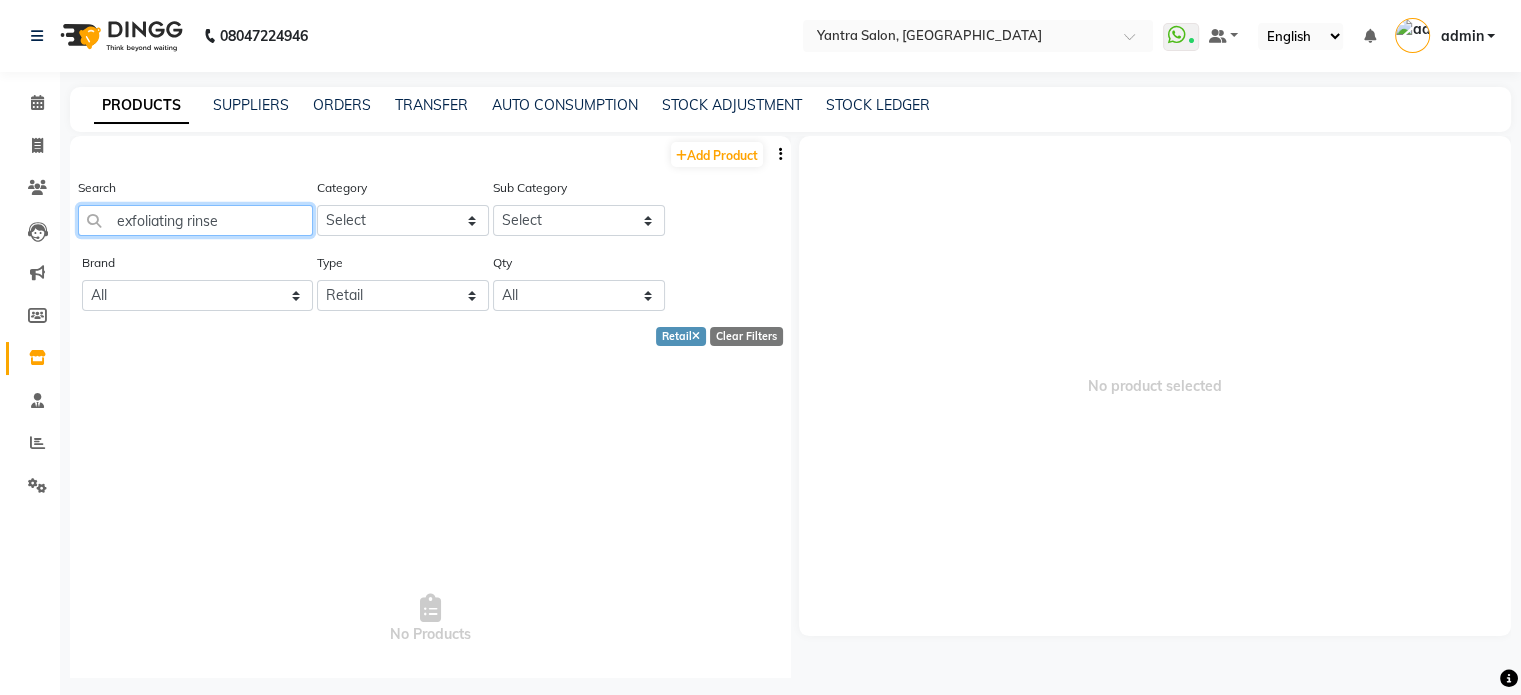 click on "exfoliating rinse" 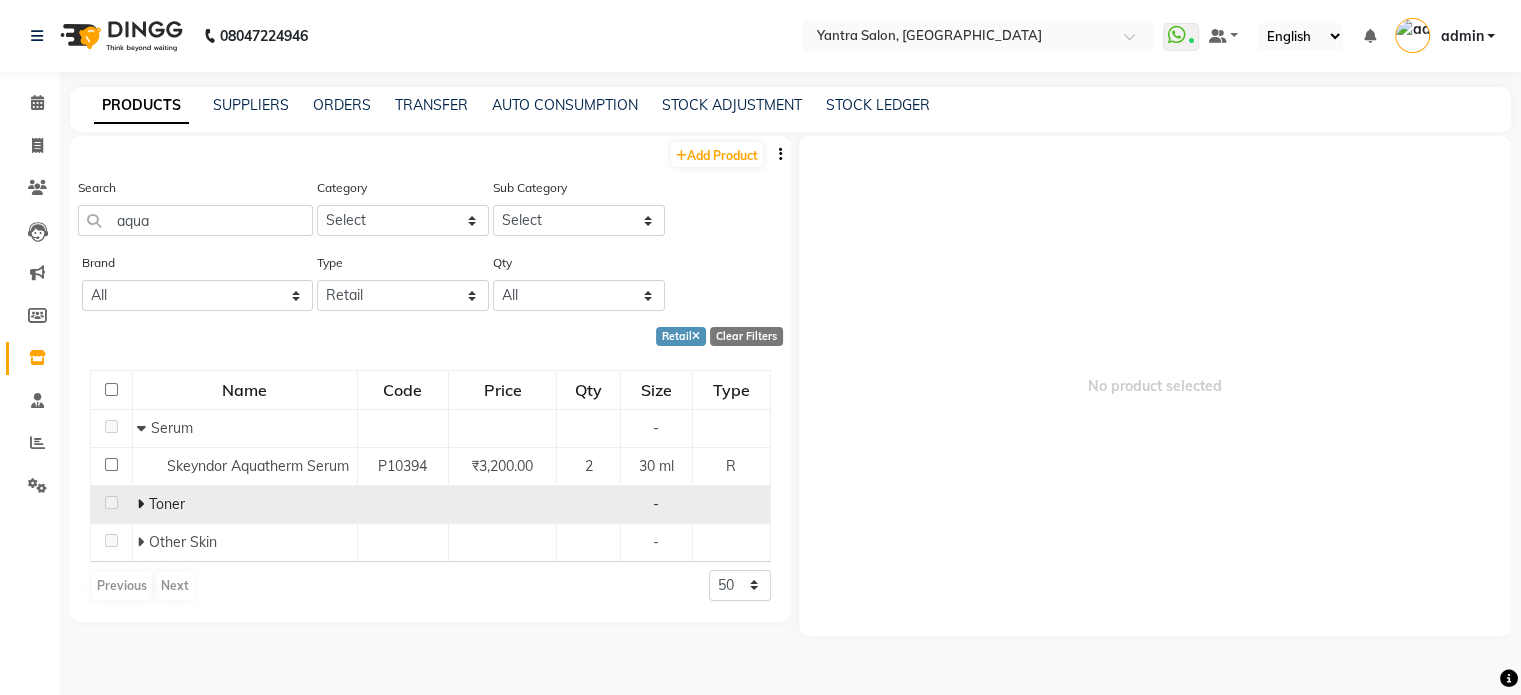 click 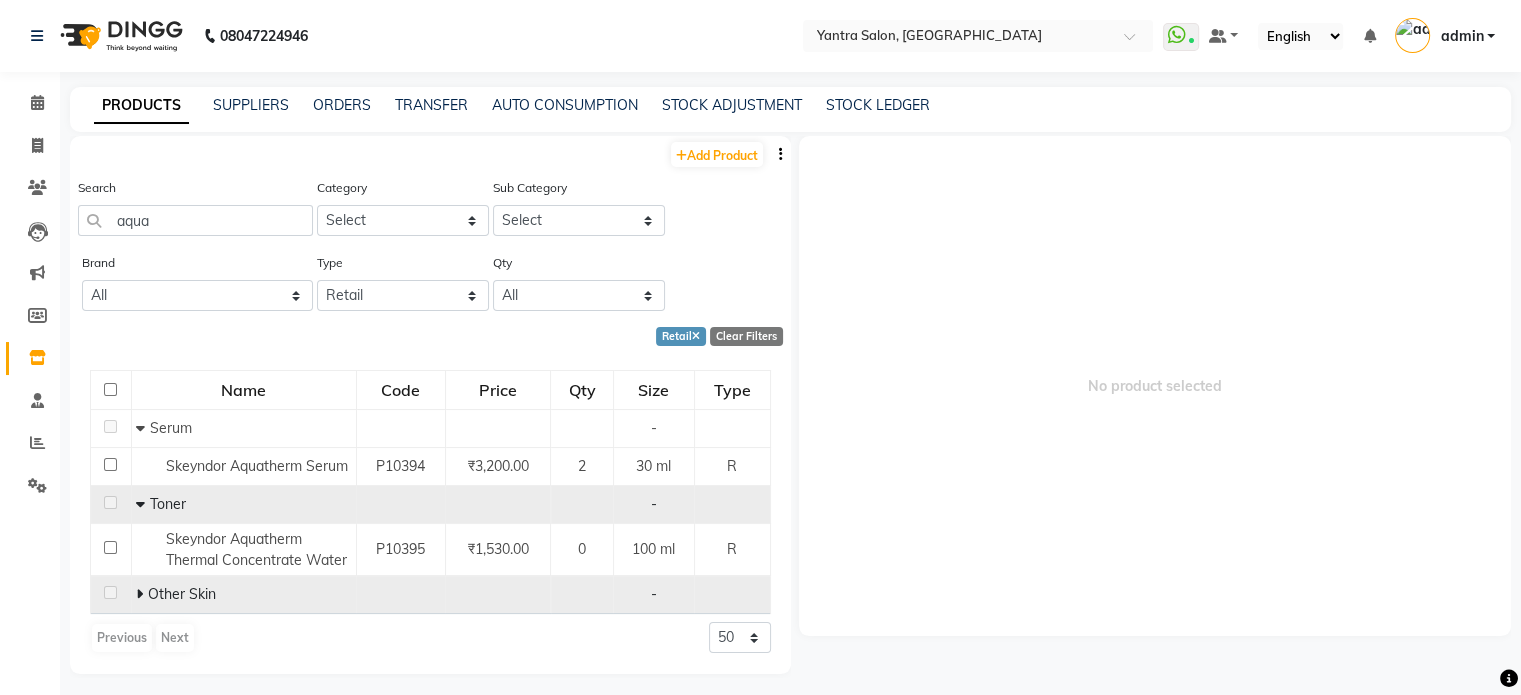 click 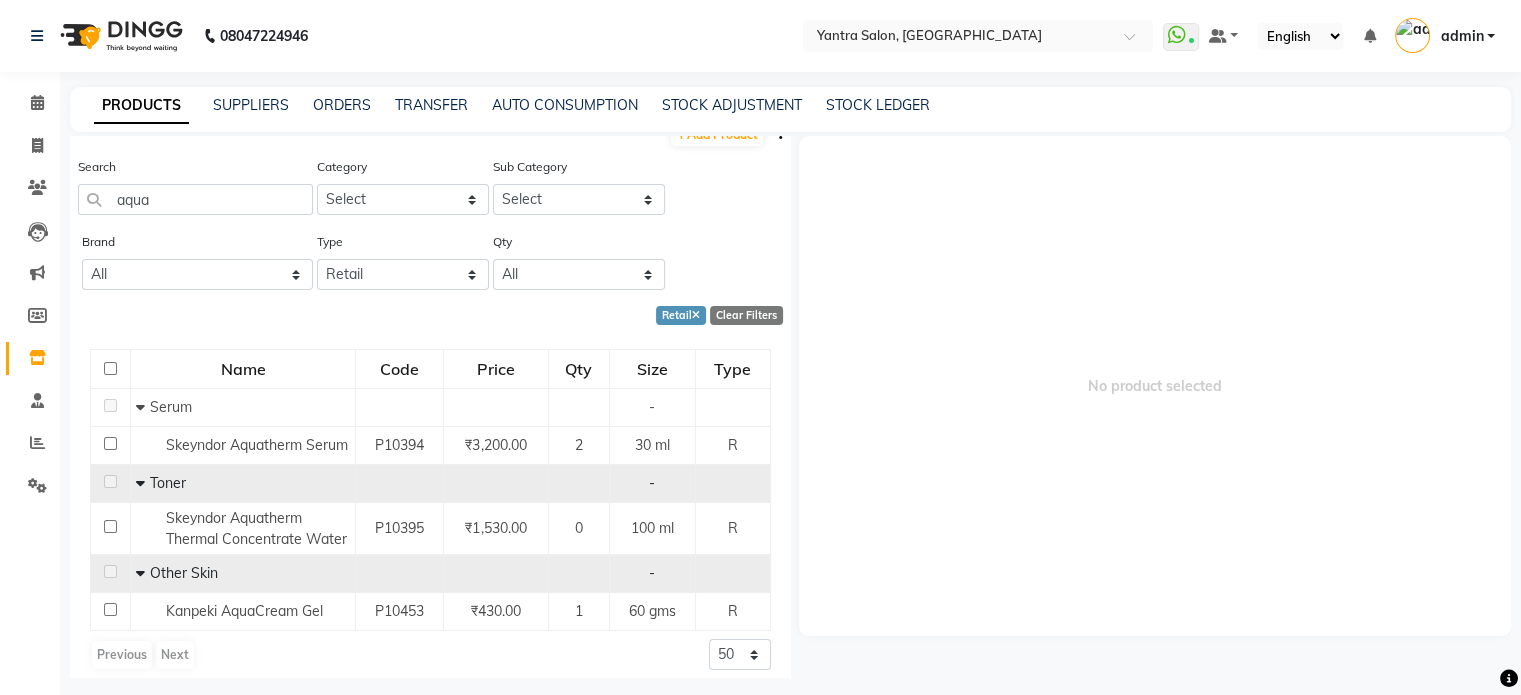scroll, scrollTop: 33, scrollLeft: 0, axis: vertical 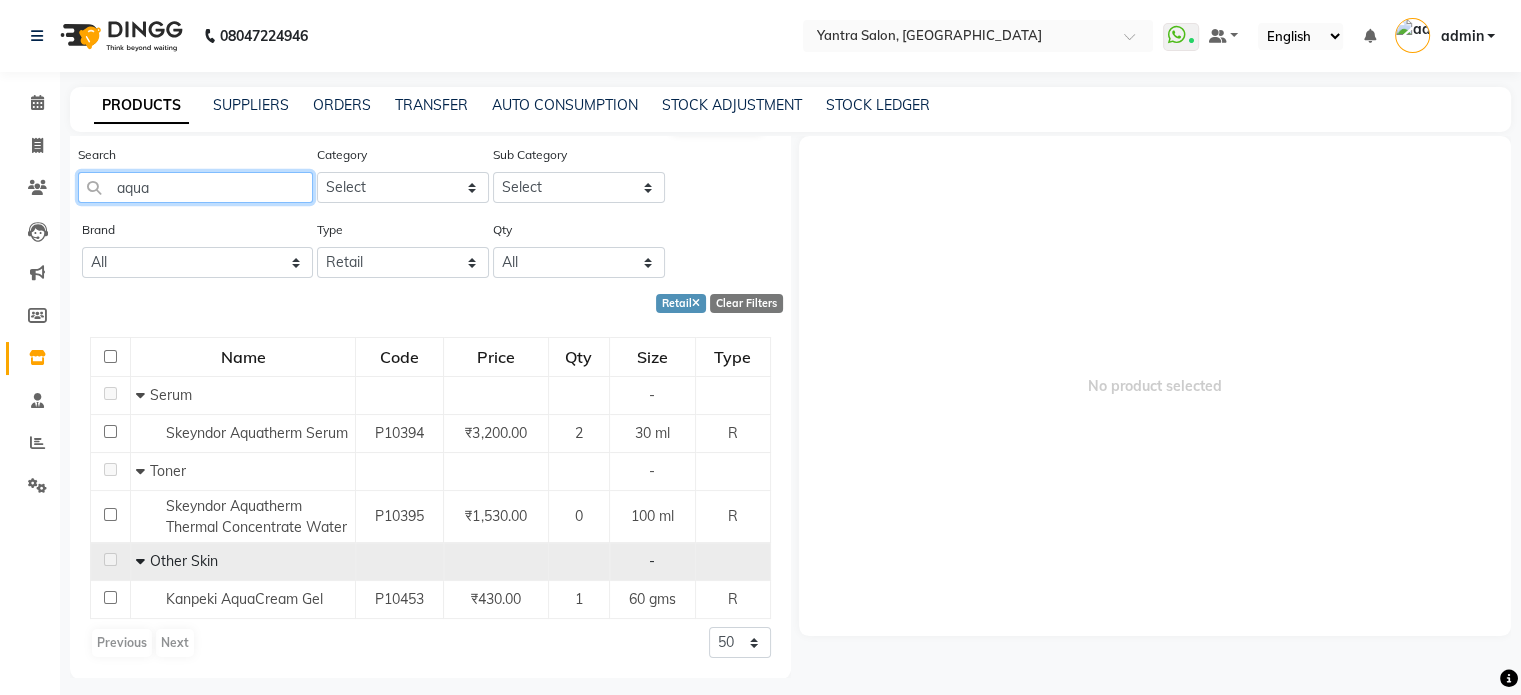 click on "aqua" 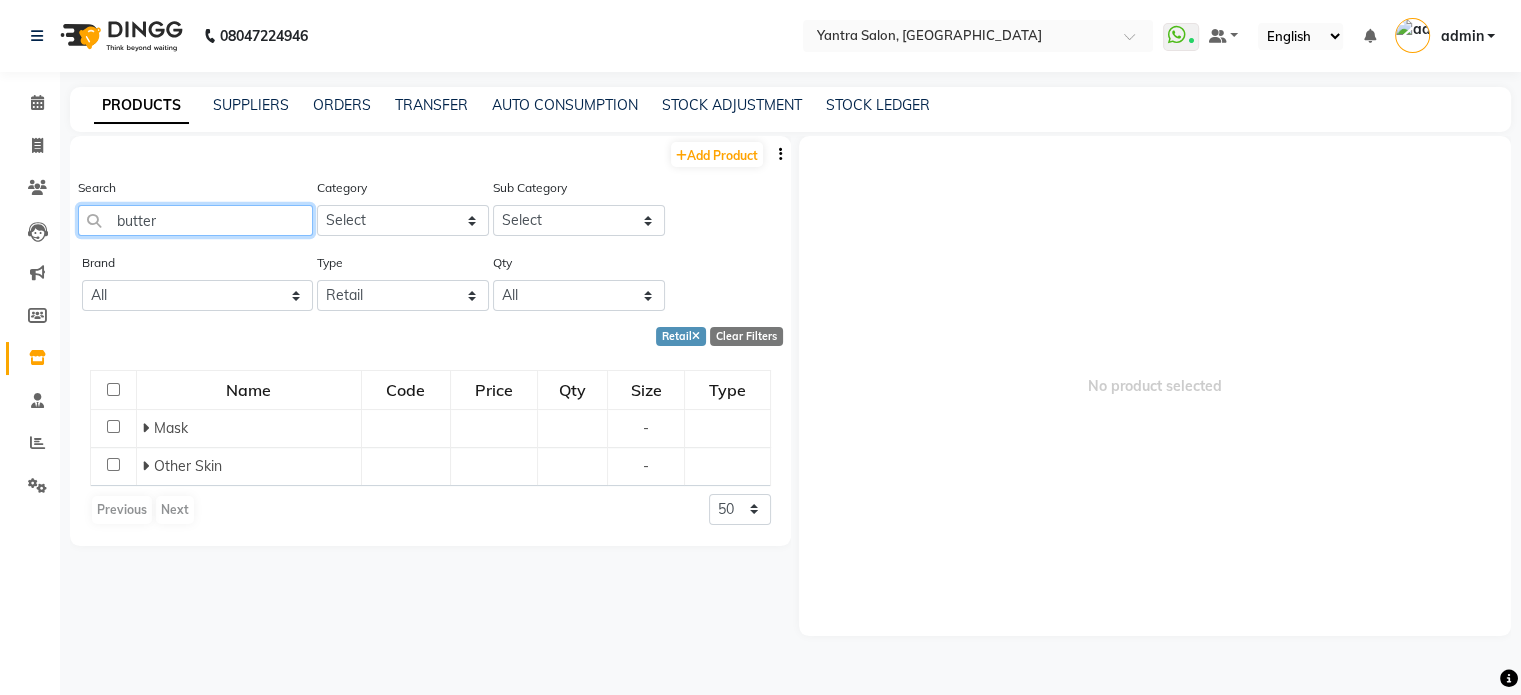 scroll, scrollTop: 0, scrollLeft: 0, axis: both 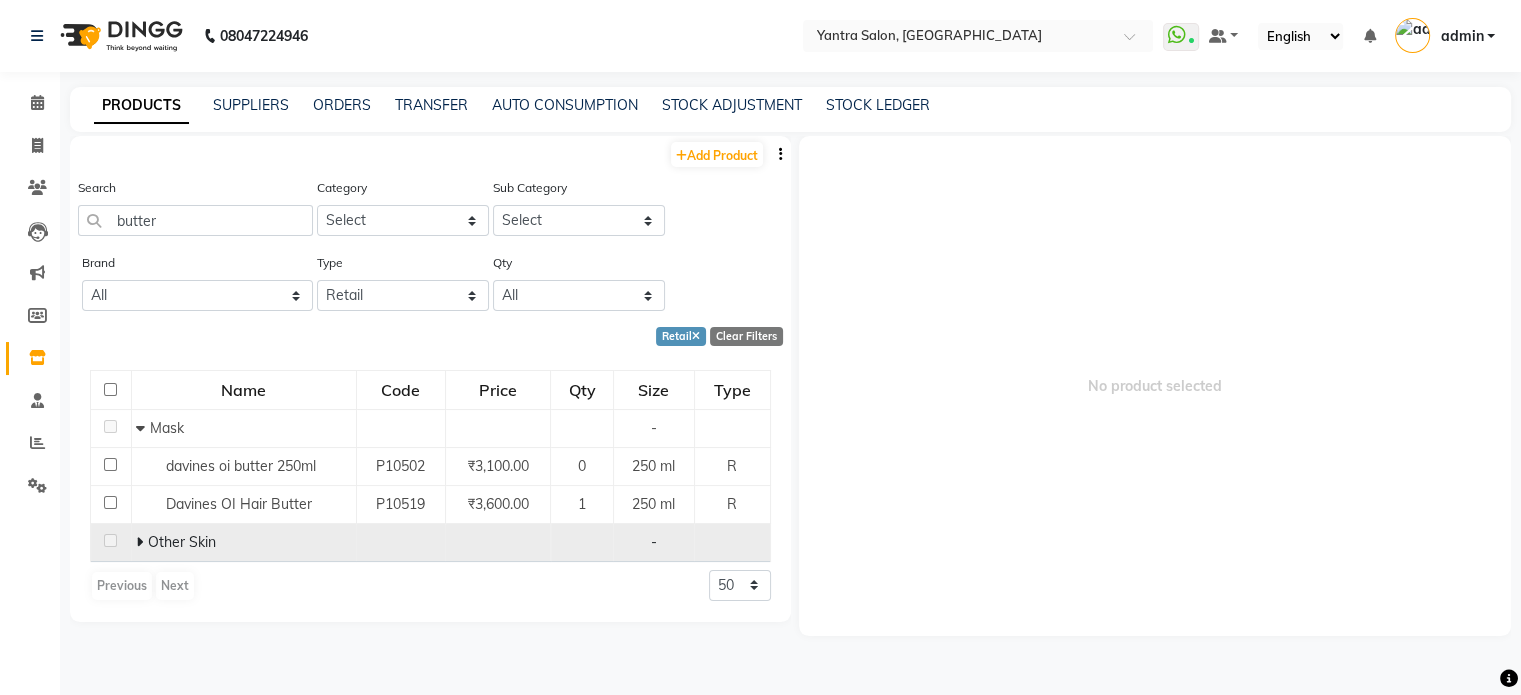 click on "Other Skin" 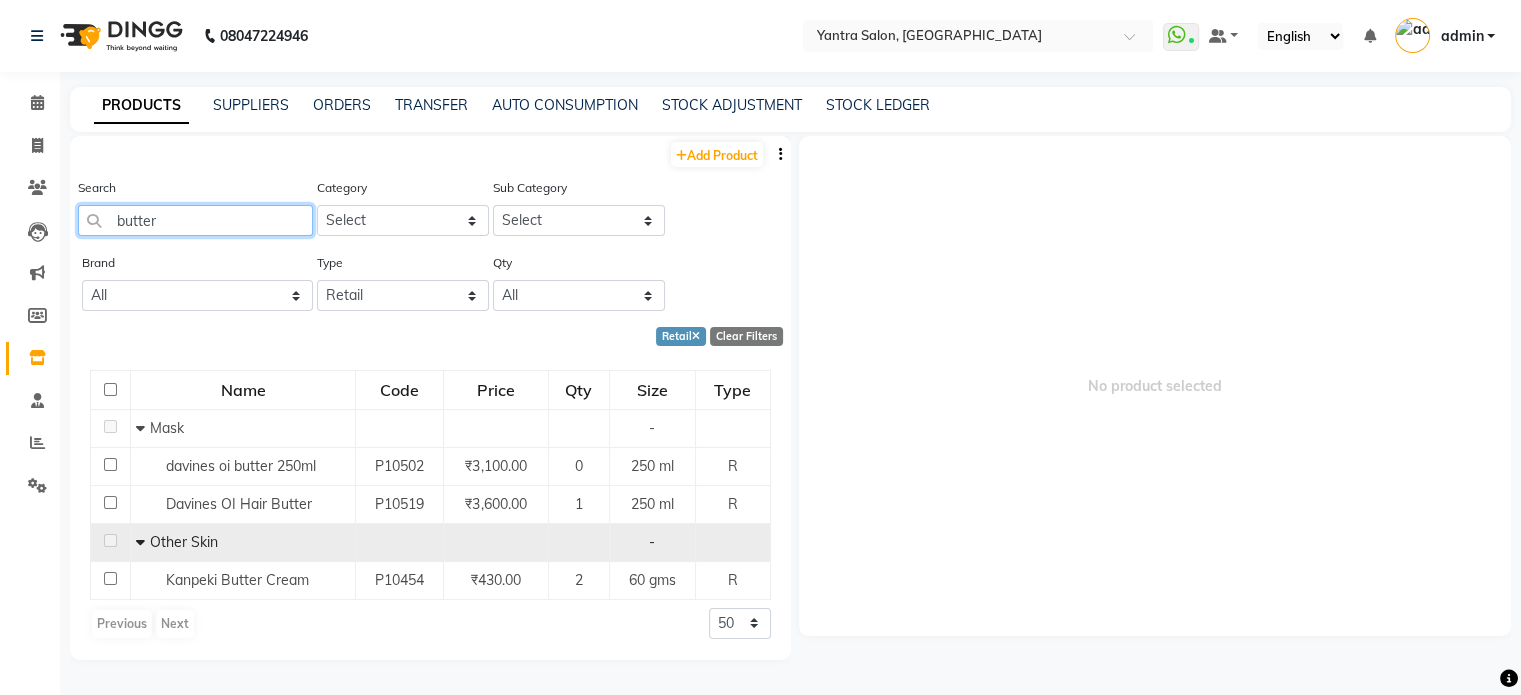 click on "butter" 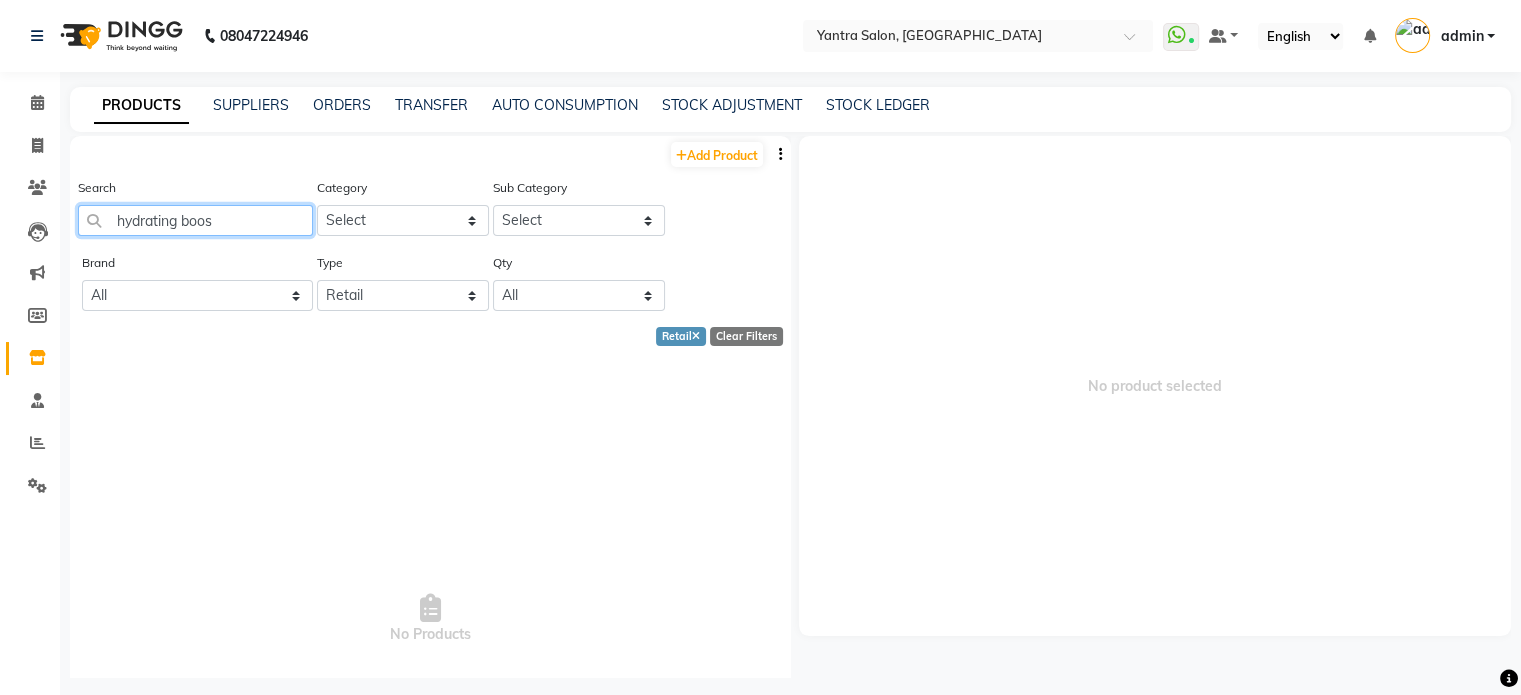 click on "hydrating boos" 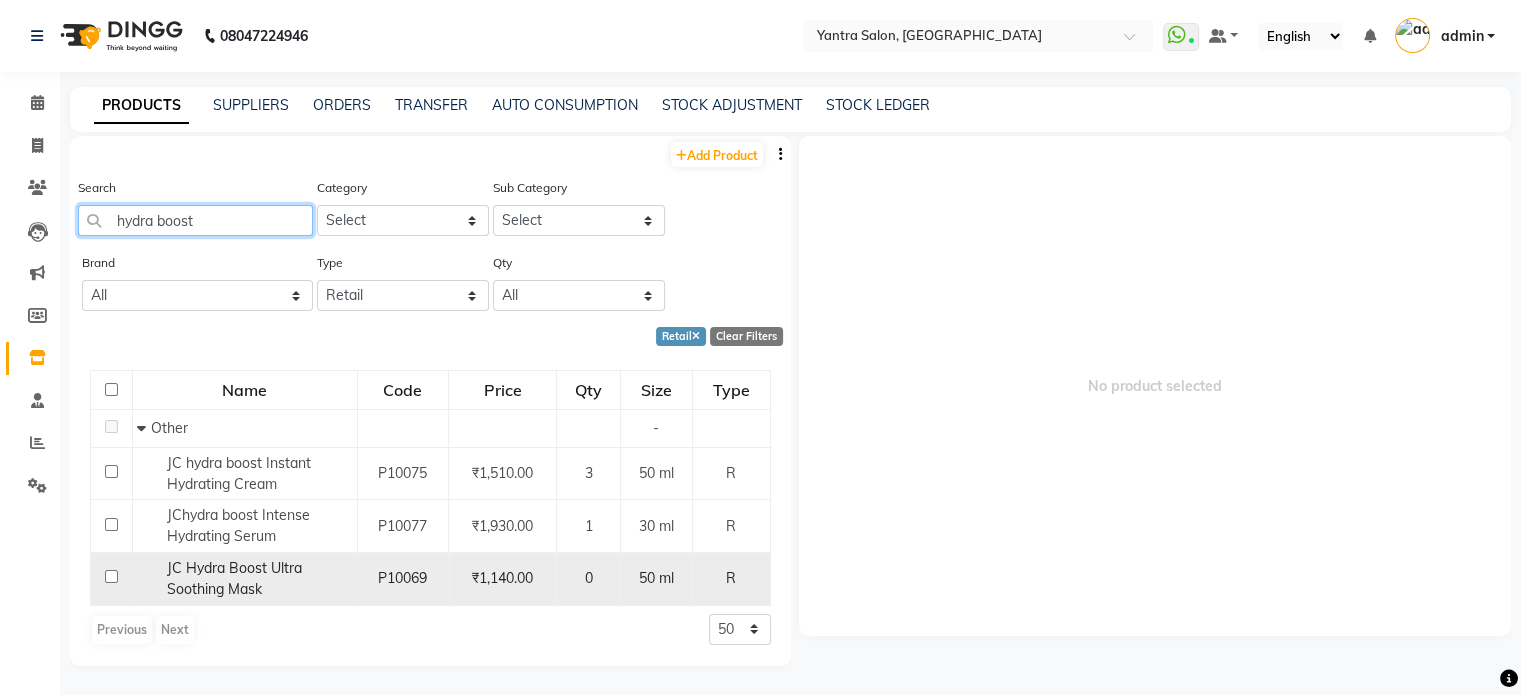 scroll, scrollTop: 12, scrollLeft: 0, axis: vertical 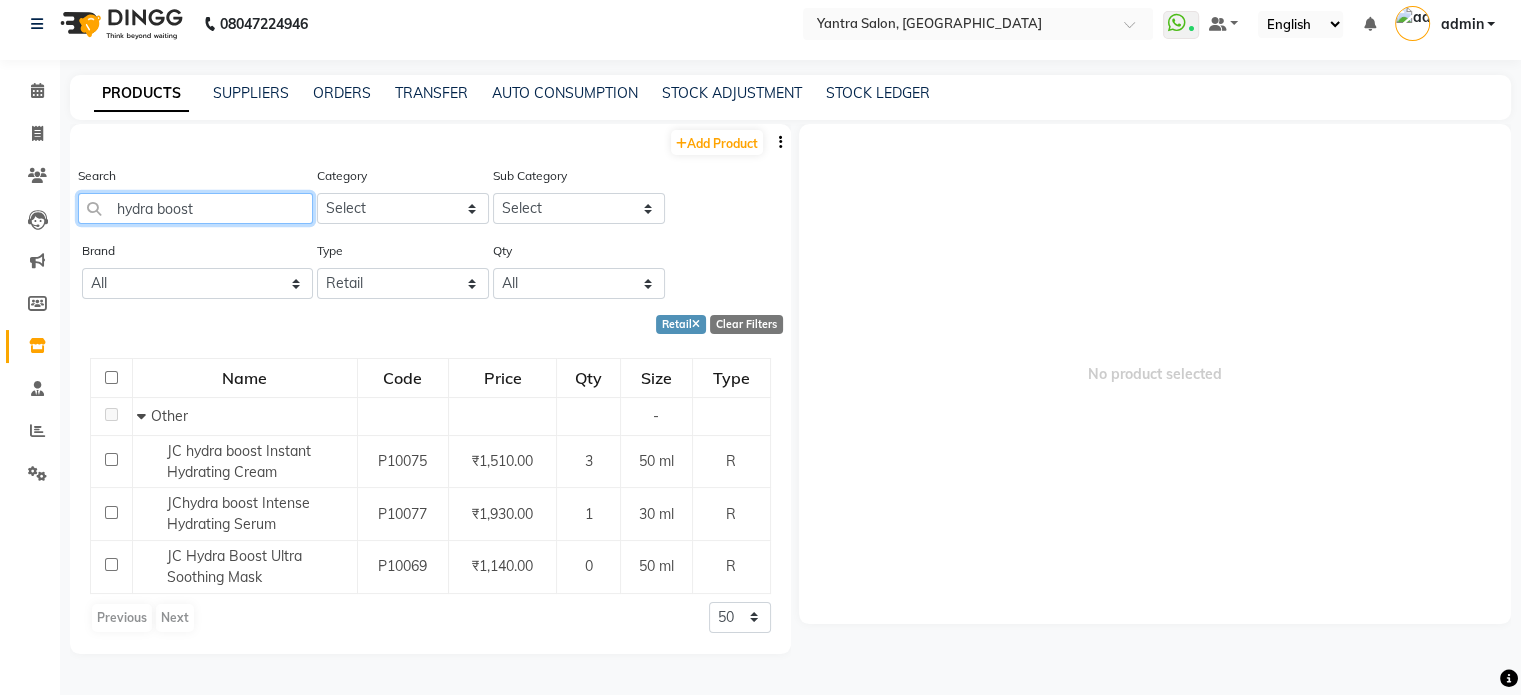 click on "hydra boost" 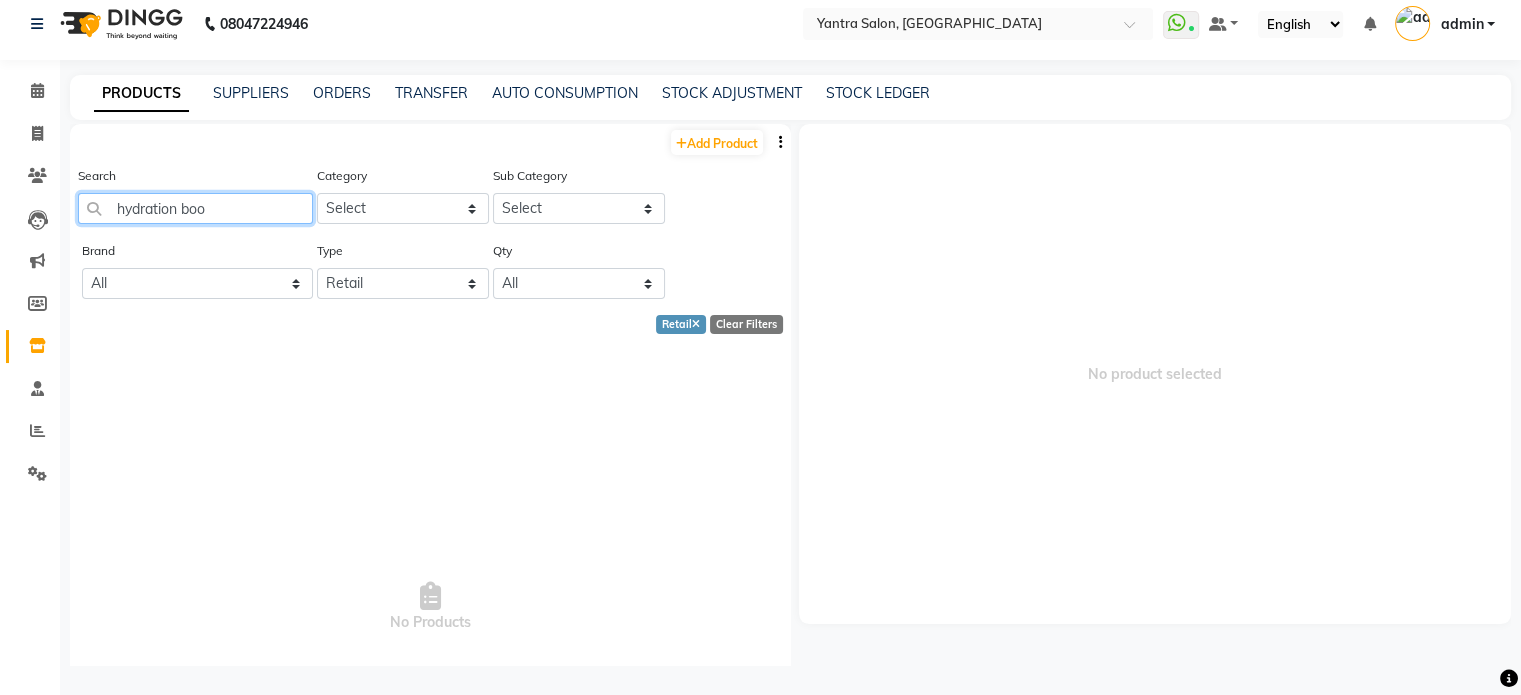 click on "hydration boo" 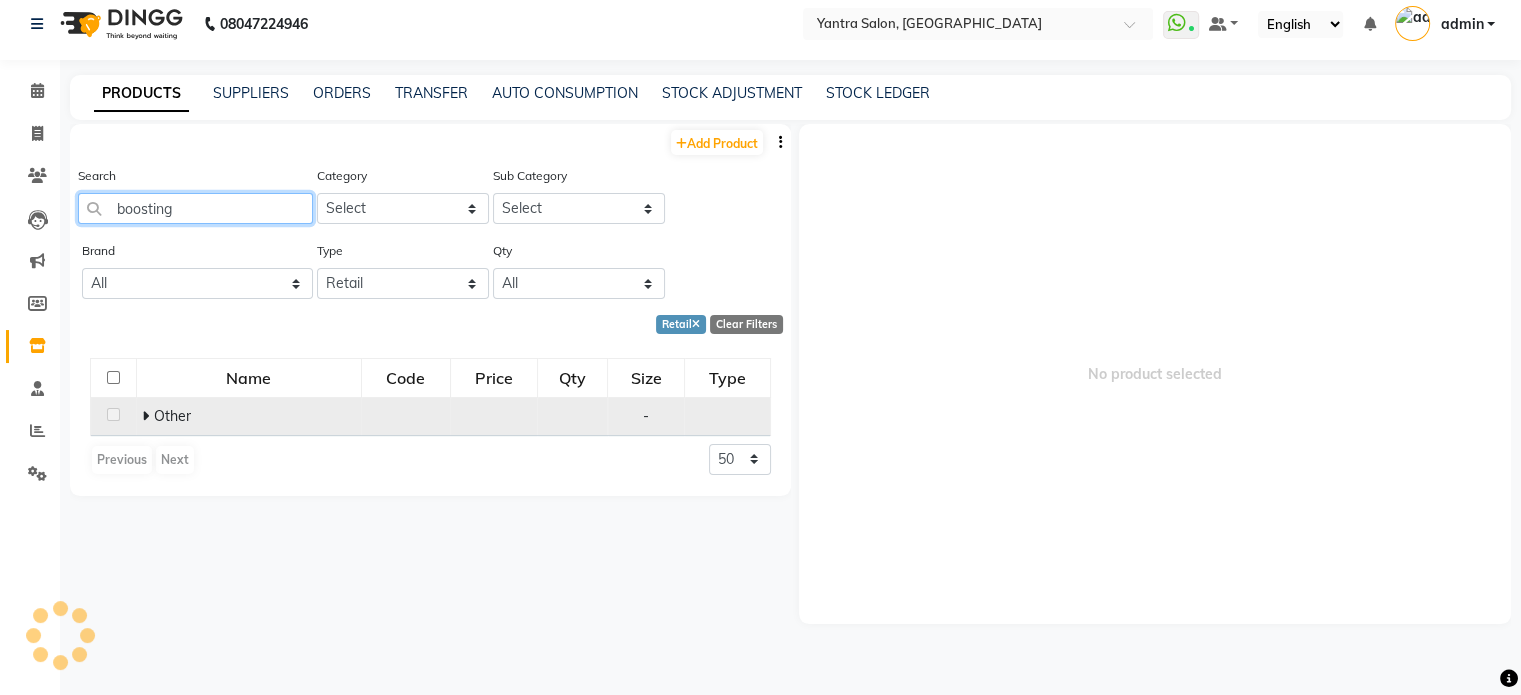 type on "boosting" 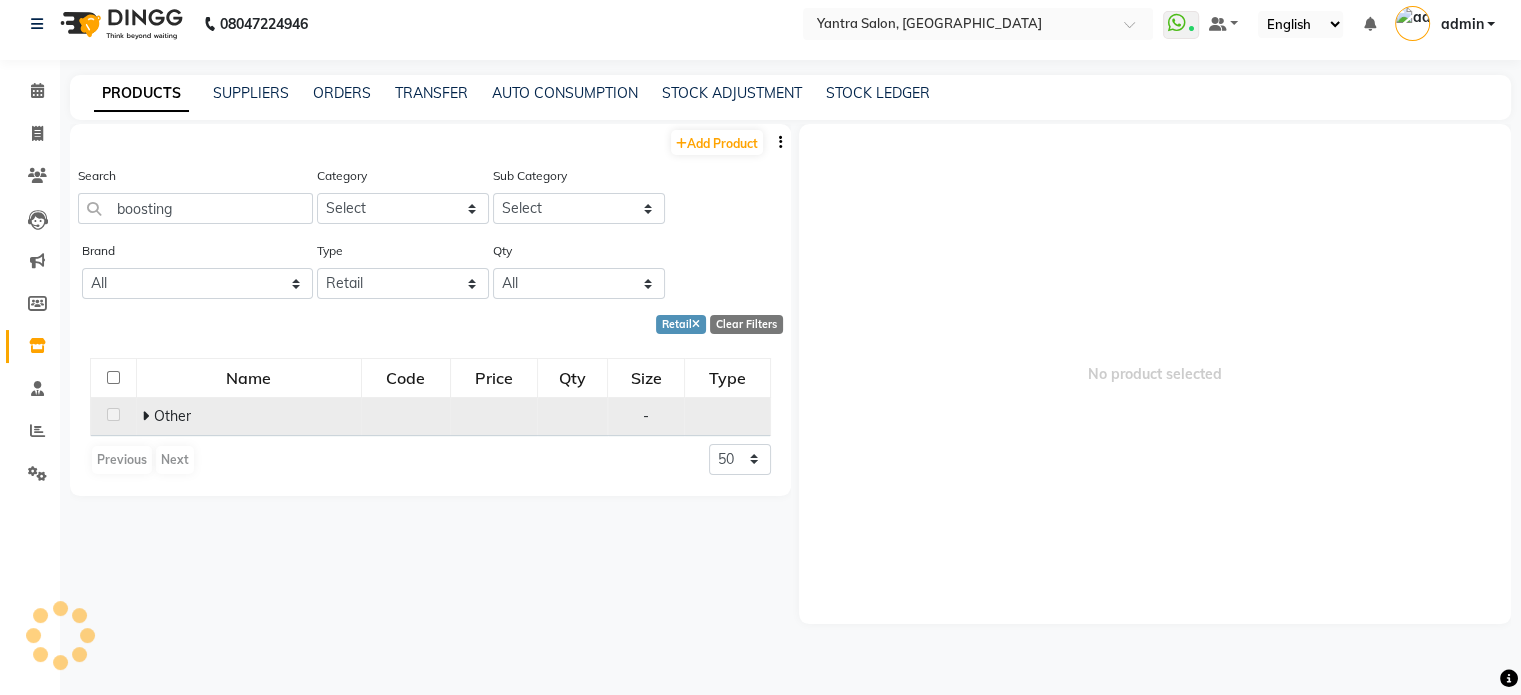 click on "Other" 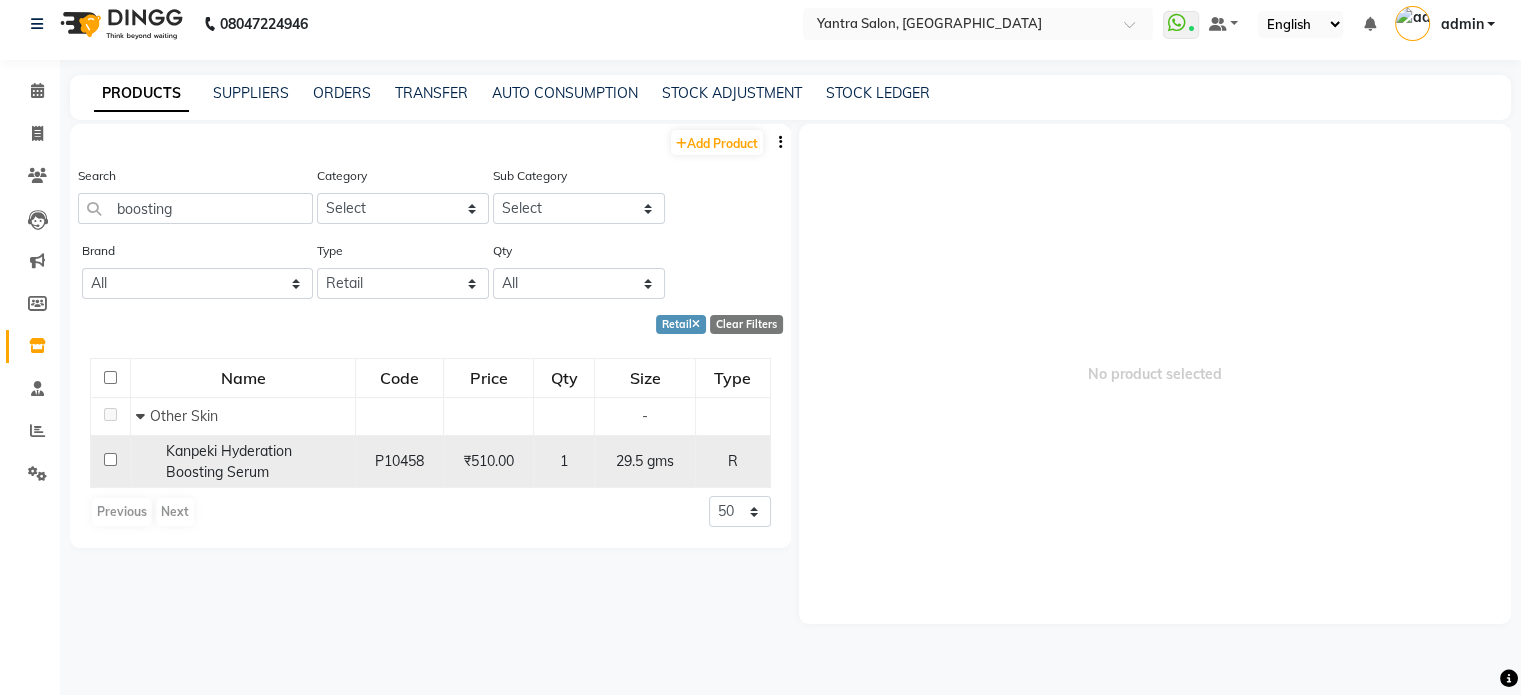 click on "Kanpeki Hyderation Boosting Serum" 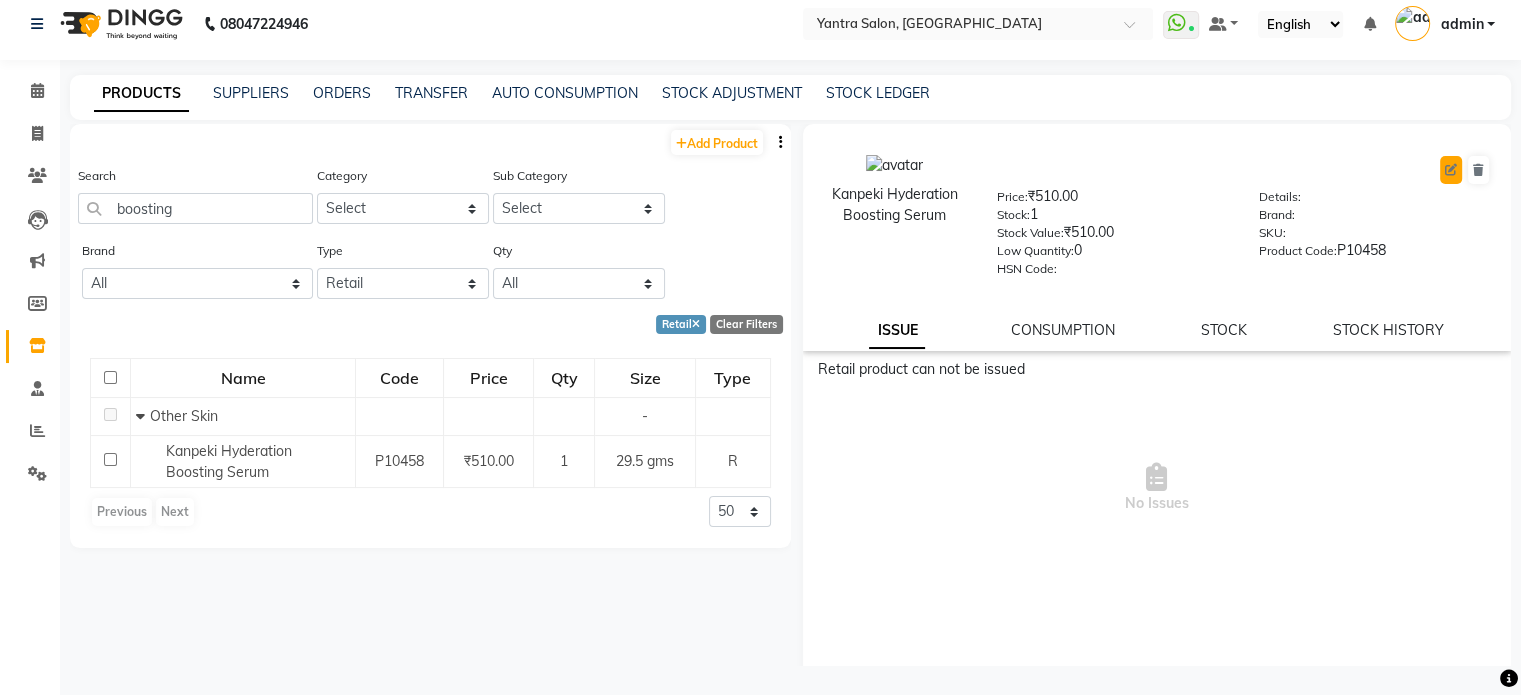 click 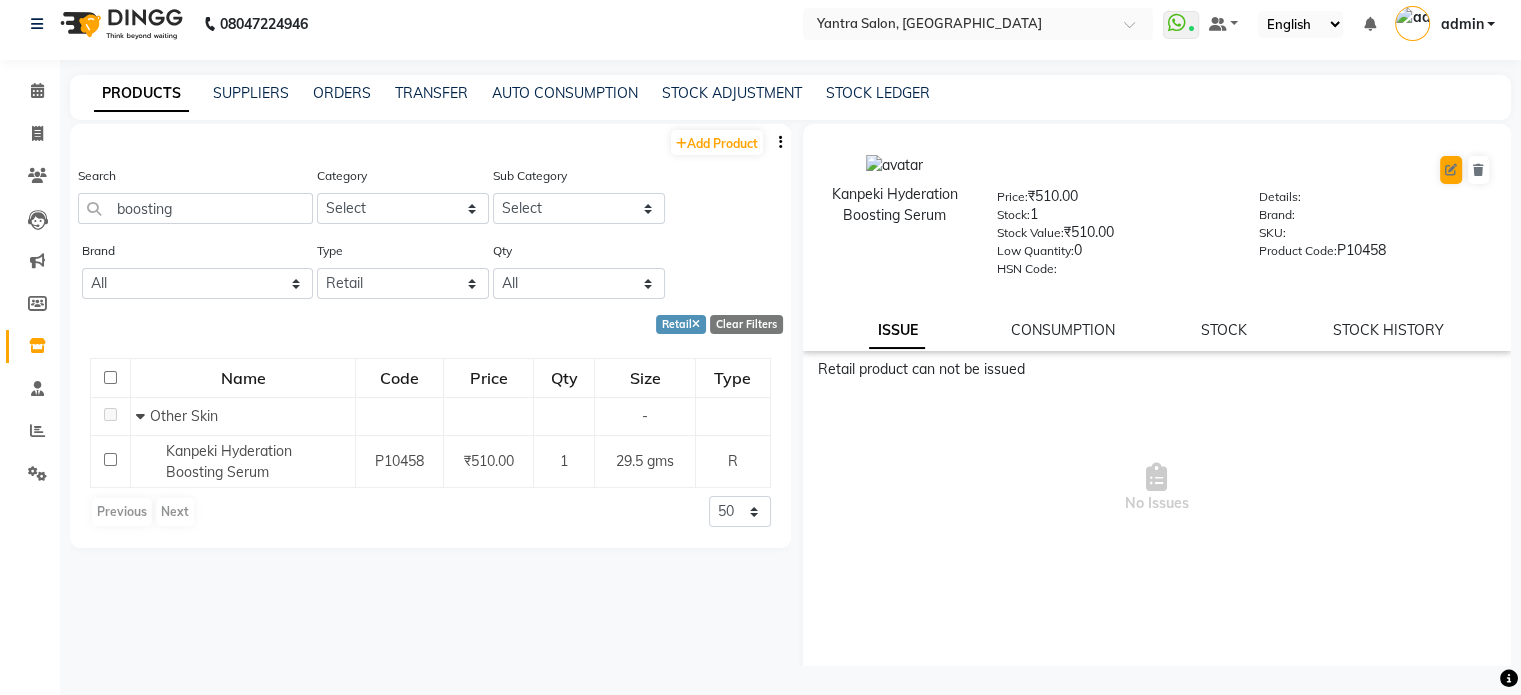 select on "true" 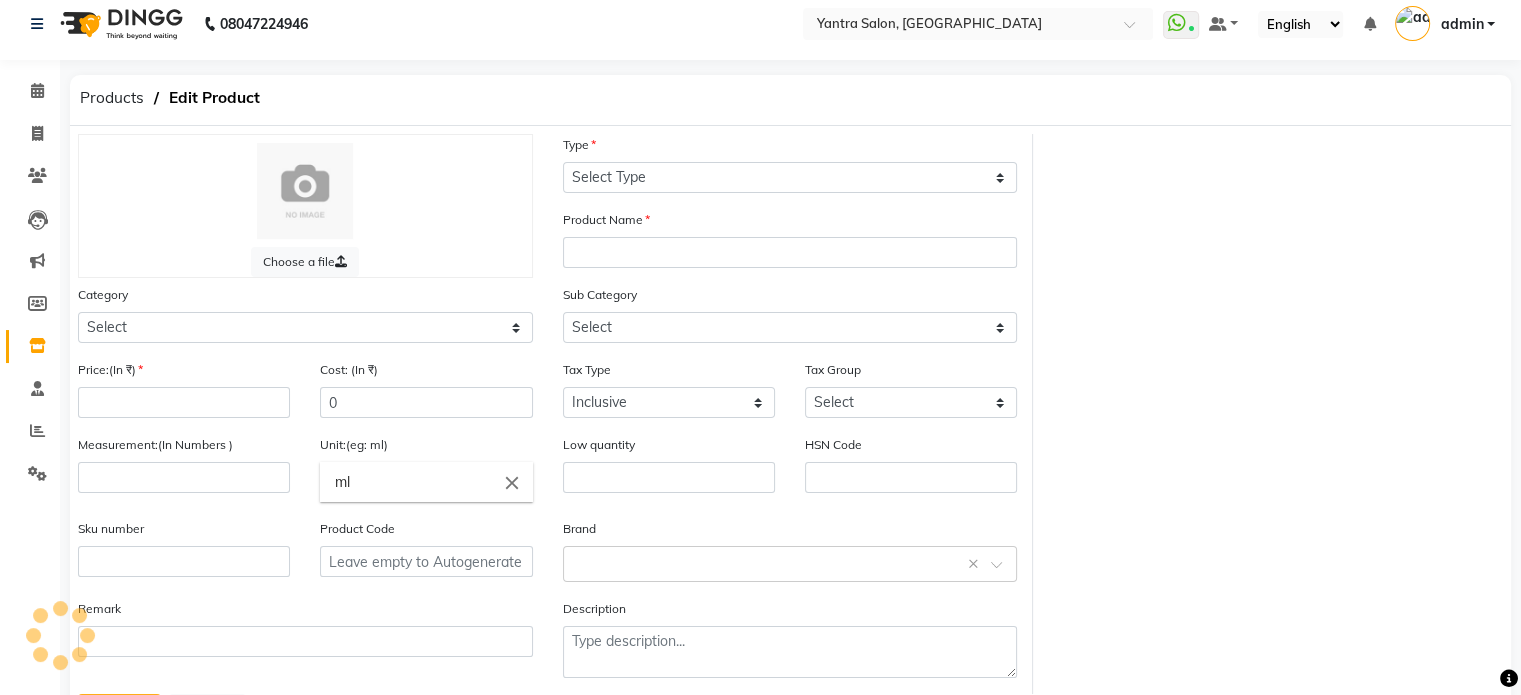 select on "R" 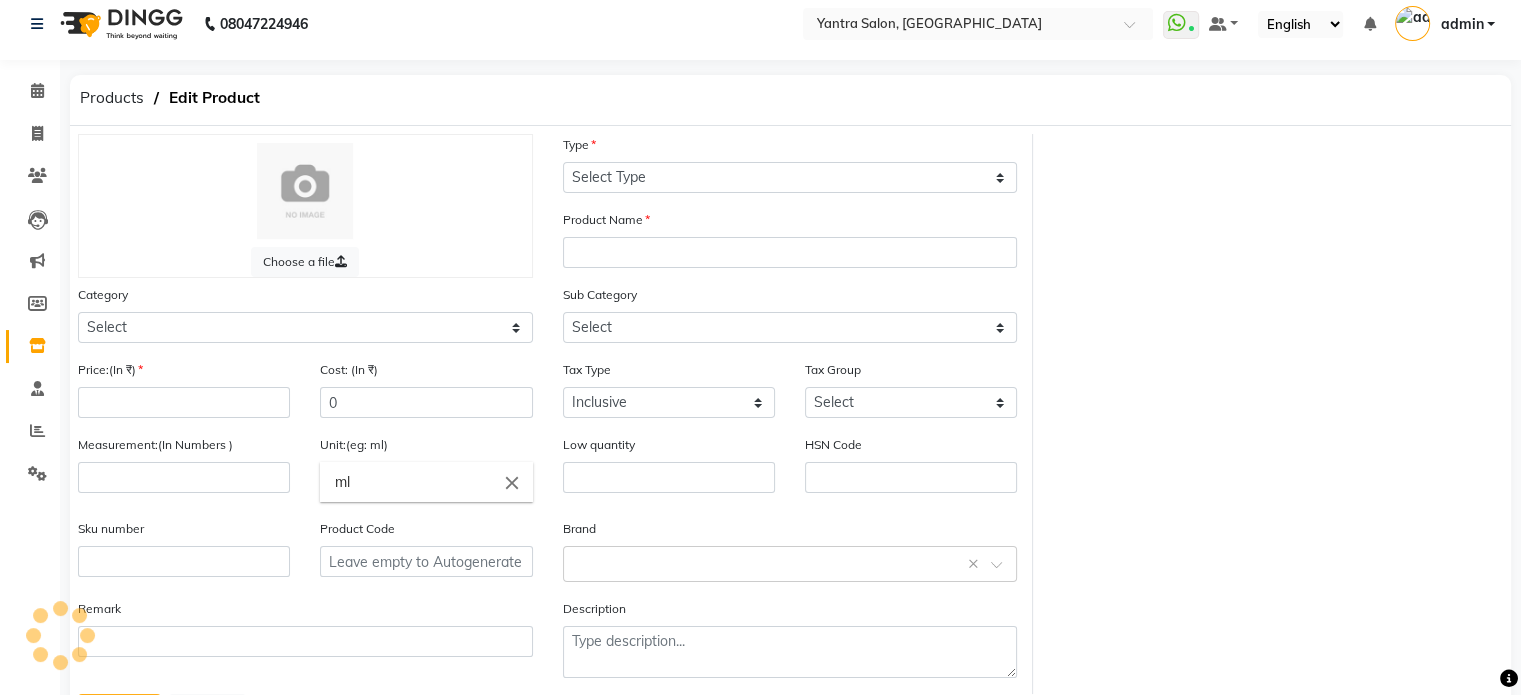 type on "Kanpeki Hyderation Boosting Serum" 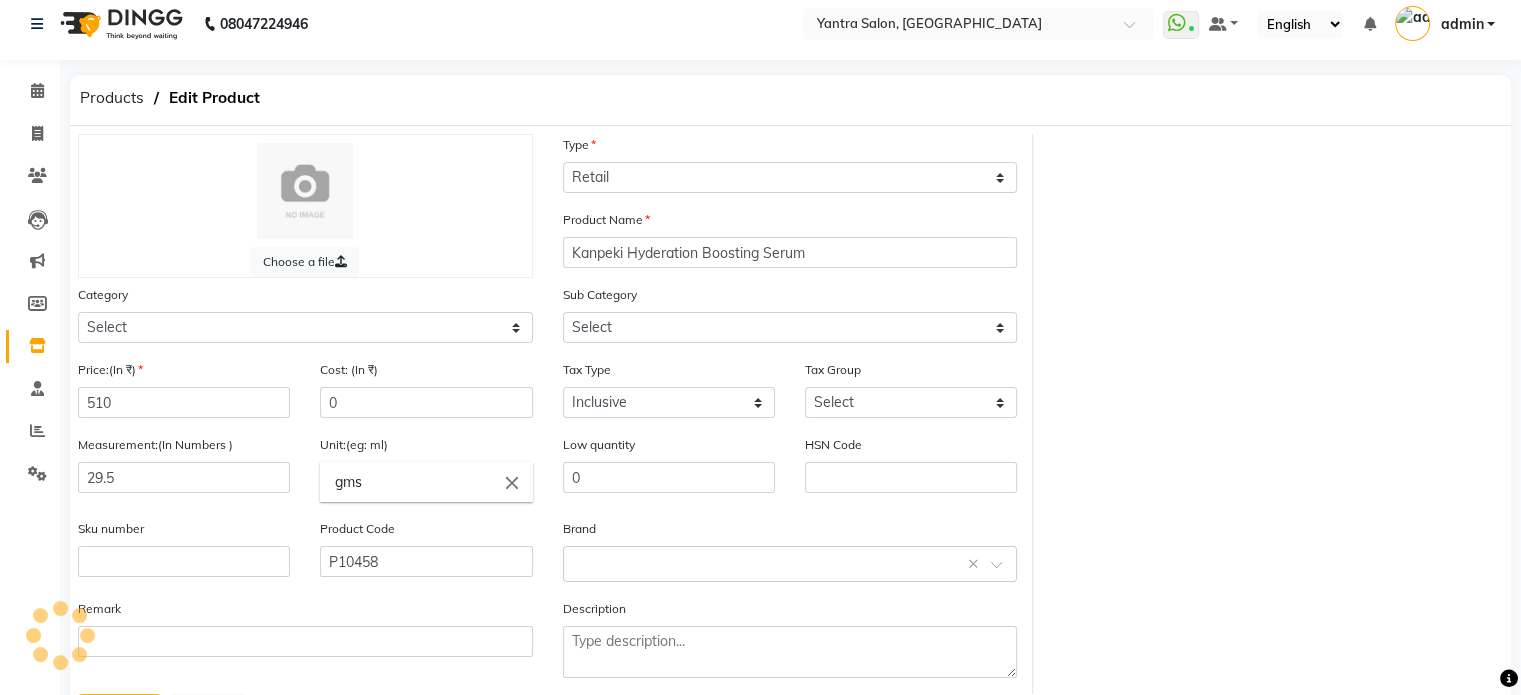select on "1150" 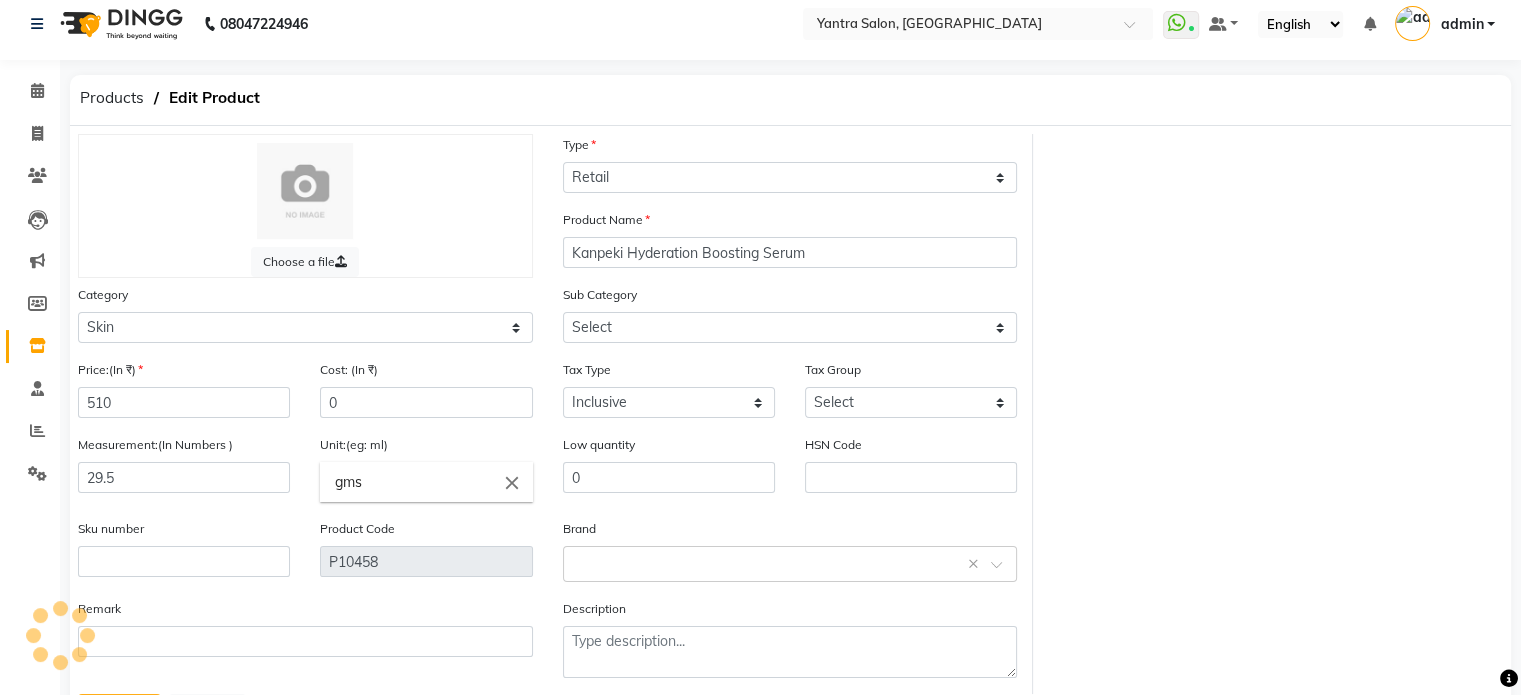 select on "1165" 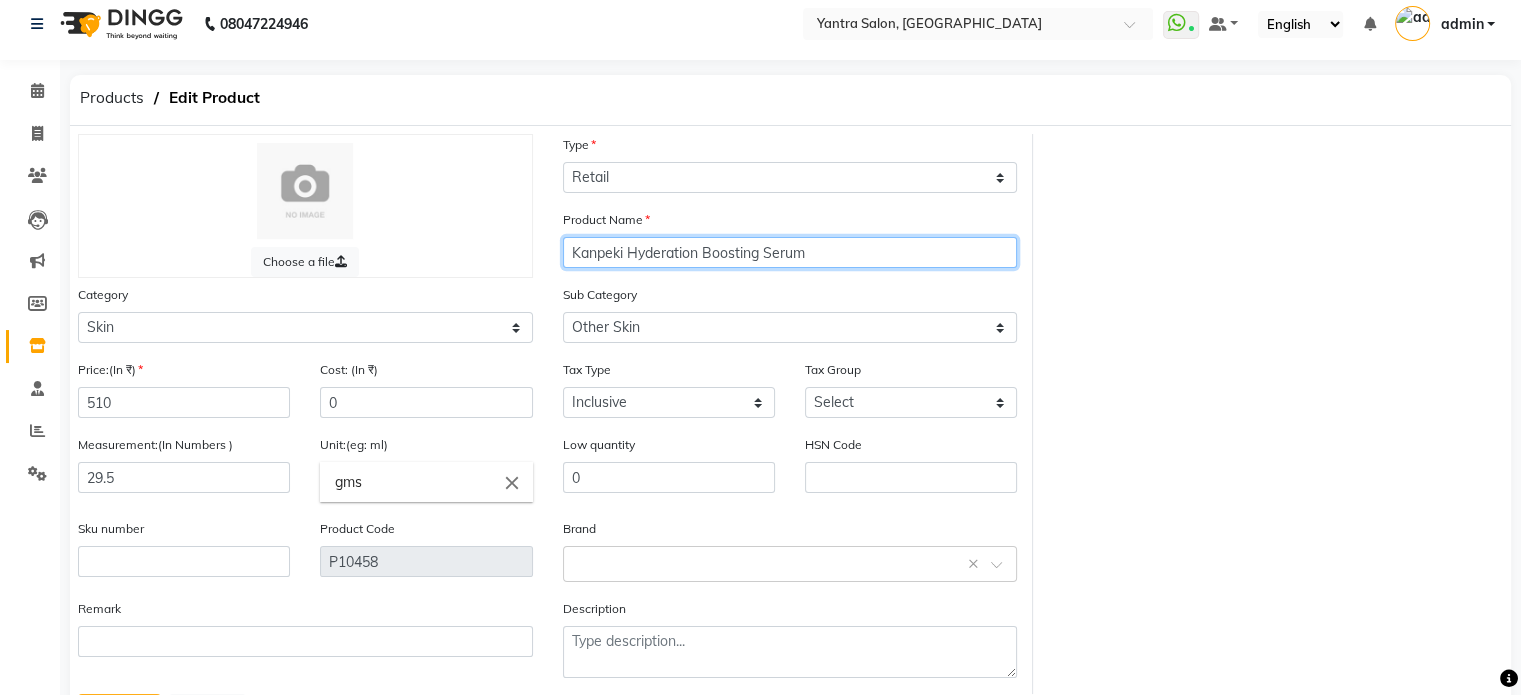 click on "Kanpeki Hyderation Boosting Serum" 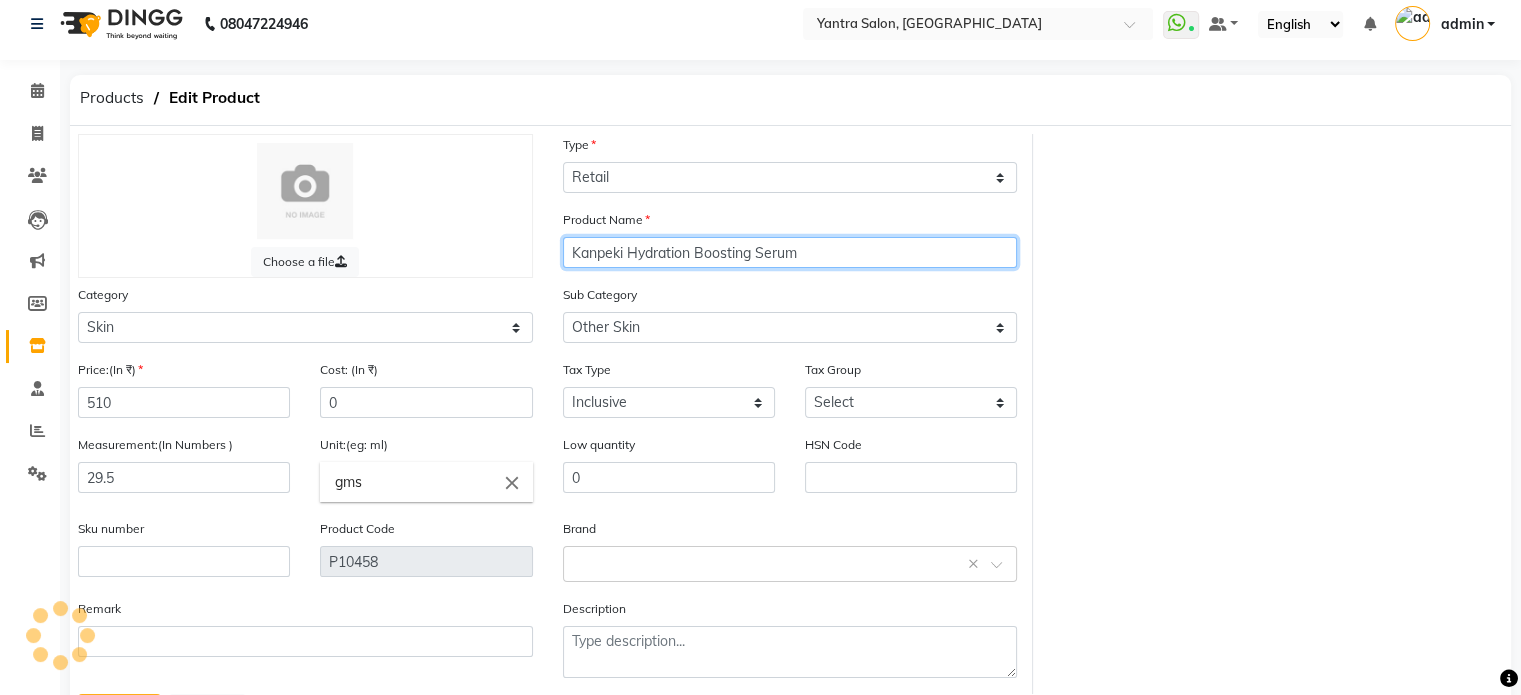 click on "Kanpeki Hydration Boosting Serum" 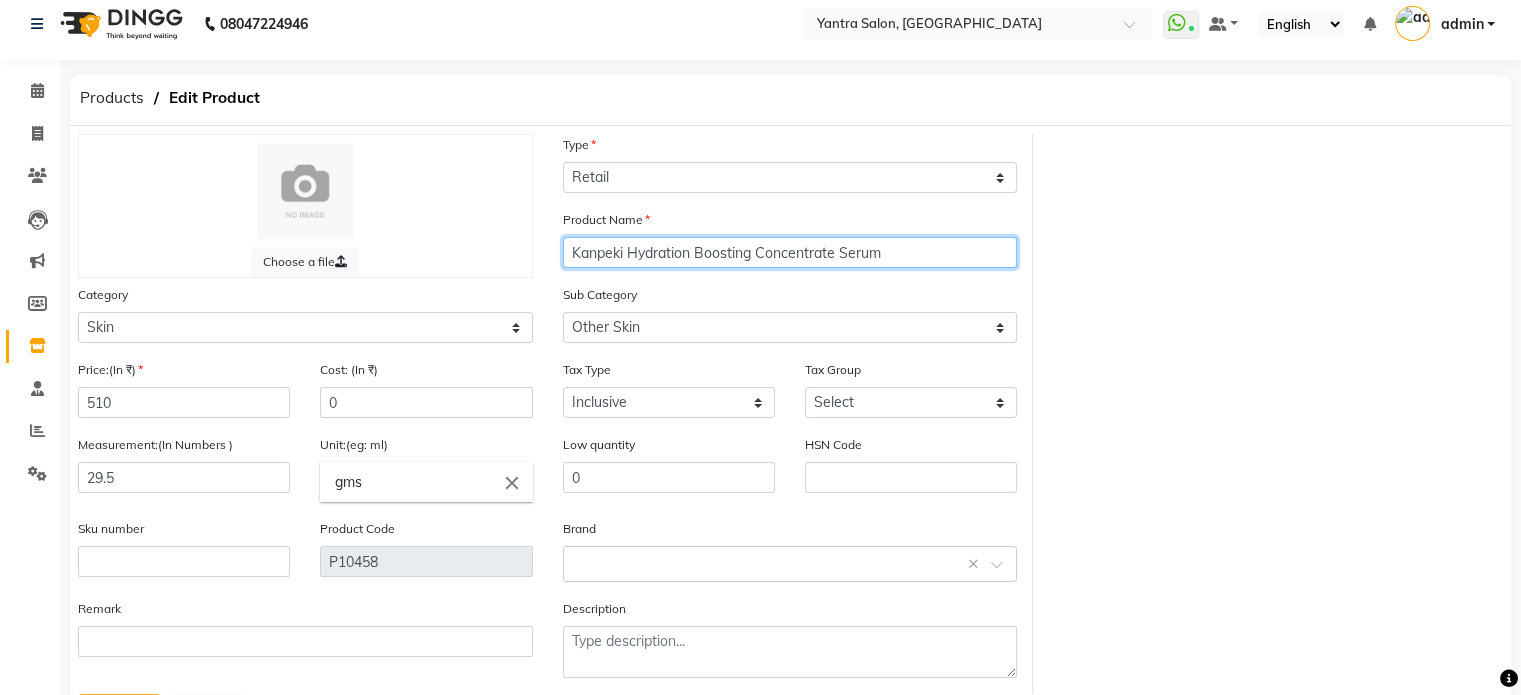 type on "Kanpeki Hydration Boosting Concentrate Serum" 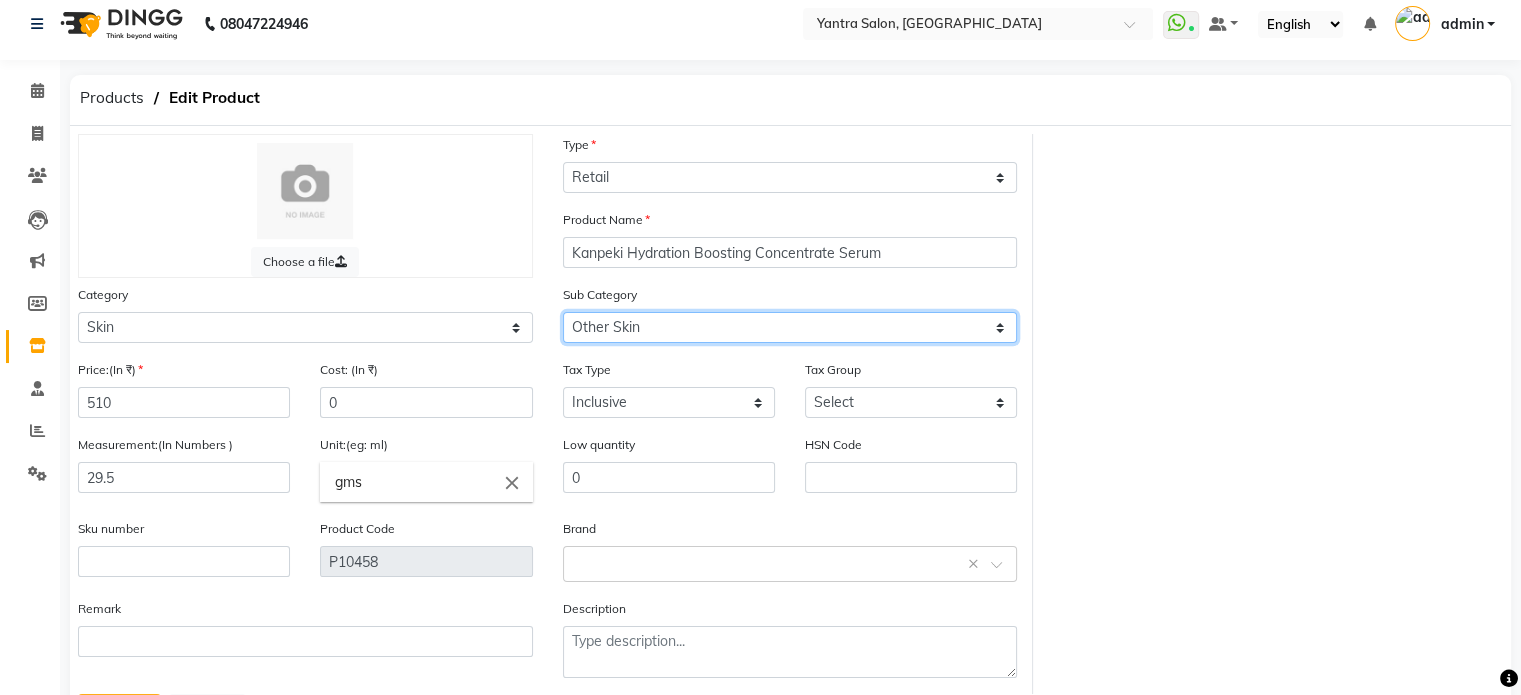click on "Select Cleanser Facial Moisturiser Serum Toner Sun Care Masks Lip Care Eye Care Body Care Hand & Feet Kit & Combo Treatment Appliances Other Skin" 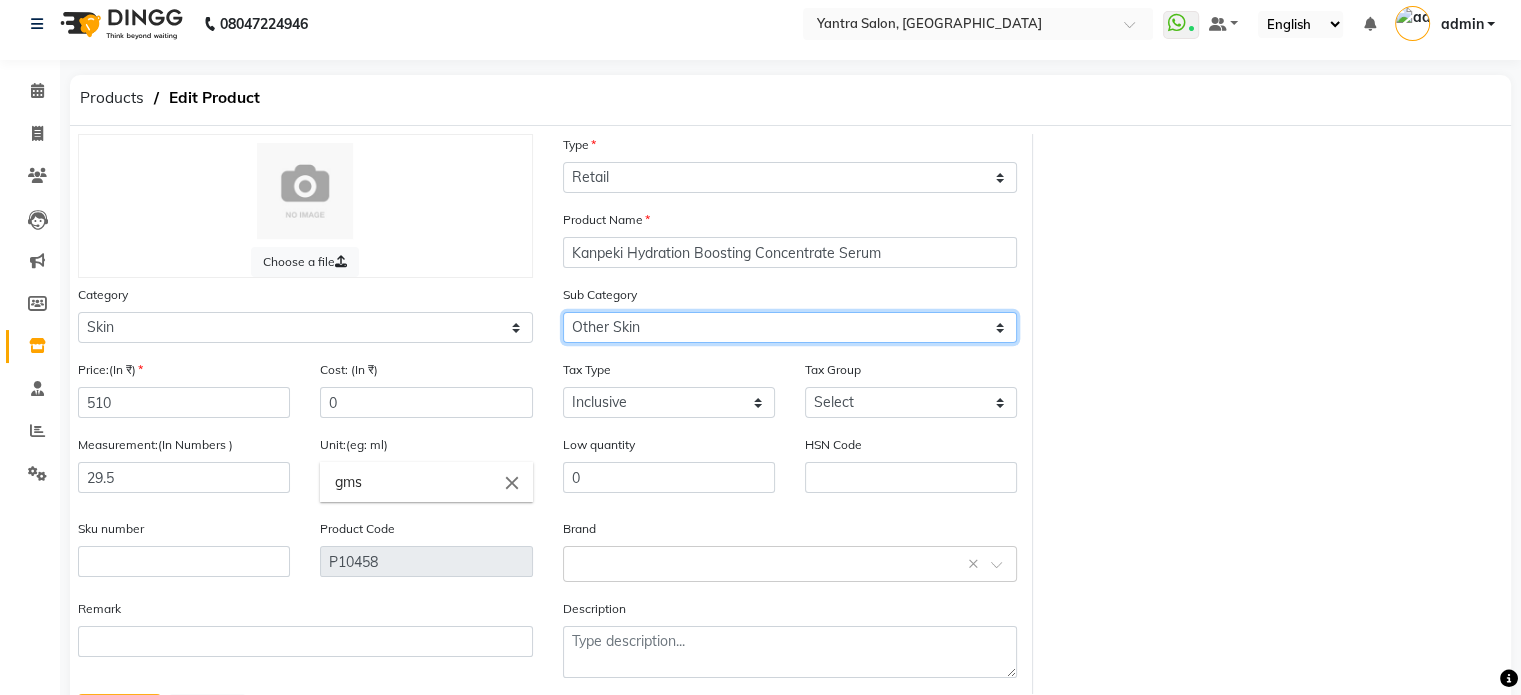 select on "1154" 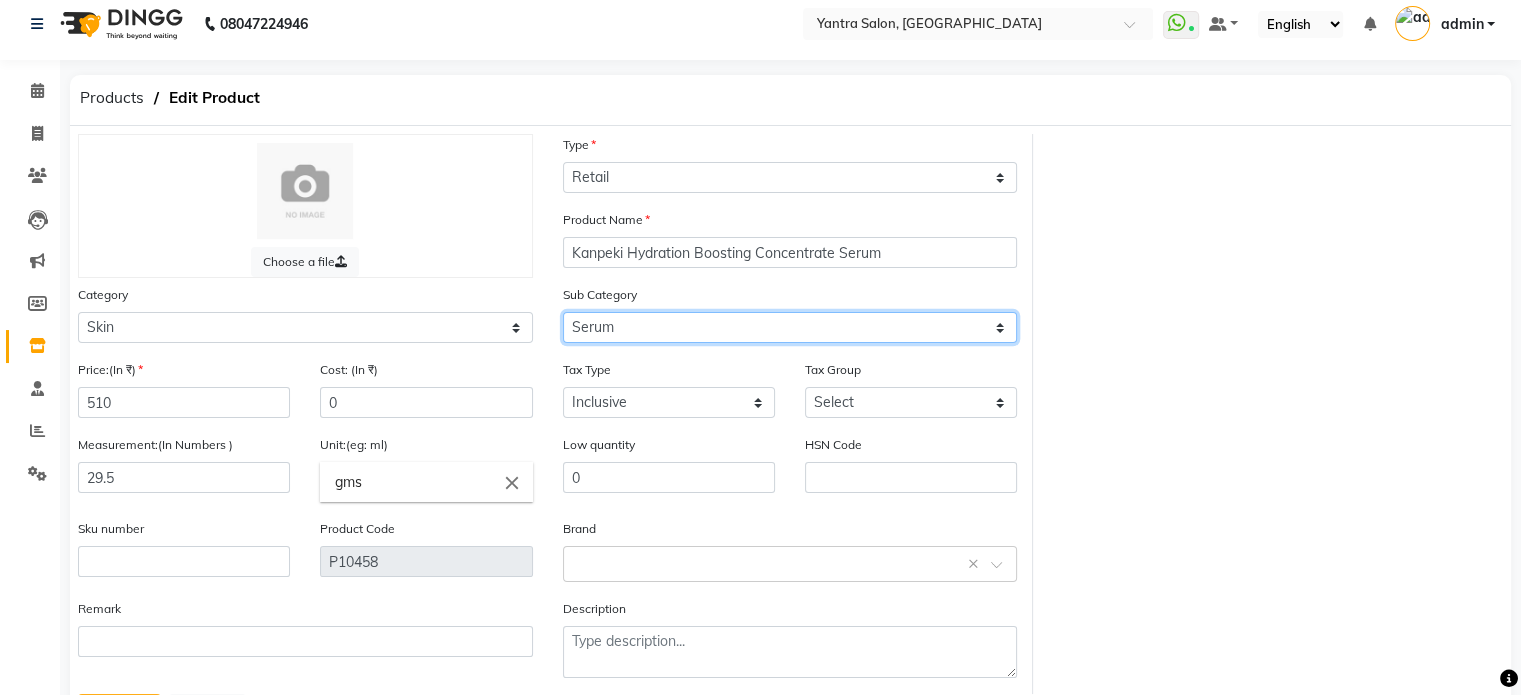 click on "Select Cleanser Facial Moisturiser Serum Toner Sun Care Masks Lip Care Eye Care Body Care Hand & Feet Kit & Combo Treatment Appliances Other Skin" 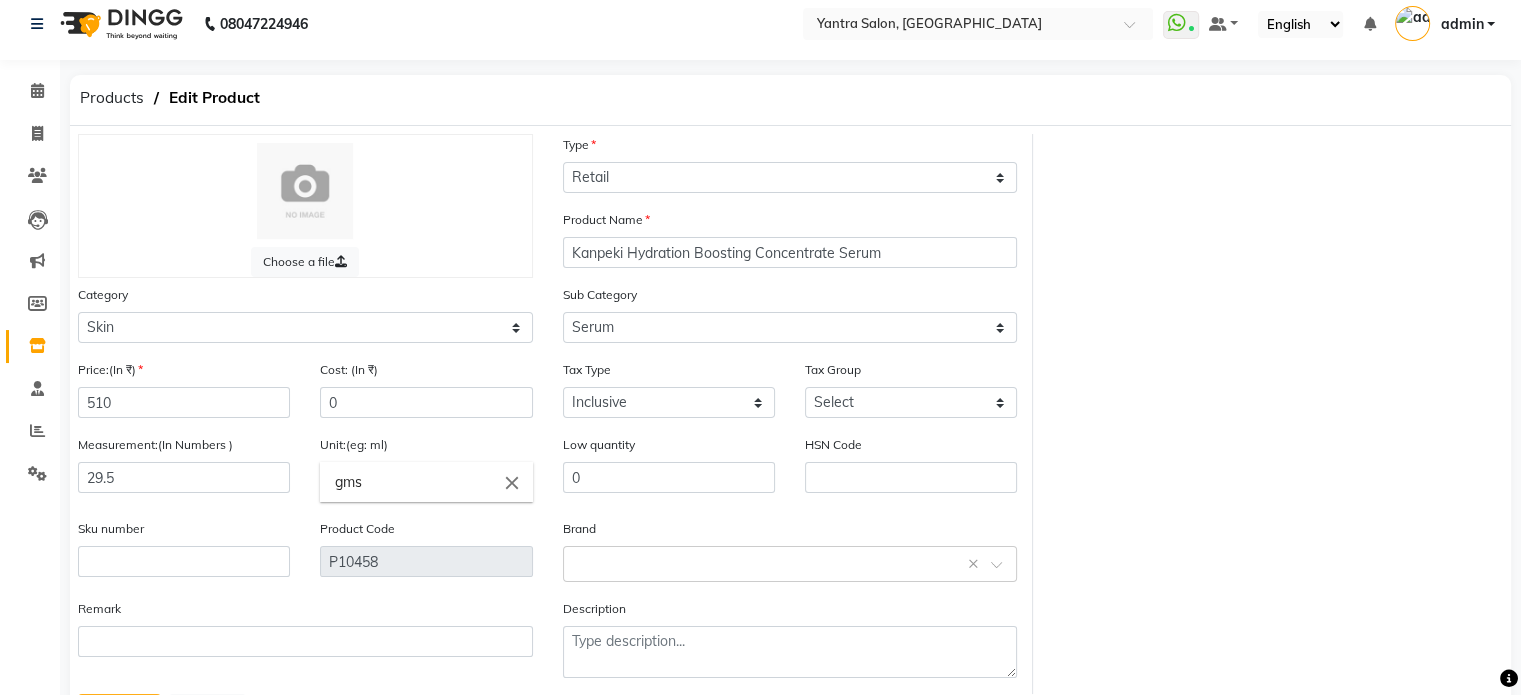 click on "Sub Category Select Cleanser Facial Moisturiser Serum Toner Sun Care Masks Lip Care Eye Care Body Care Hand & Feet Kit & Combo Treatment Appliances Other Skin" 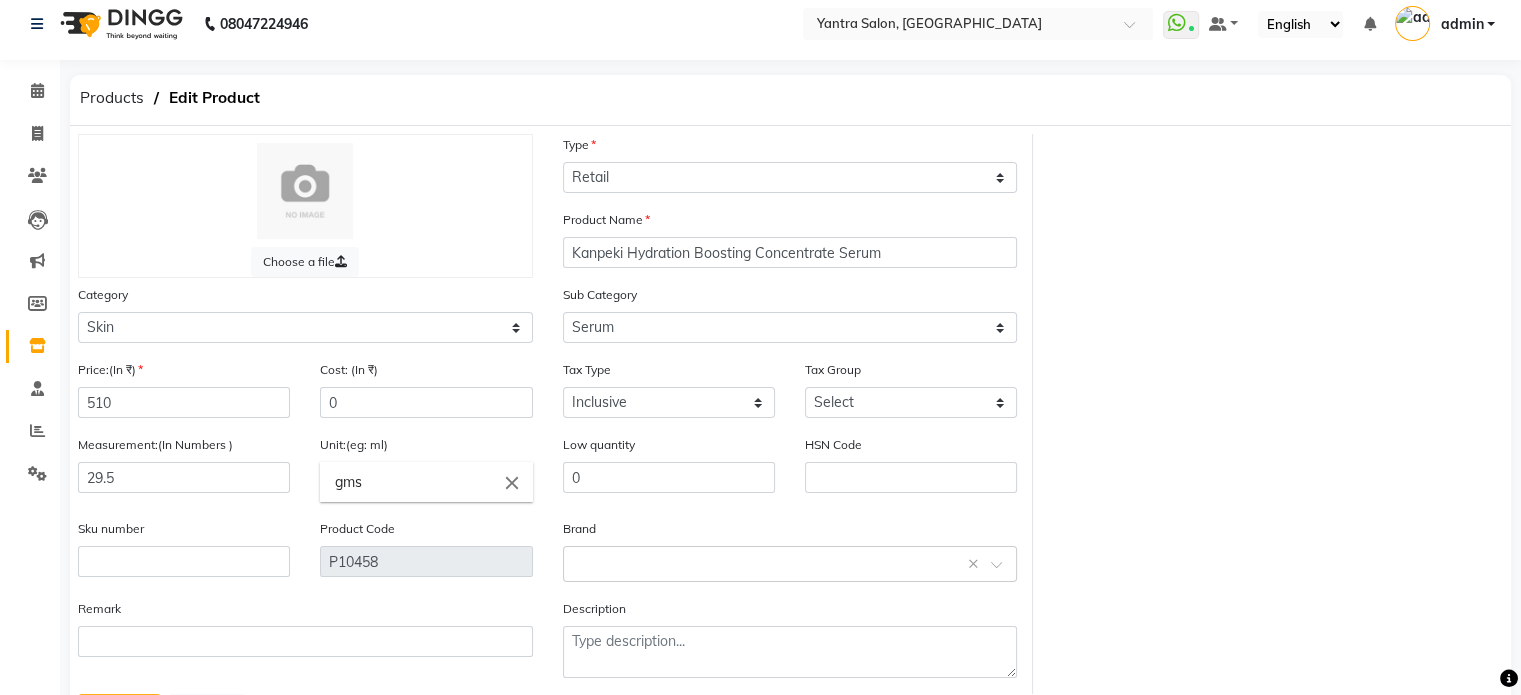 scroll, scrollTop: 114, scrollLeft: 0, axis: vertical 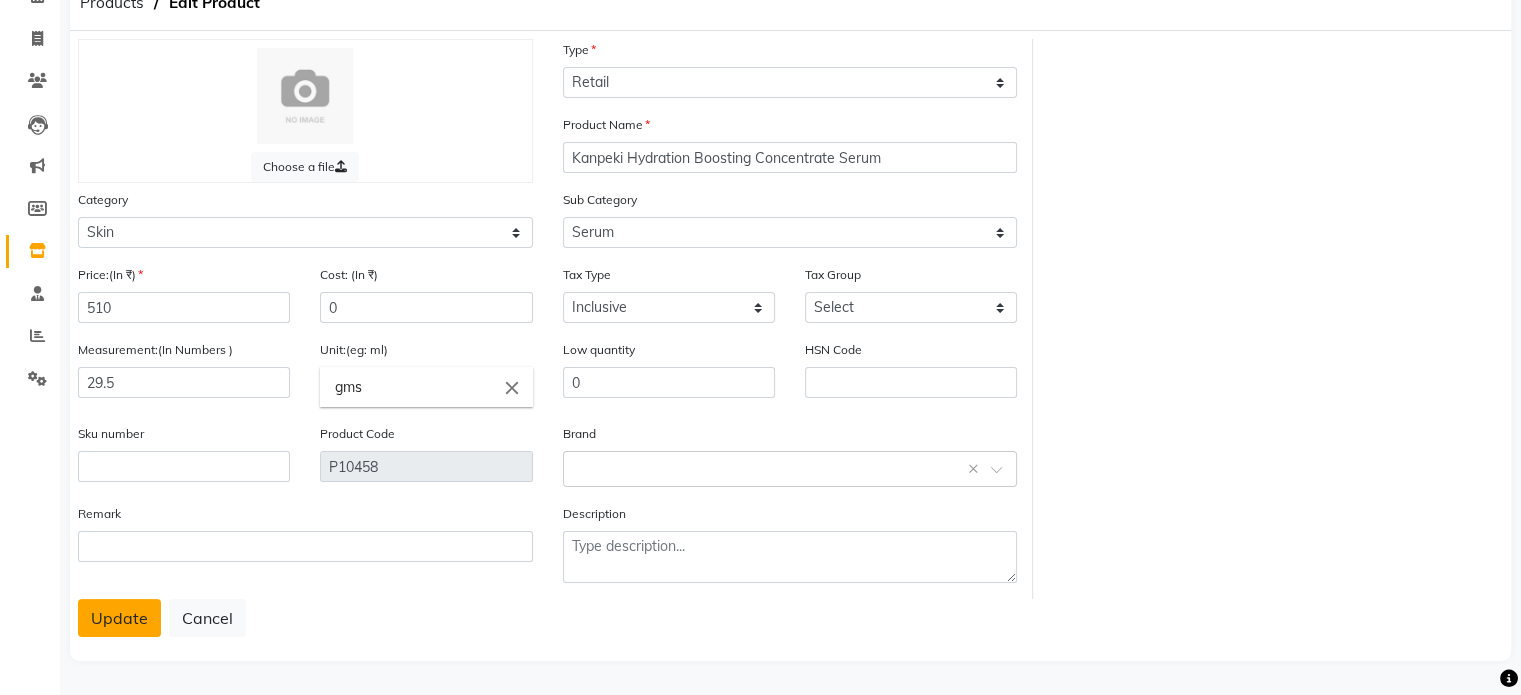 click on "Update" 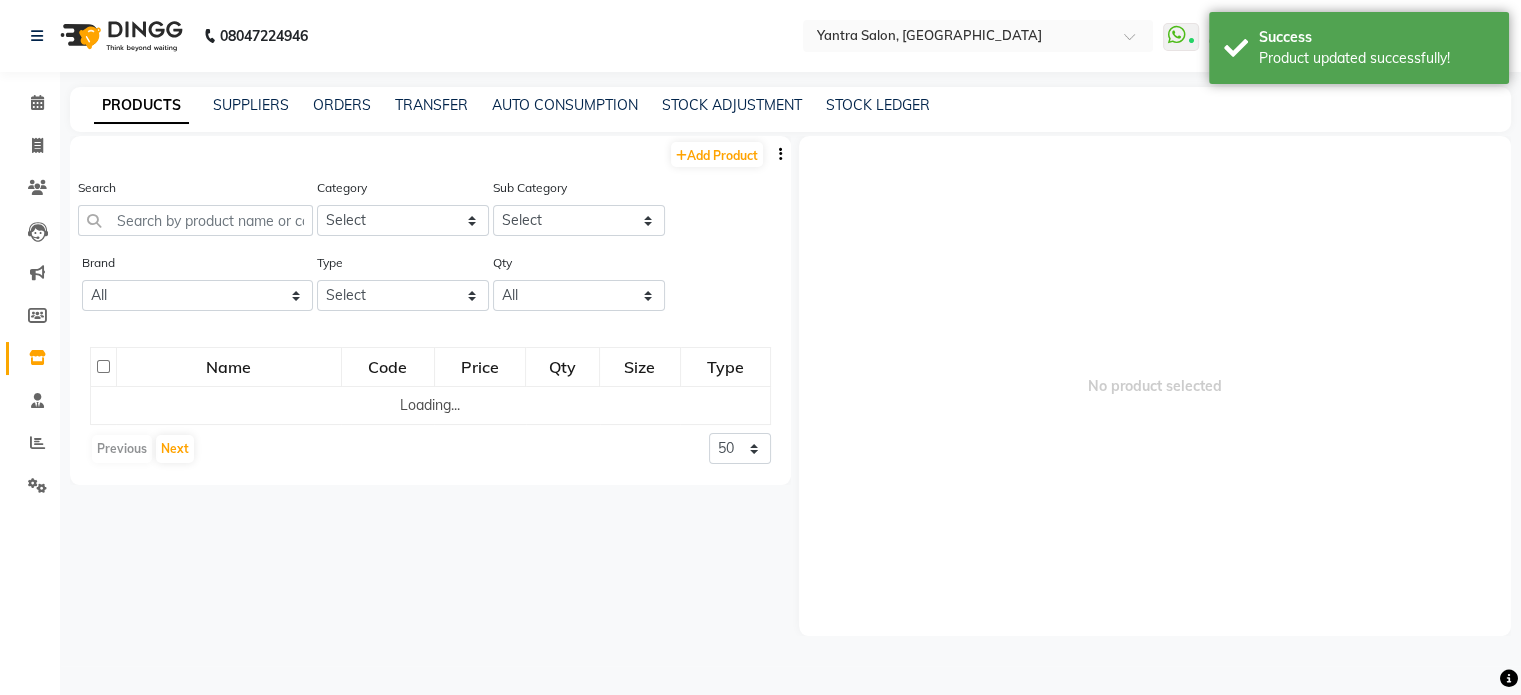 scroll, scrollTop: 0, scrollLeft: 0, axis: both 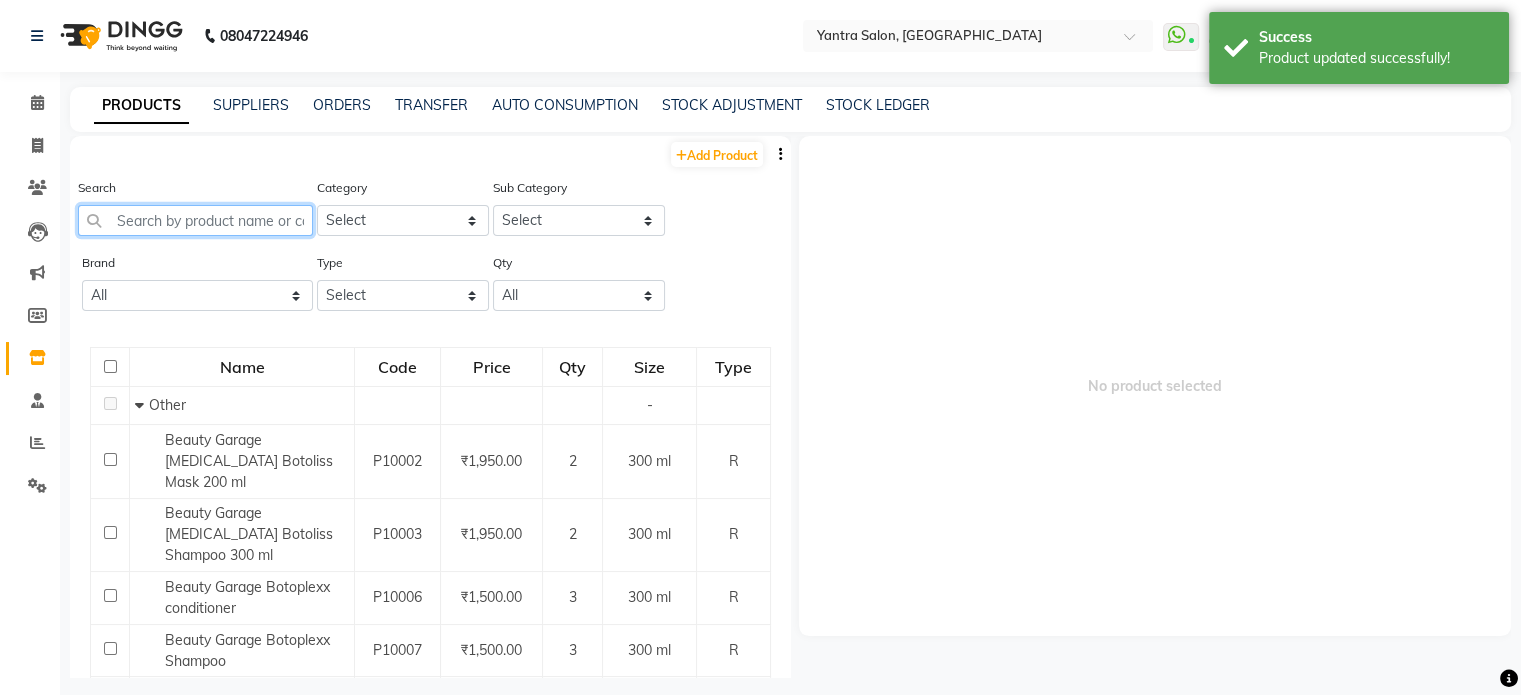 click 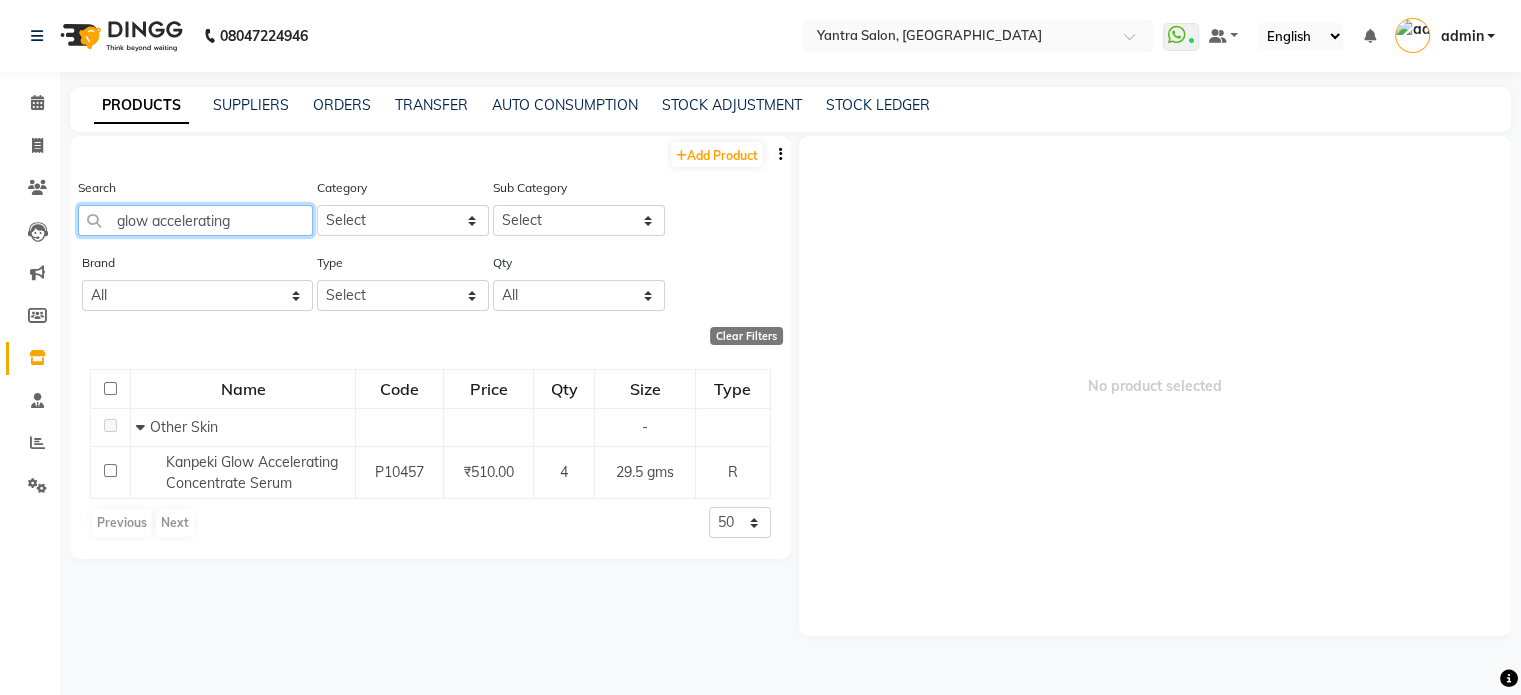 click on "glow accelerating" 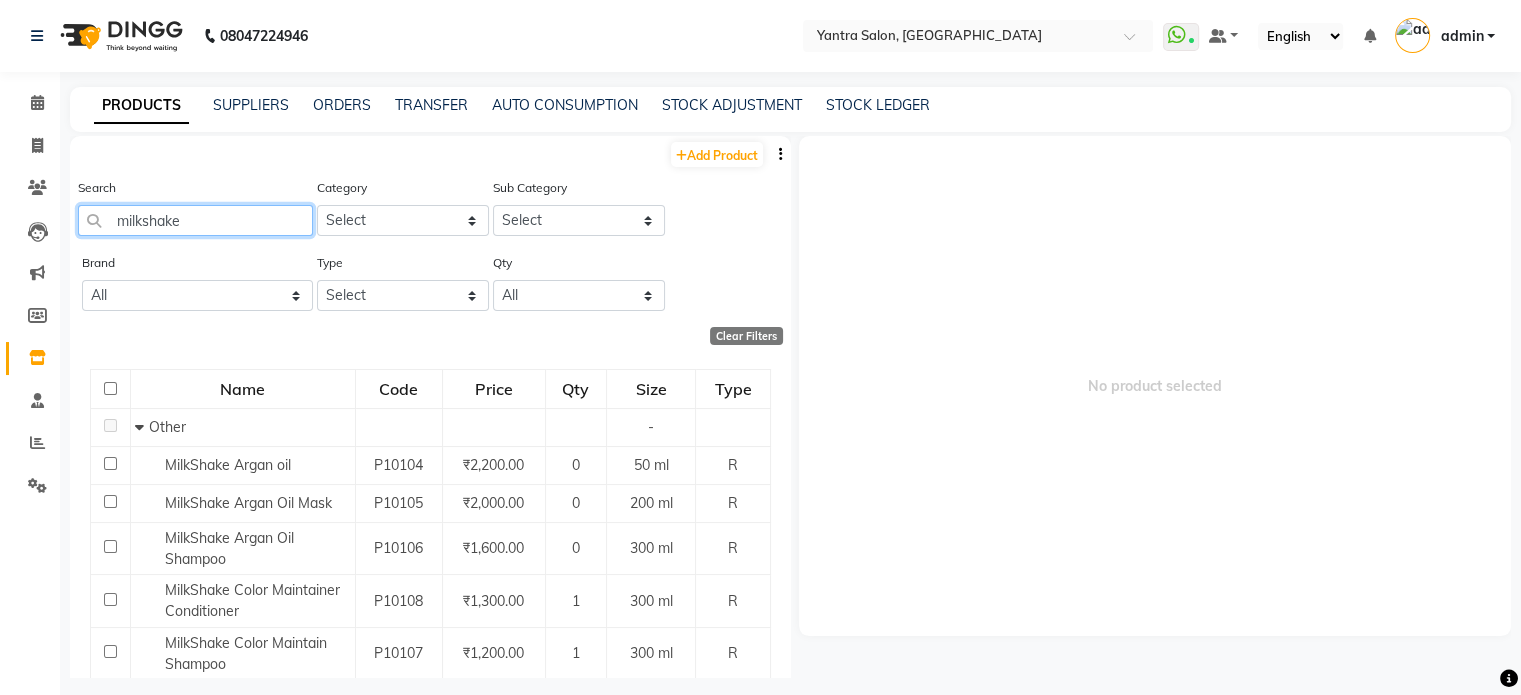 type on "milkshake" 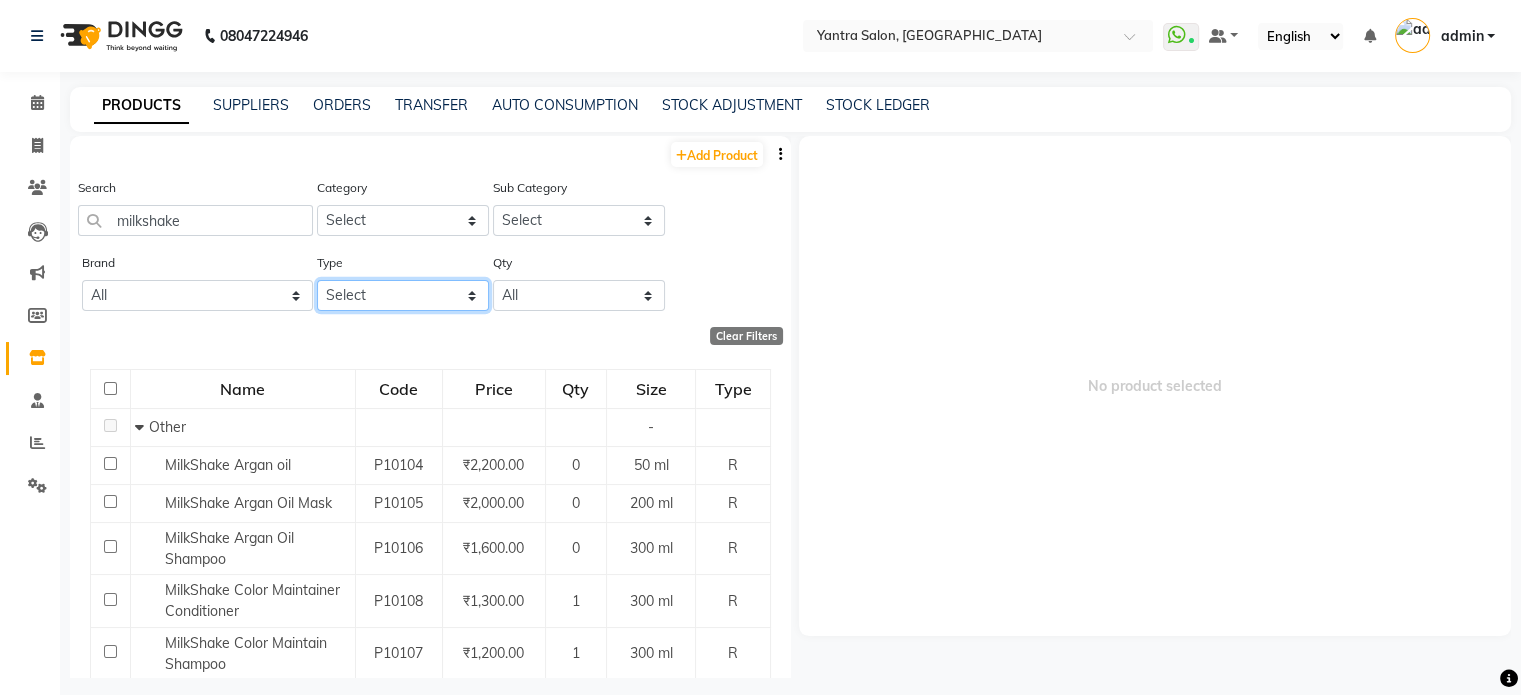 click on "Select Both Retail Consumable" 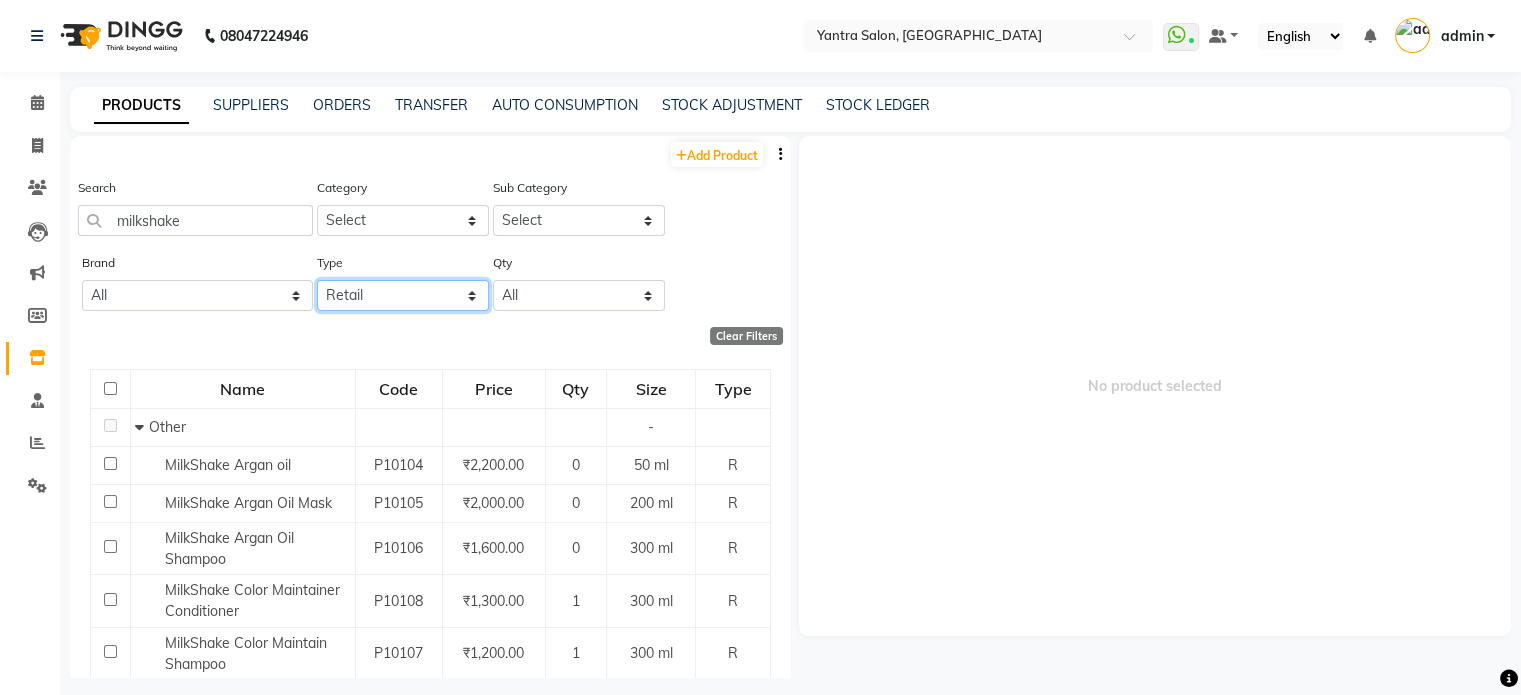 click on "Select Both Retail Consumable" 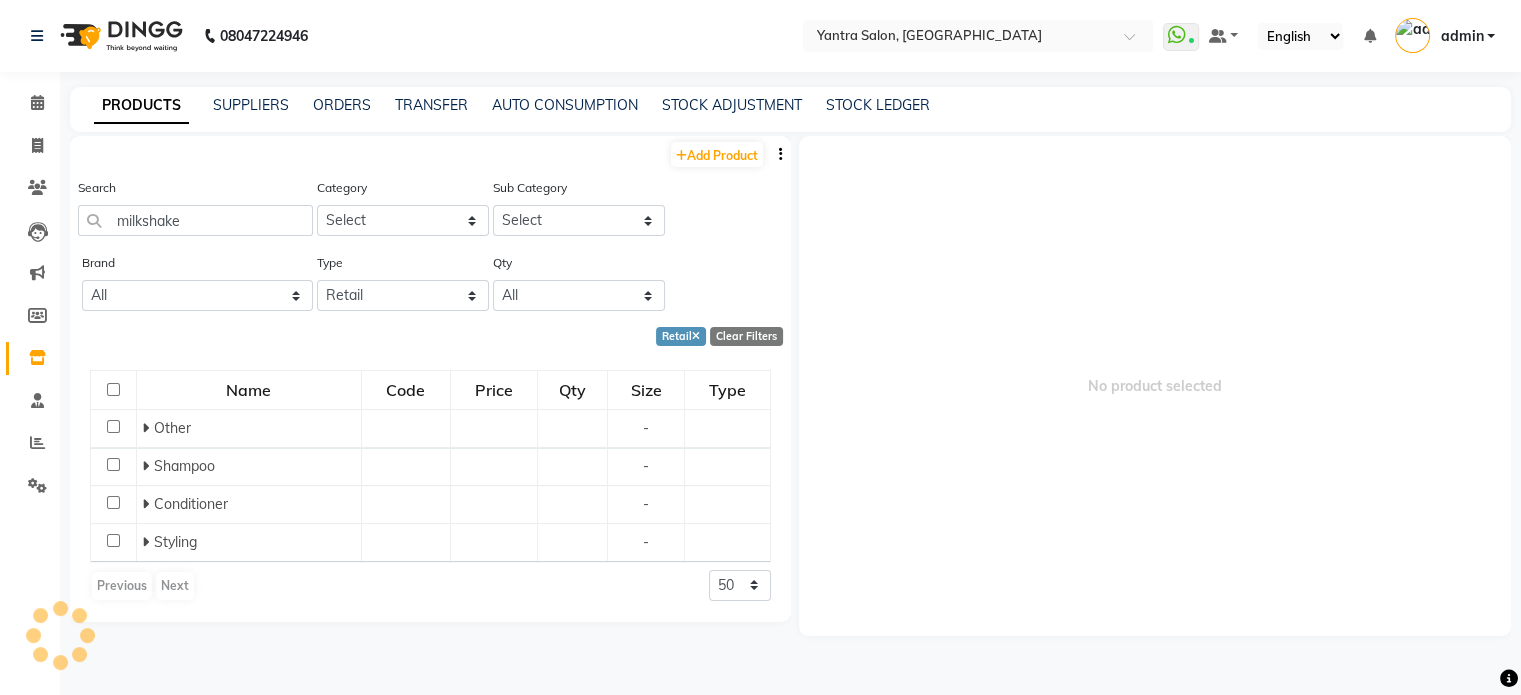 click on "Retail   Clear Filters" 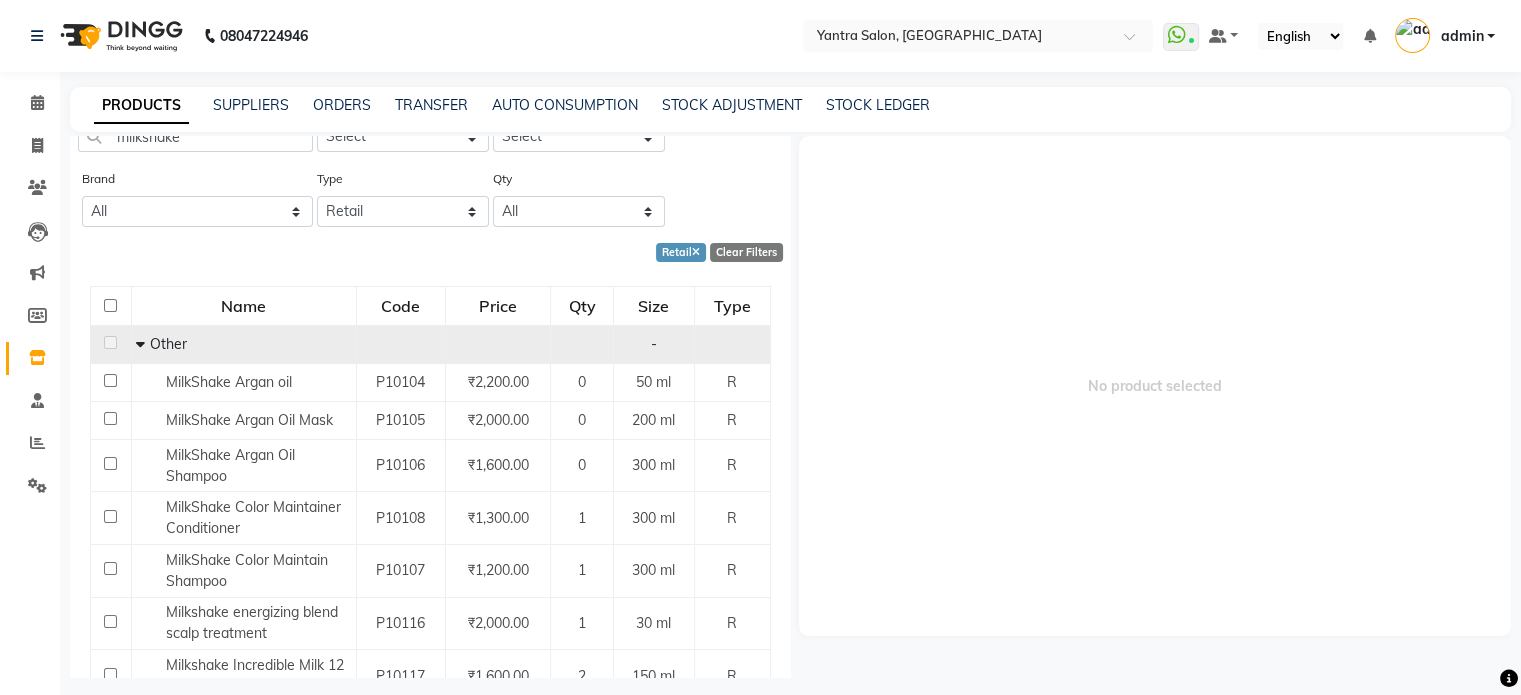 scroll, scrollTop: 0, scrollLeft: 0, axis: both 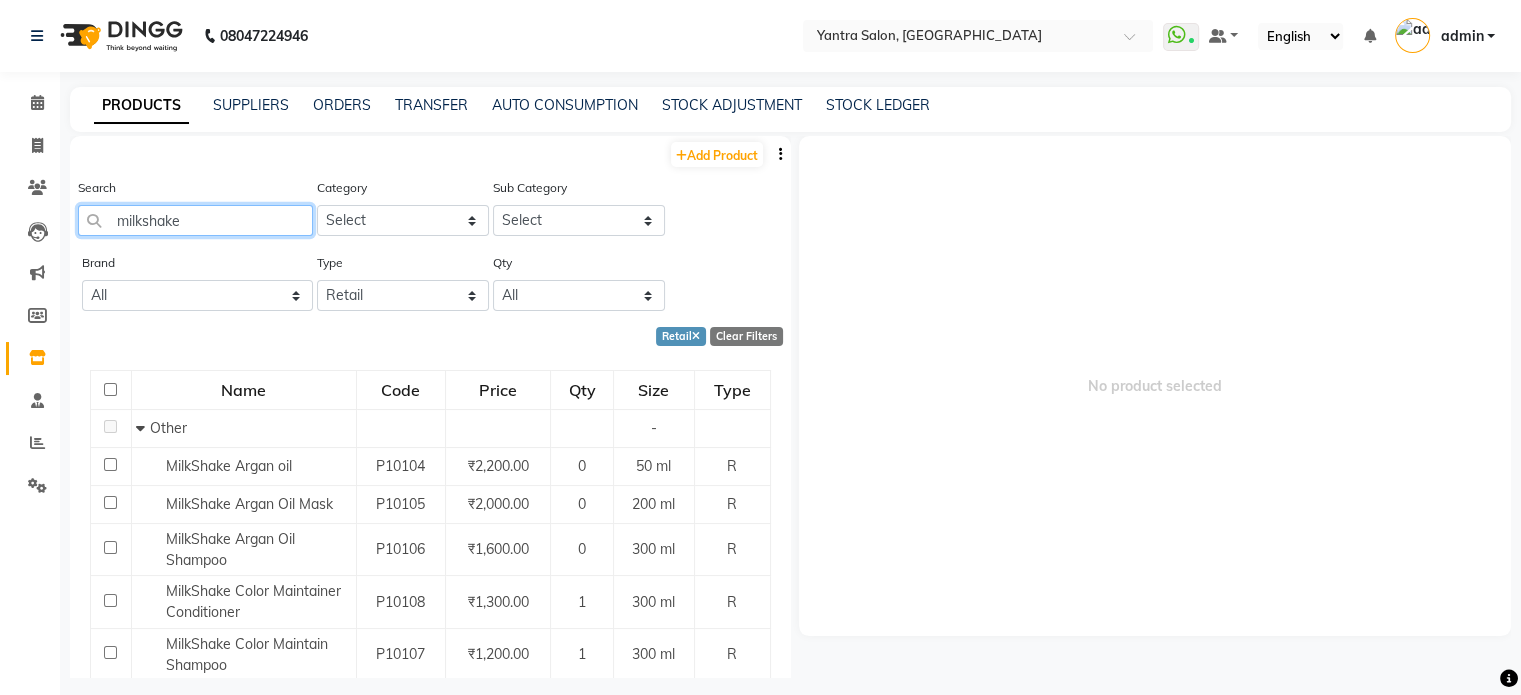 click on "milkshake" 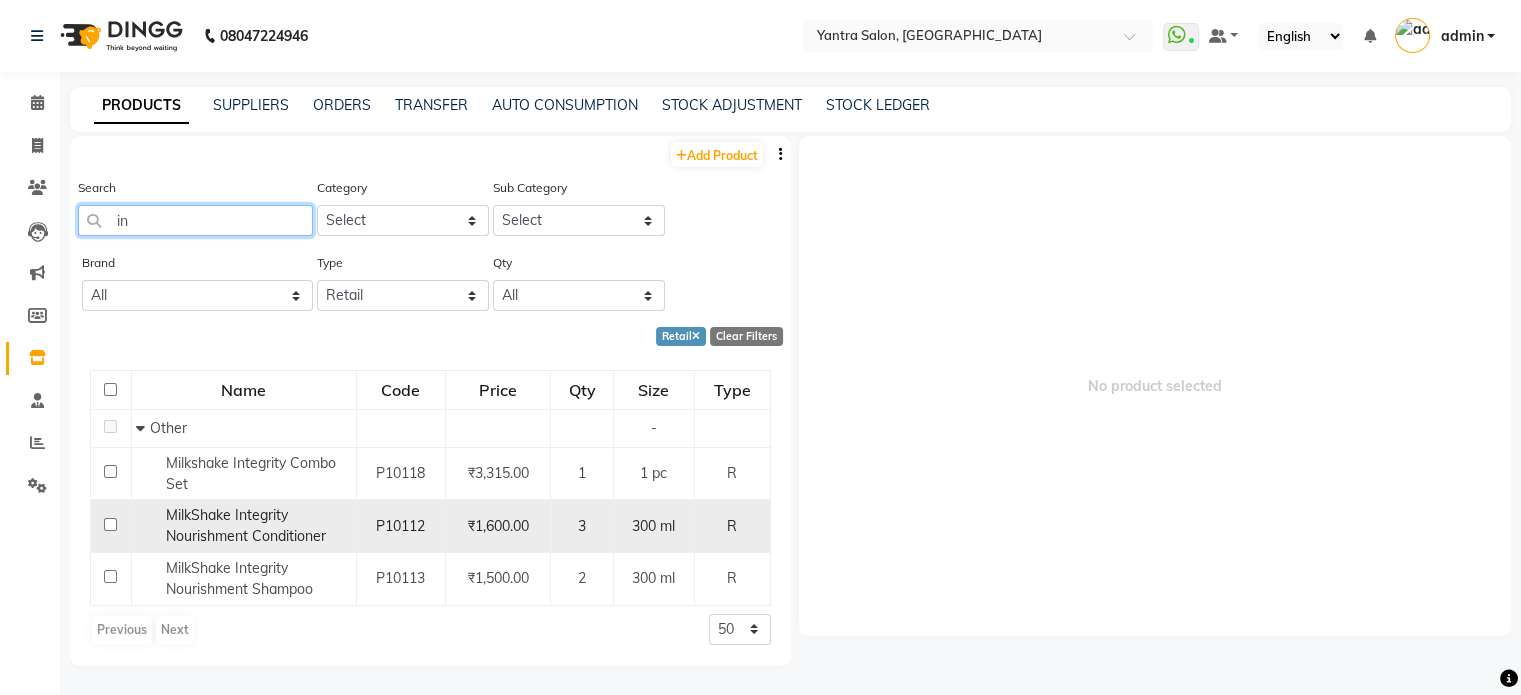 type on "i" 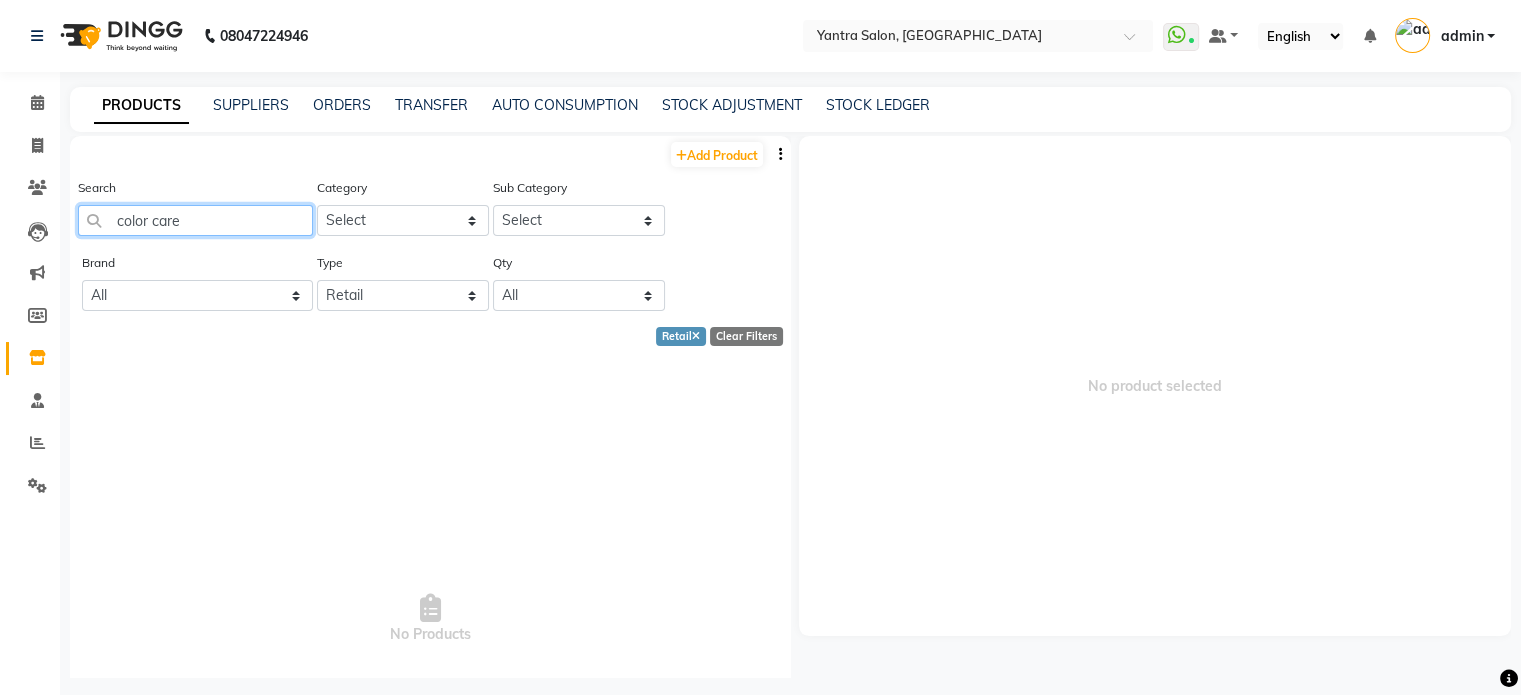 click on "color care" 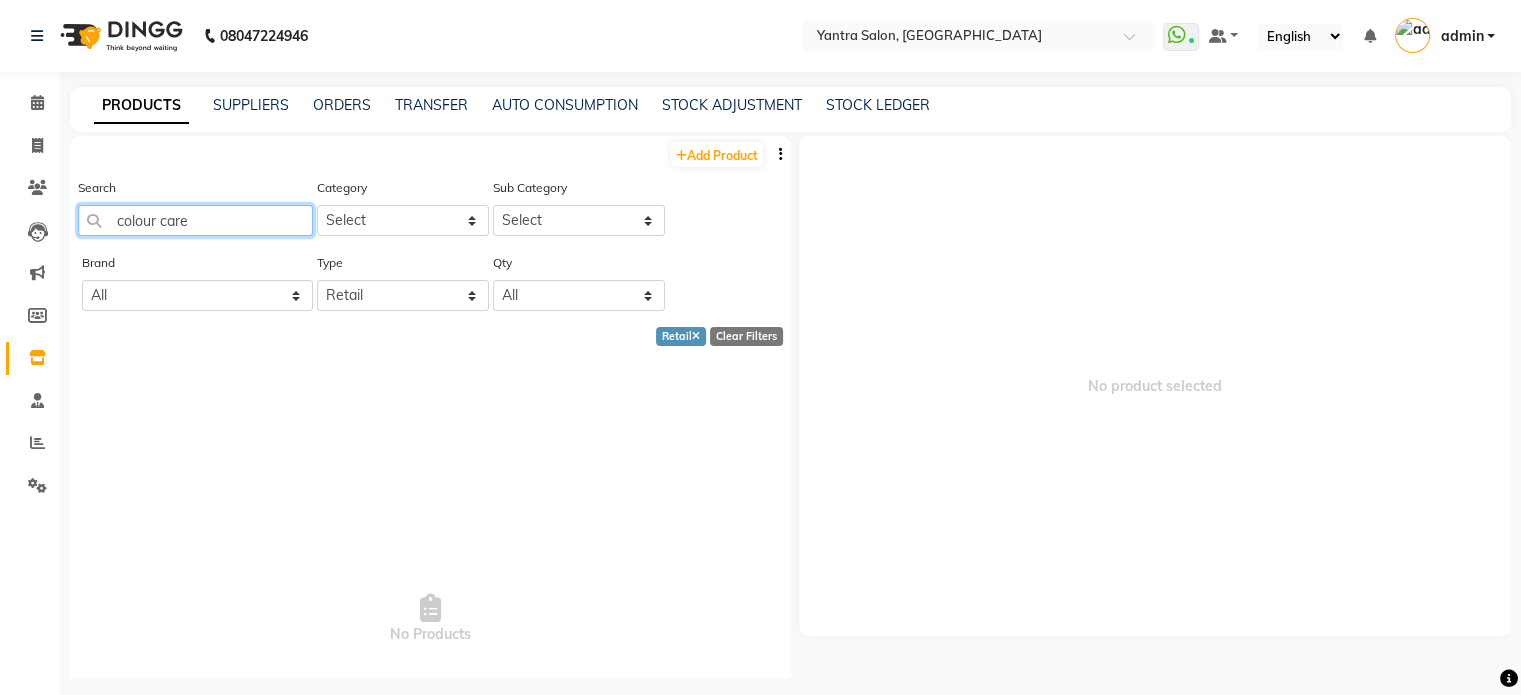 click on "colour care" 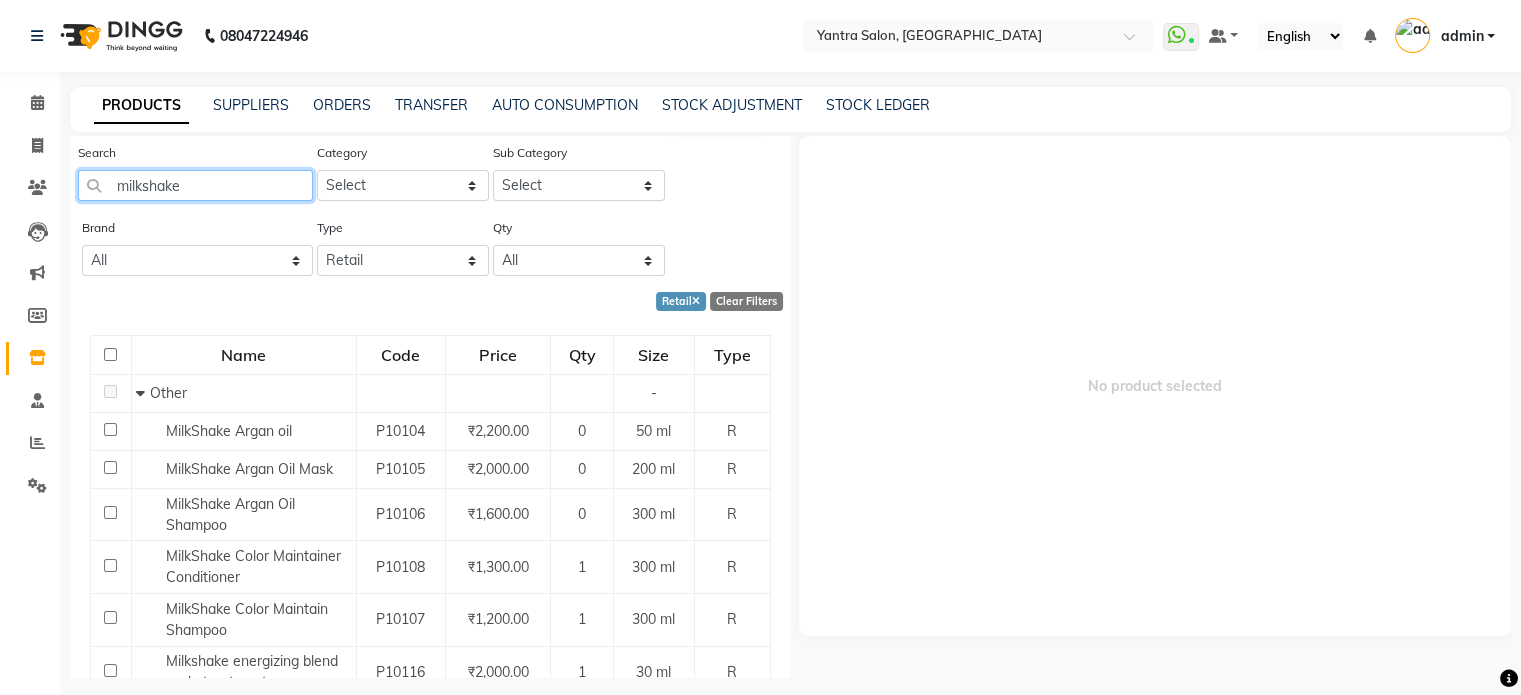 scroll, scrollTop: 0, scrollLeft: 0, axis: both 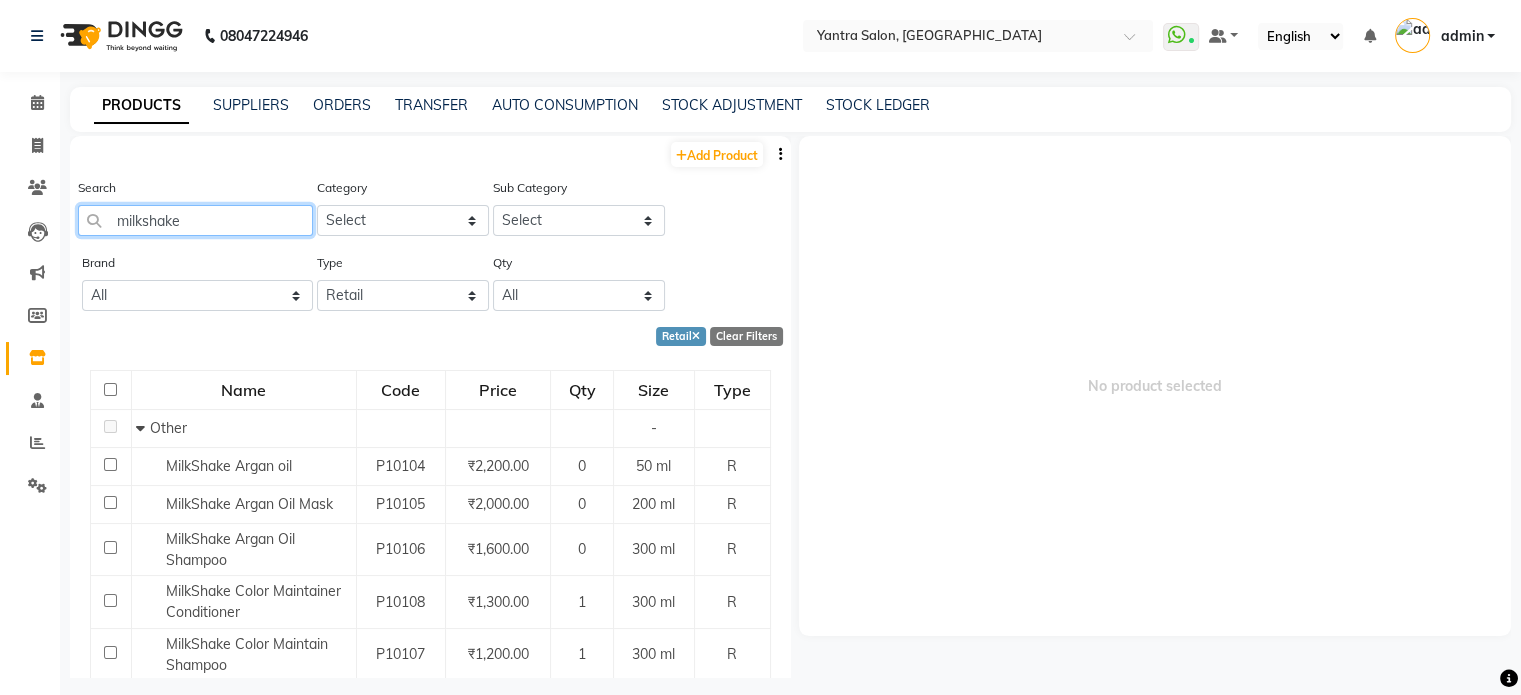 click on "milkshake" 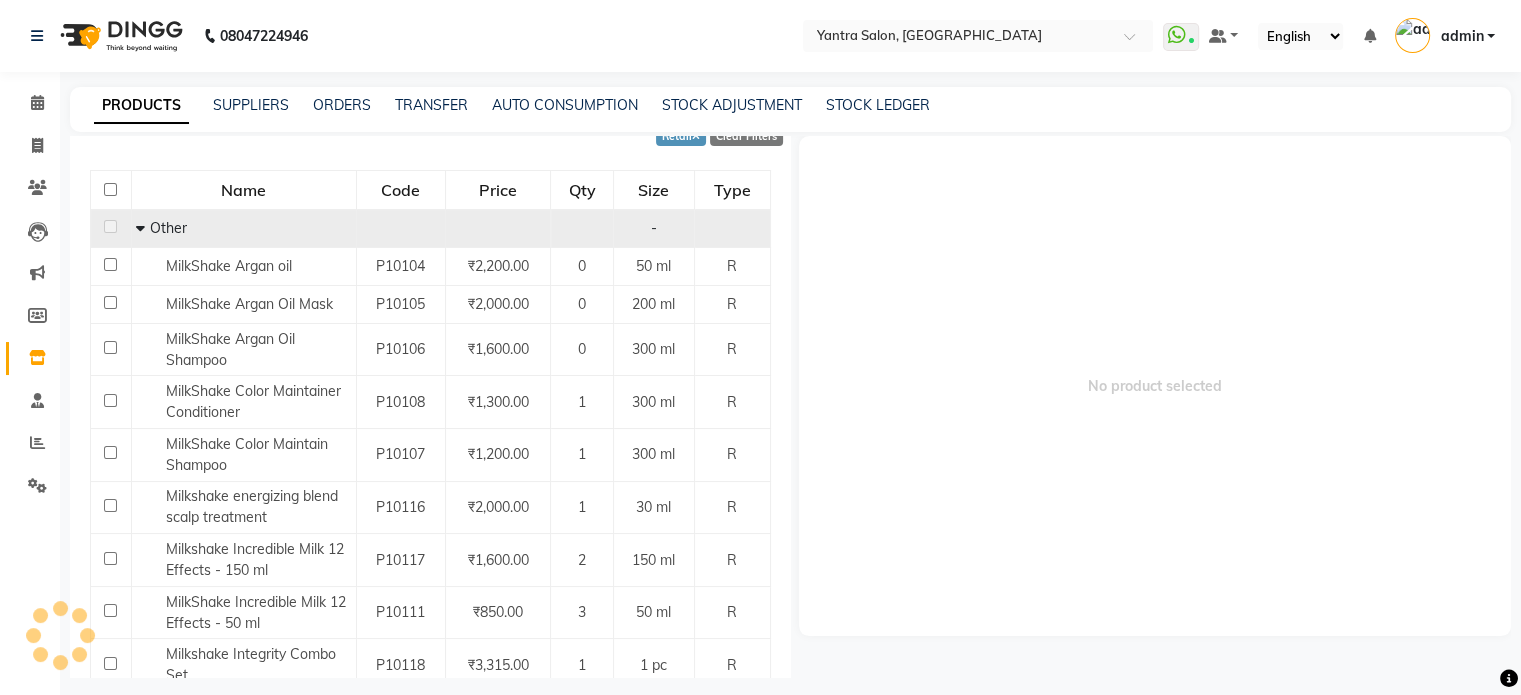scroll, scrollTop: 0, scrollLeft: 0, axis: both 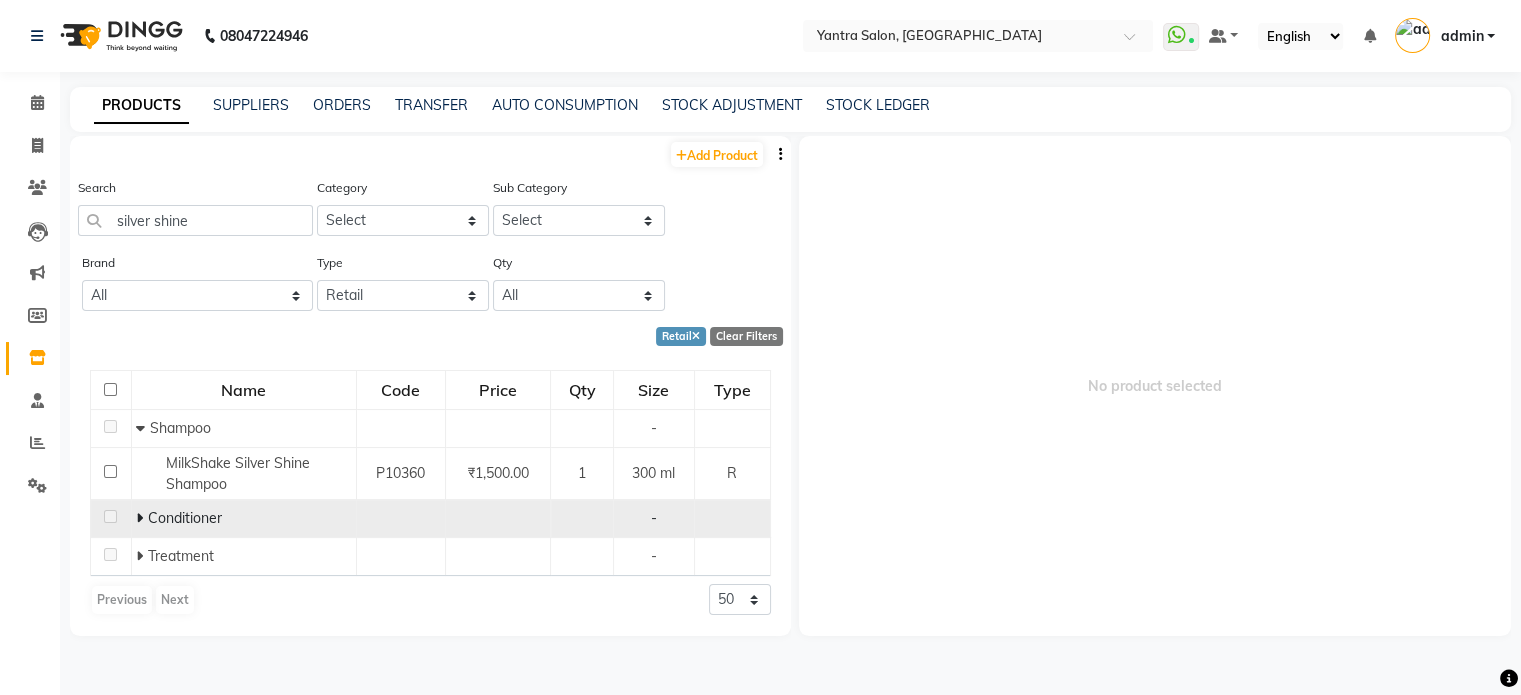 click 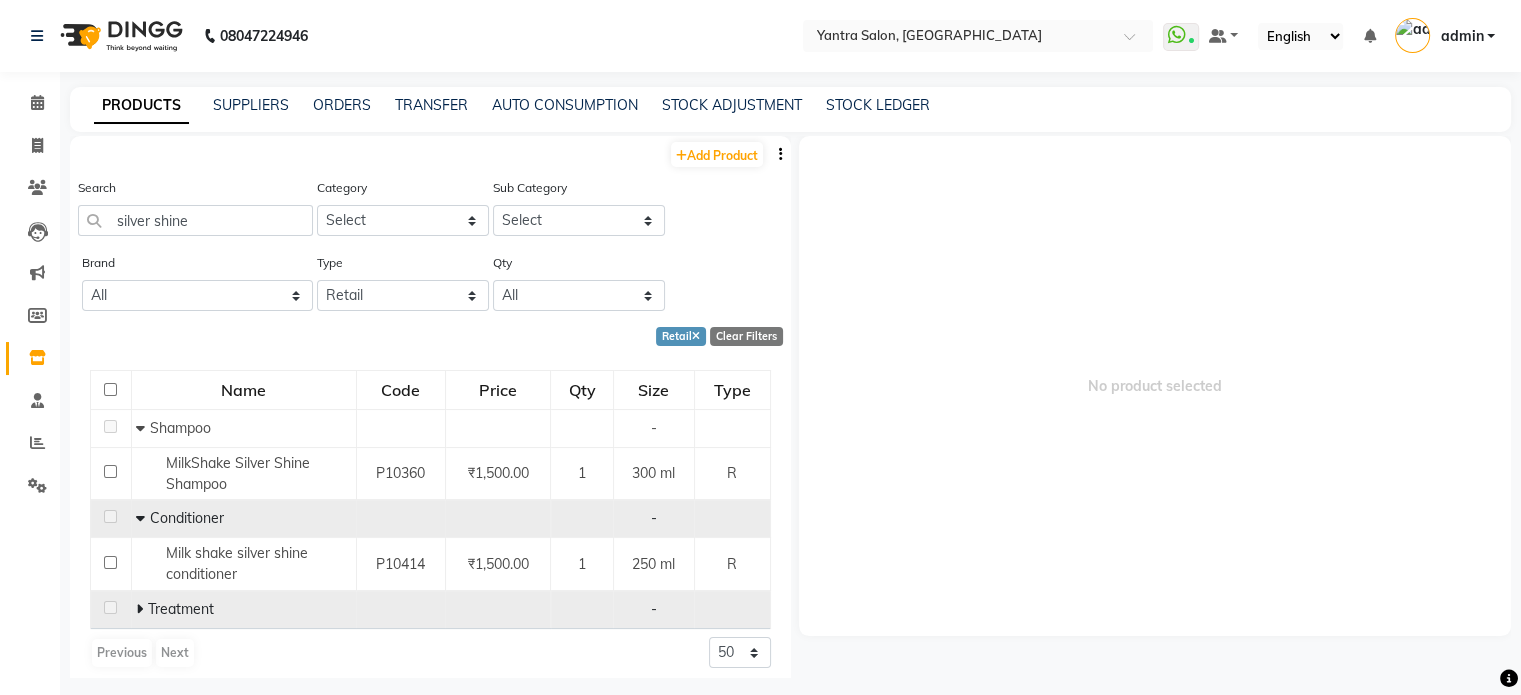 click 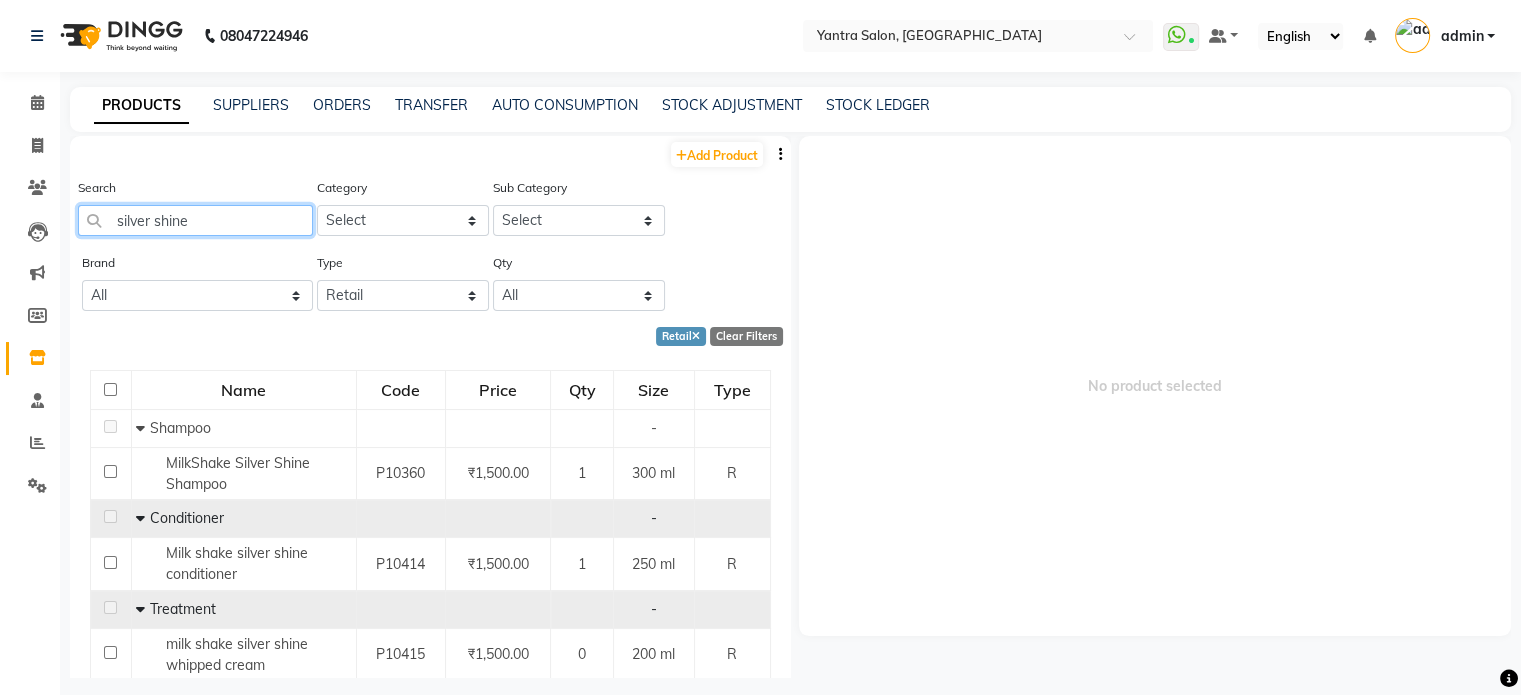 click on "silver shine" 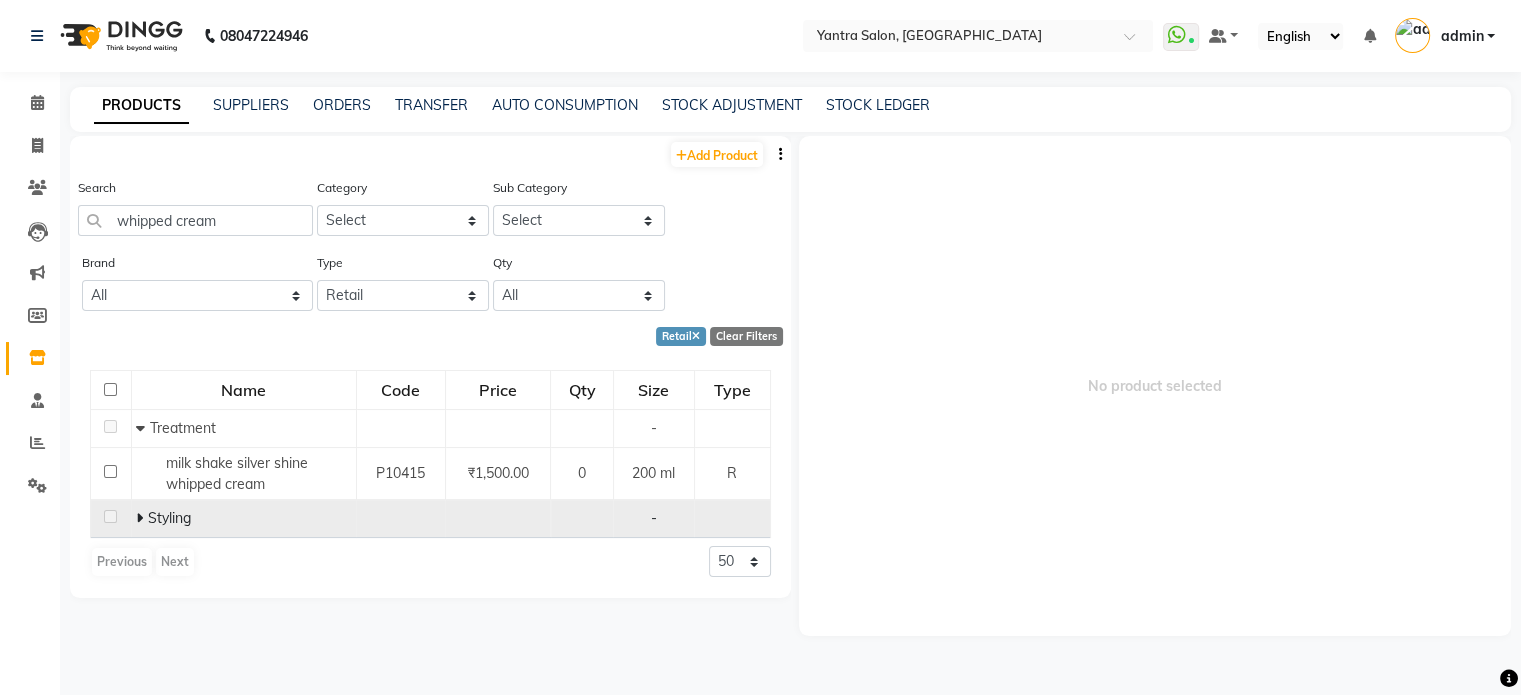 click 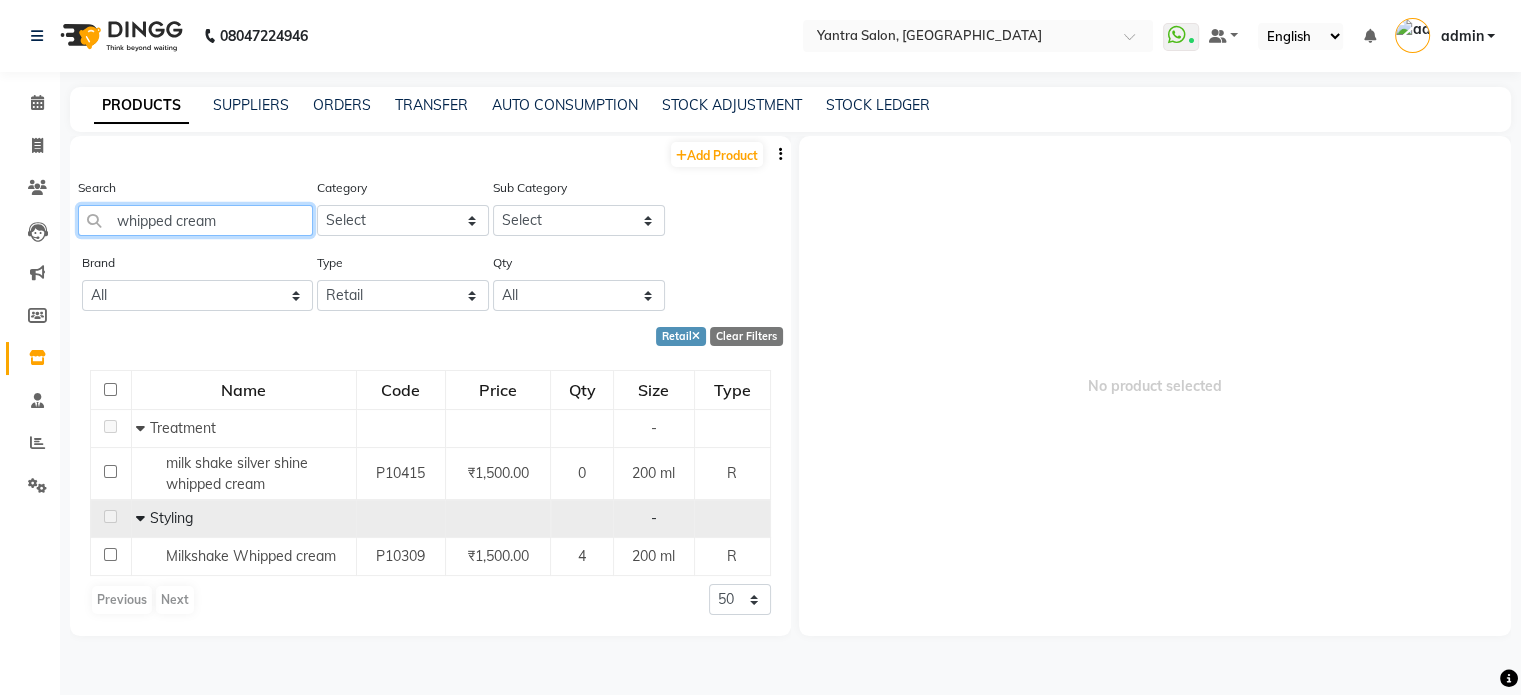 click on "whipped cream" 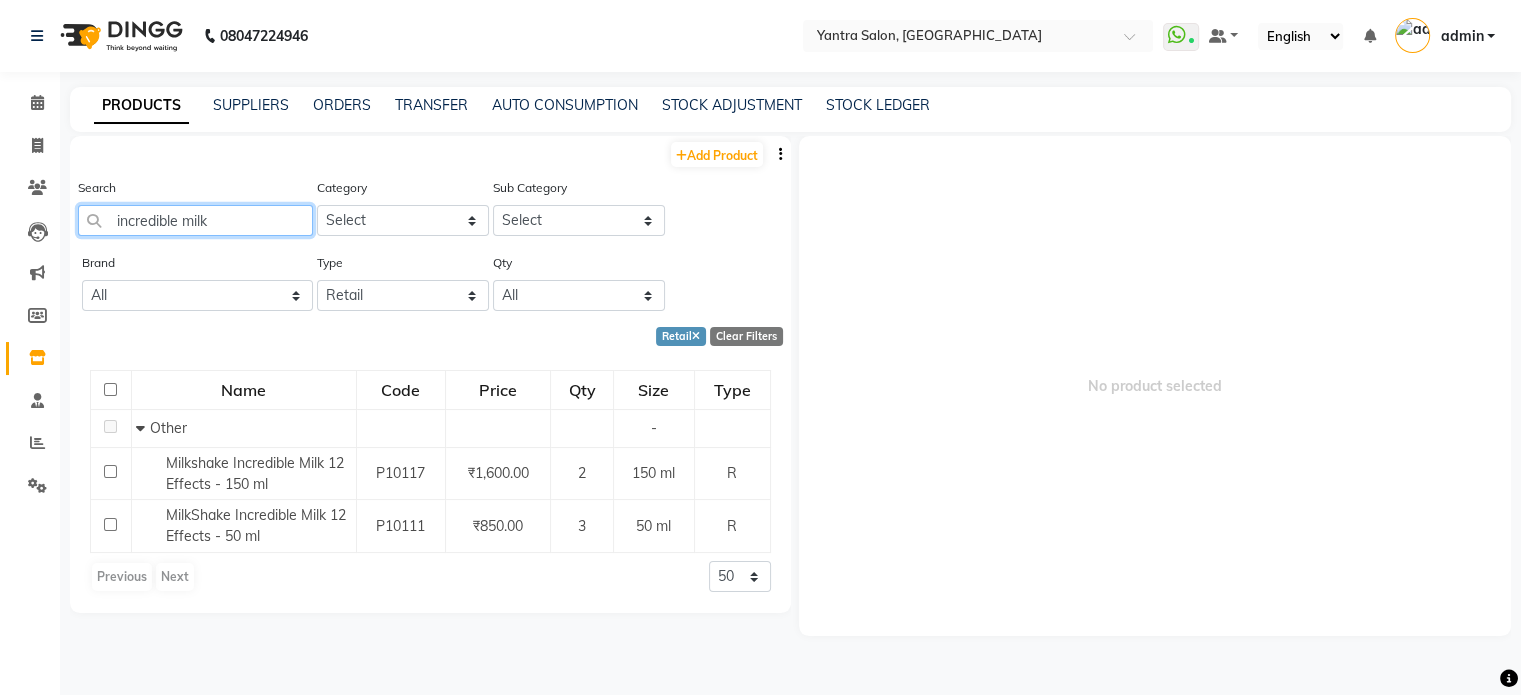 click on "incredible milk" 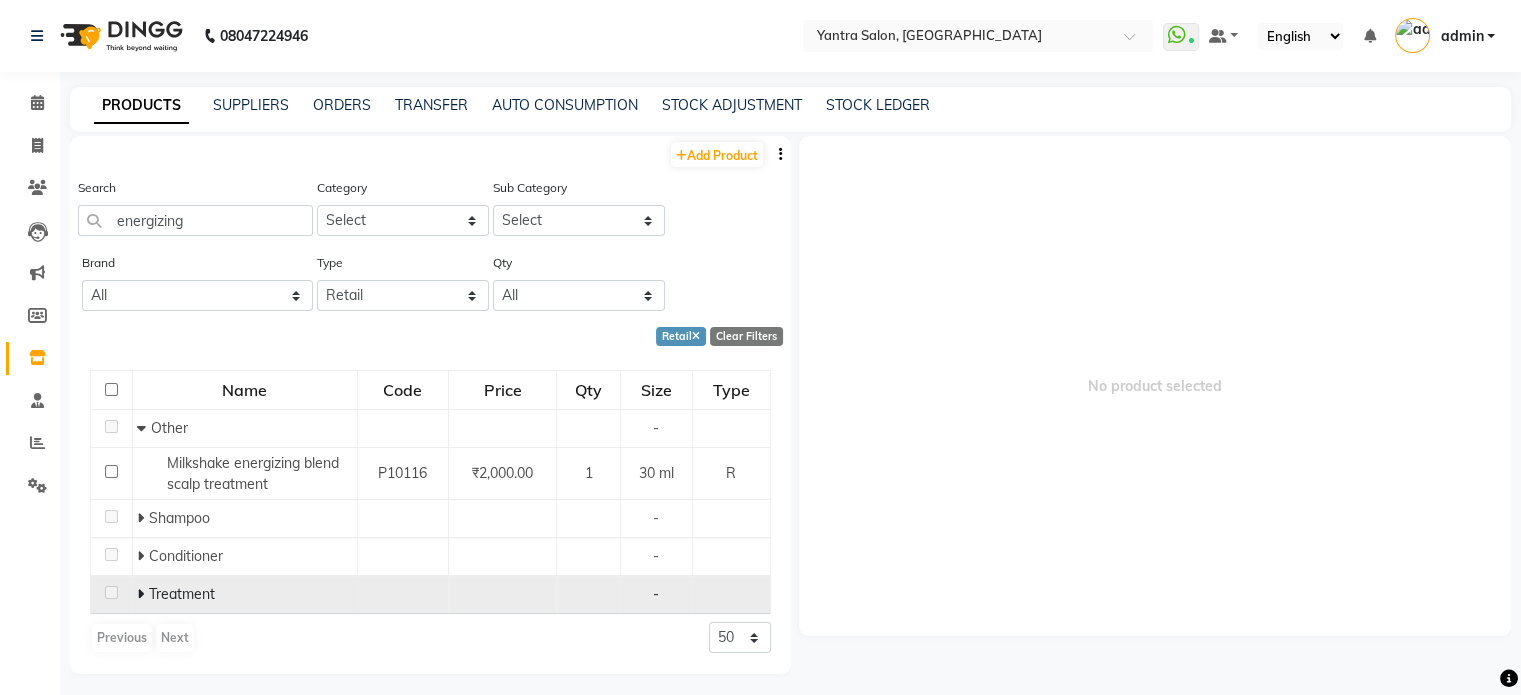 click 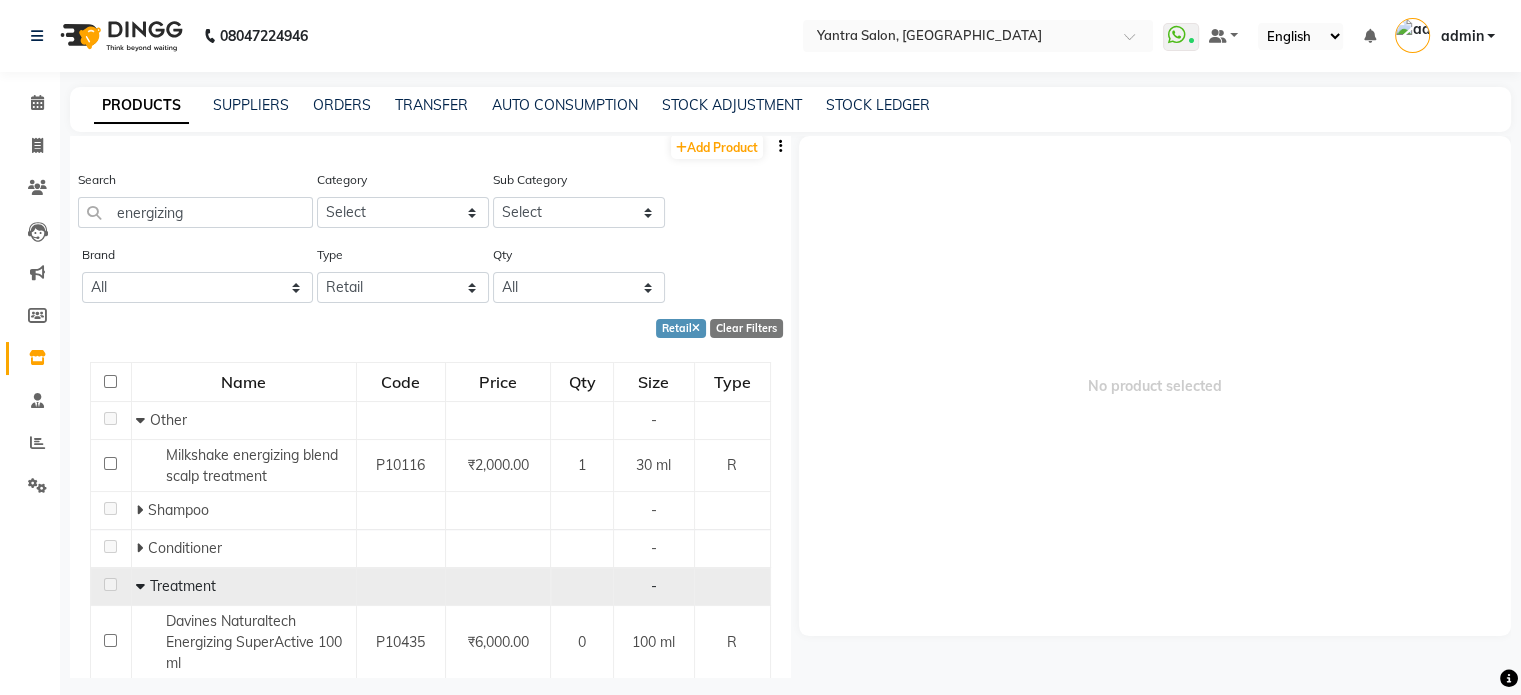scroll, scrollTop: 0, scrollLeft: 0, axis: both 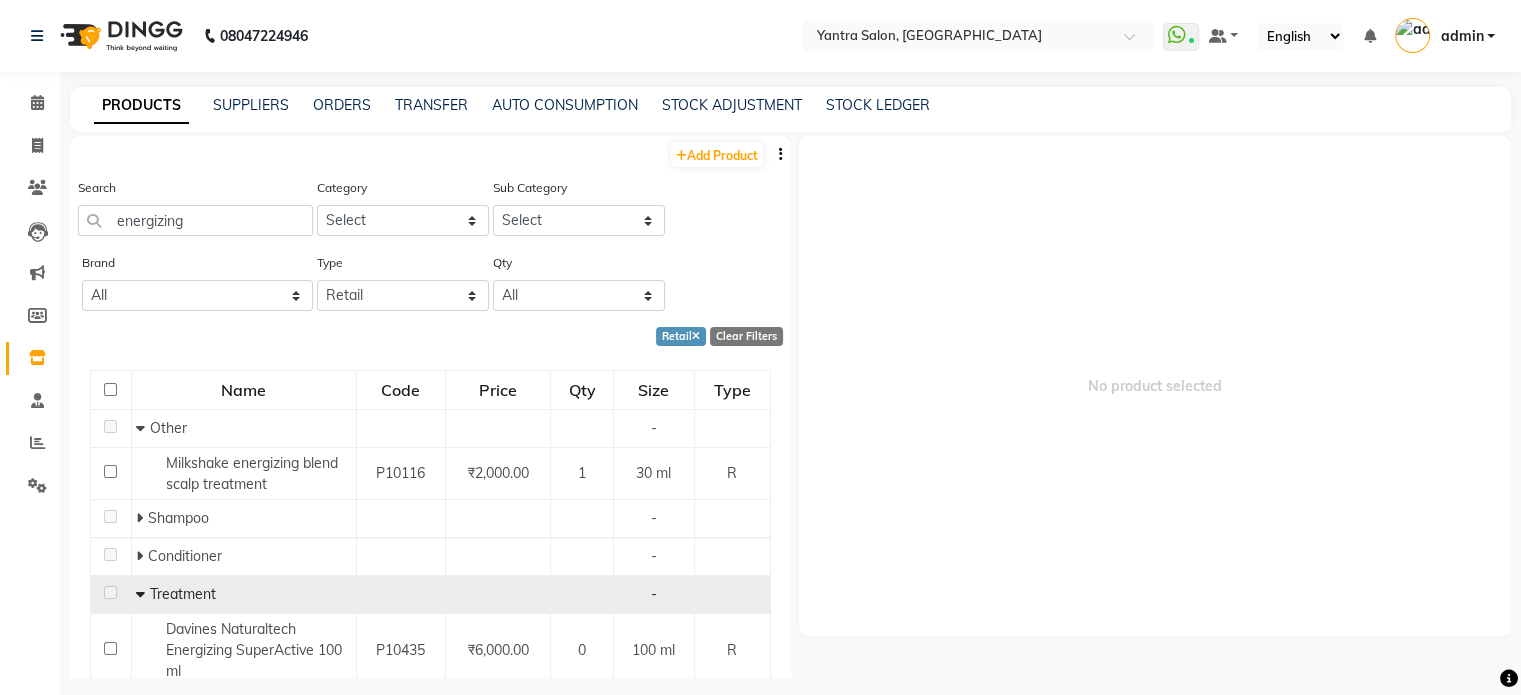 click on "Search energizing" 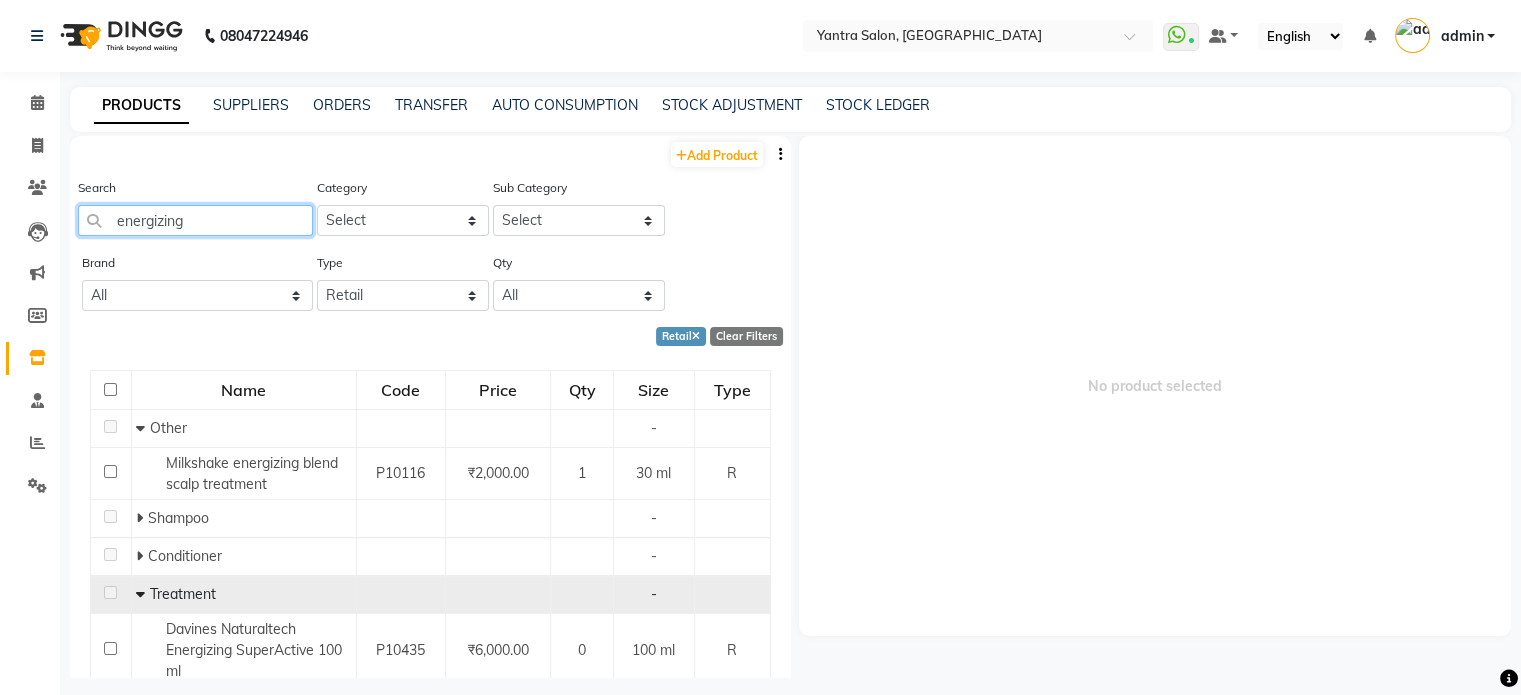 click on "energizing" 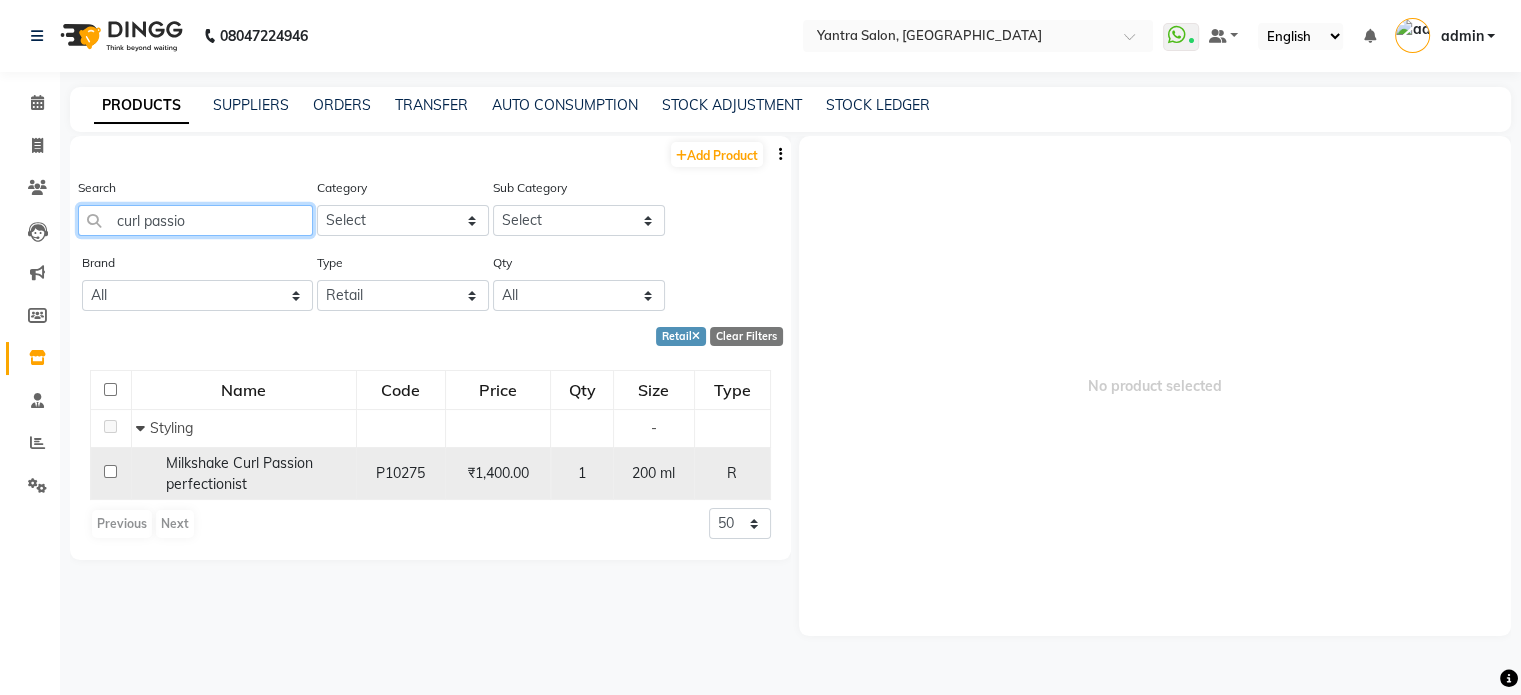 type on "curl passio" 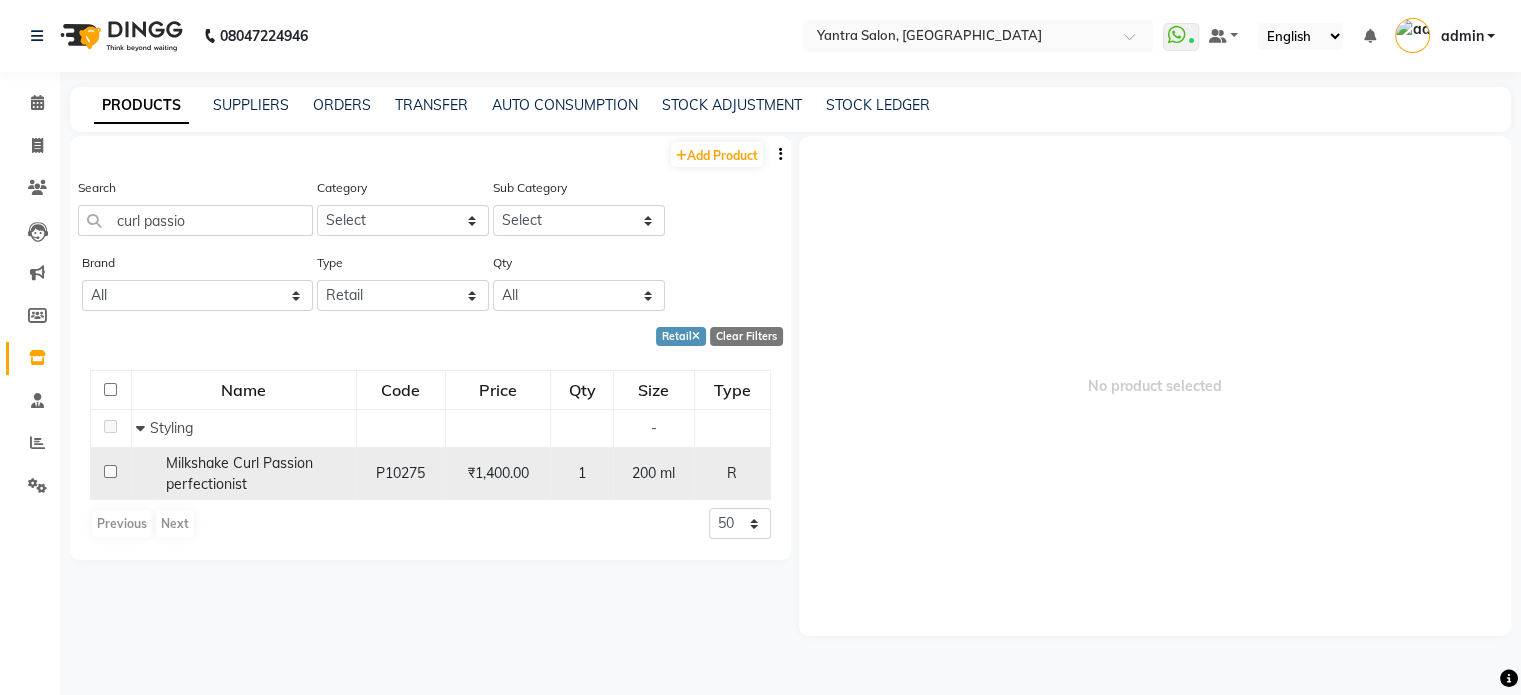click on "Milkshake Curl Passion perfectionist" 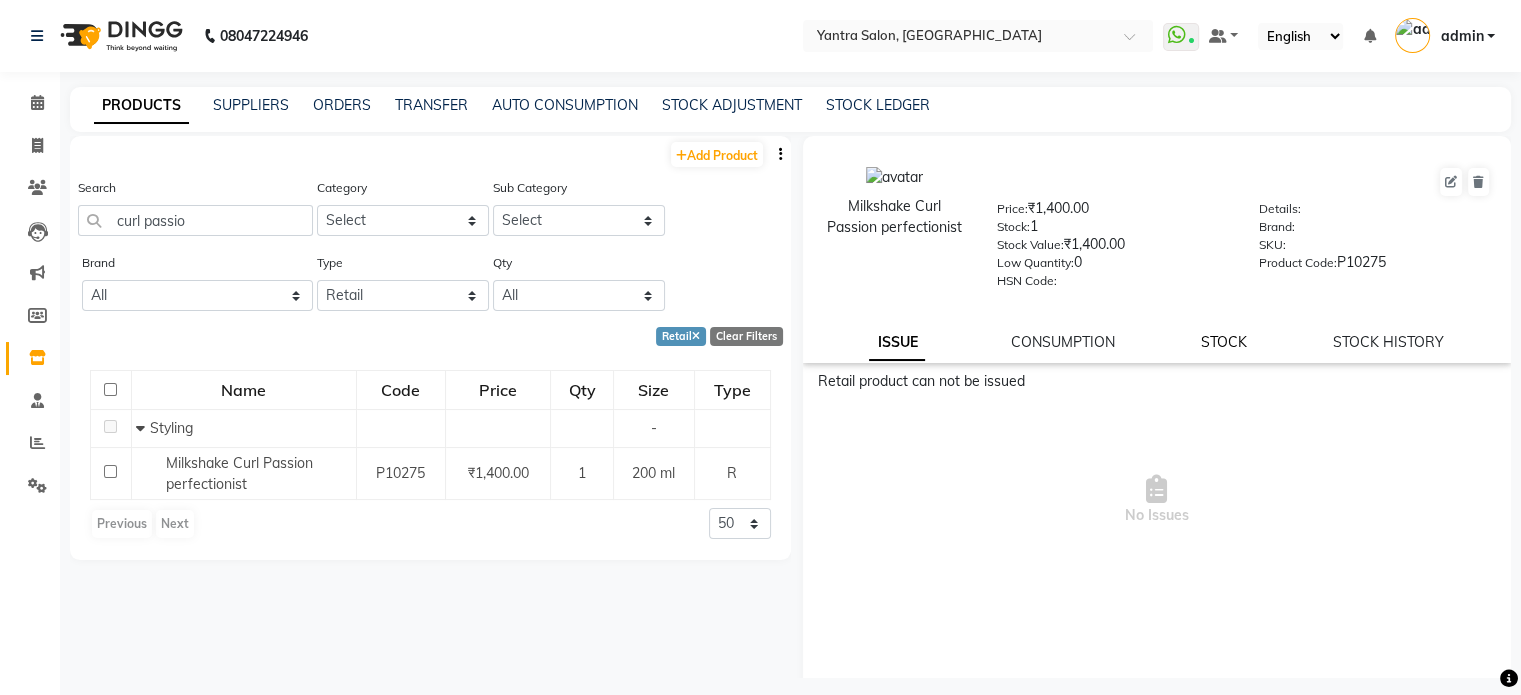 click on "STOCK" 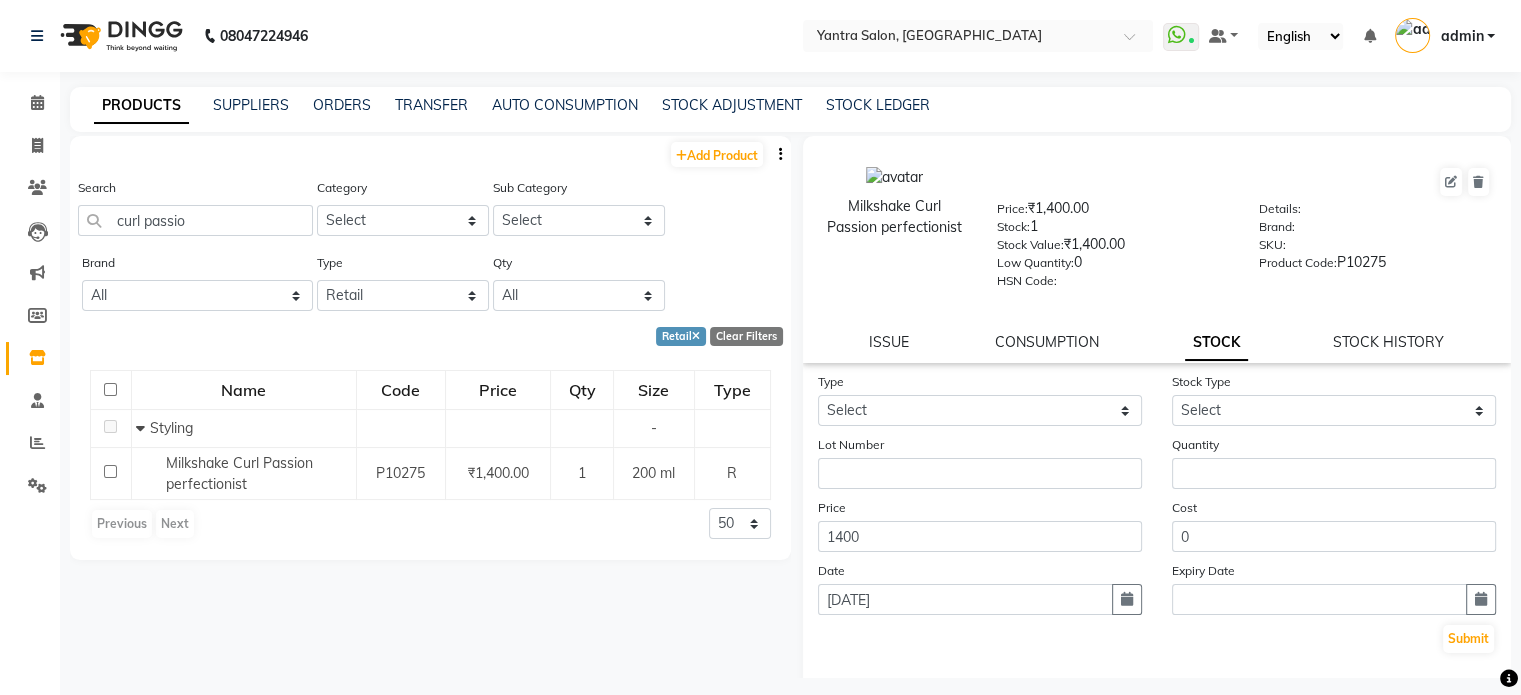 click on "Type Select In Out" 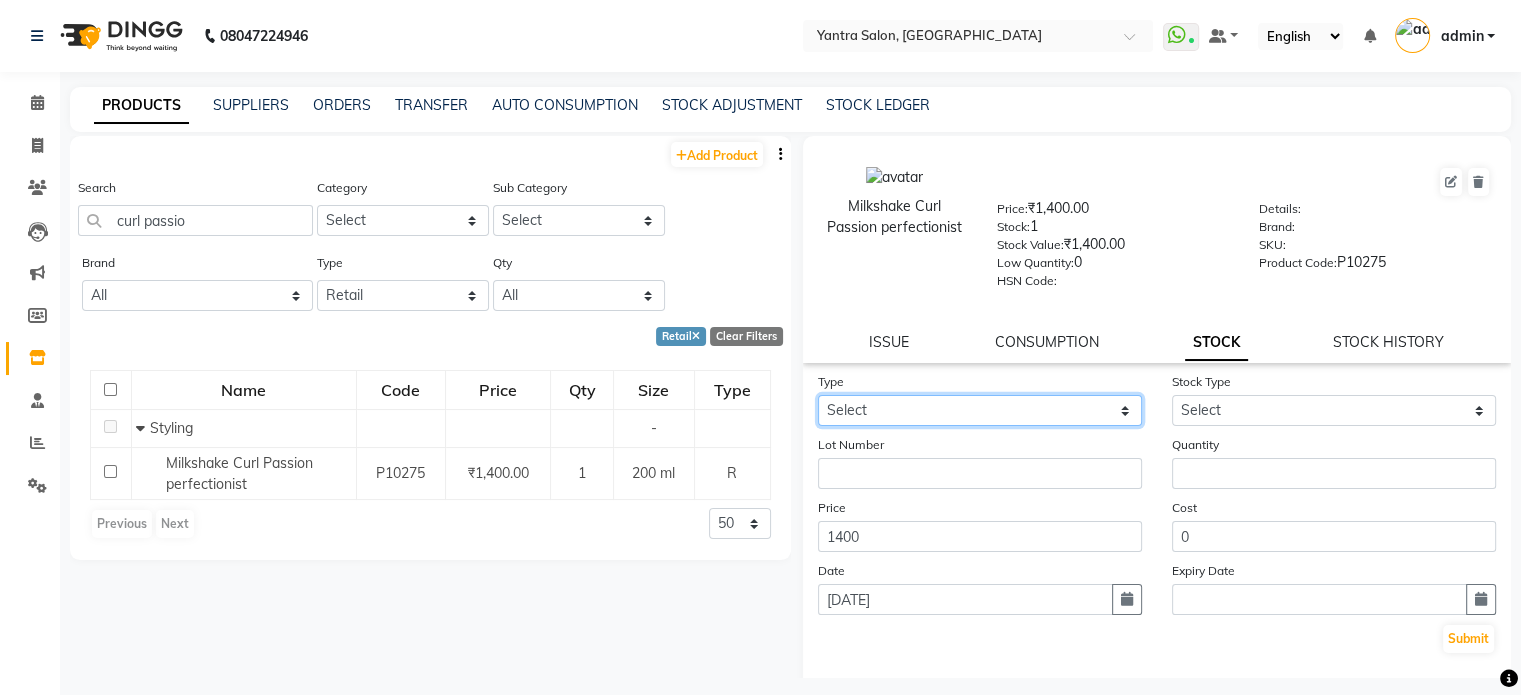 click on "Select In Out" 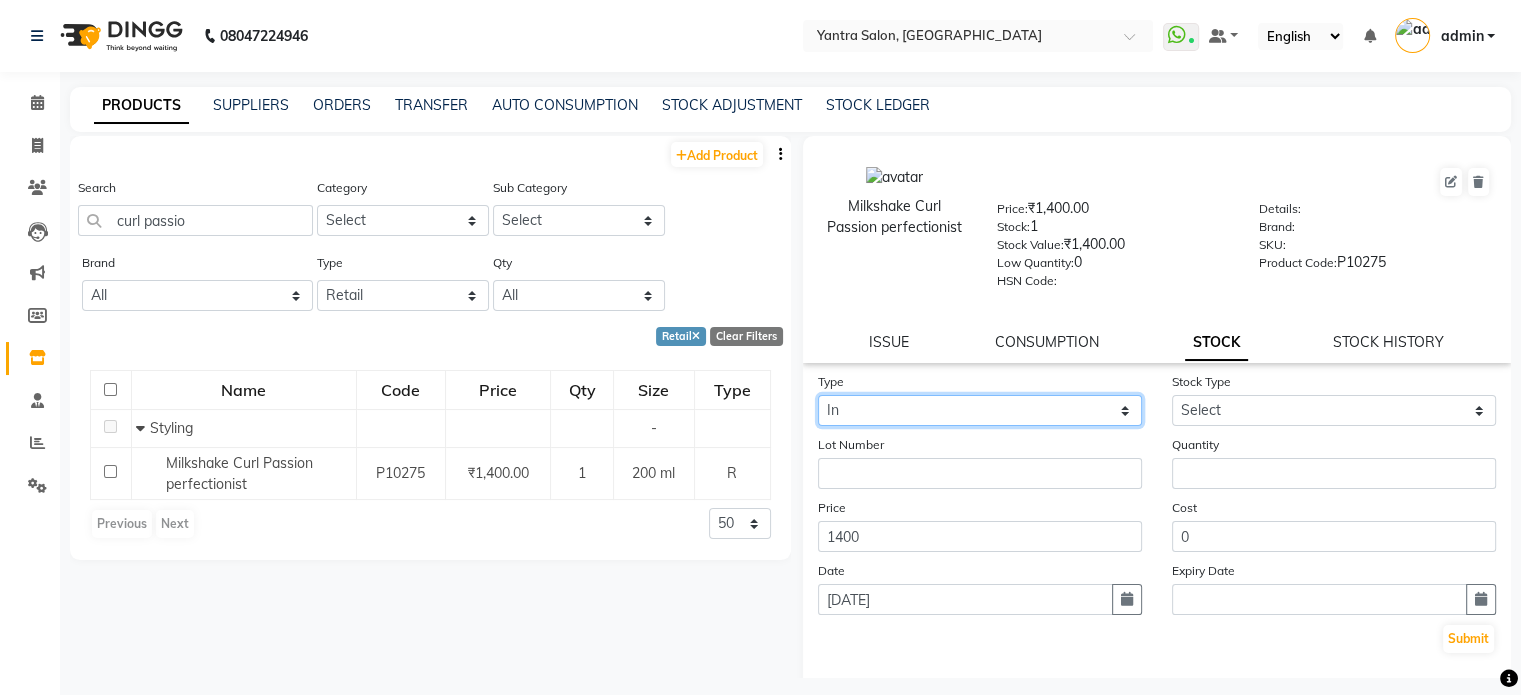 click on "Select In Out" 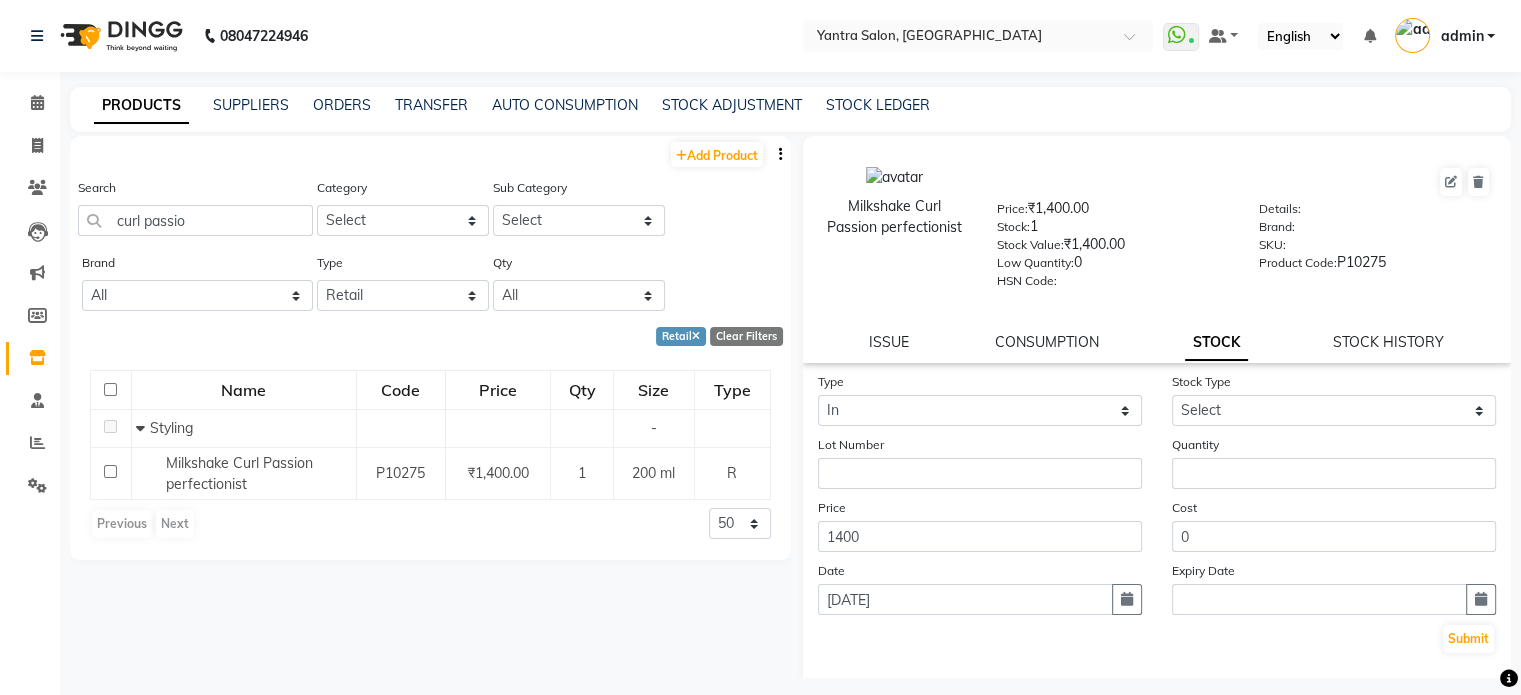 click on "Type Select In Out Stock Type Select New Stock Adjustment Return Other Lot Number Quantity Price 1400 Cost 0 Date [DATE] Expiry Date  Submit" 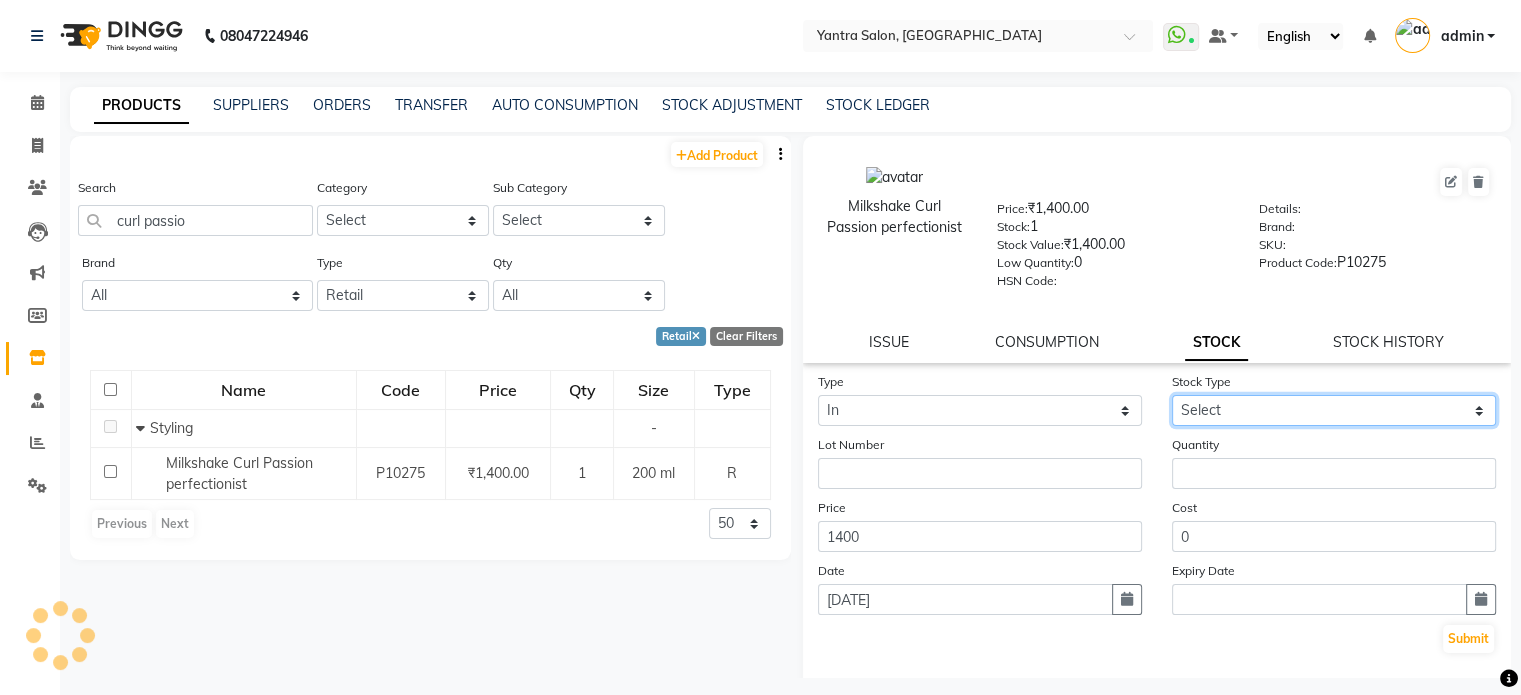 click on "Select New Stock Adjustment Return Other" 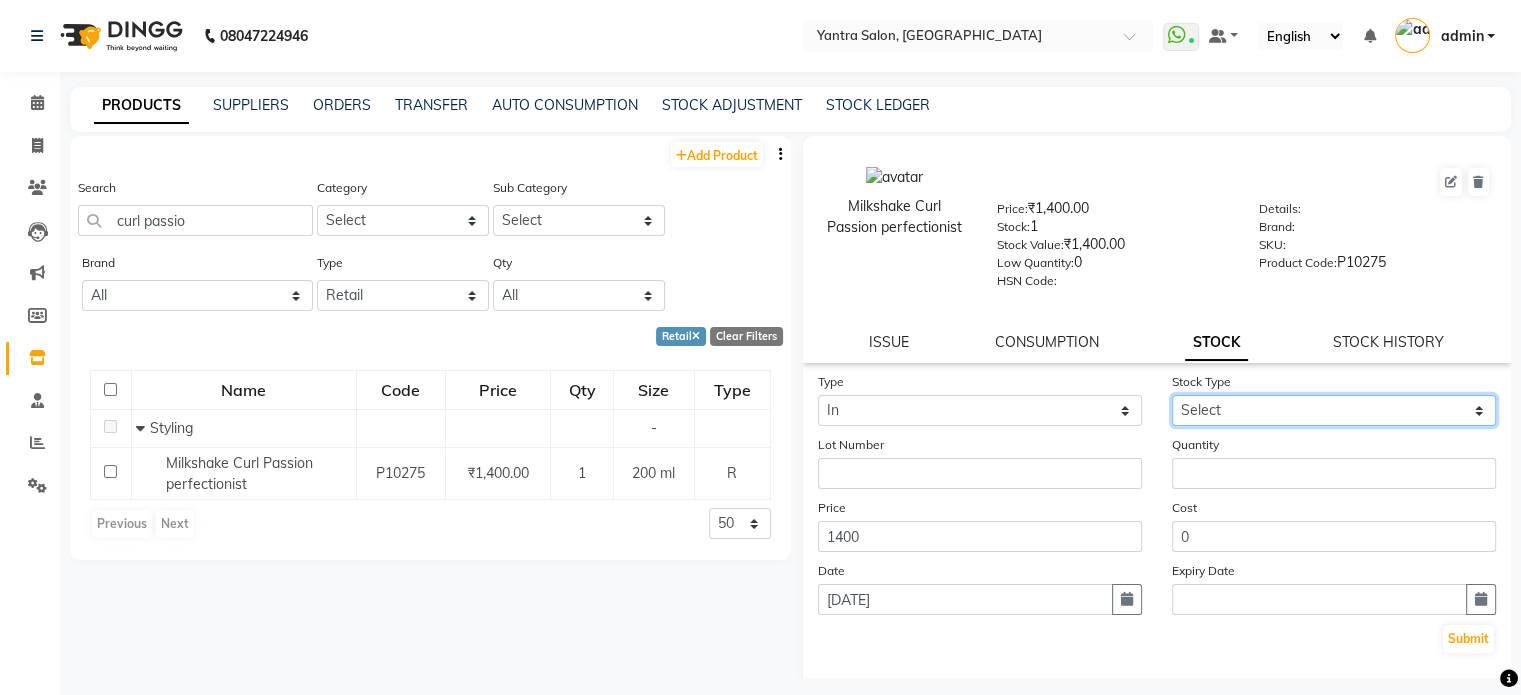 select on "adjustment" 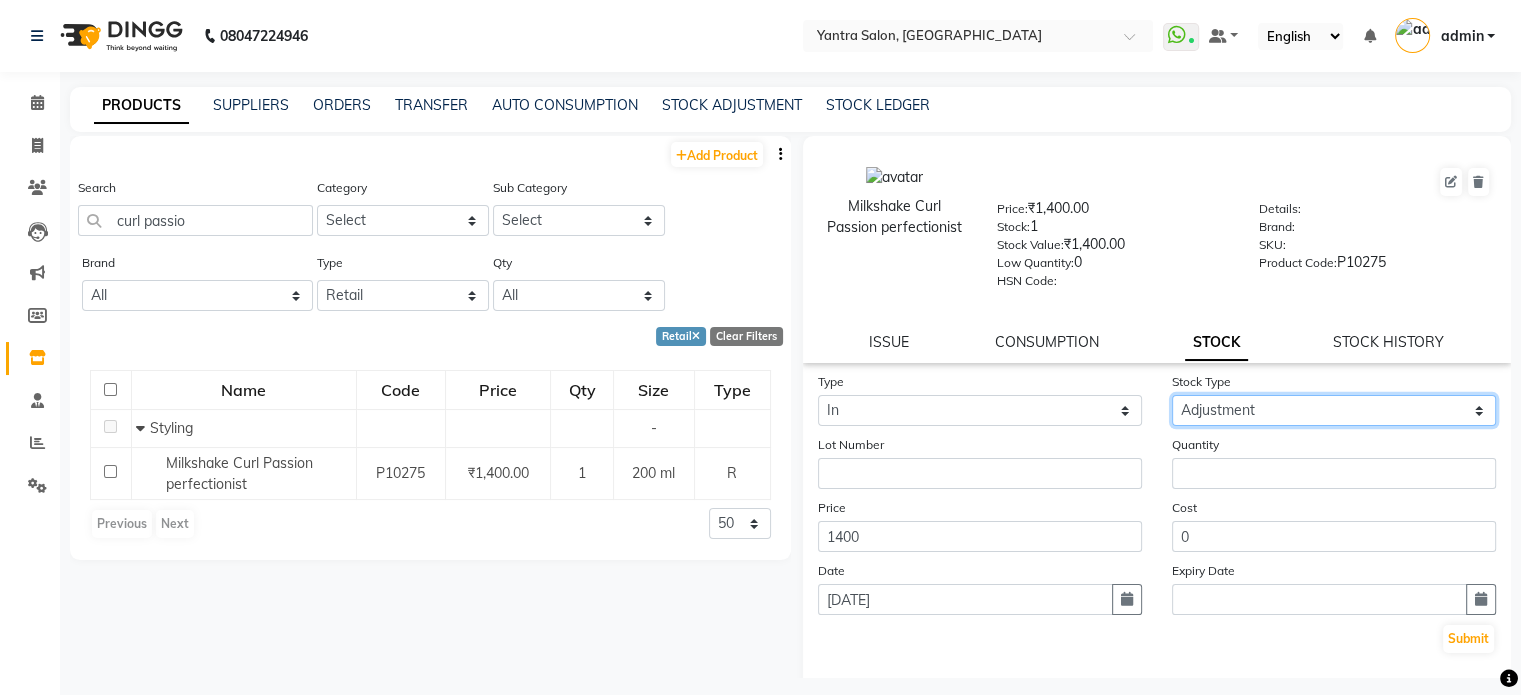 click on "Select New Stock Adjustment Return Other" 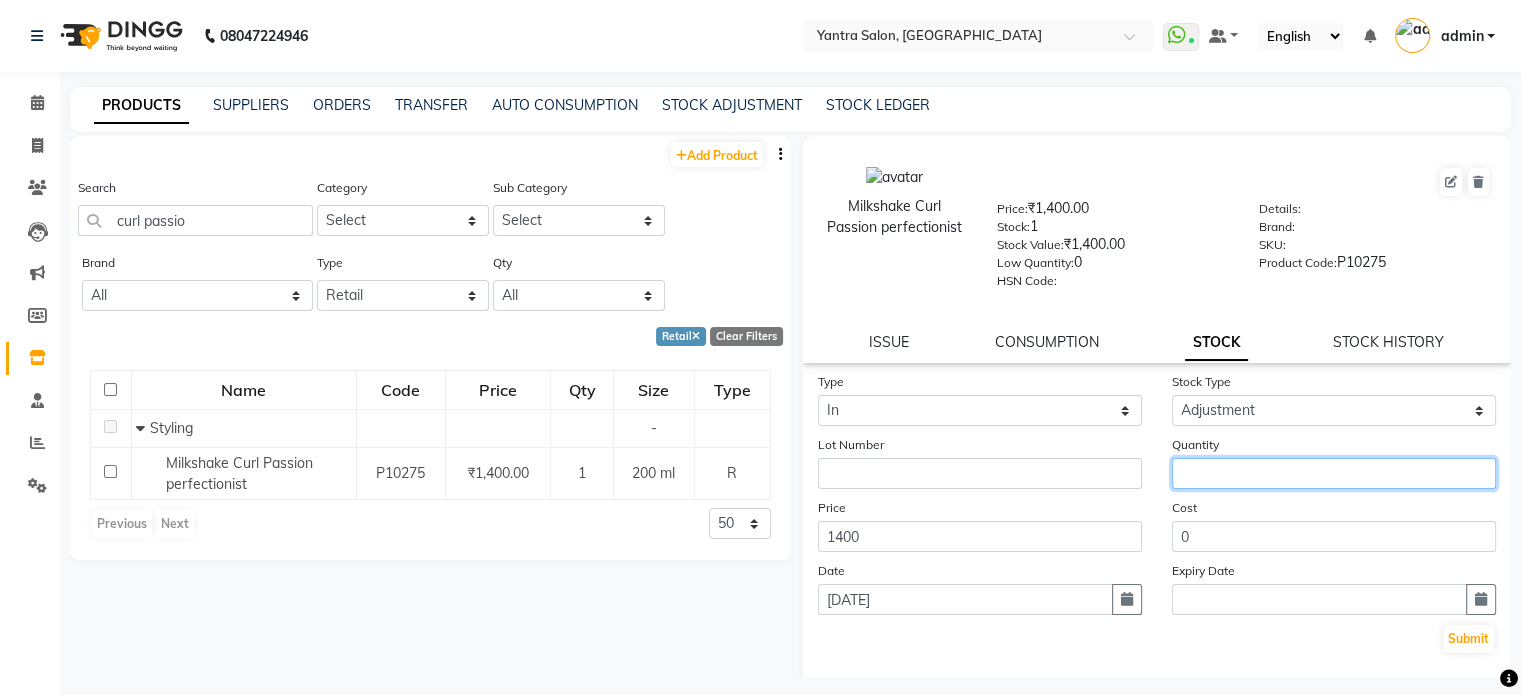 click 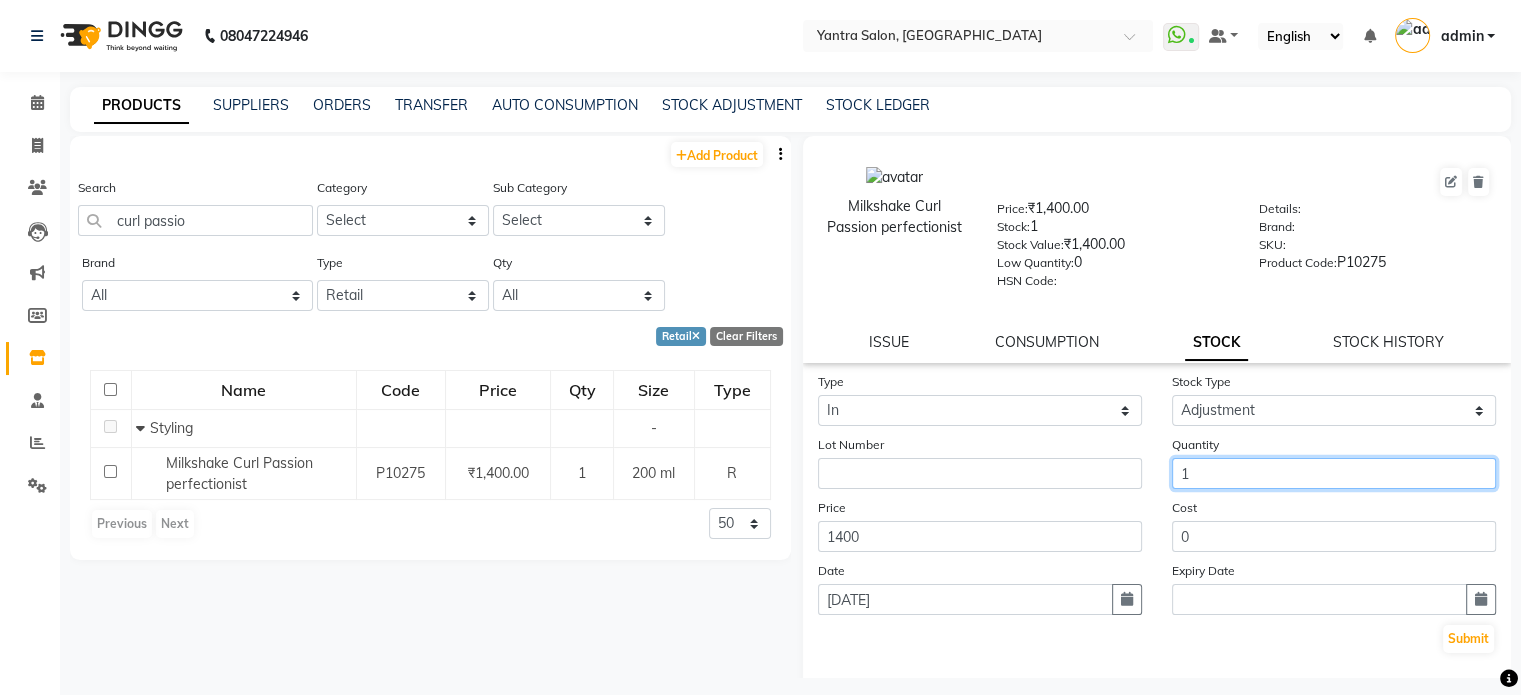 type on "1" 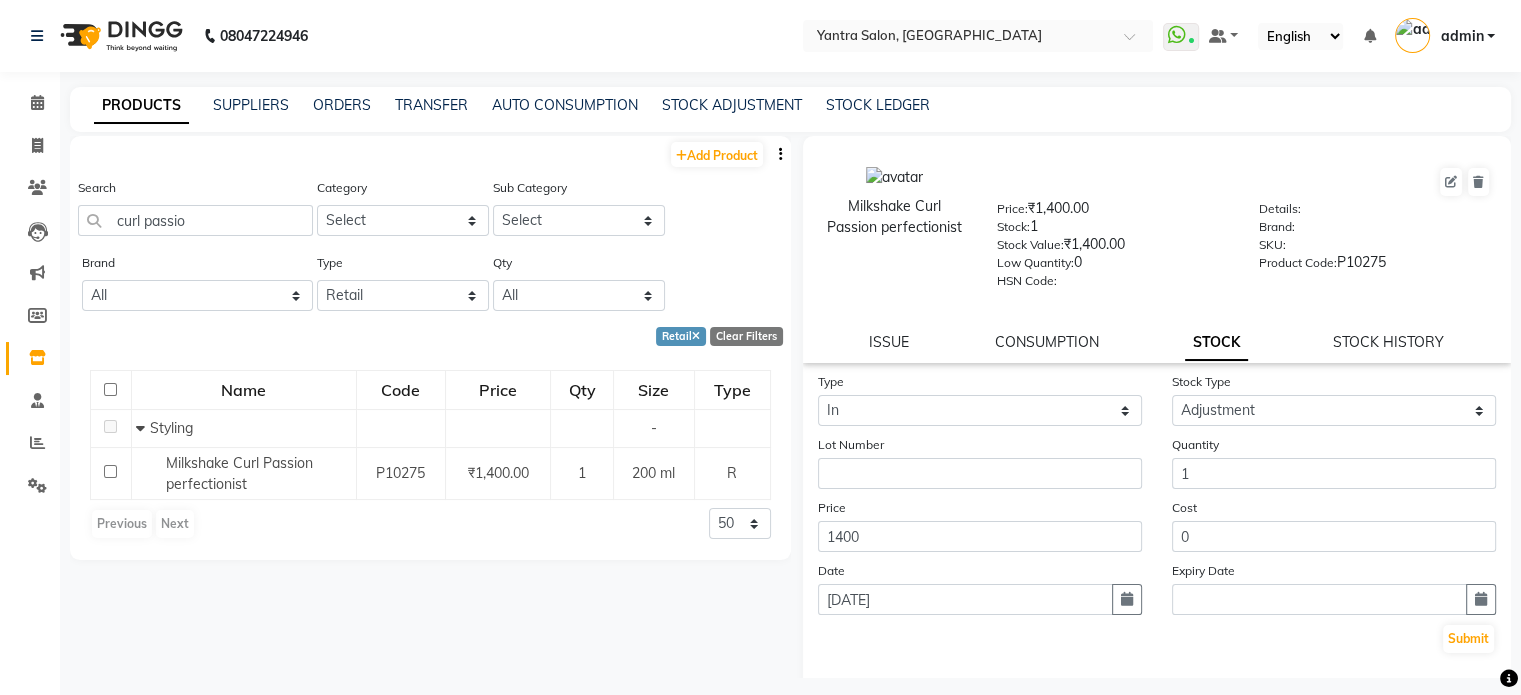 click on "Quantity 1" 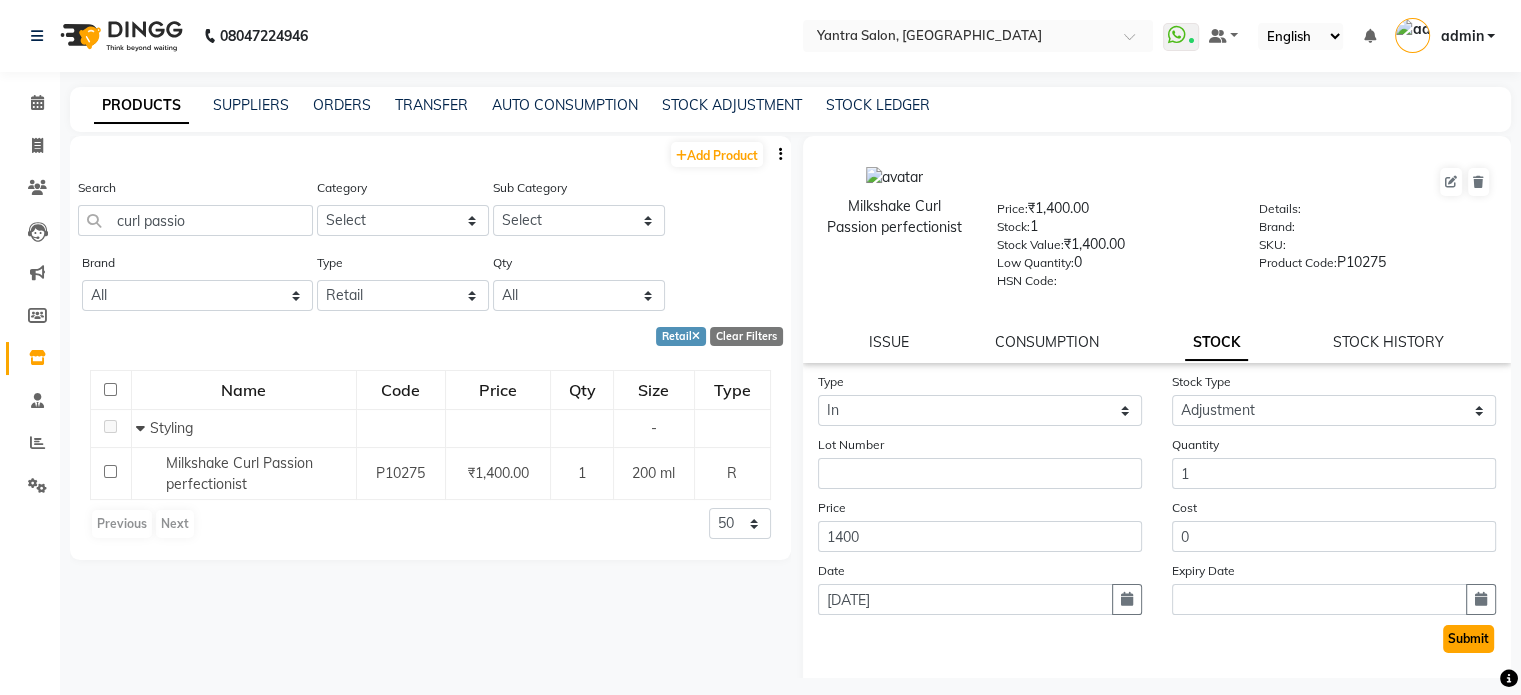 click on "Submit" 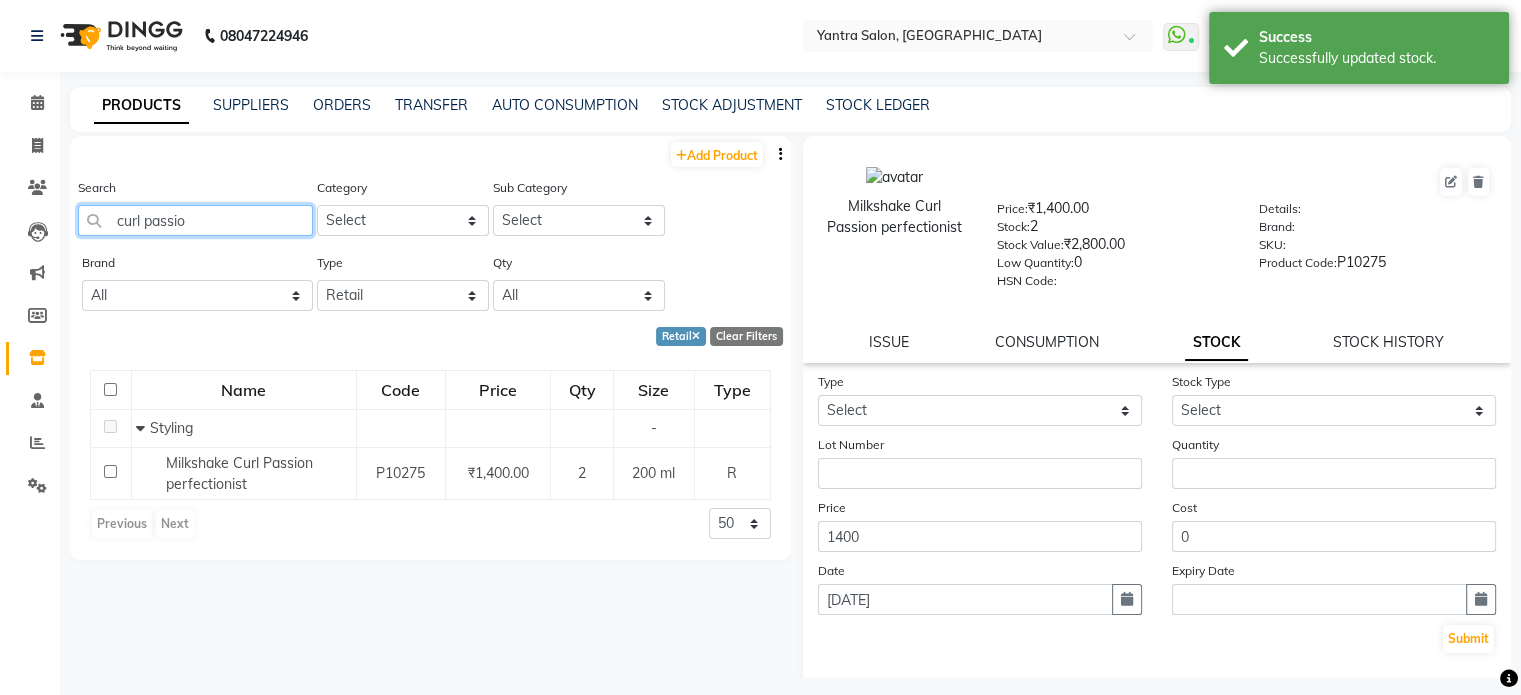 click on "curl passio" 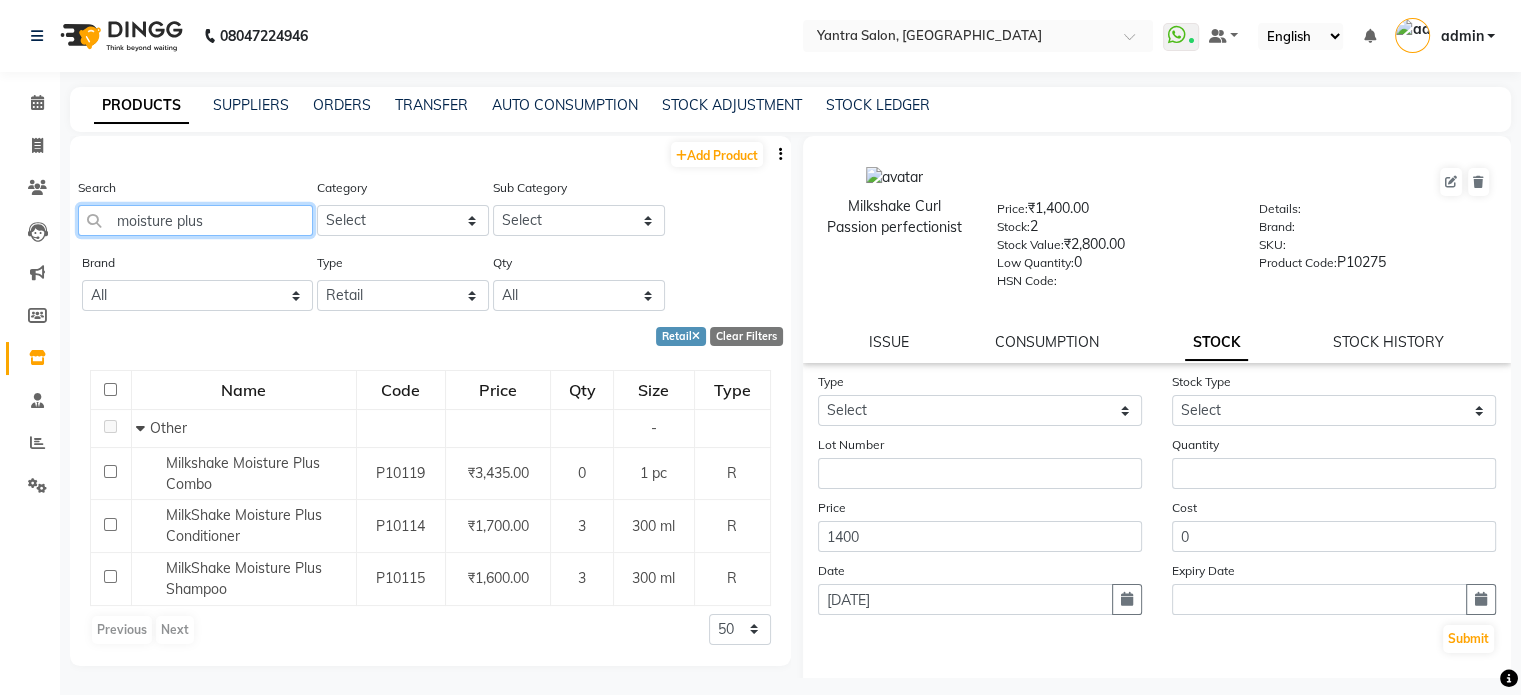 click on "moisture plus" 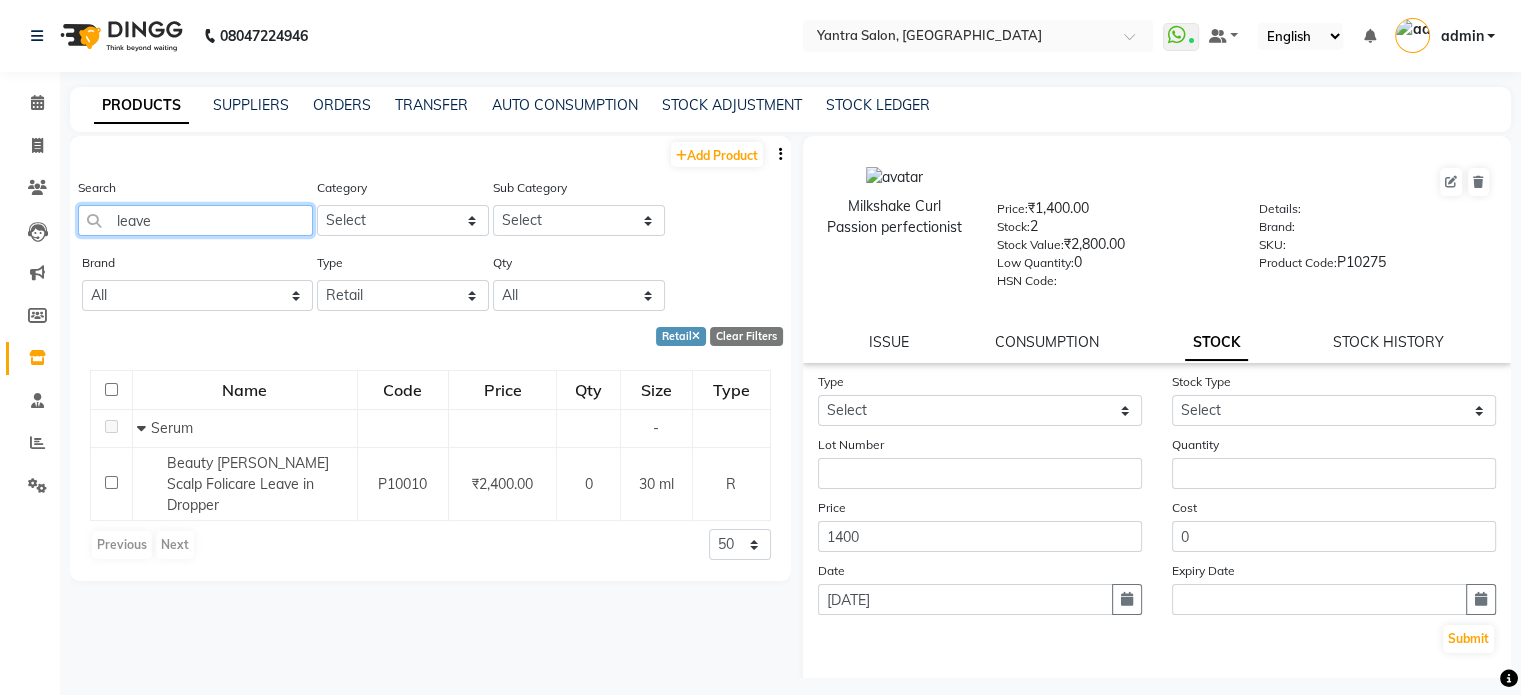 click on "leave" 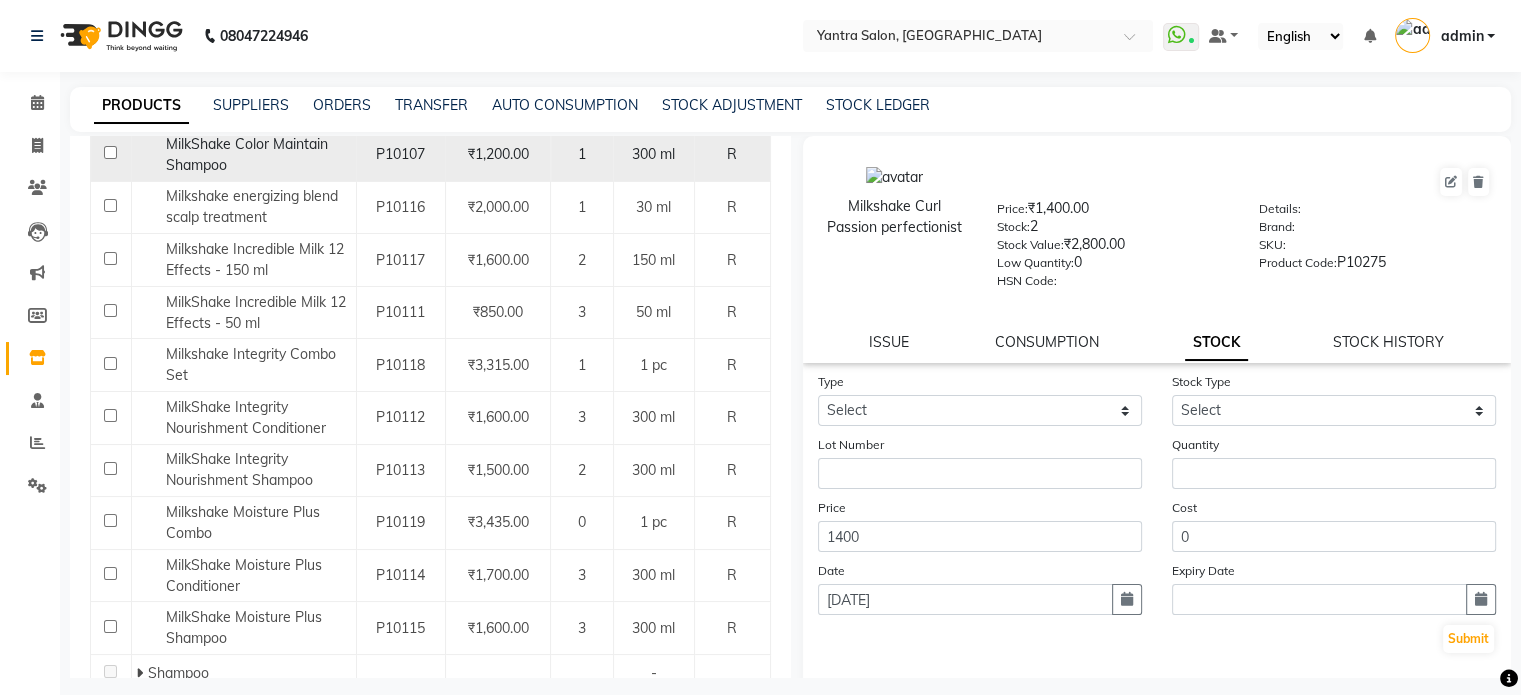 scroll, scrollTop: 600, scrollLeft: 0, axis: vertical 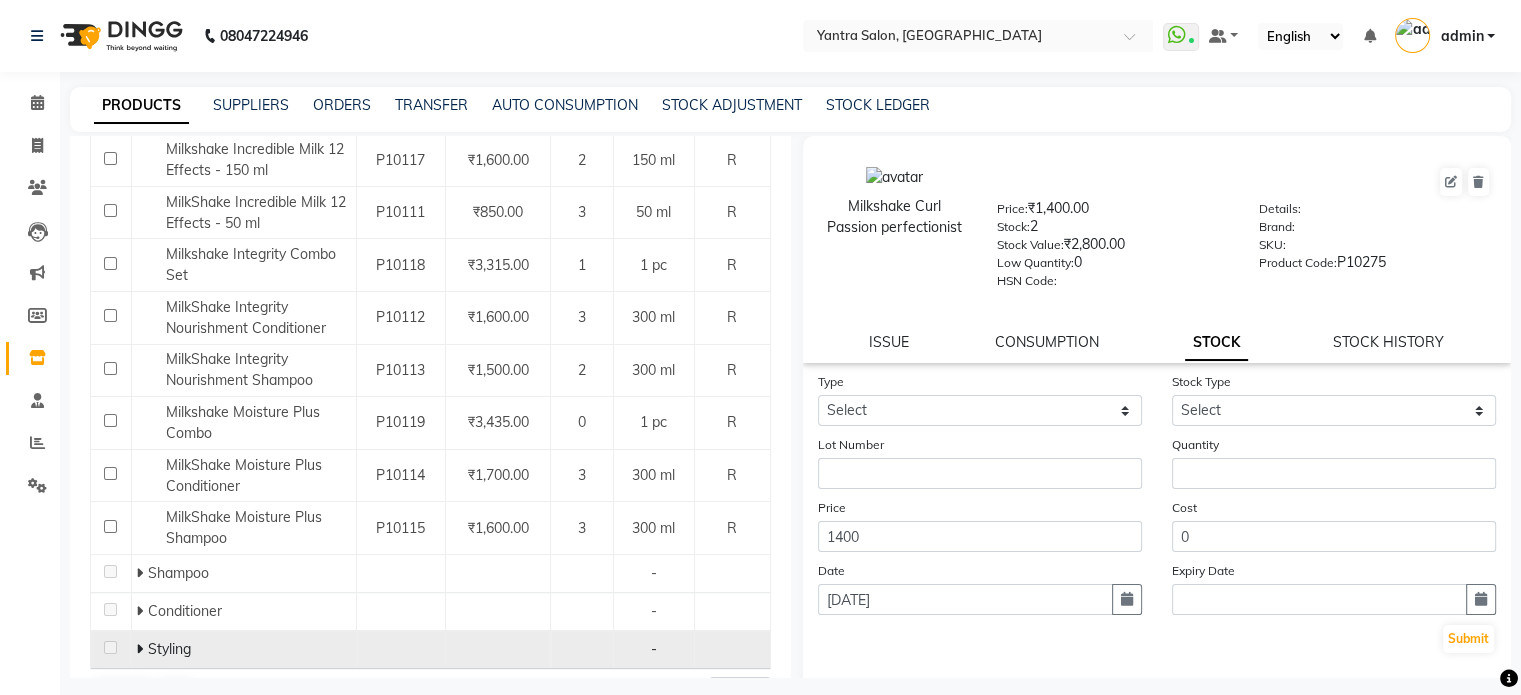 click 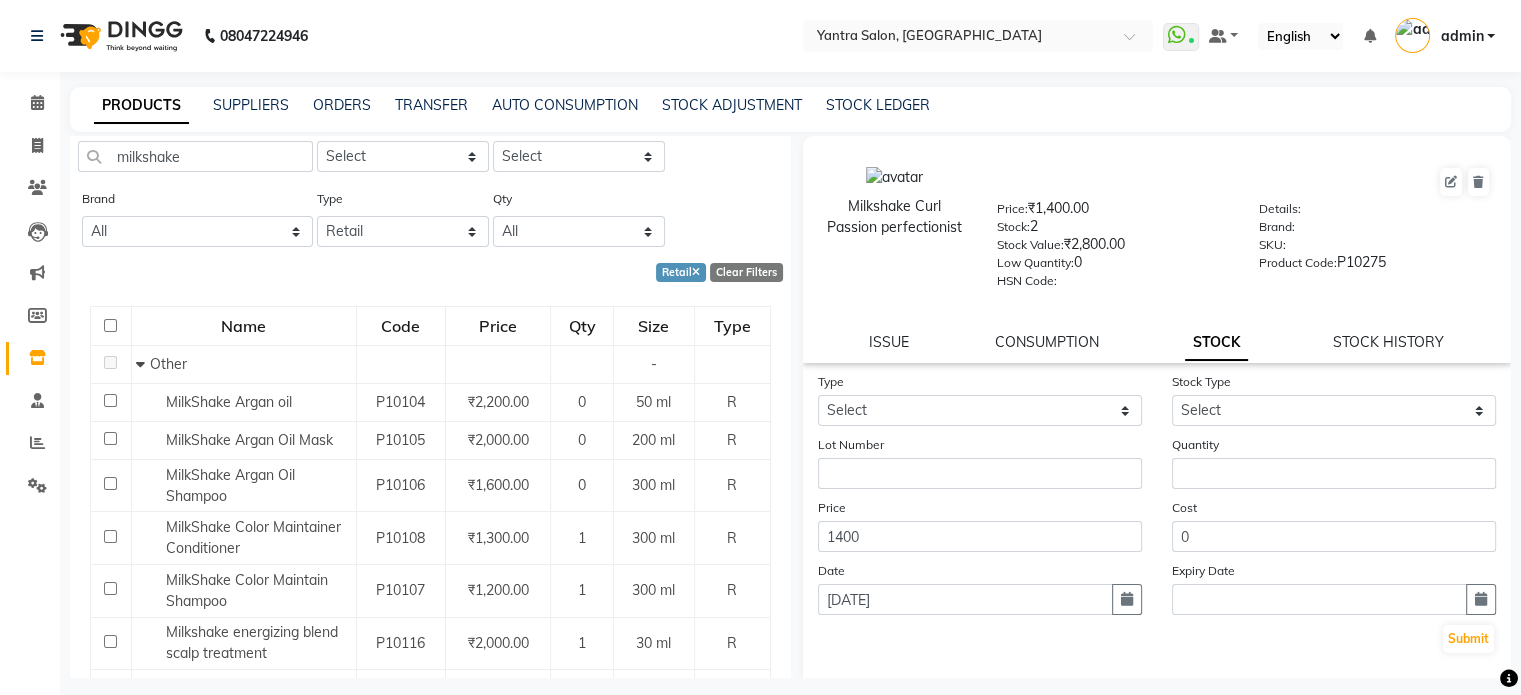 scroll, scrollTop: 0, scrollLeft: 0, axis: both 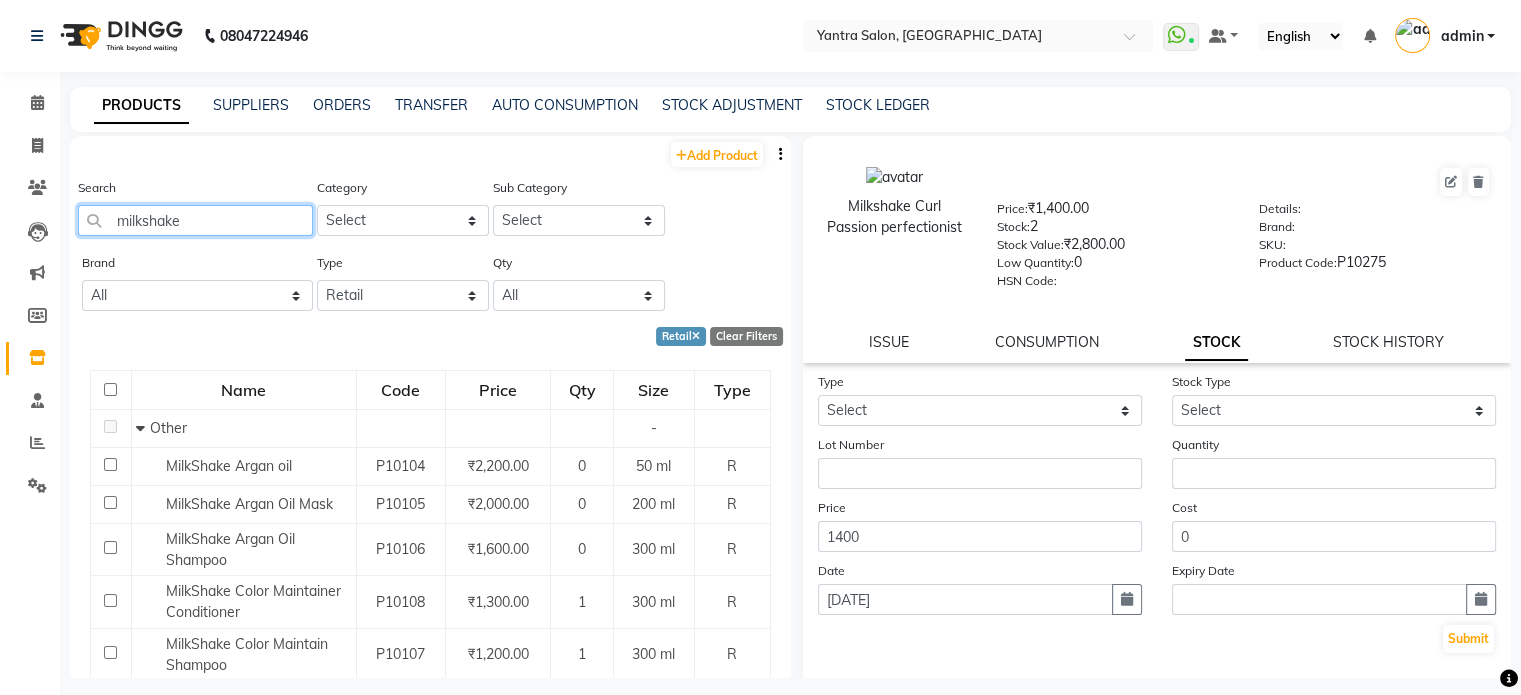 click on "milkshake" 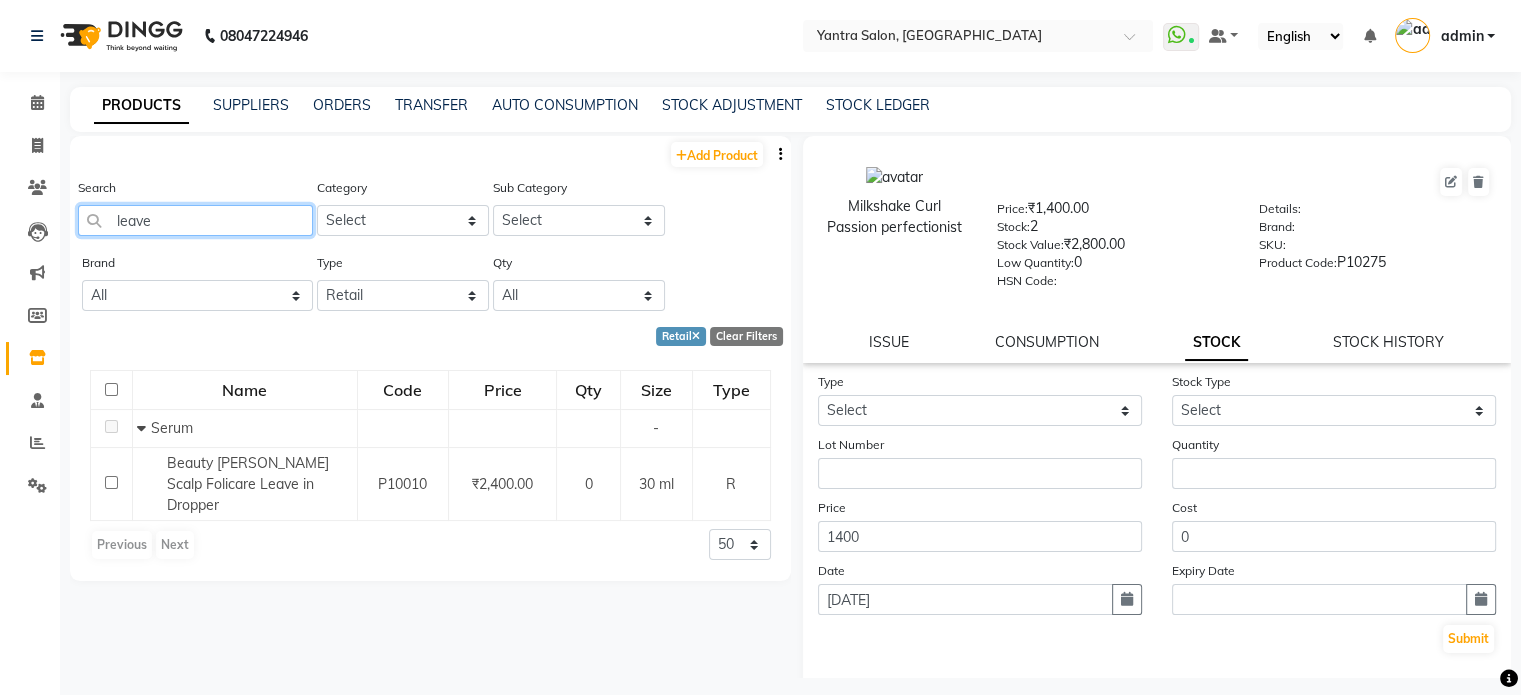 type on "leave" 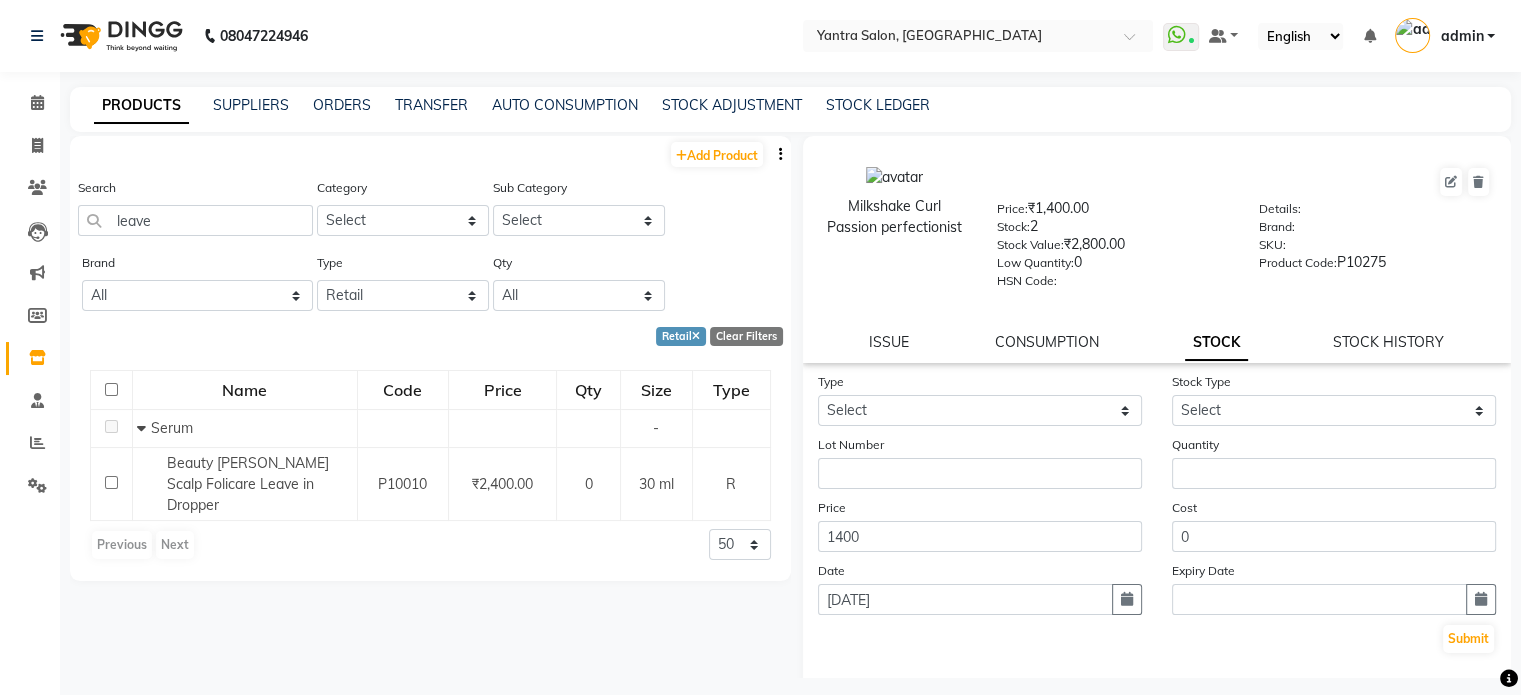 click on "Add Product" 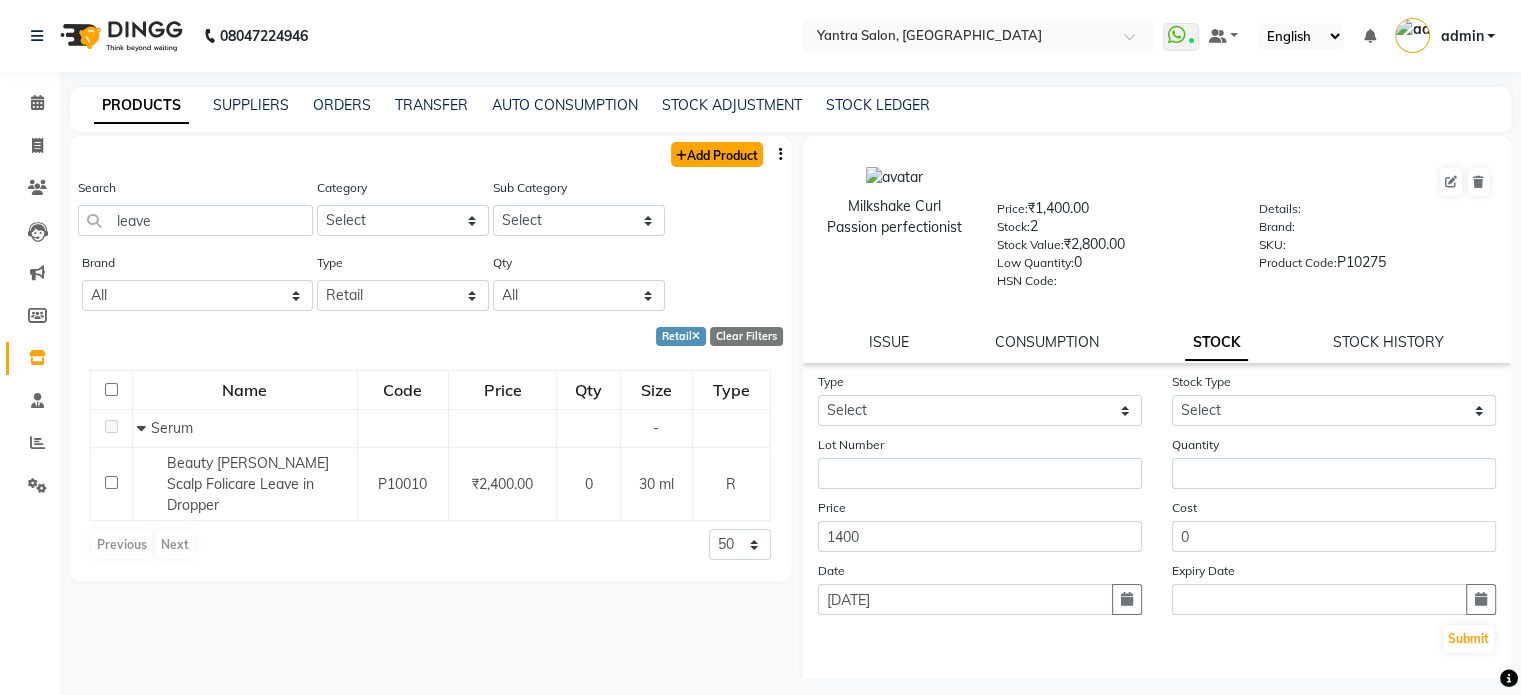 click 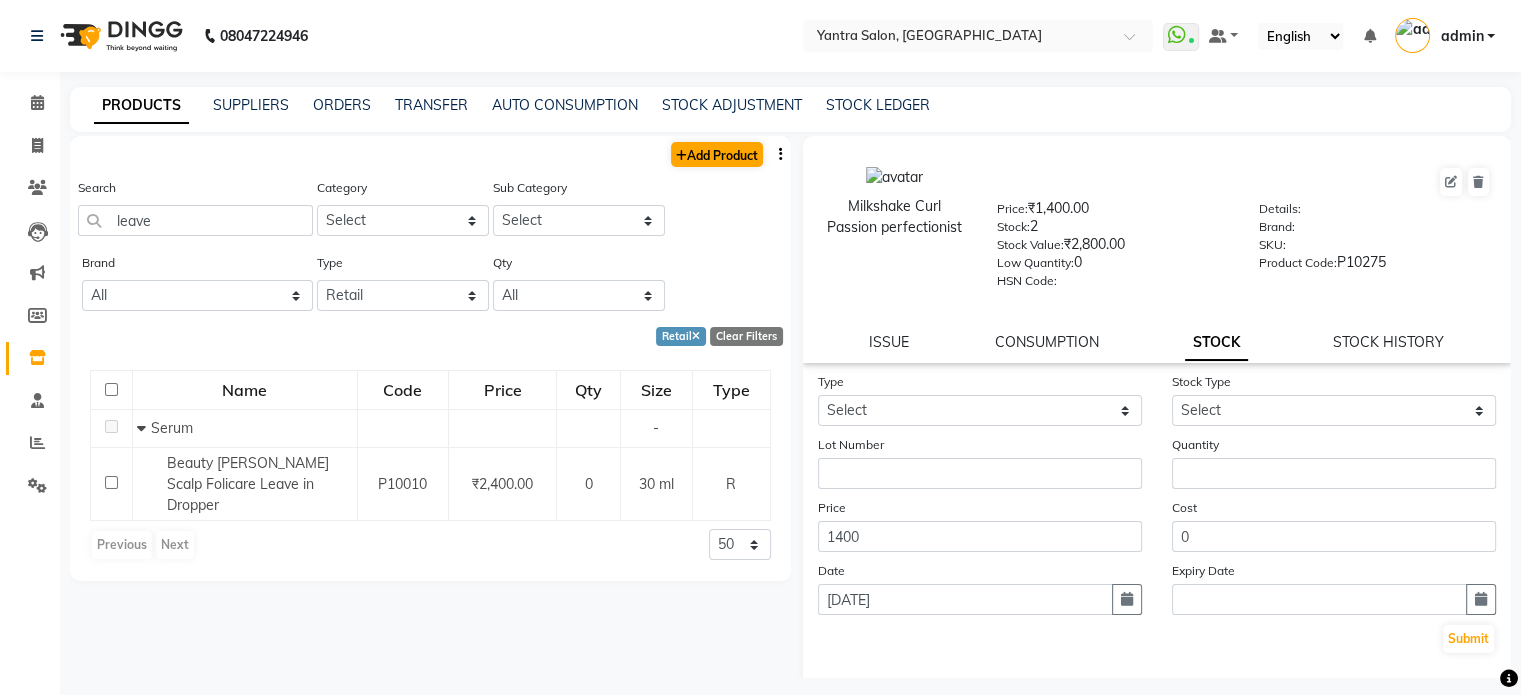 select on "true" 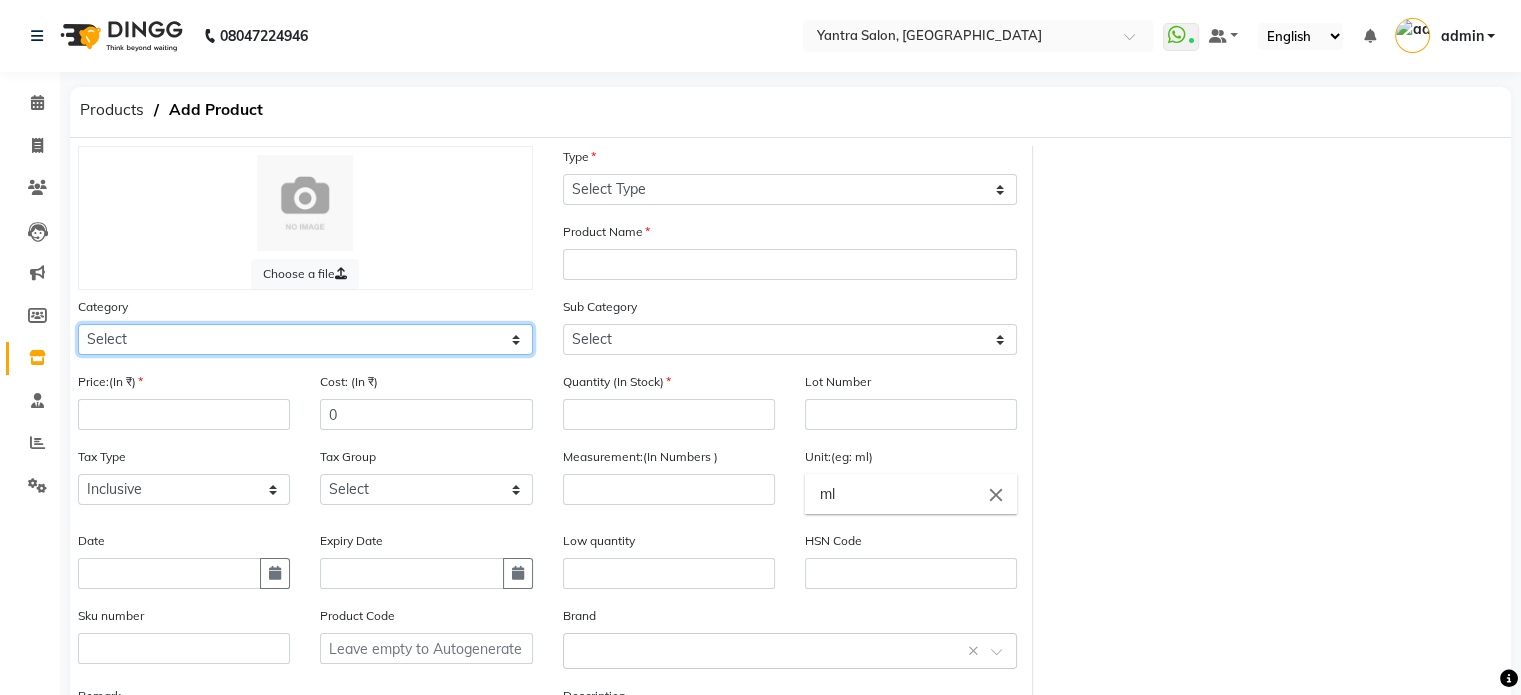click on "Select Hair Skin Makeup Personal Care Appliances [PERSON_NAME] Waxing Disposable Threading Hands and Feet Beauty Planet [MEDICAL_DATA] Cadiveu Casmara Cheryls Loreal Olaplex Other" 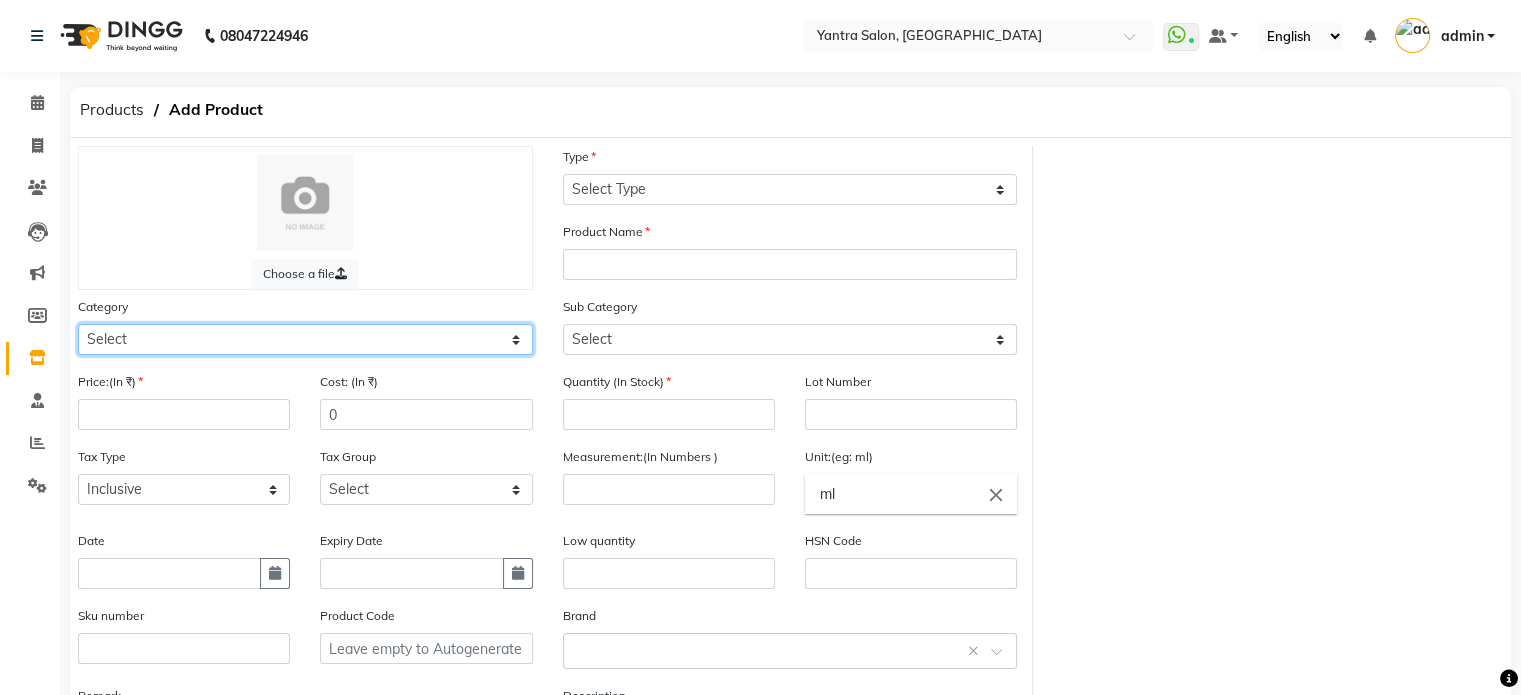 select on "1100" 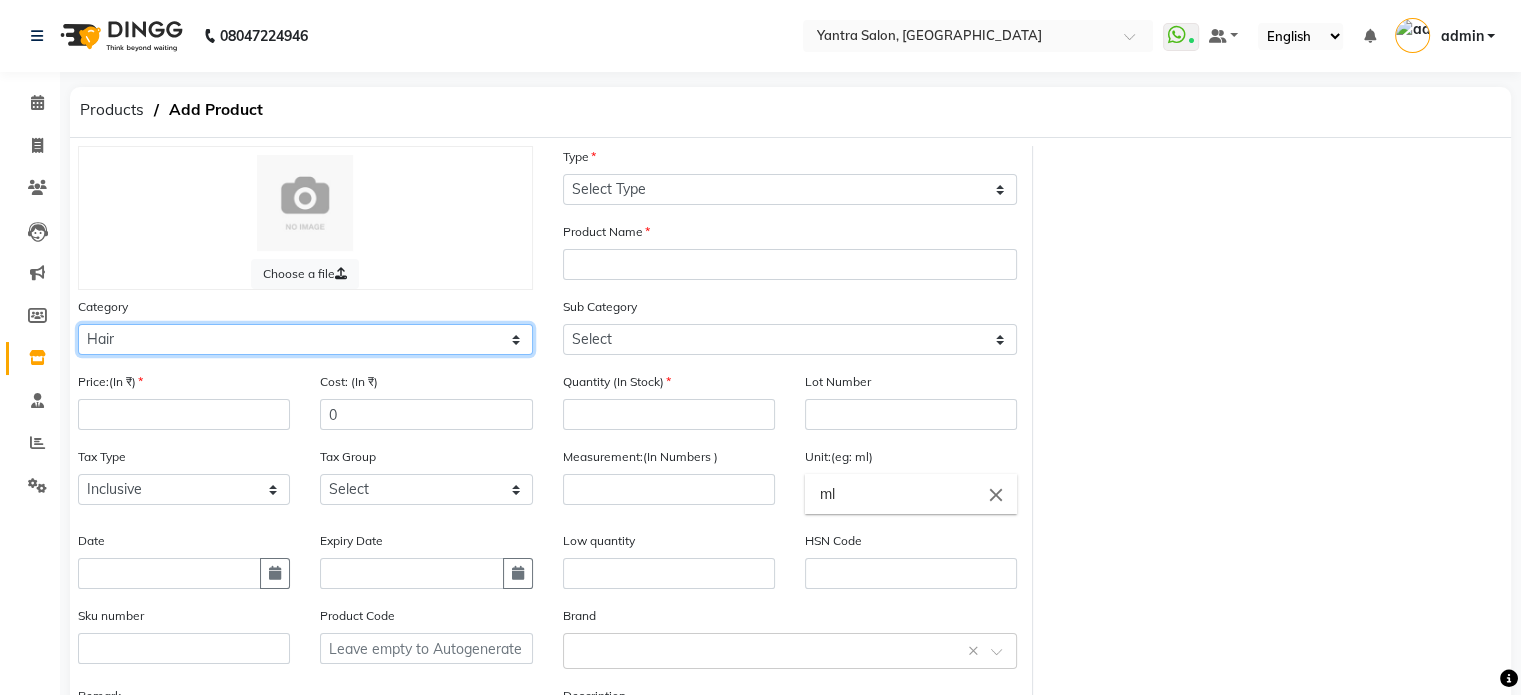 click on "Select Hair Skin Makeup Personal Care Appliances [PERSON_NAME] Waxing Disposable Threading Hands and Feet Beauty Planet [MEDICAL_DATA] Cadiveu Casmara Cheryls Loreal Olaplex Other" 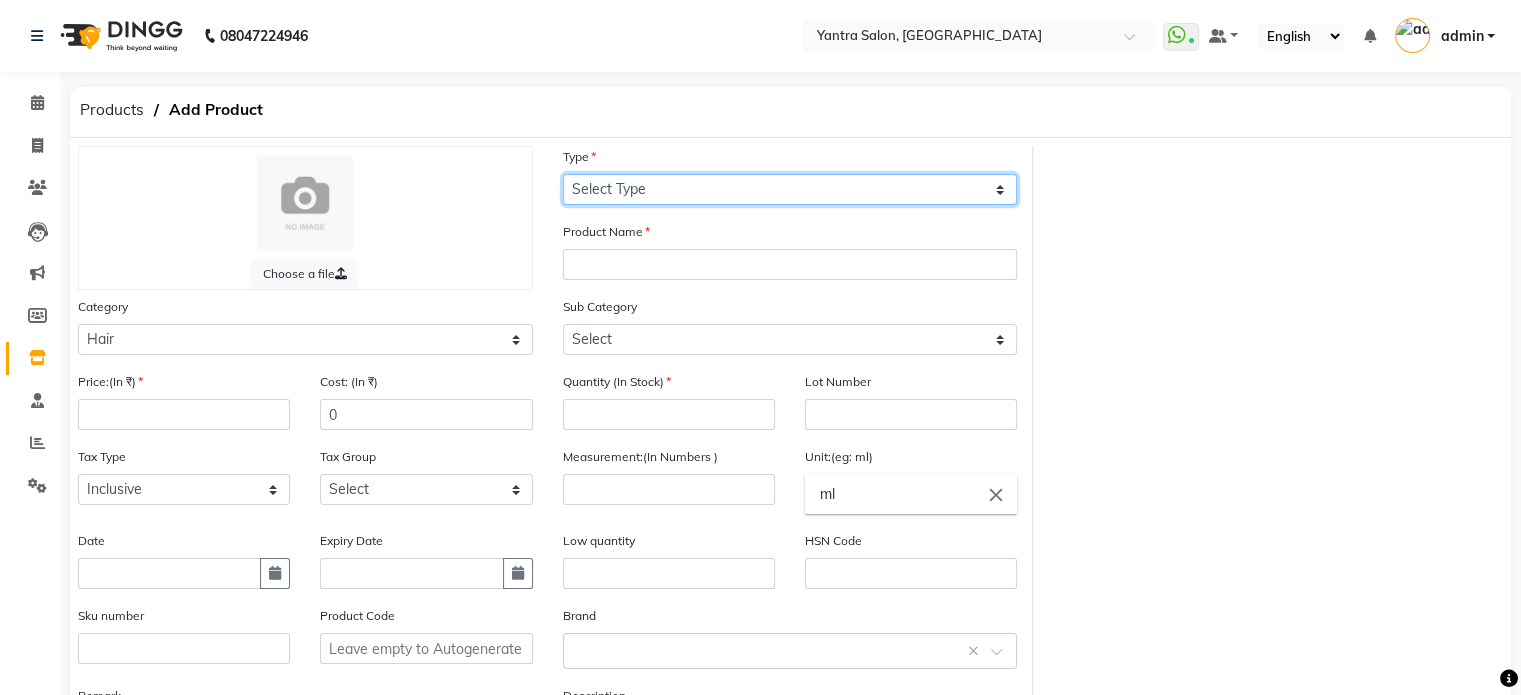 click on "Select Type Both Retail Consumable" 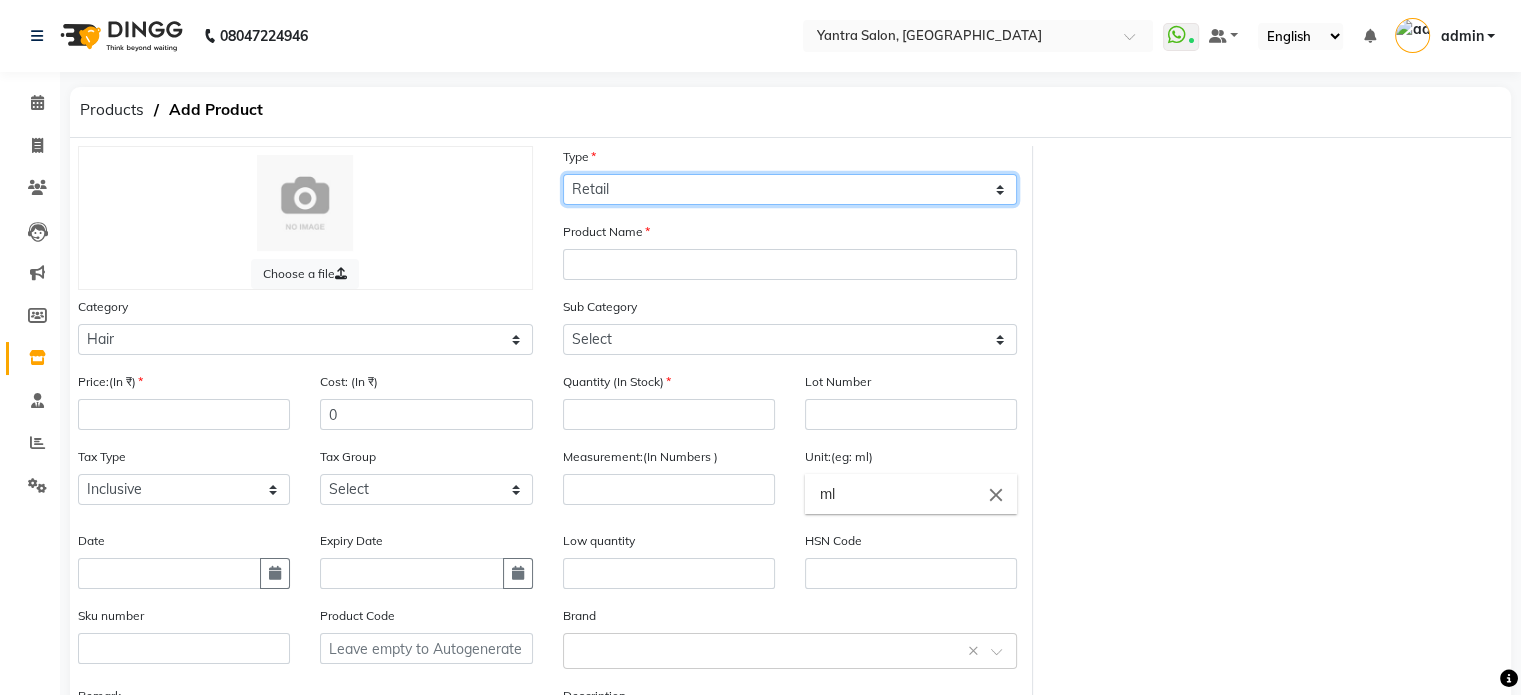 click on "Select Type Both Retail Consumable" 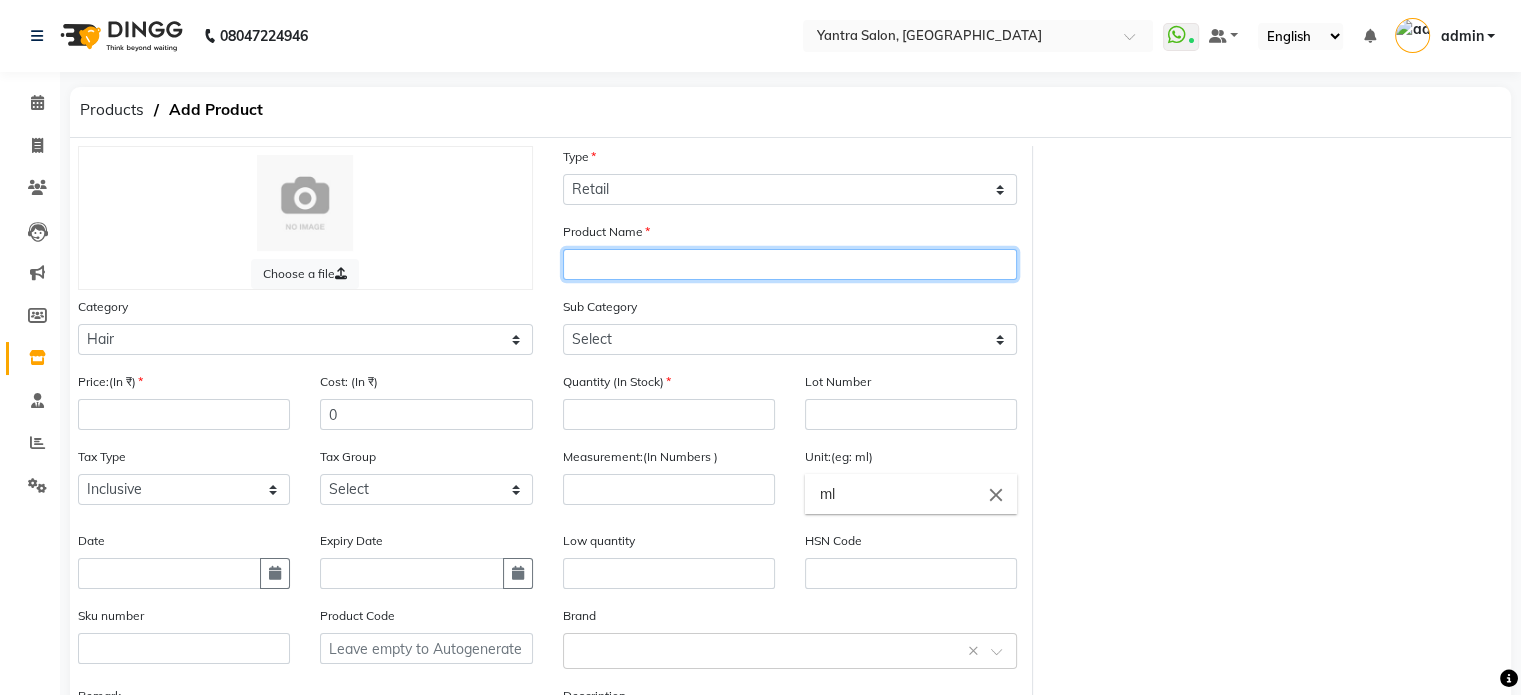 click 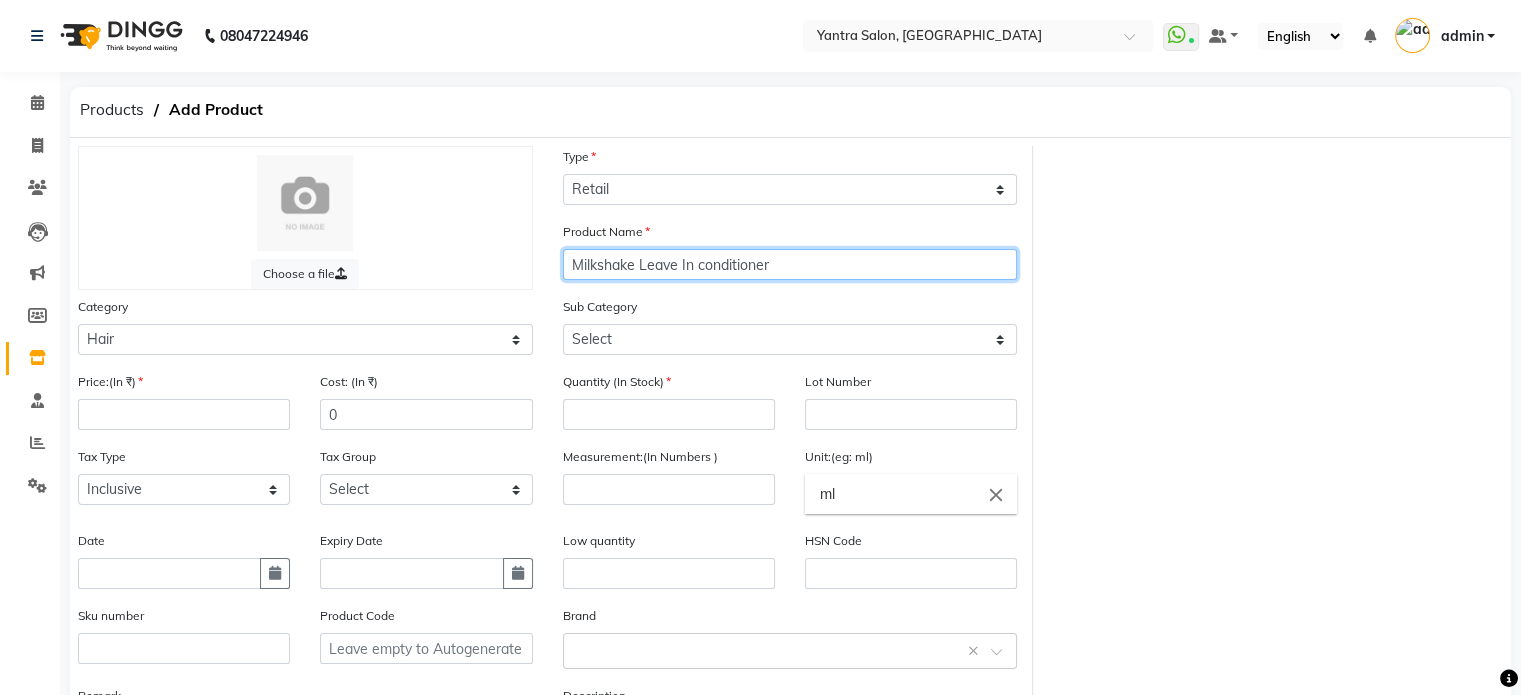type on "Milkshake Leave In conditioner" 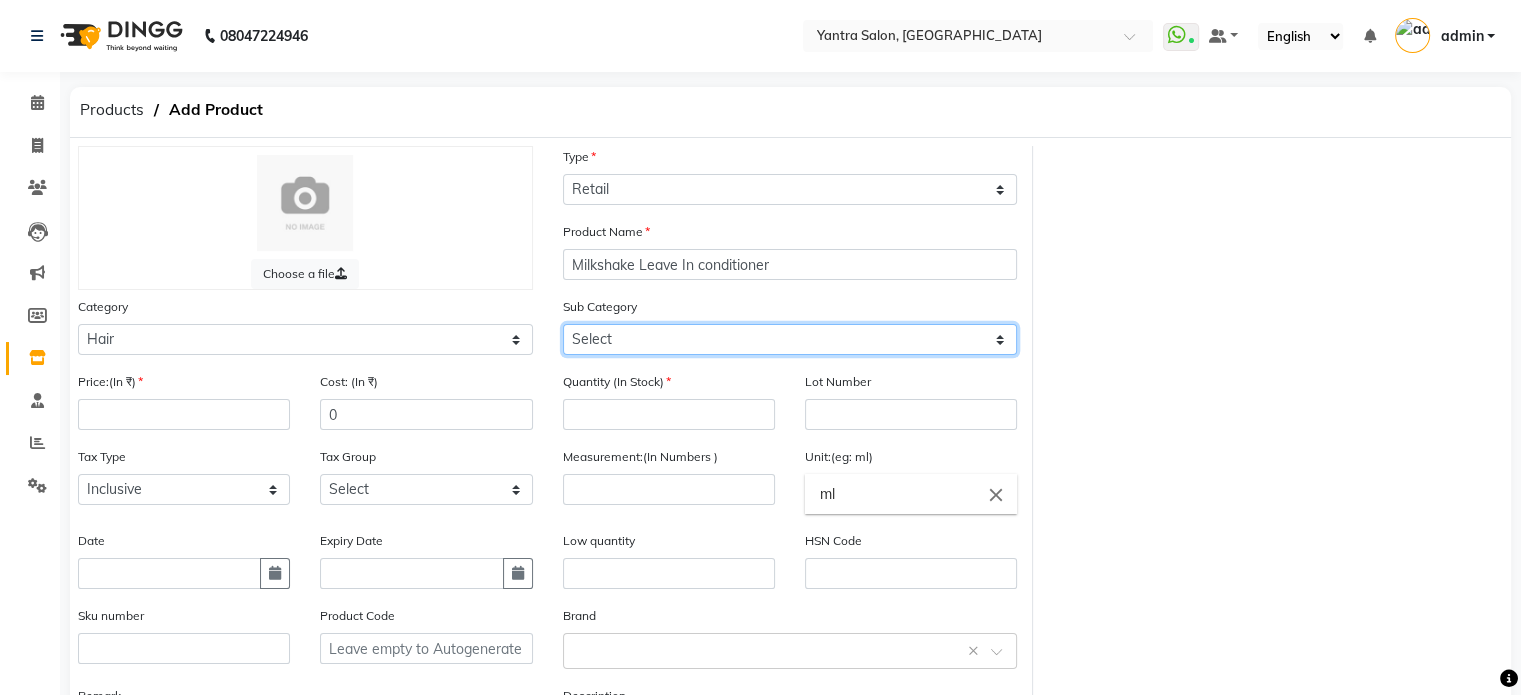 click on "Select Shampoo Conditioner Cream Mask Oil Serum Color Appliances Treatment Styling Kit & Combo Other" 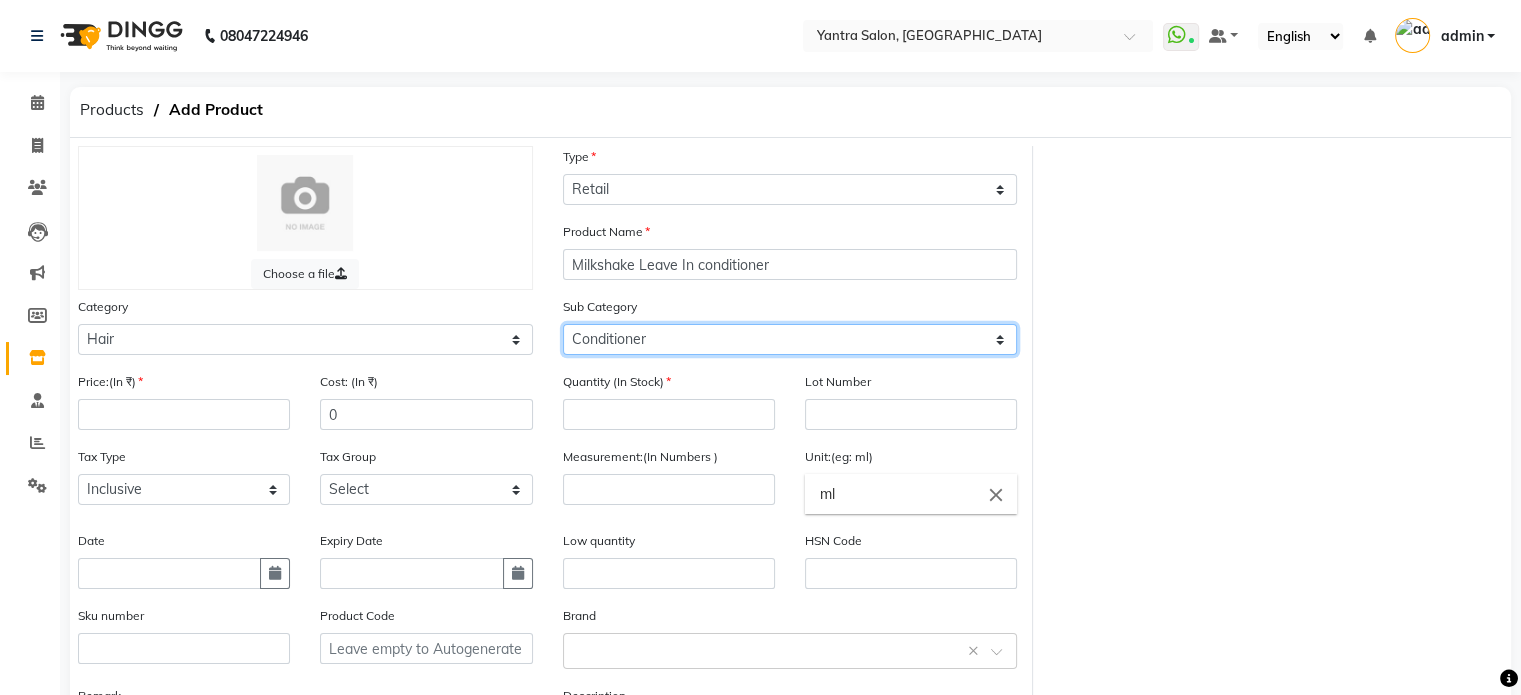 click on "Select Shampoo Conditioner Cream Mask Oil Serum Color Appliances Treatment Styling Kit & Combo Other" 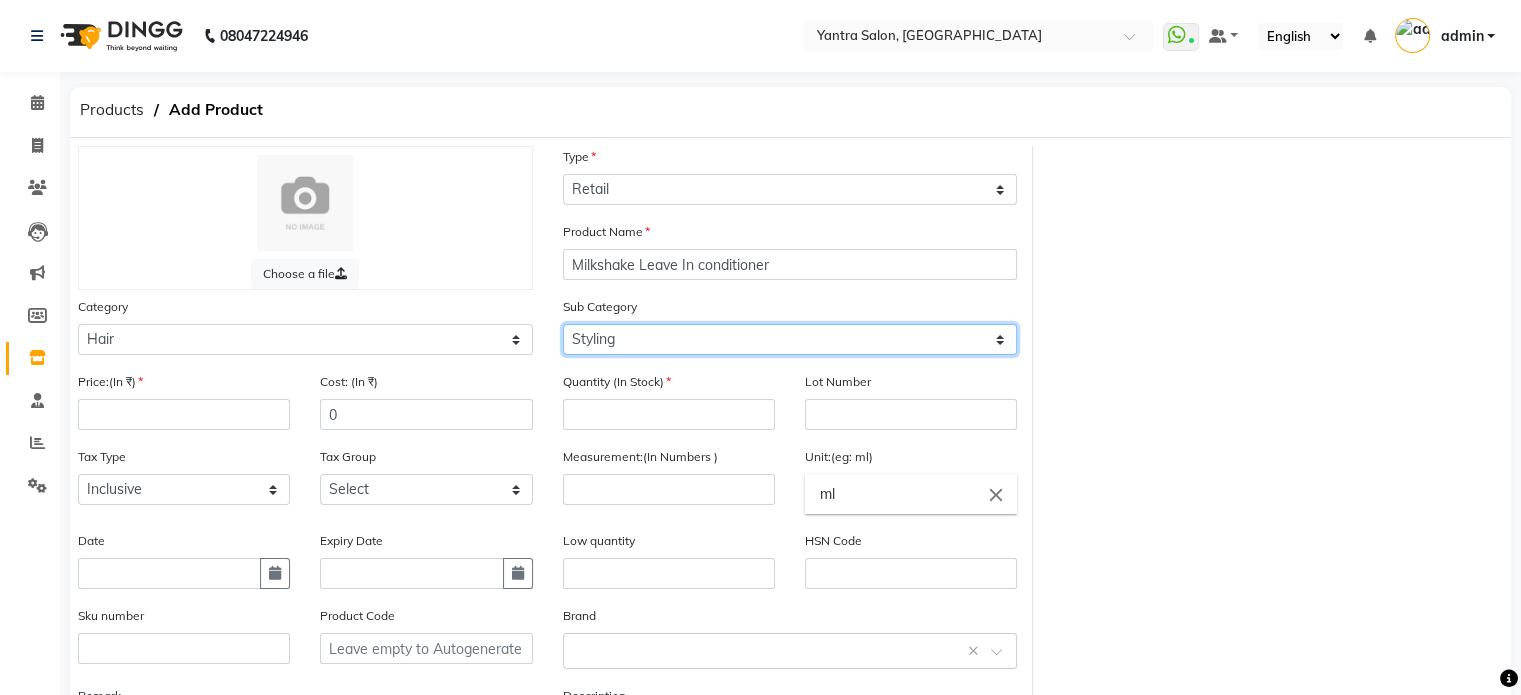 click on "Select Shampoo Conditioner Cream Mask Oil Serum Color Appliances Treatment Styling Kit & Combo Other" 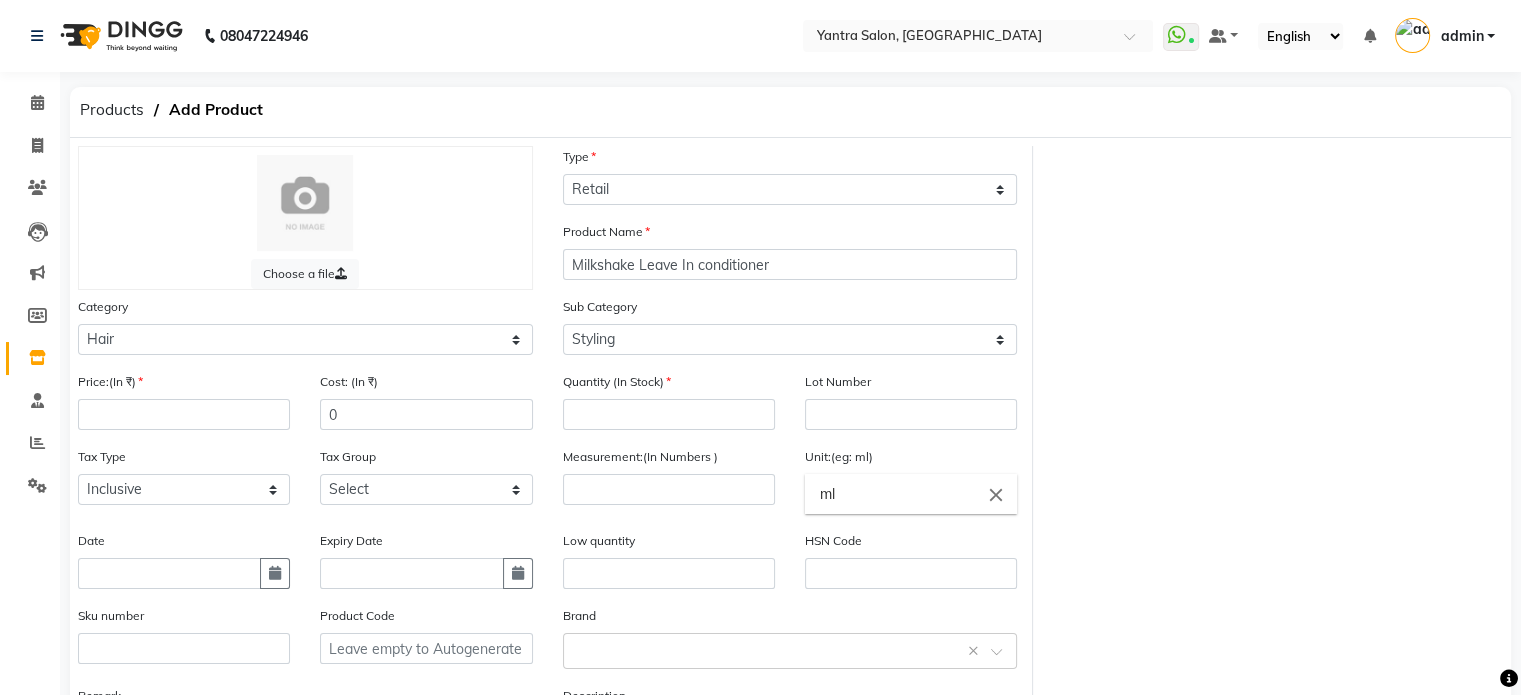 click on "Sub Category Select Shampoo Conditioner Cream Mask Oil Serum Color Appliances Treatment Styling Kit & Combo Other" 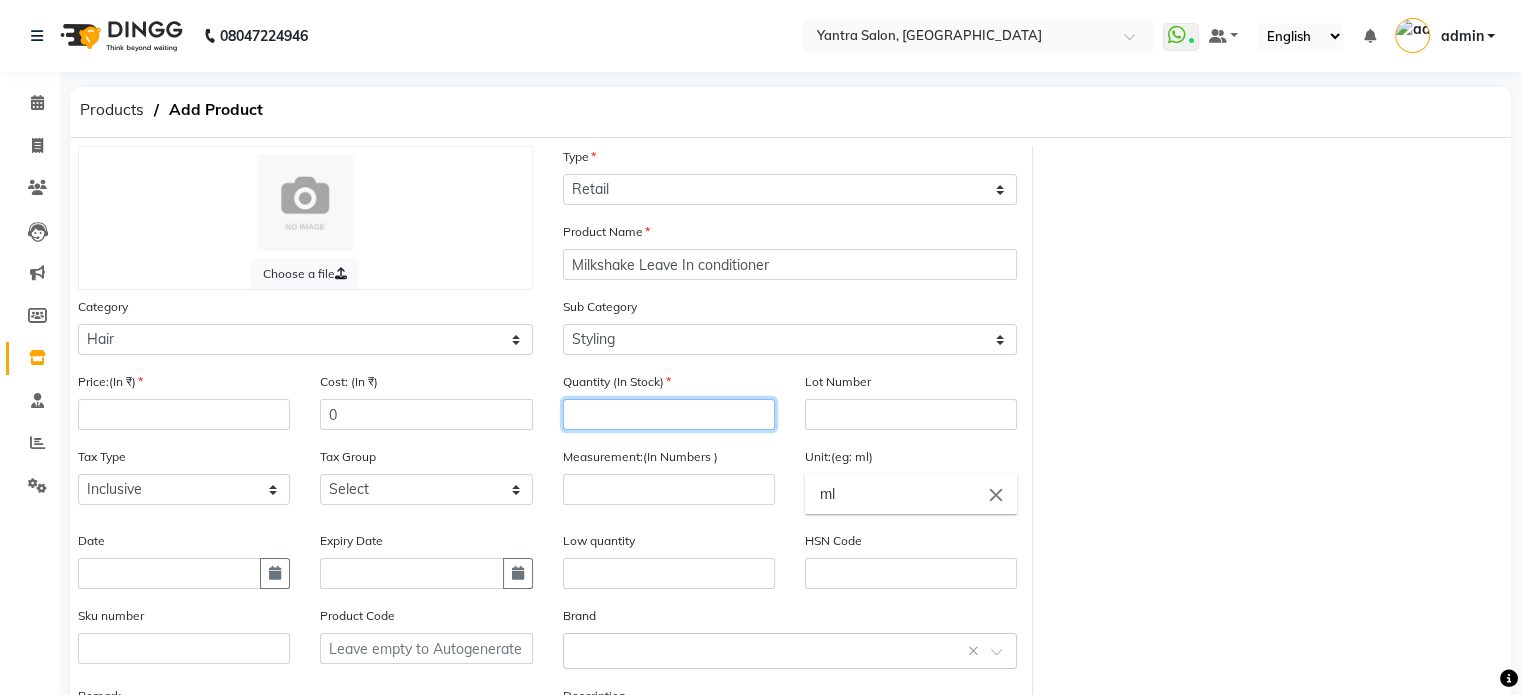 click 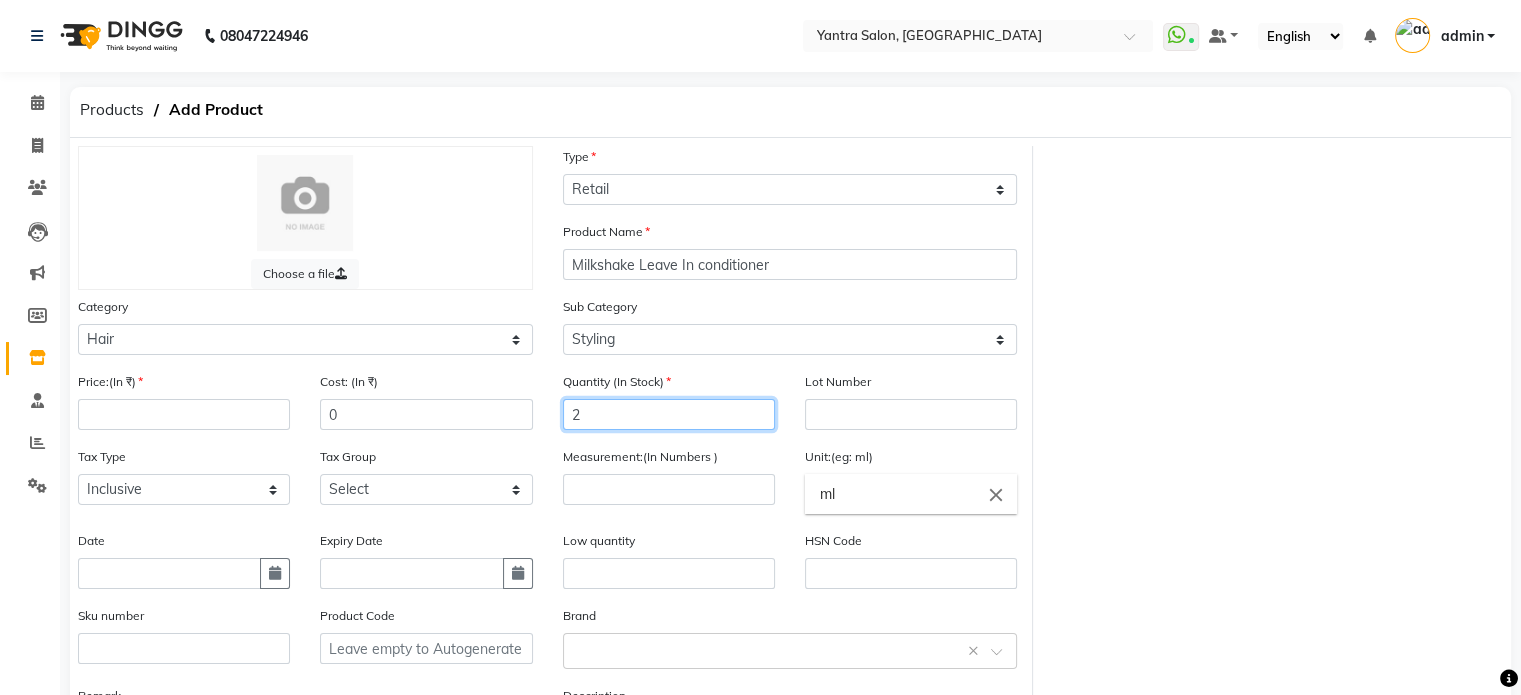 type on "2" 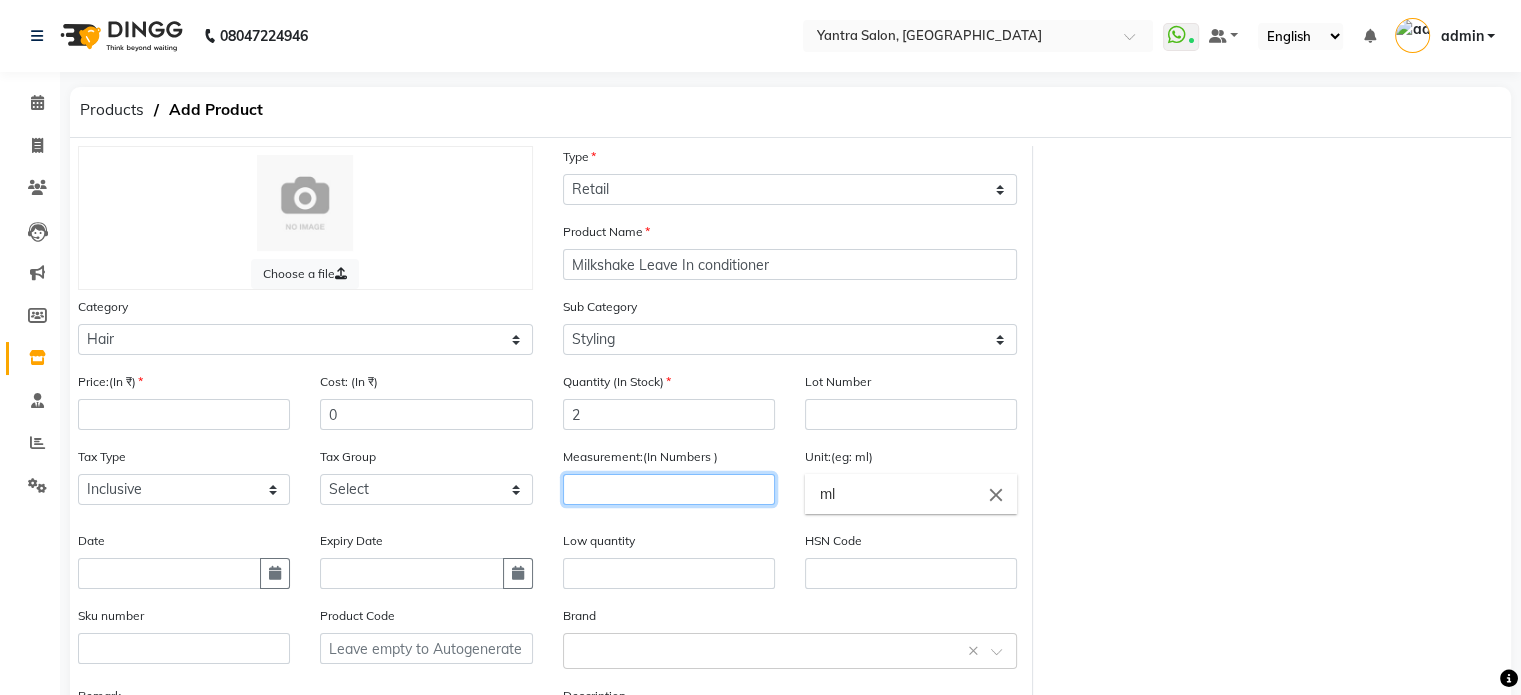 click 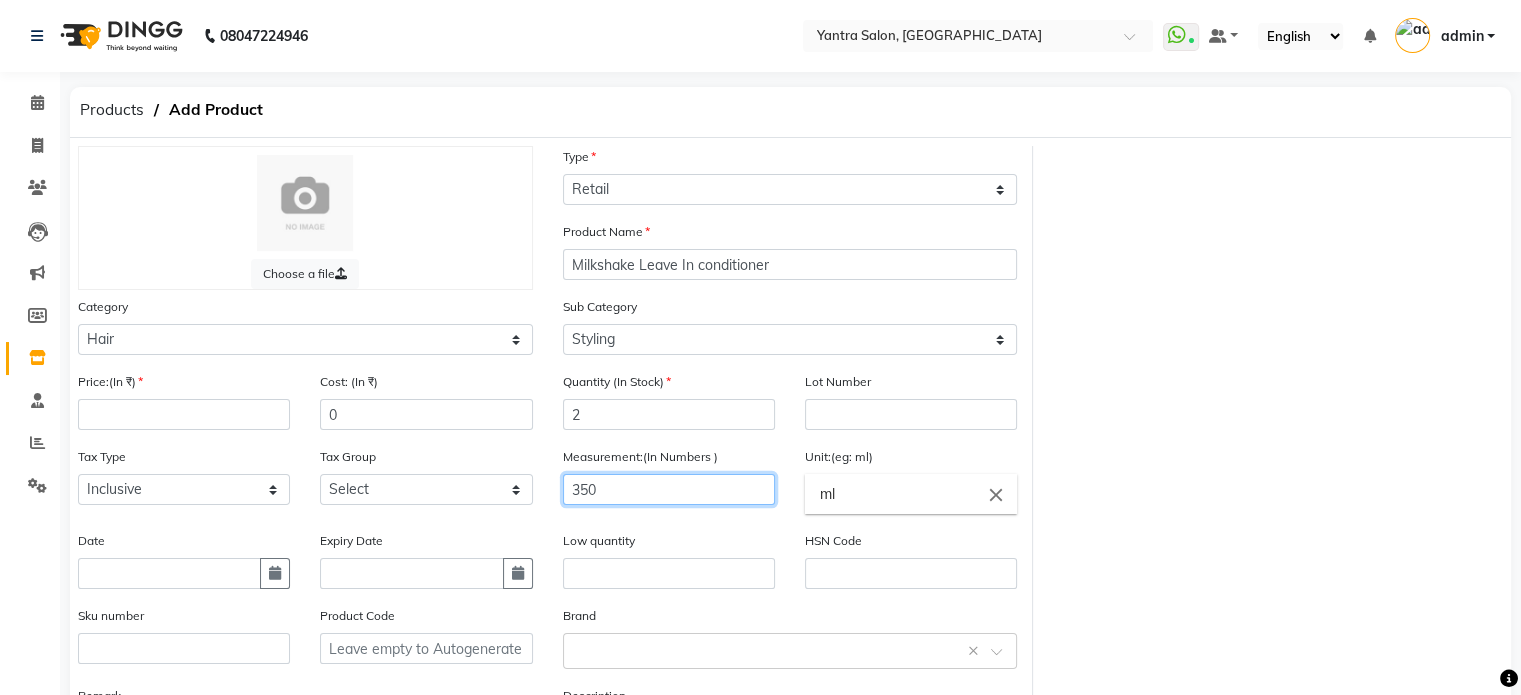 type on "350" 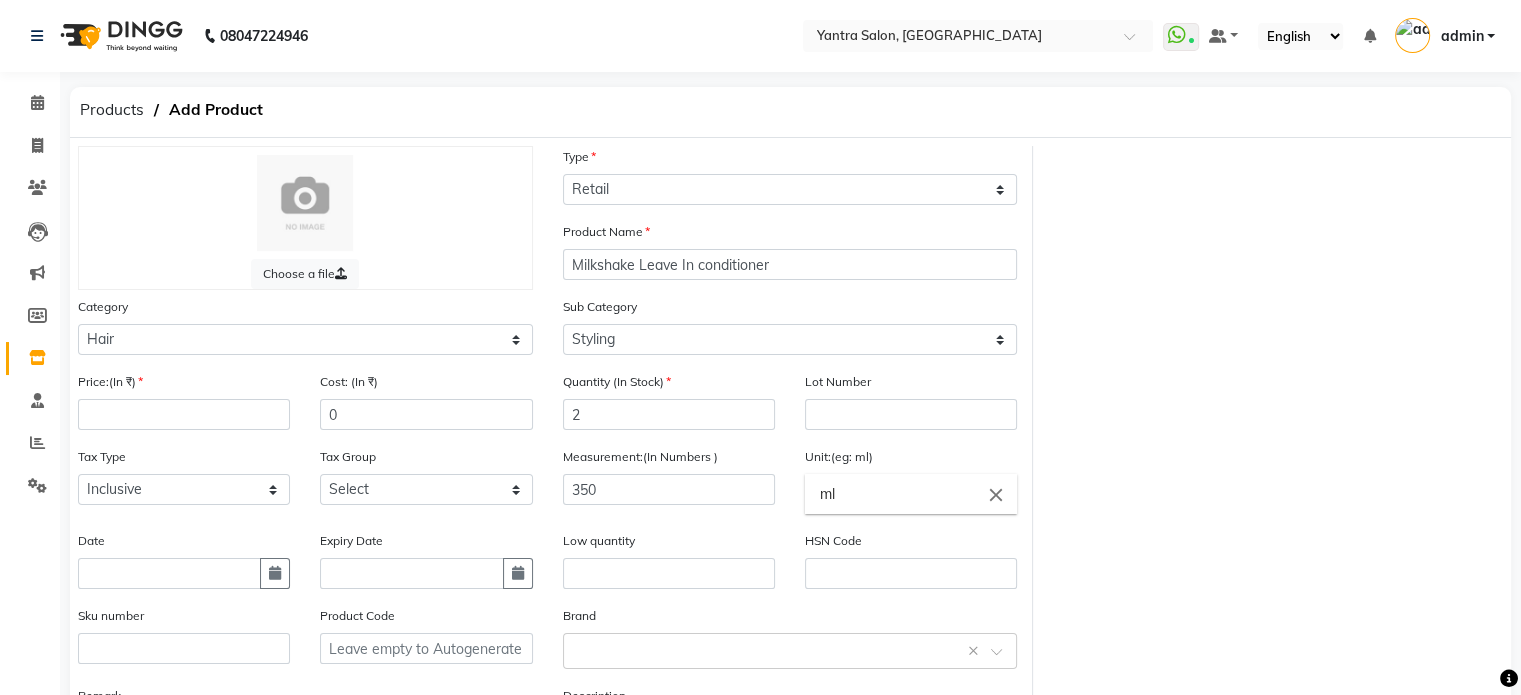 click on "Quantity (In Stock) 2" 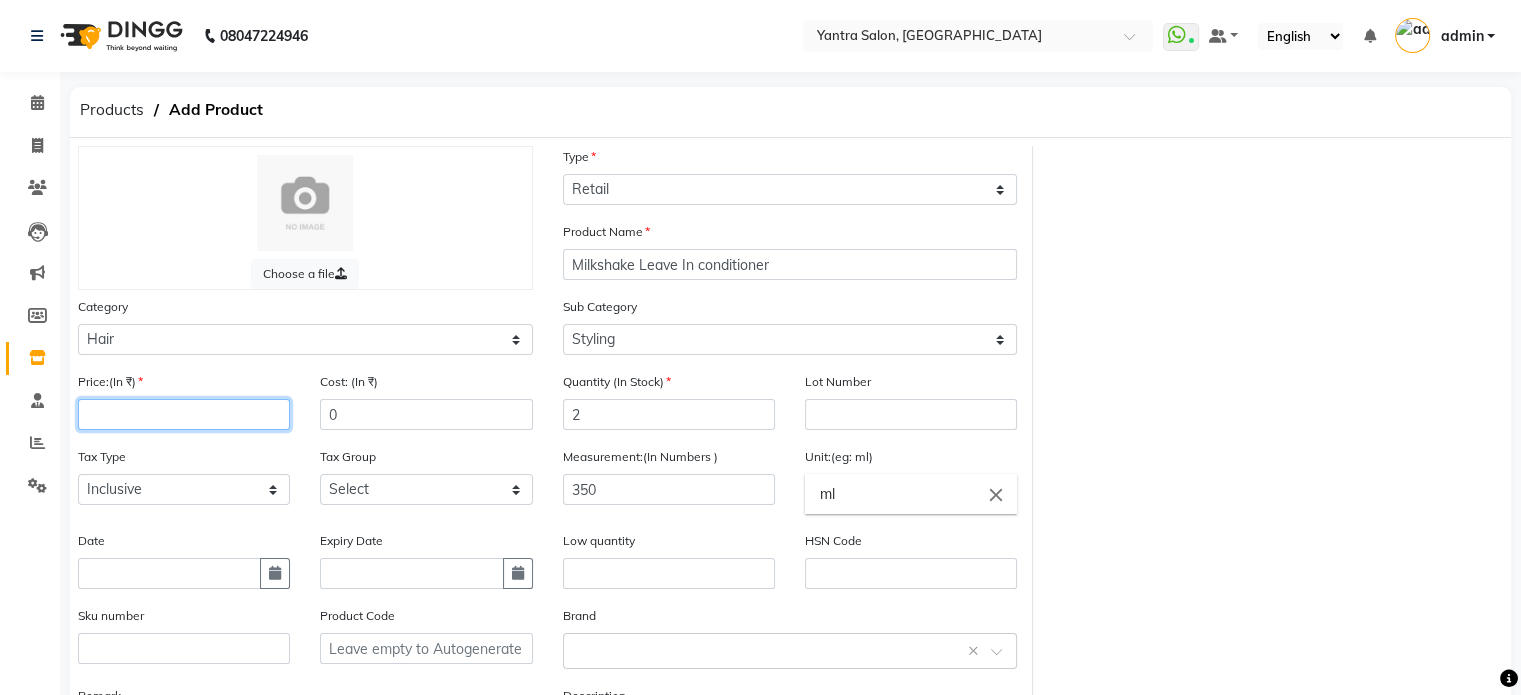 click 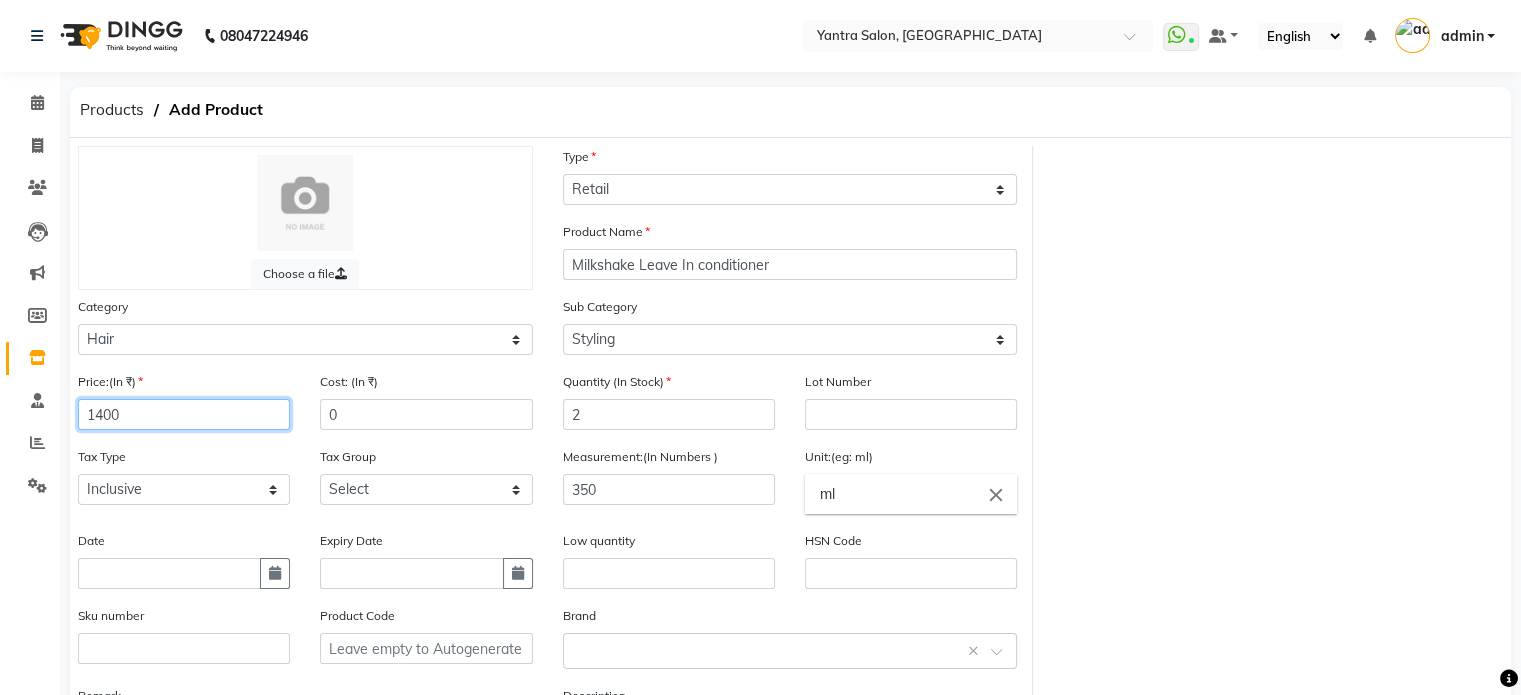type on "1400" 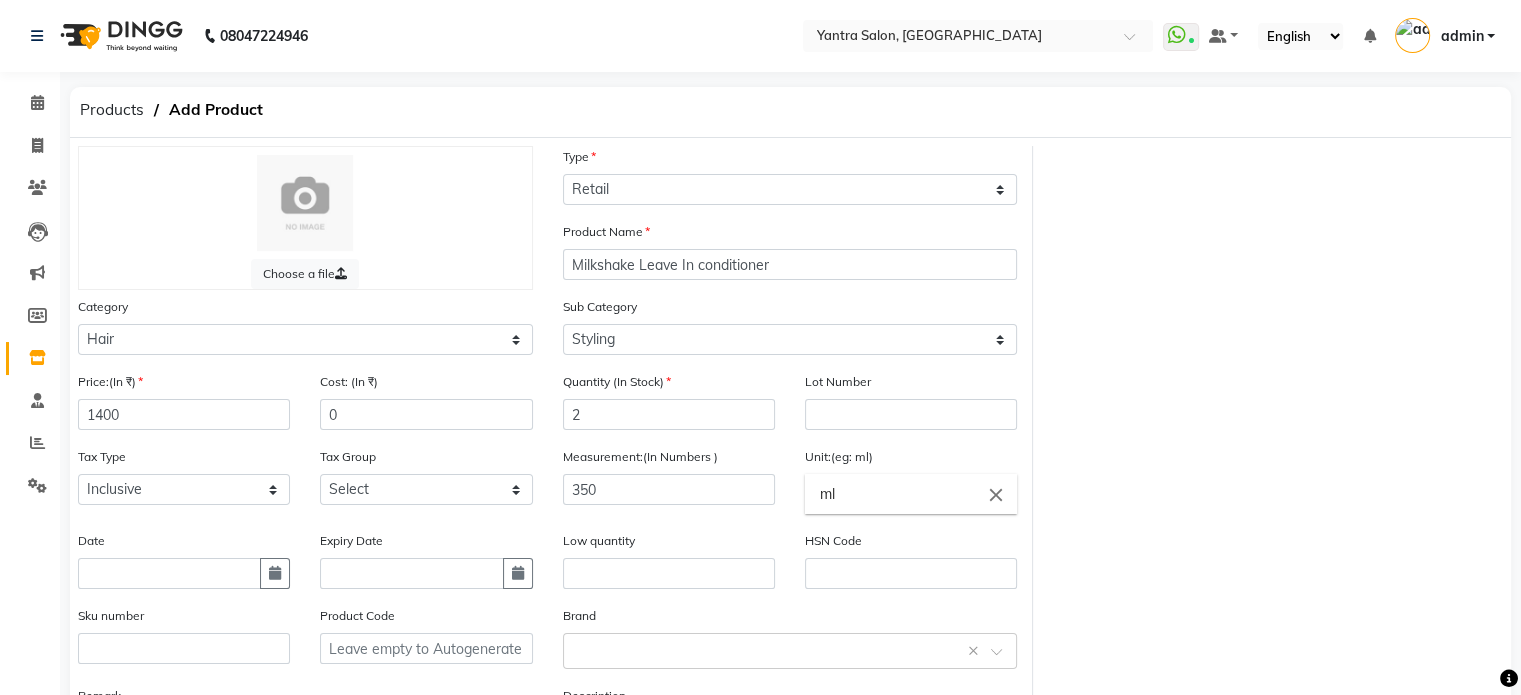 click on "Price:(In ₹) 1400" 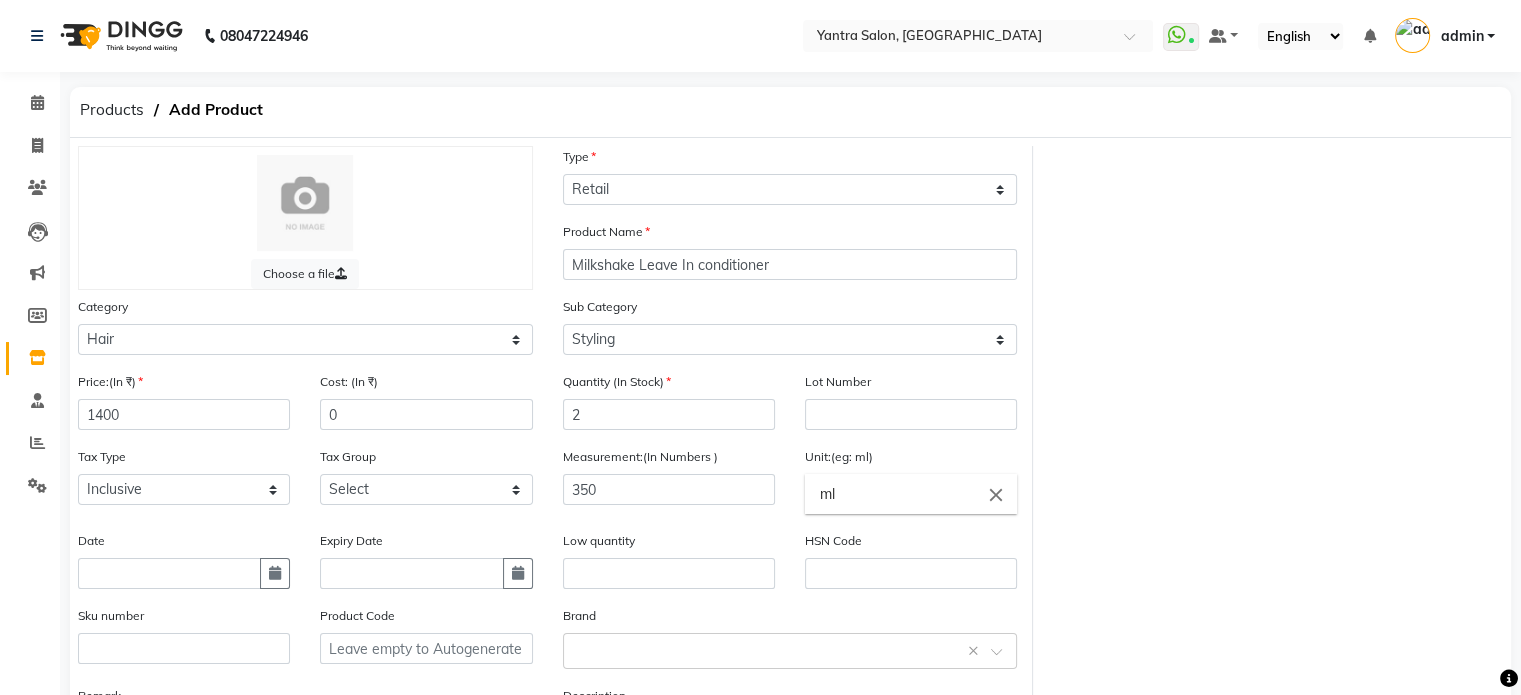 scroll, scrollTop: 190, scrollLeft: 0, axis: vertical 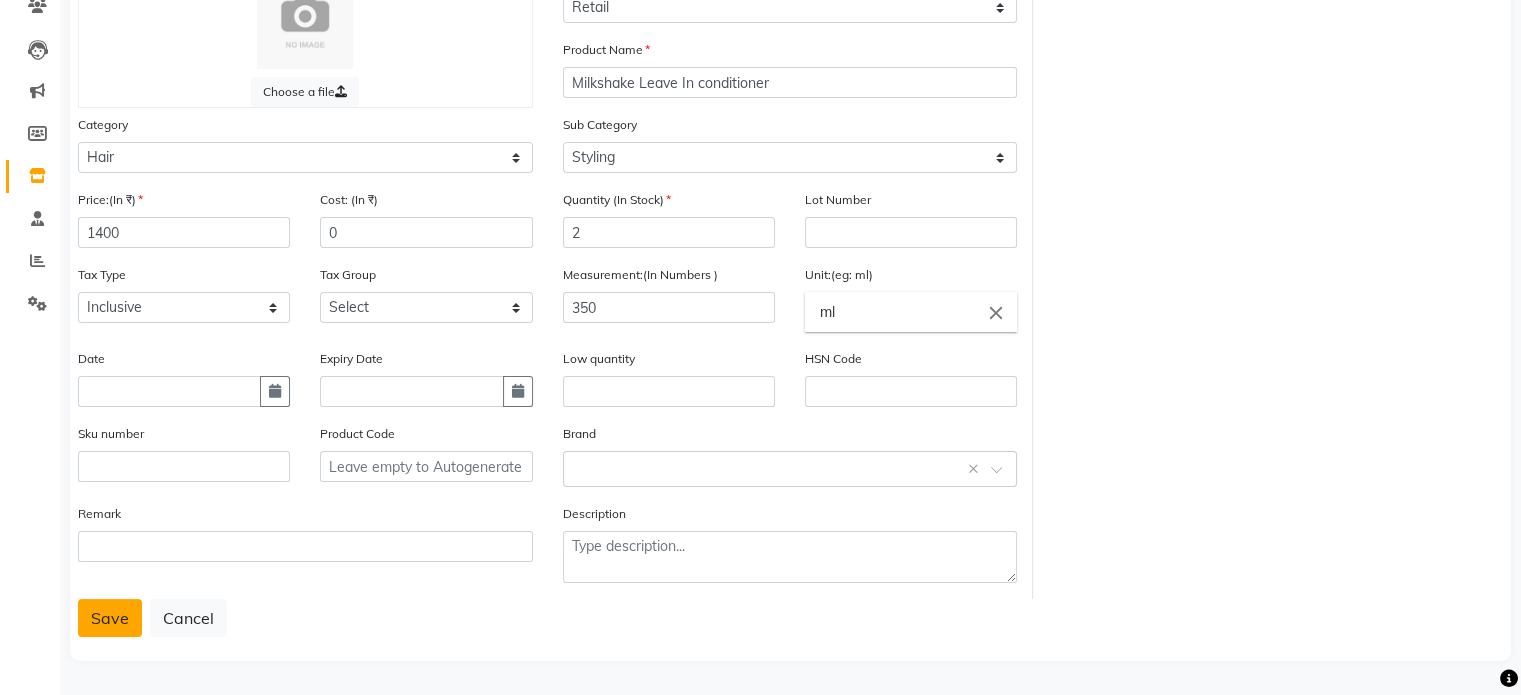 click on "Save" 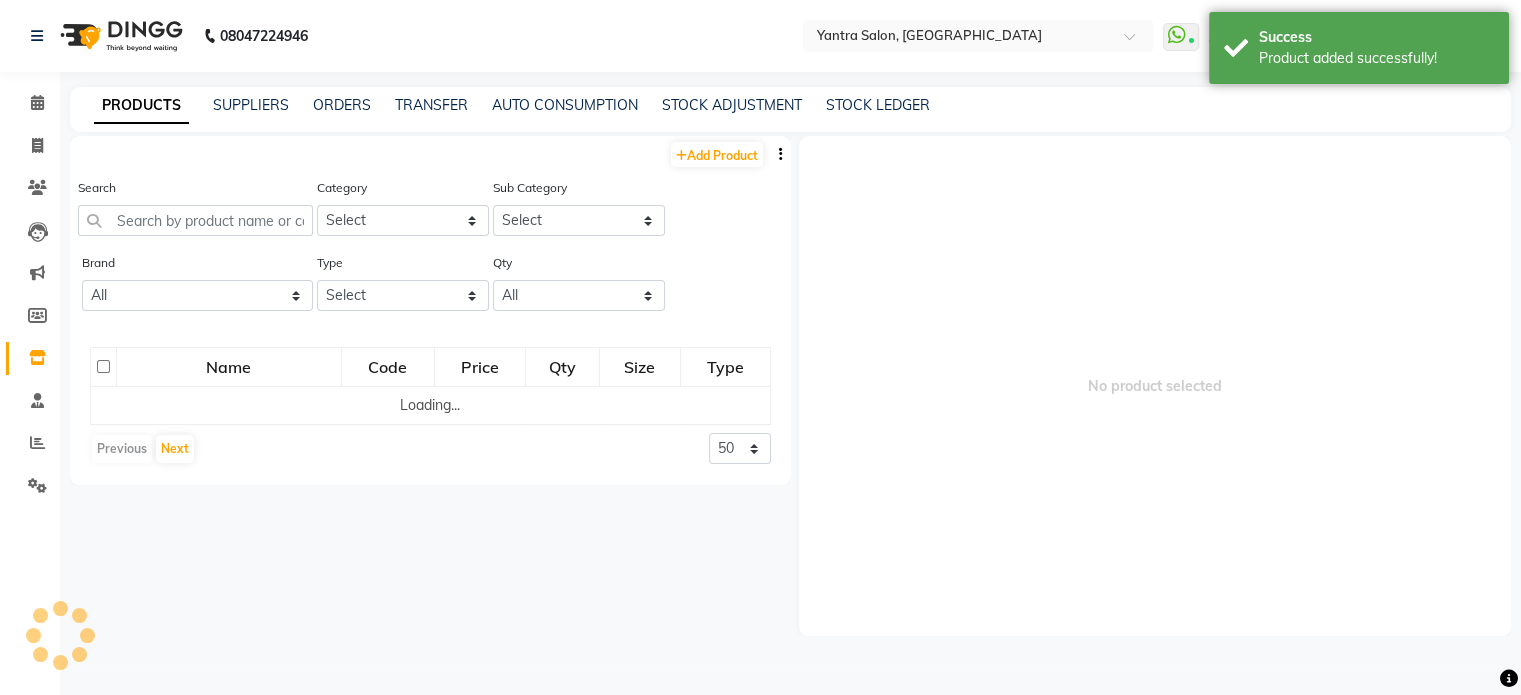 scroll, scrollTop: 0, scrollLeft: 0, axis: both 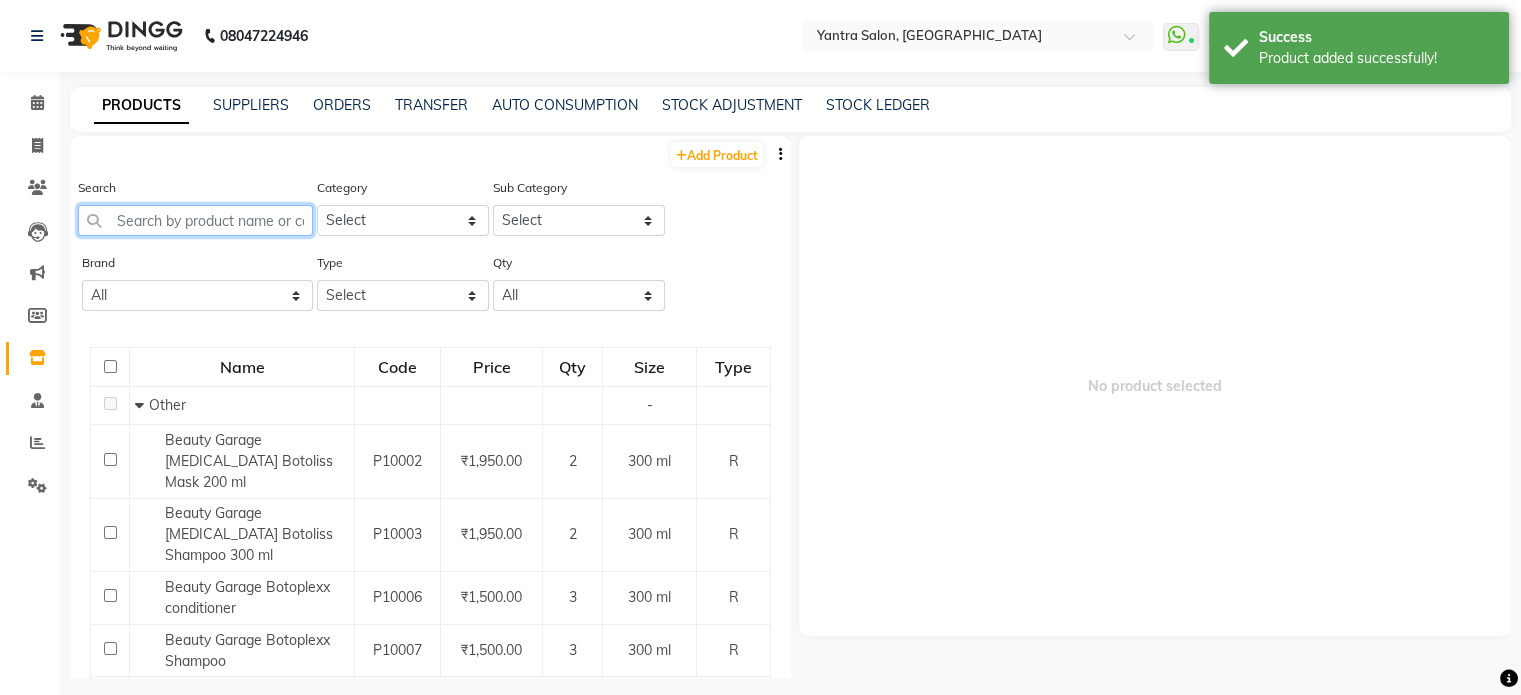 click 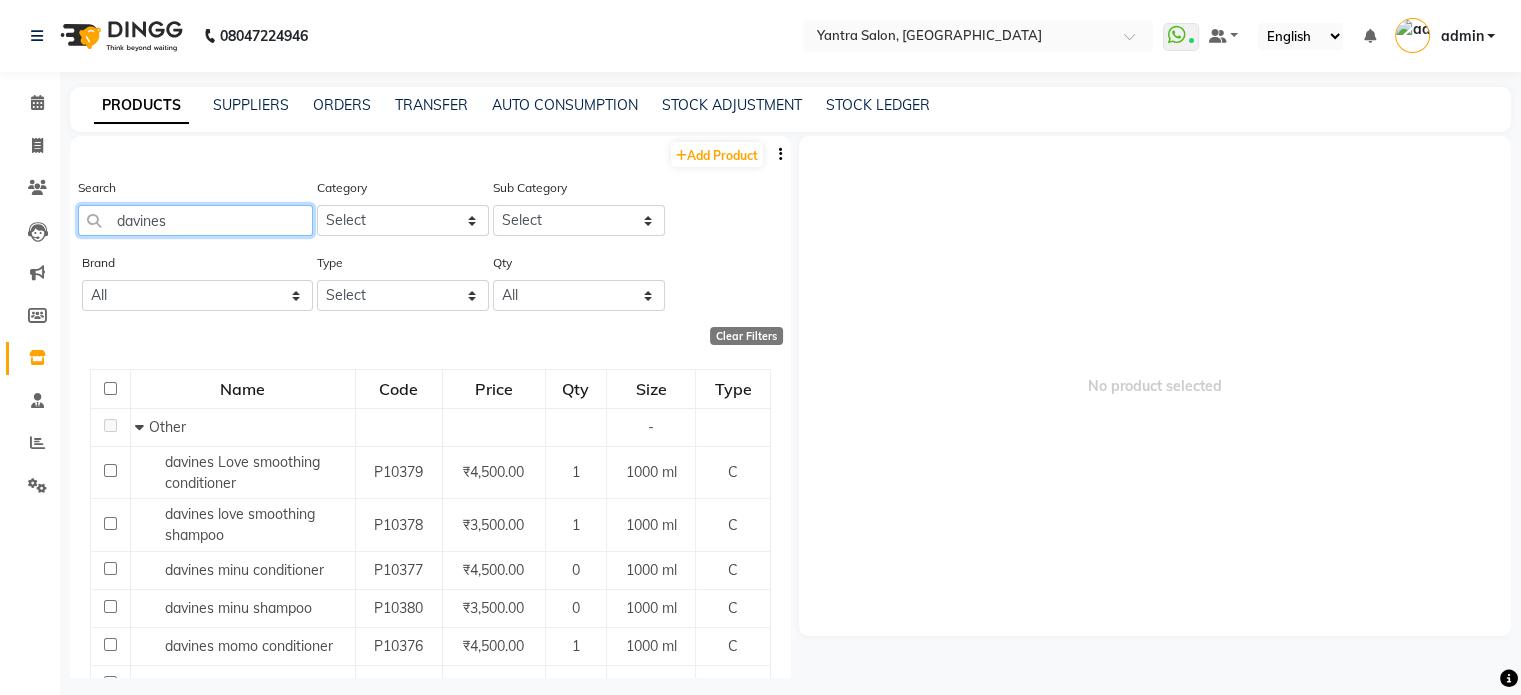 type on "davines" 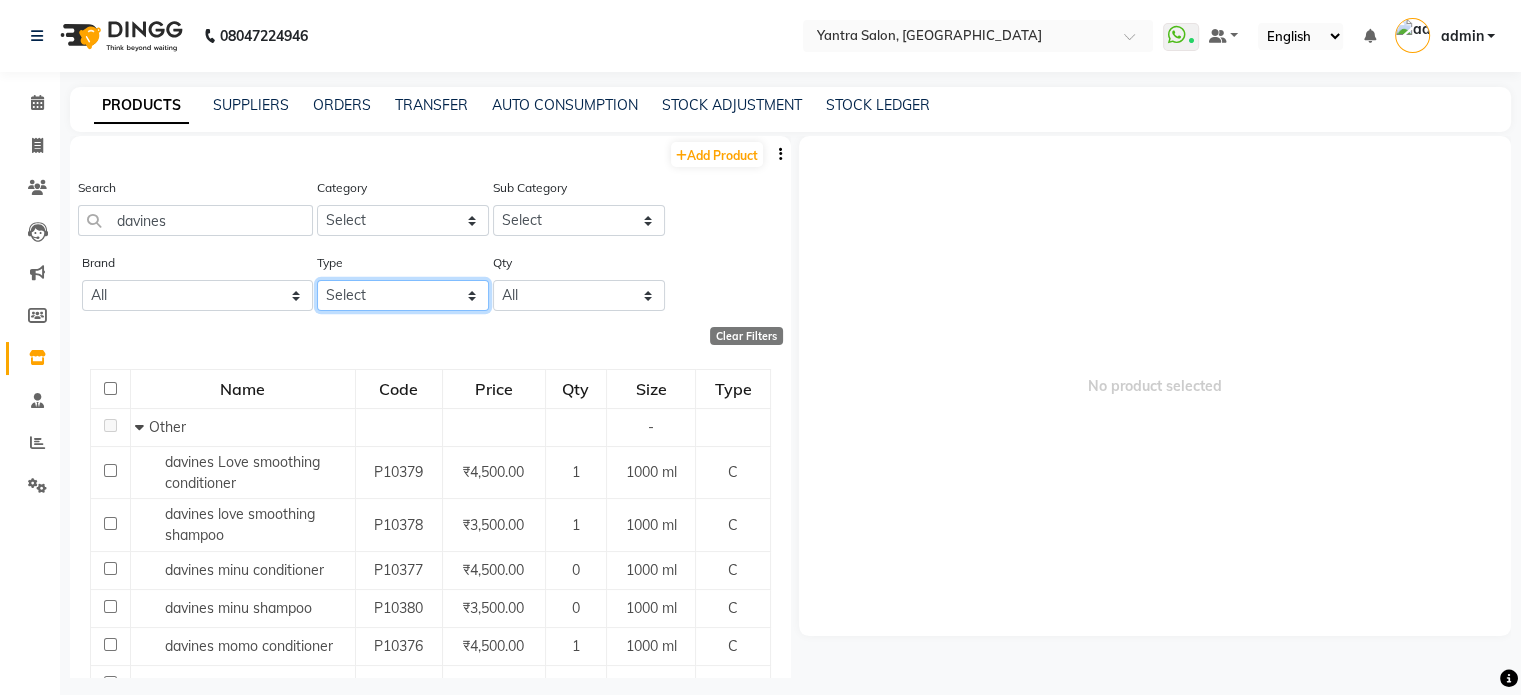 click on "Select Both Retail Consumable" 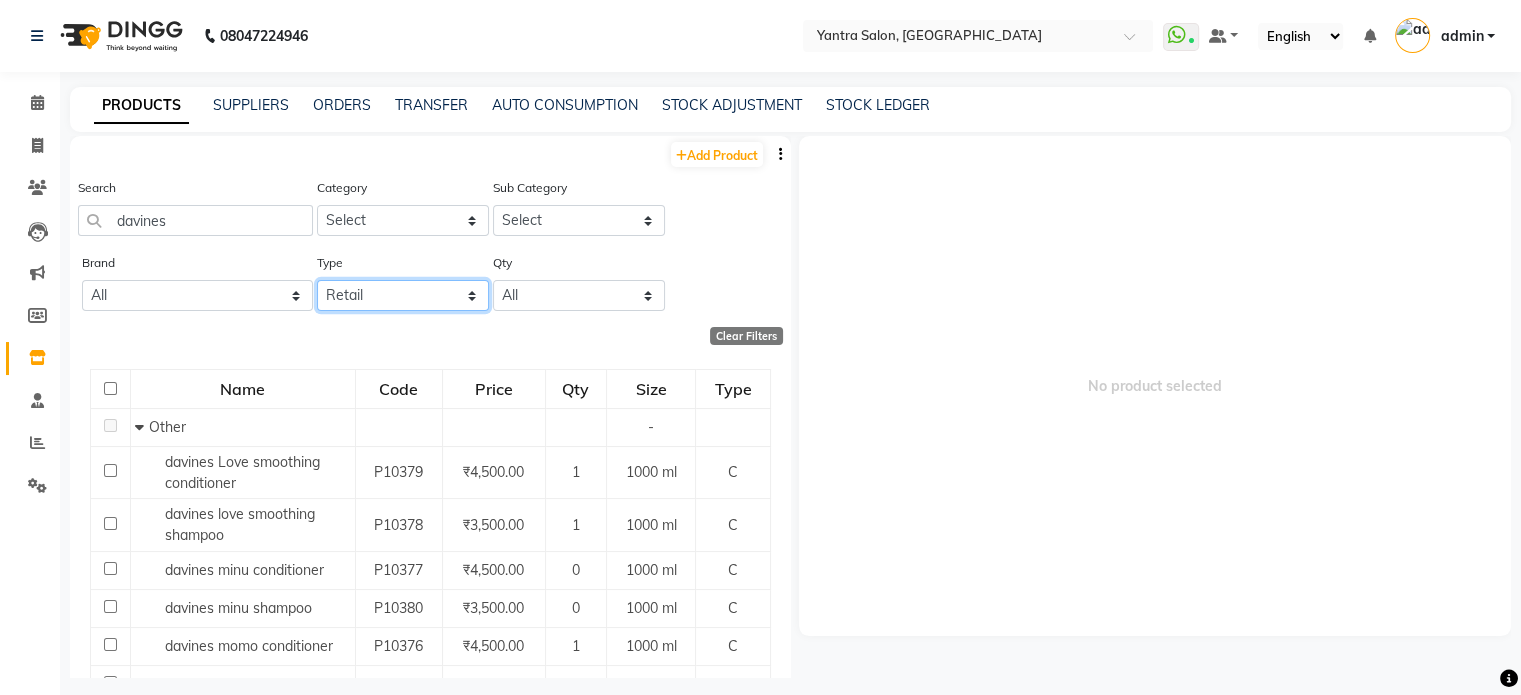 click on "Select Both Retail Consumable" 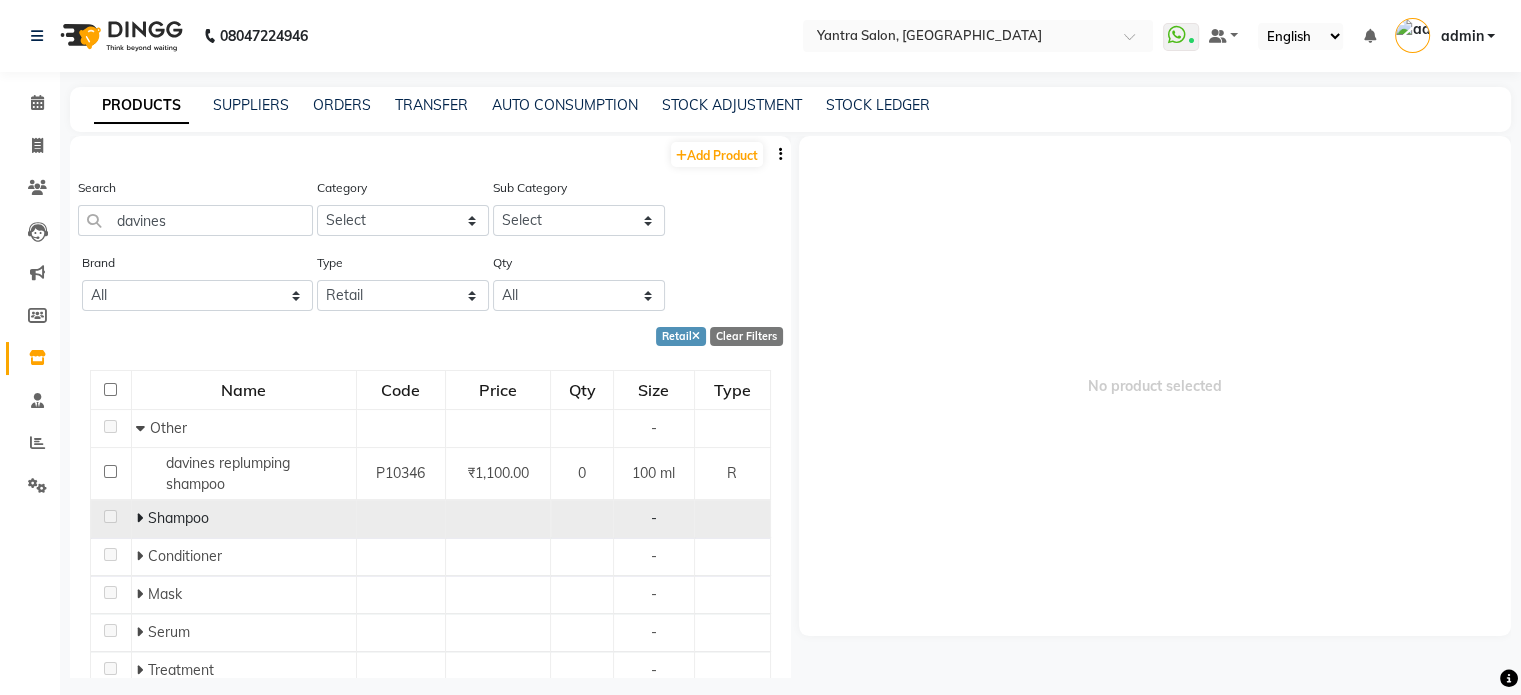 click 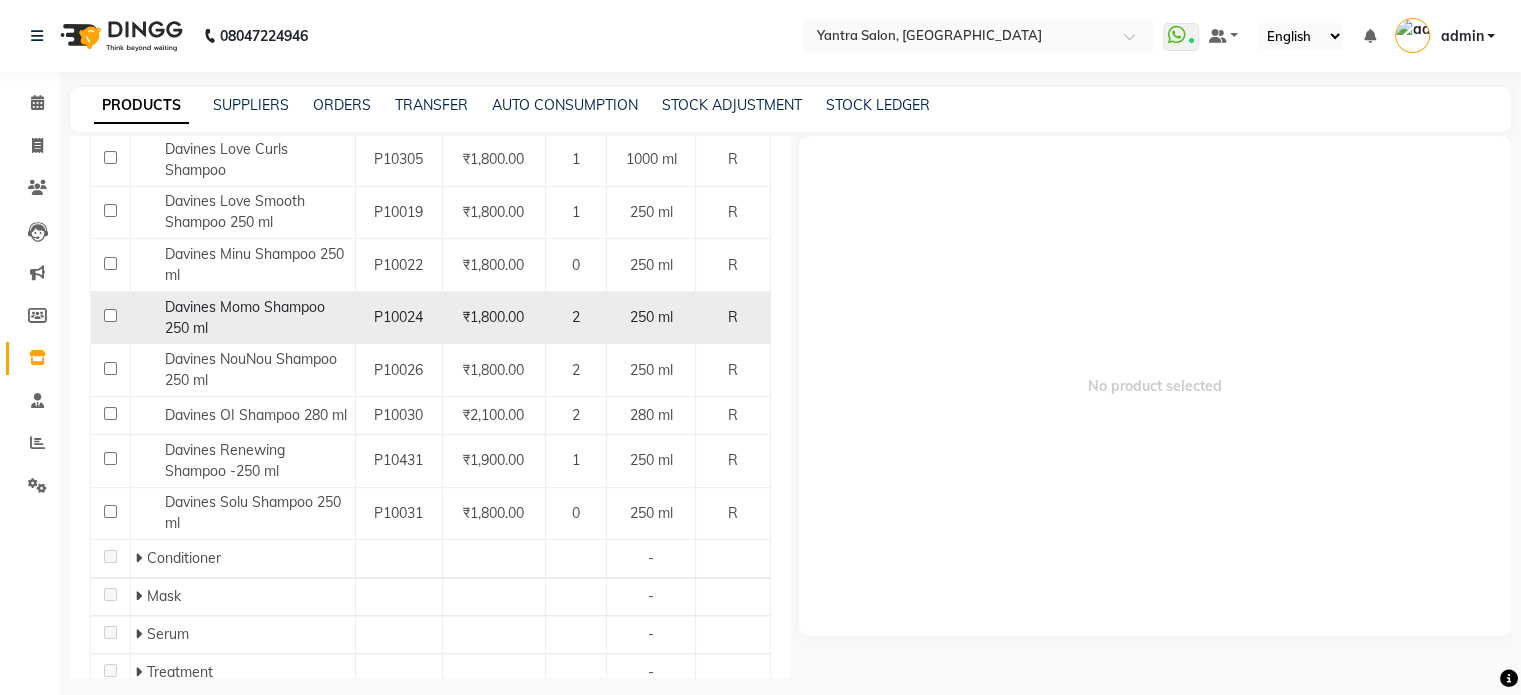 scroll, scrollTop: 500, scrollLeft: 0, axis: vertical 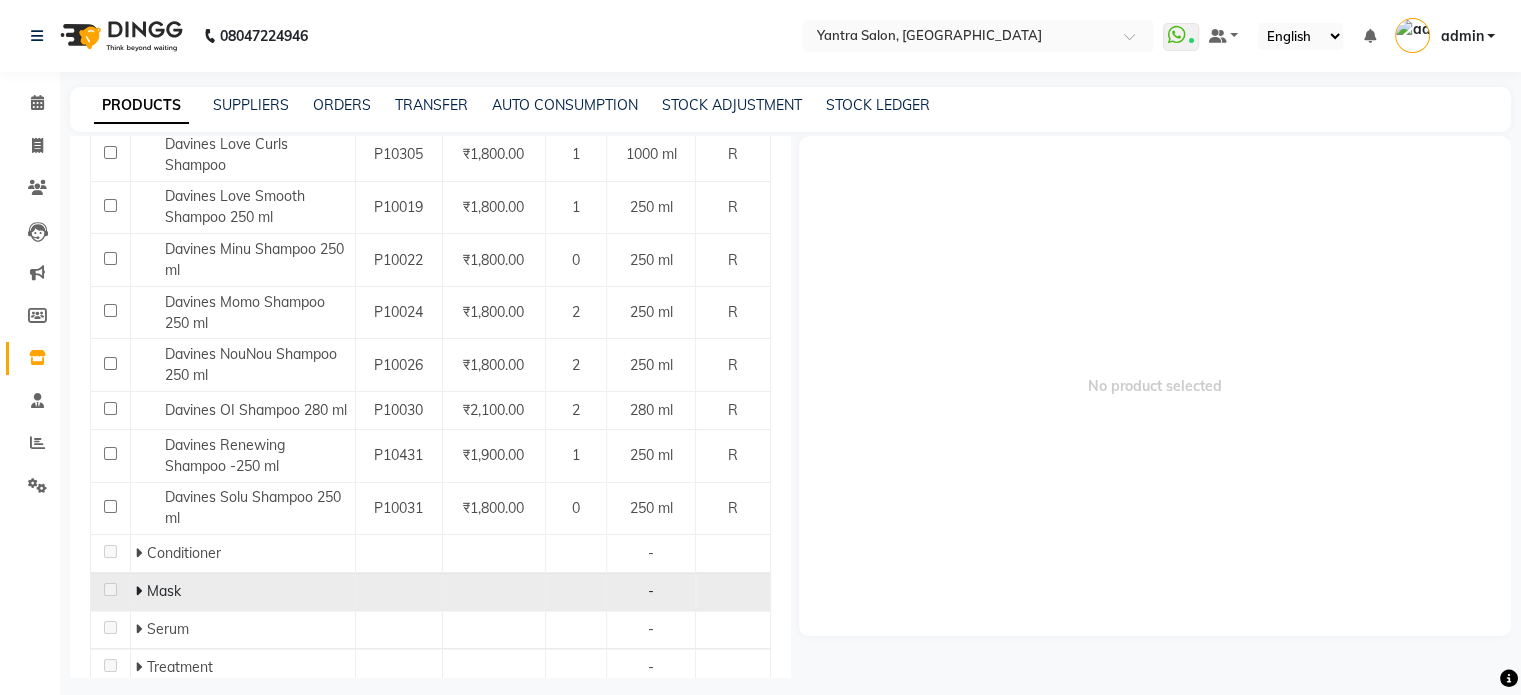 click 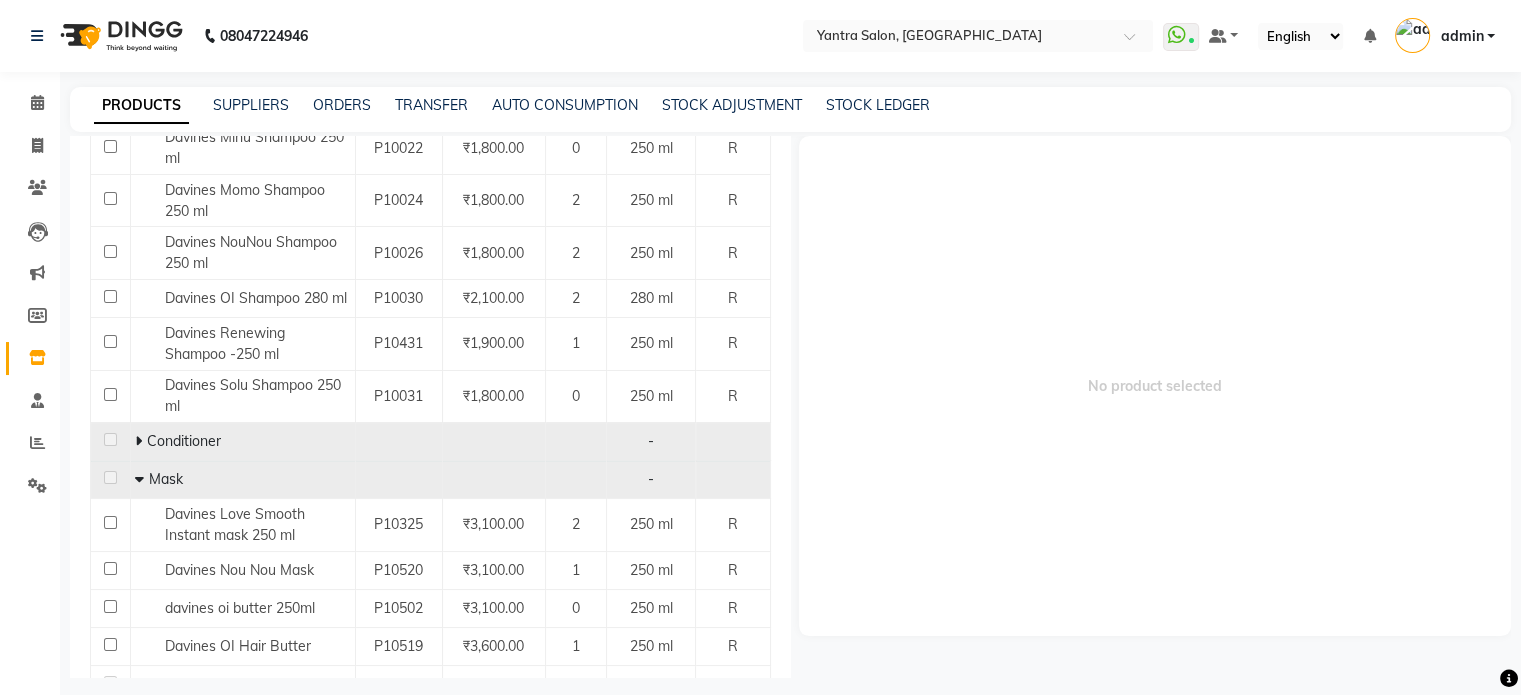scroll, scrollTop: 700, scrollLeft: 0, axis: vertical 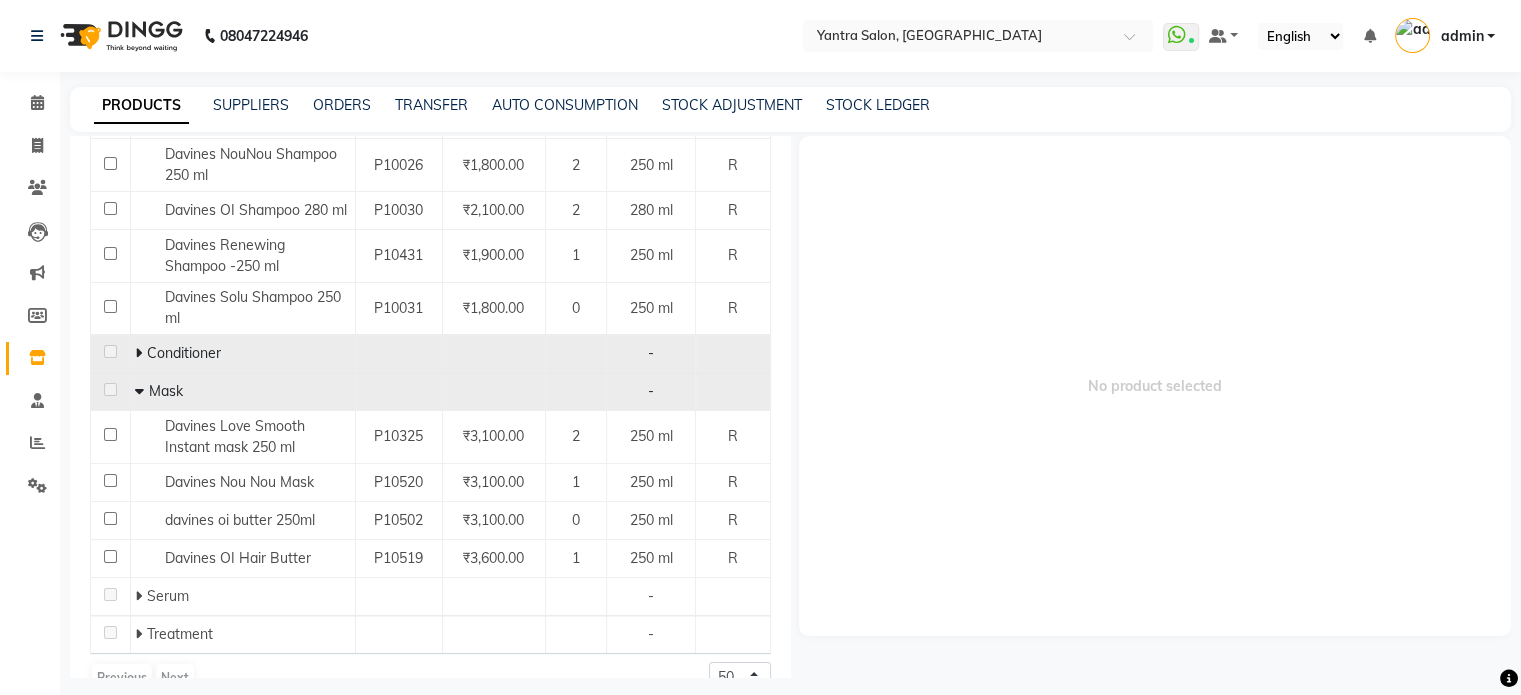 click 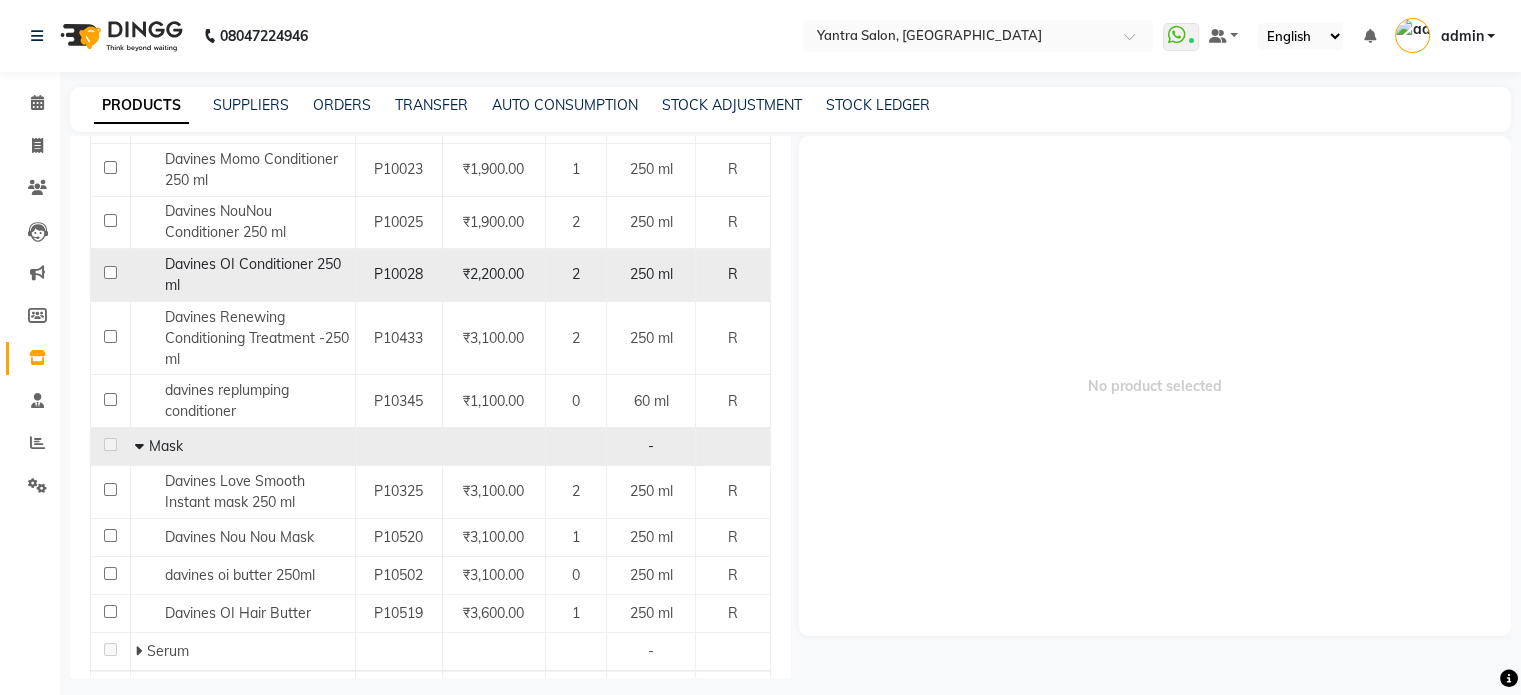 scroll, scrollTop: 1172, scrollLeft: 0, axis: vertical 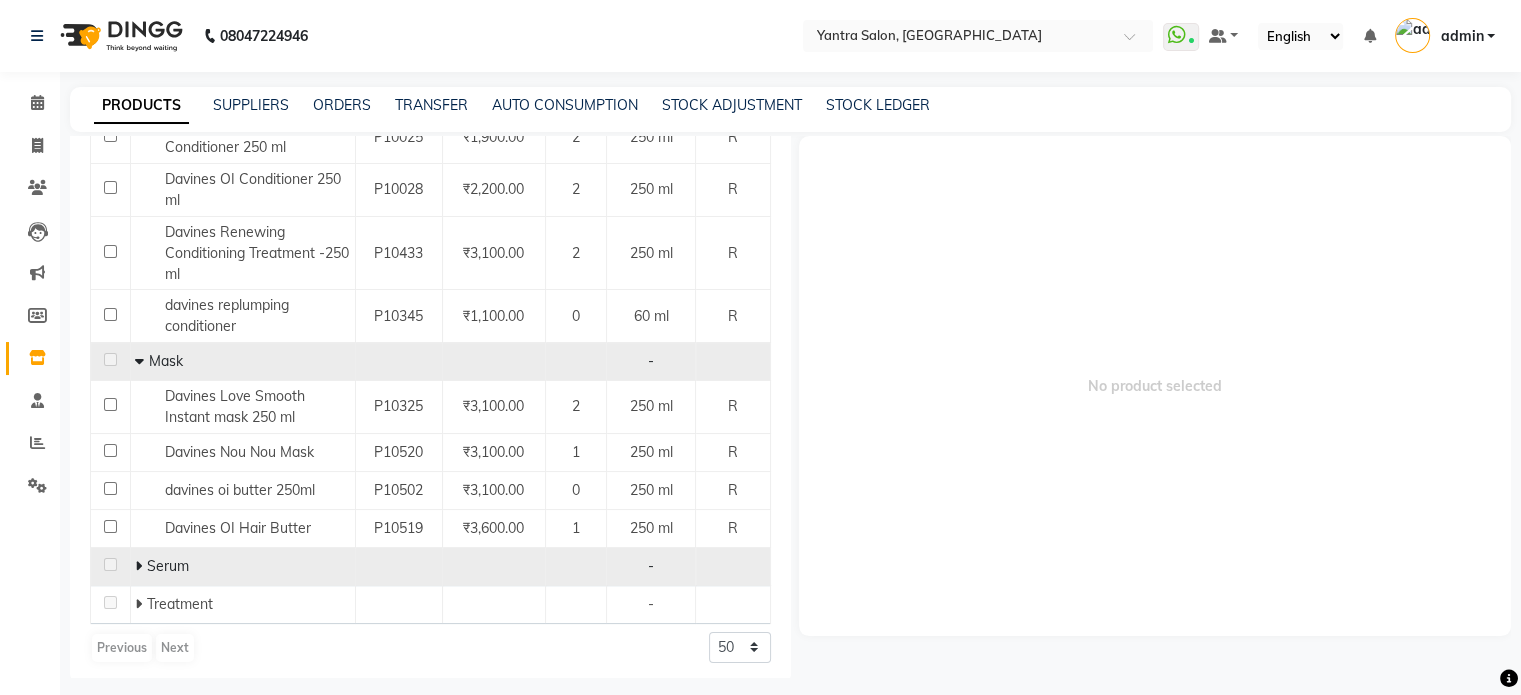 click 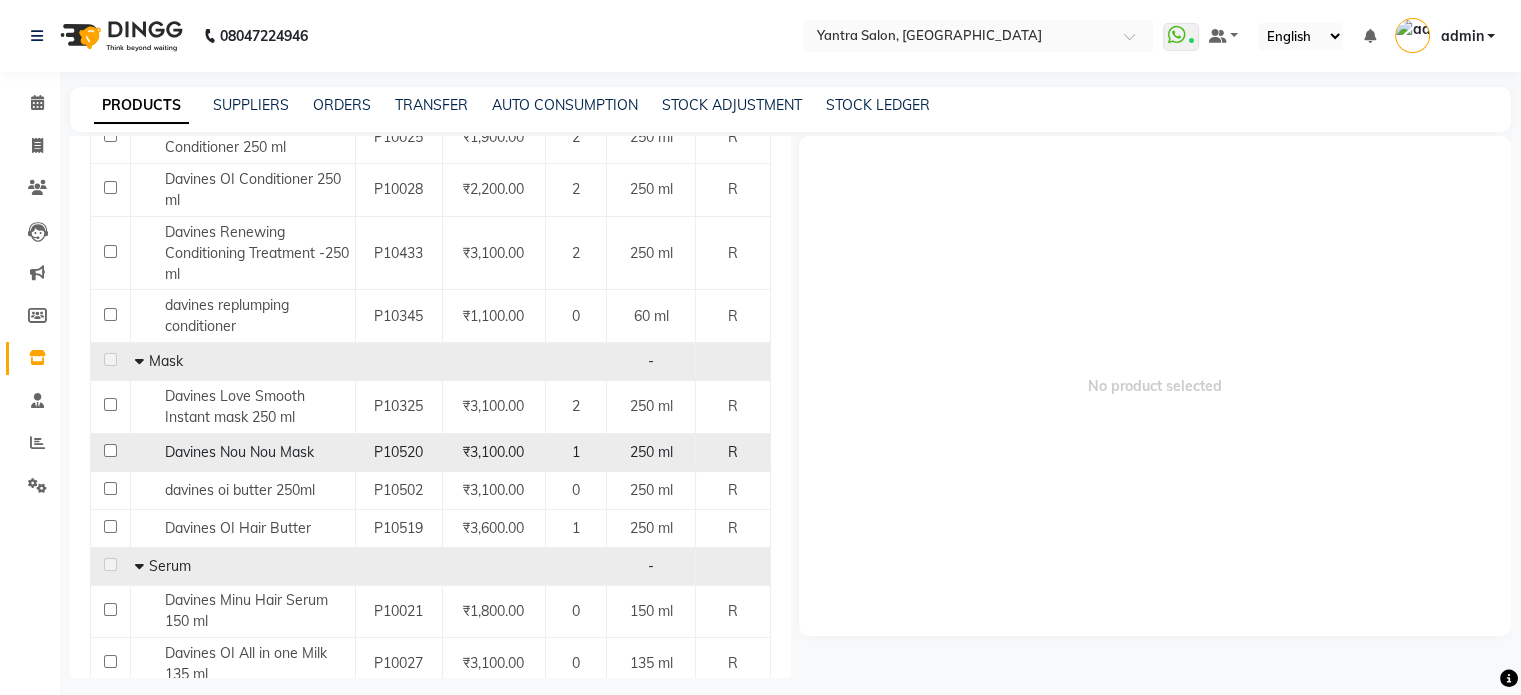 scroll, scrollTop: 1352, scrollLeft: 0, axis: vertical 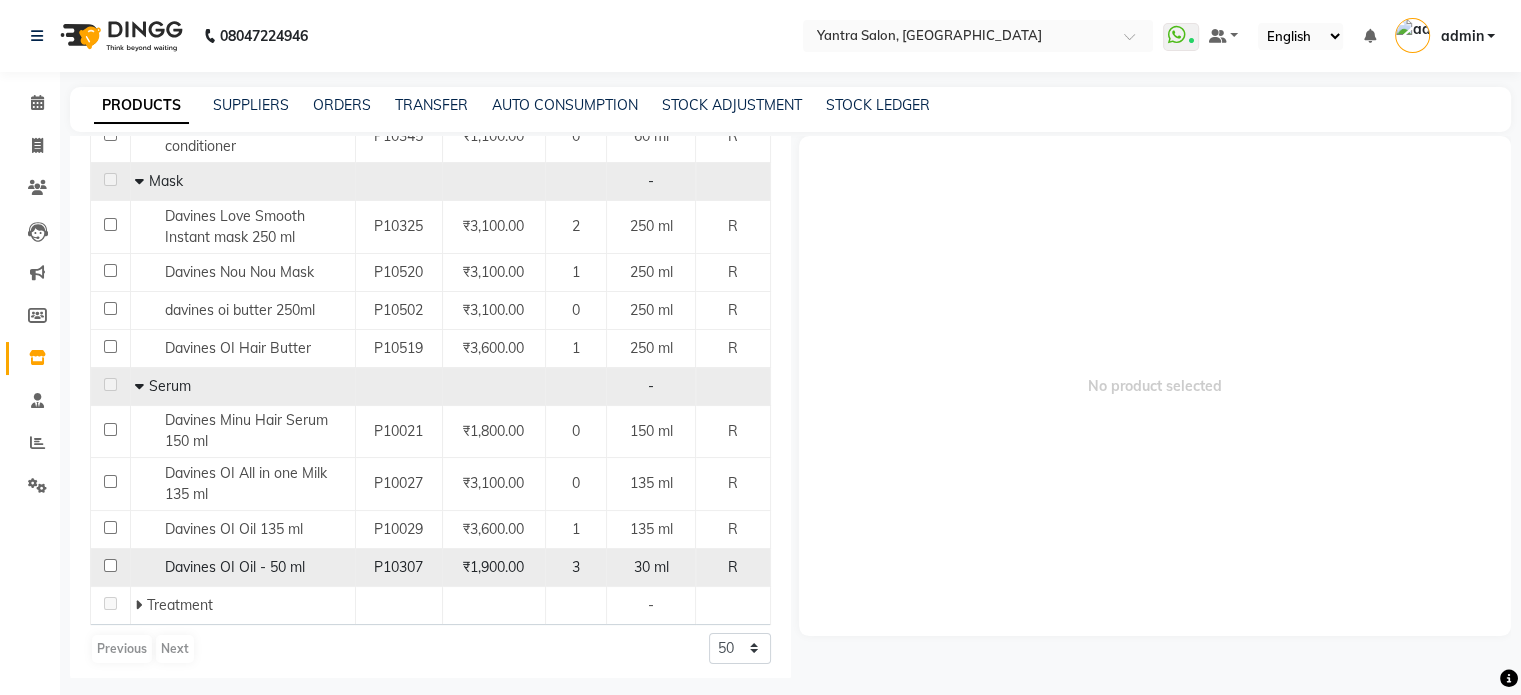 click on "₹1,900.00" 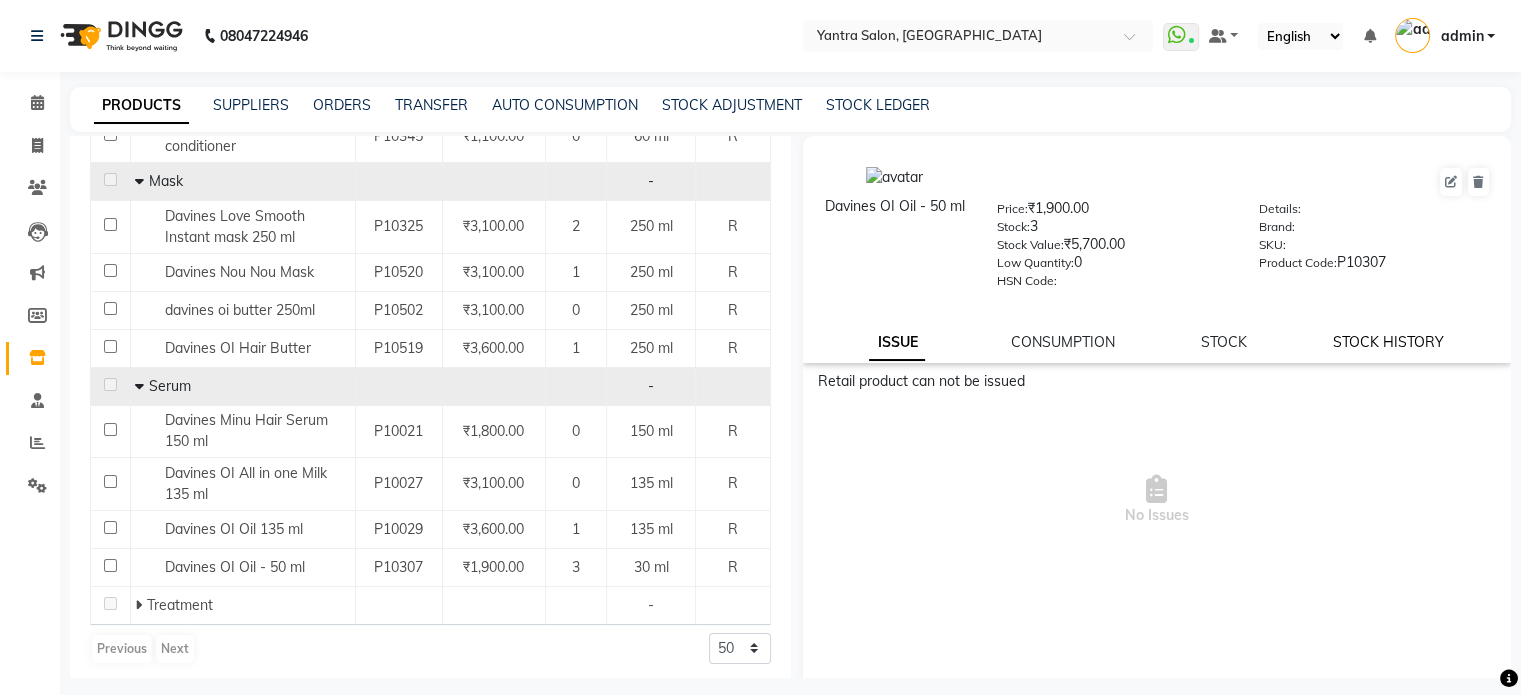 click on "STOCK HISTORY" 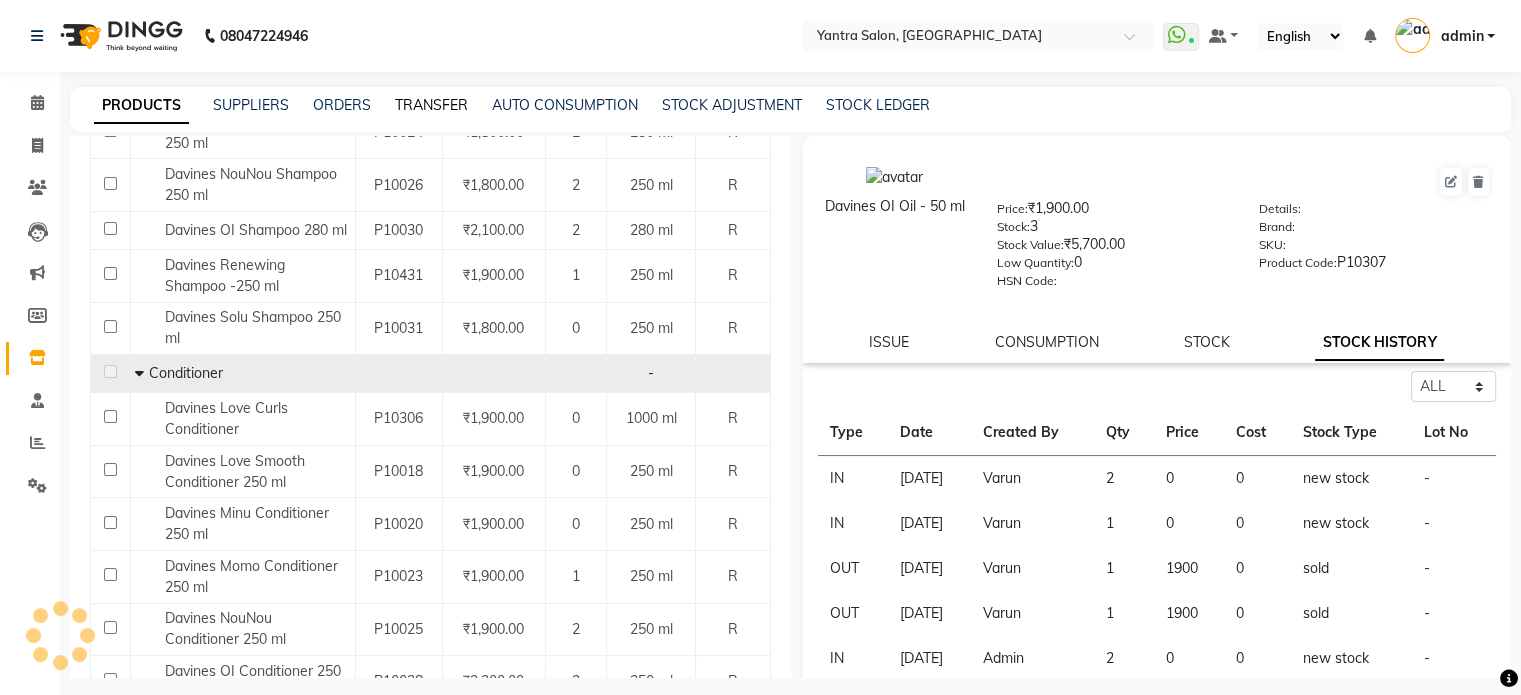 scroll, scrollTop: 652, scrollLeft: 0, axis: vertical 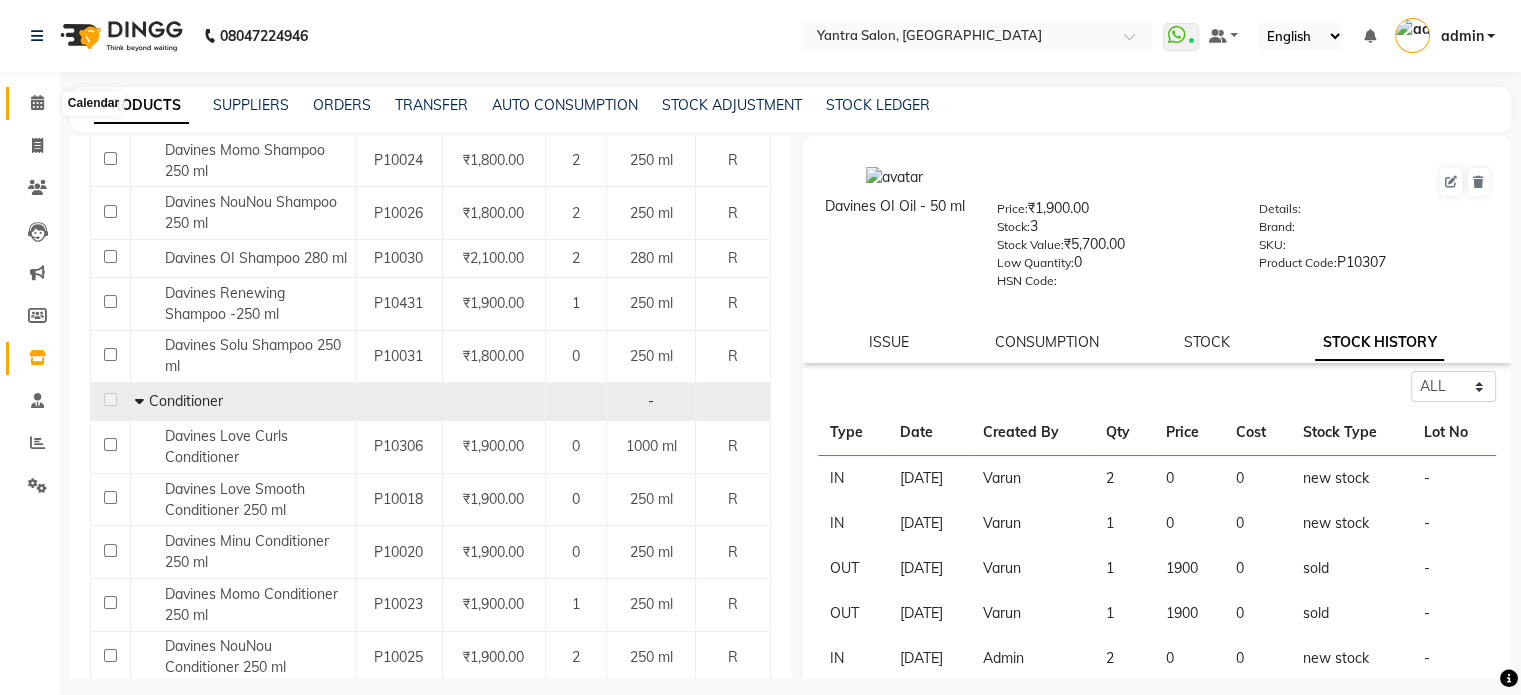 click 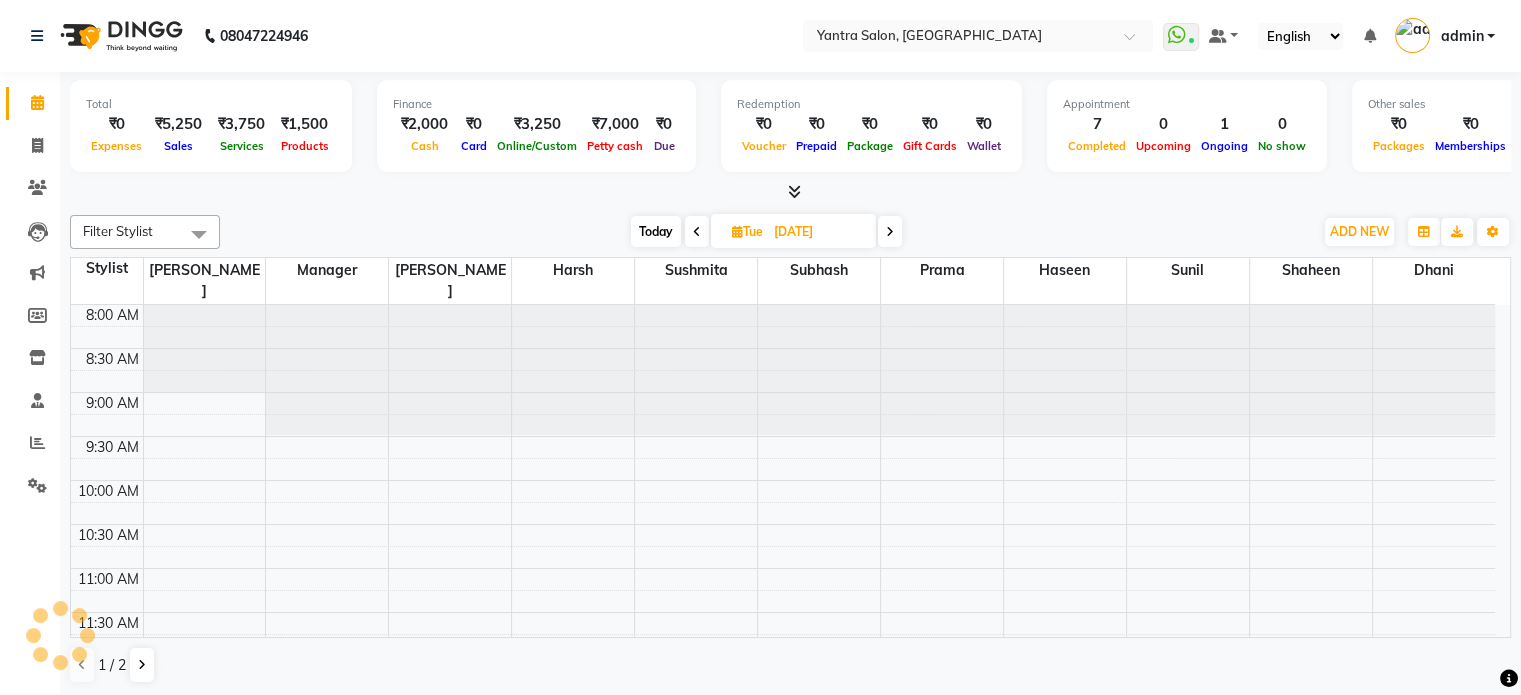 scroll, scrollTop: 0, scrollLeft: 0, axis: both 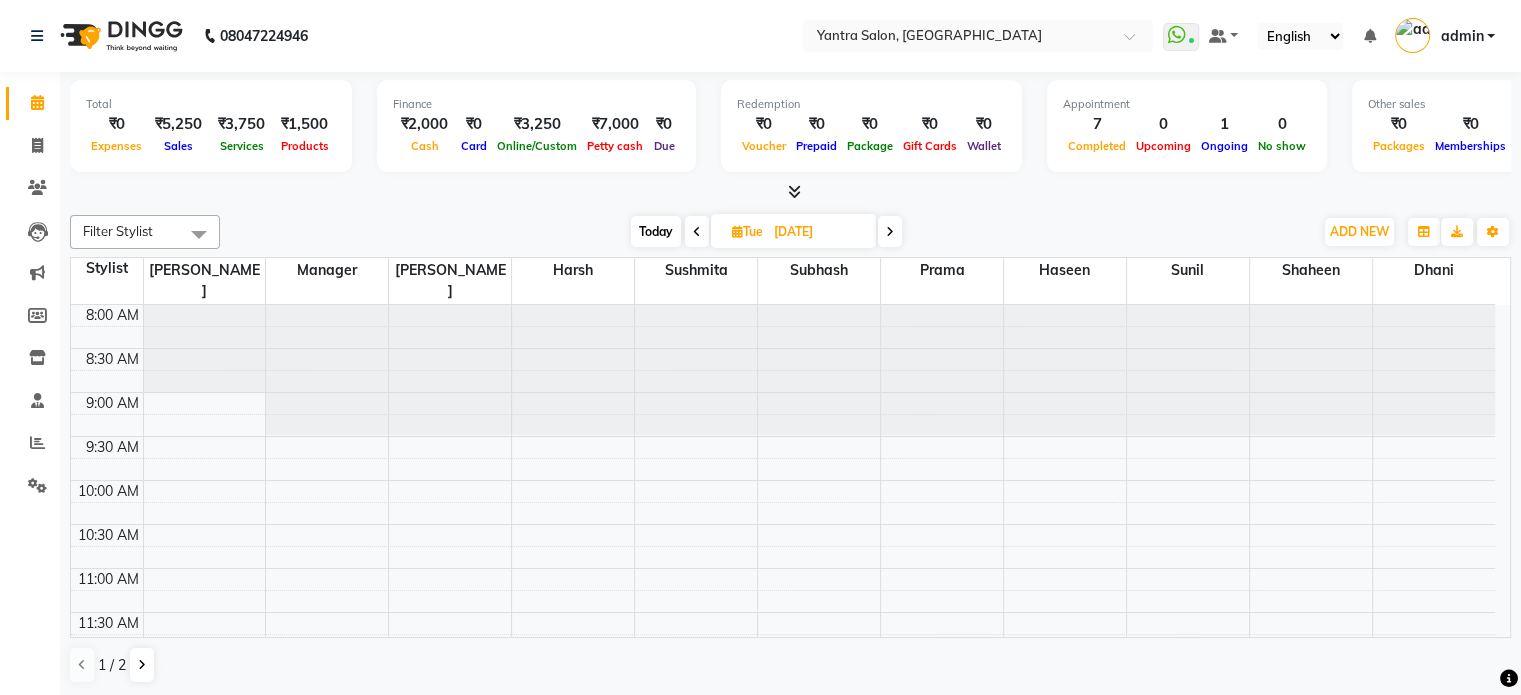 click on "Today" at bounding box center [656, 231] 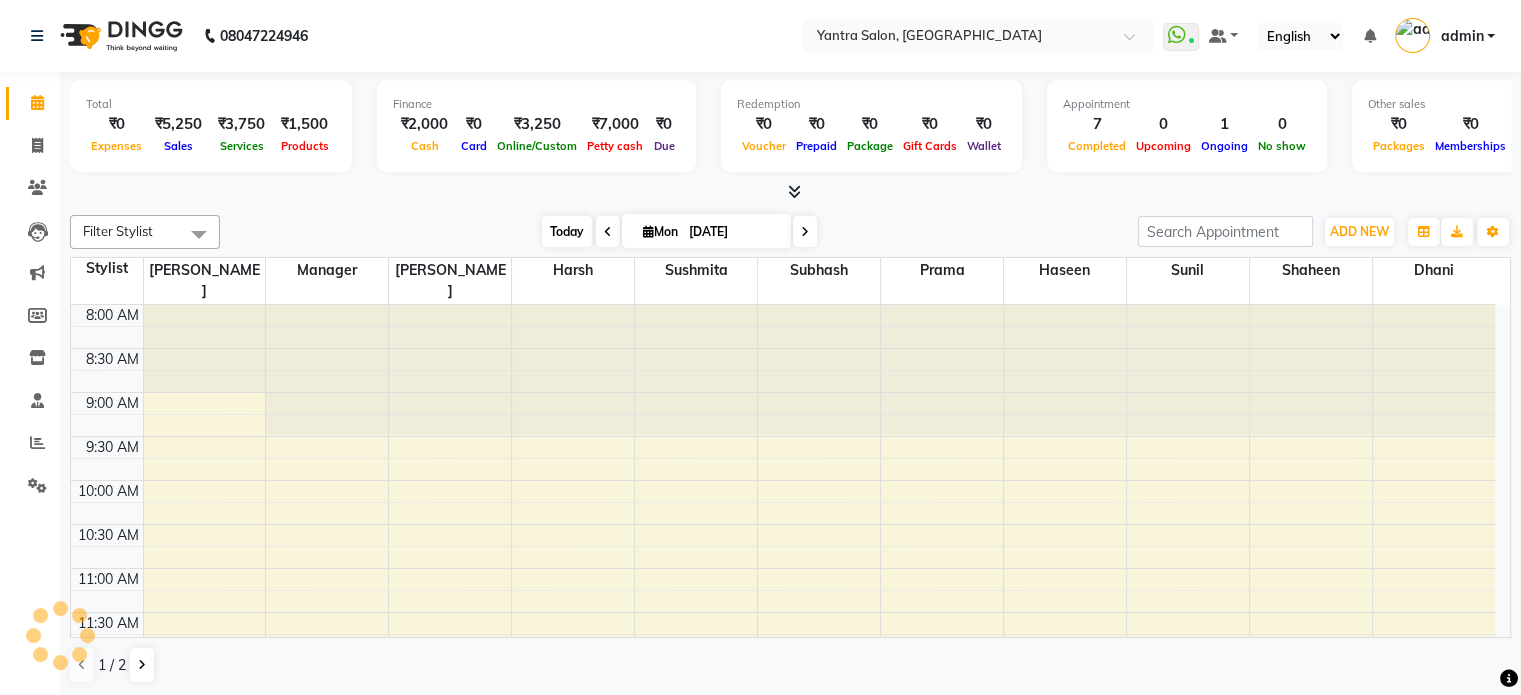 scroll, scrollTop: 778, scrollLeft: 0, axis: vertical 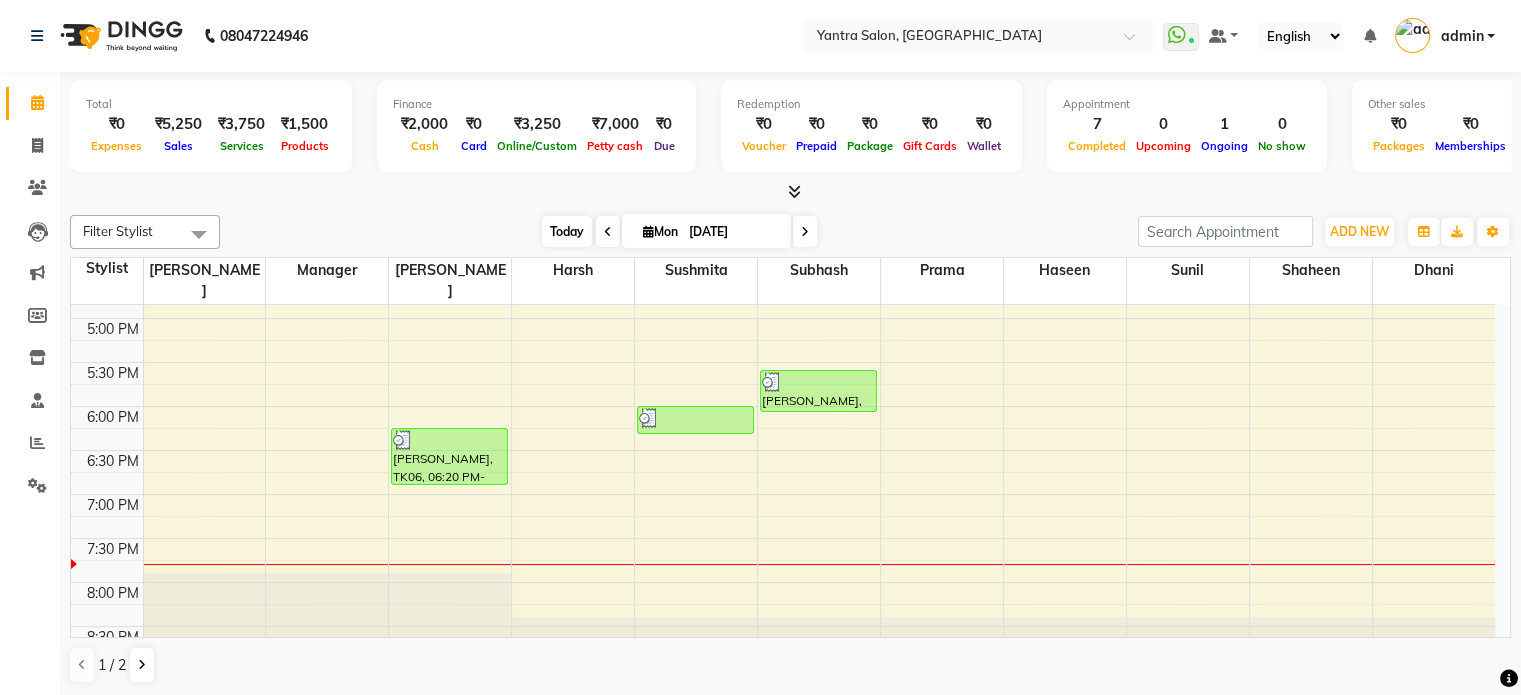 click on "Today" at bounding box center [567, 231] 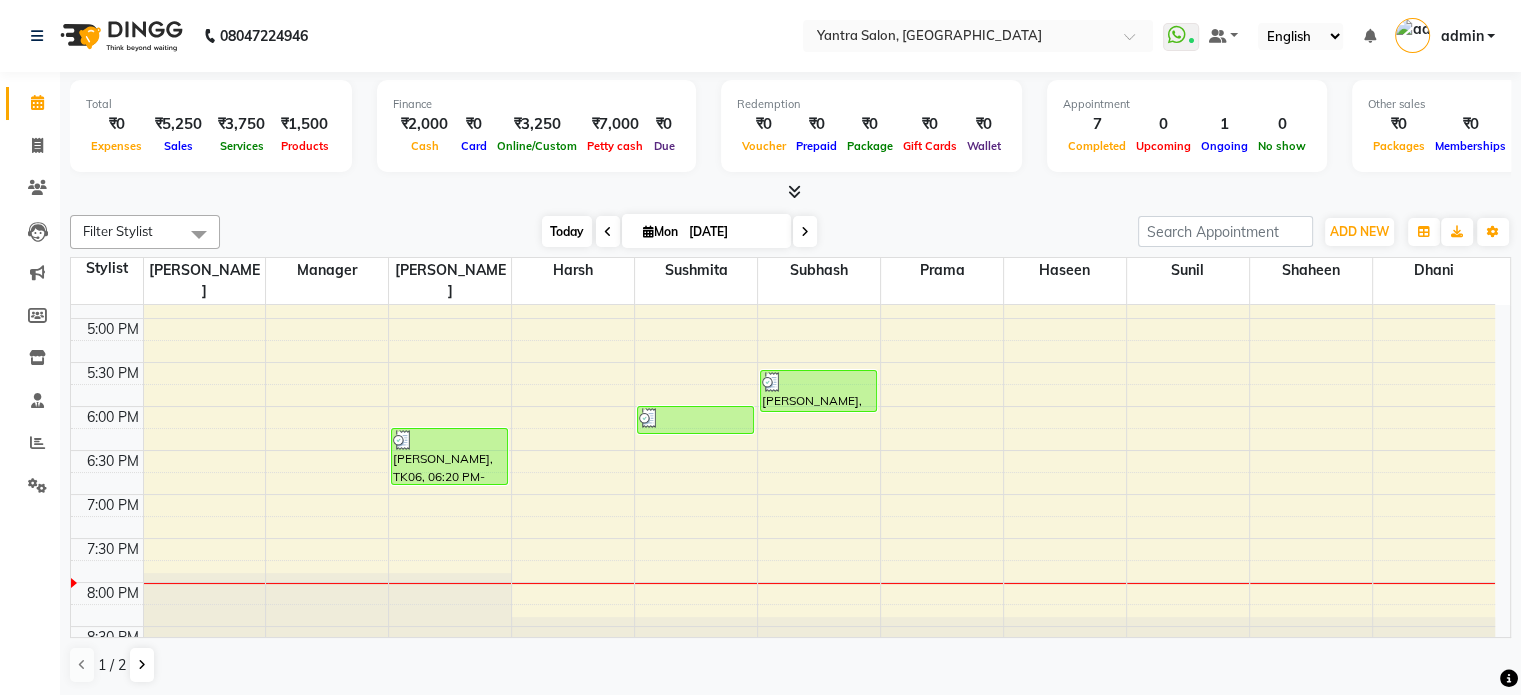 click on "Today" at bounding box center [567, 231] 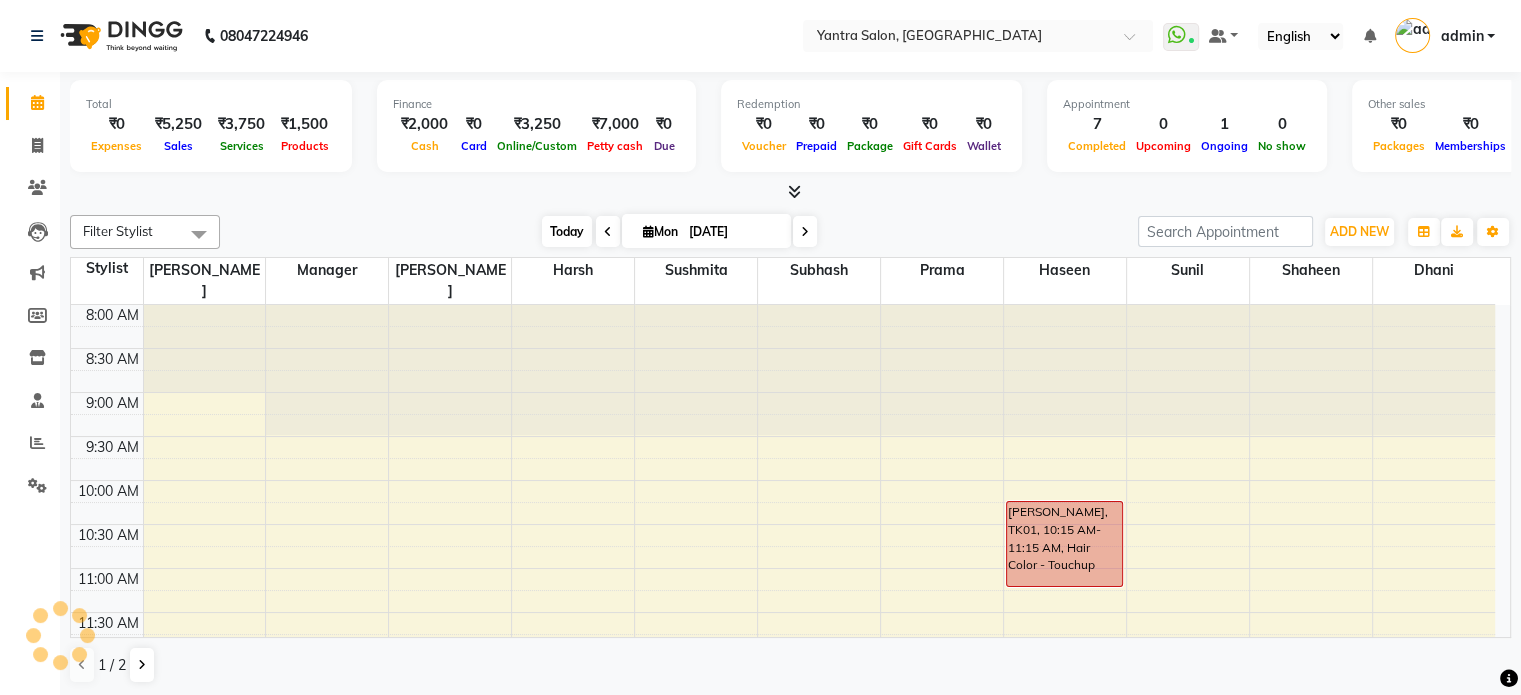 scroll, scrollTop: 778, scrollLeft: 0, axis: vertical 